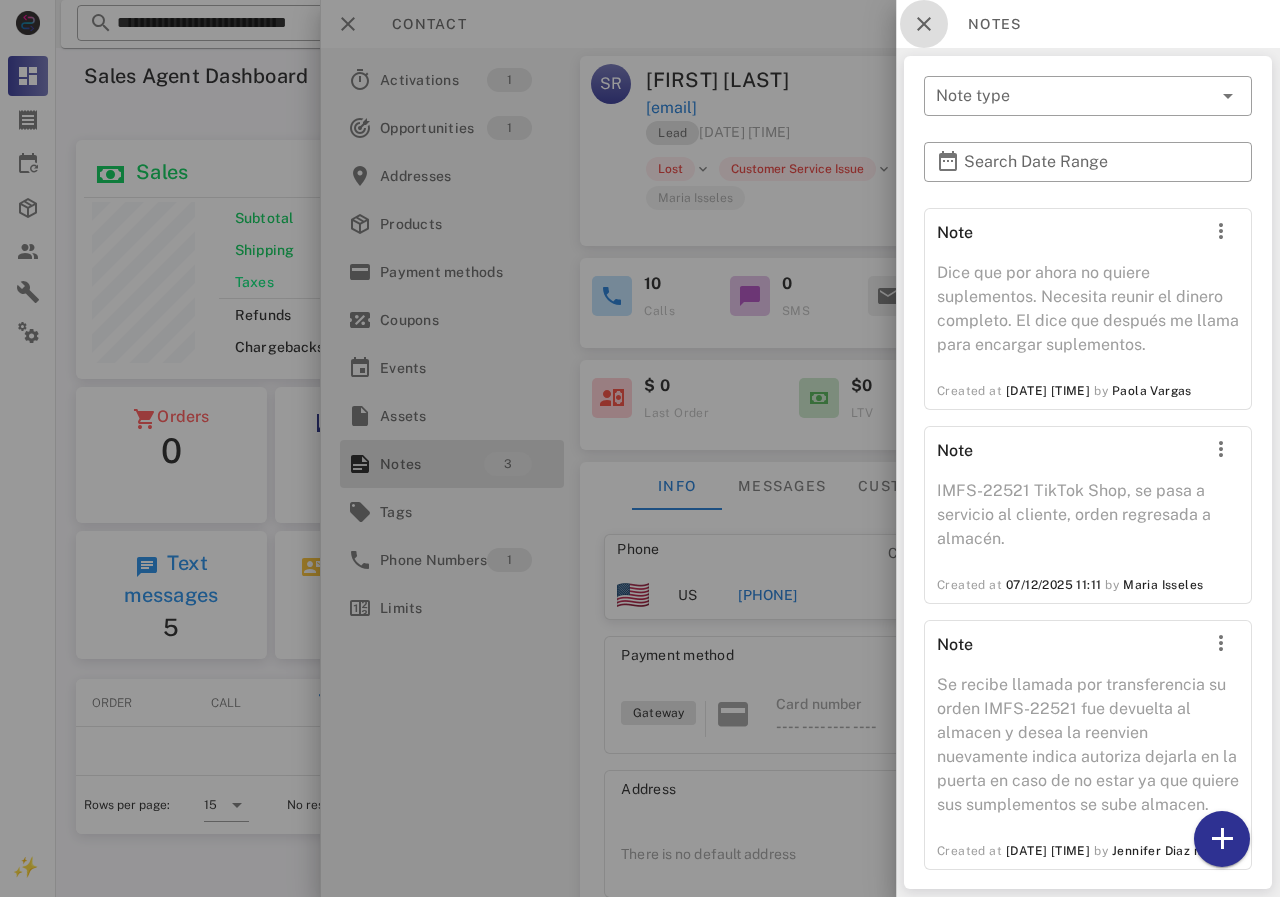 scroll, scrollTop: 0, scrollLeft: 0, axis: both 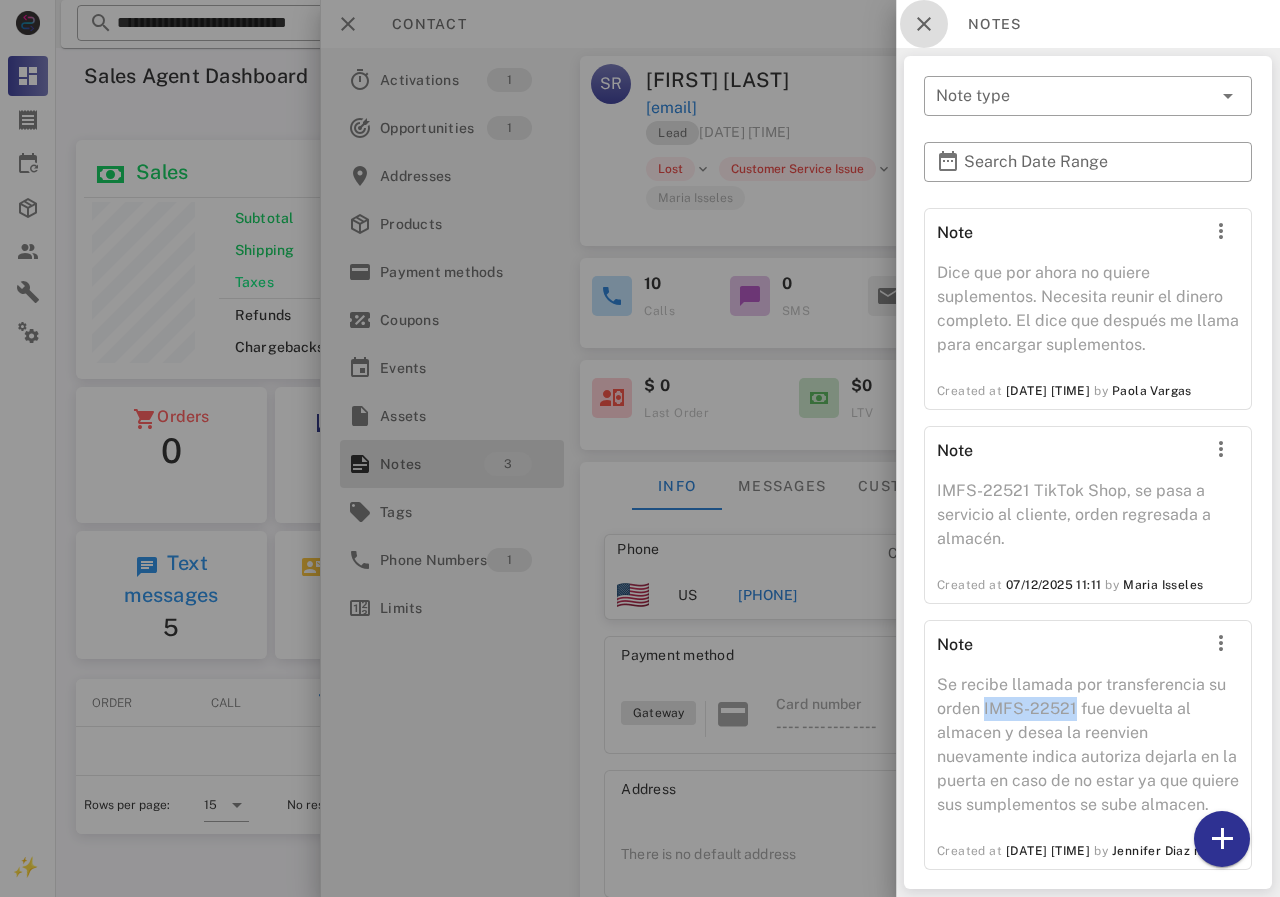 click at bounding box center (924, 24) 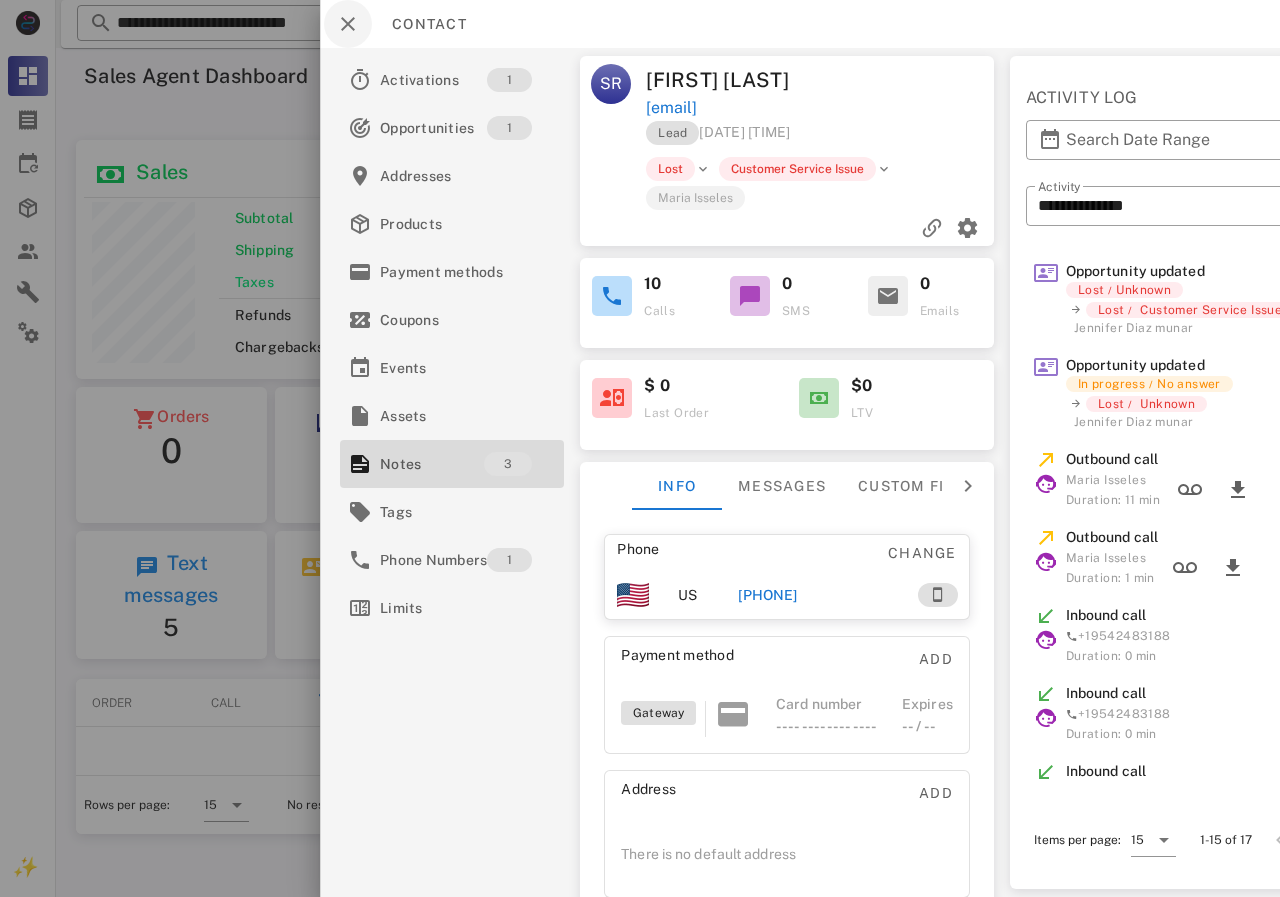 scroll, scrollTop: 0, scrollLeft: 0, axis: both 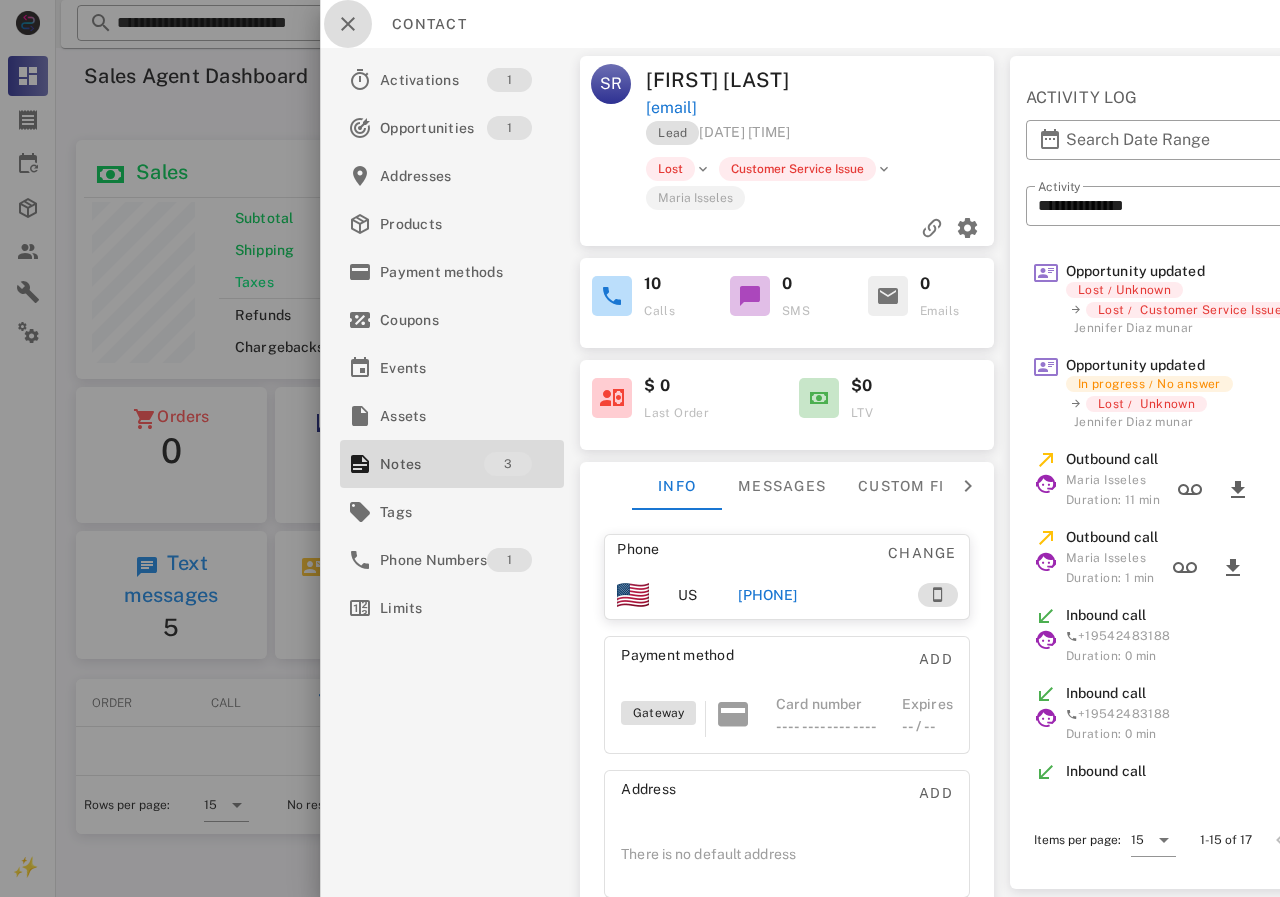 click at bounding box center (348, 24) 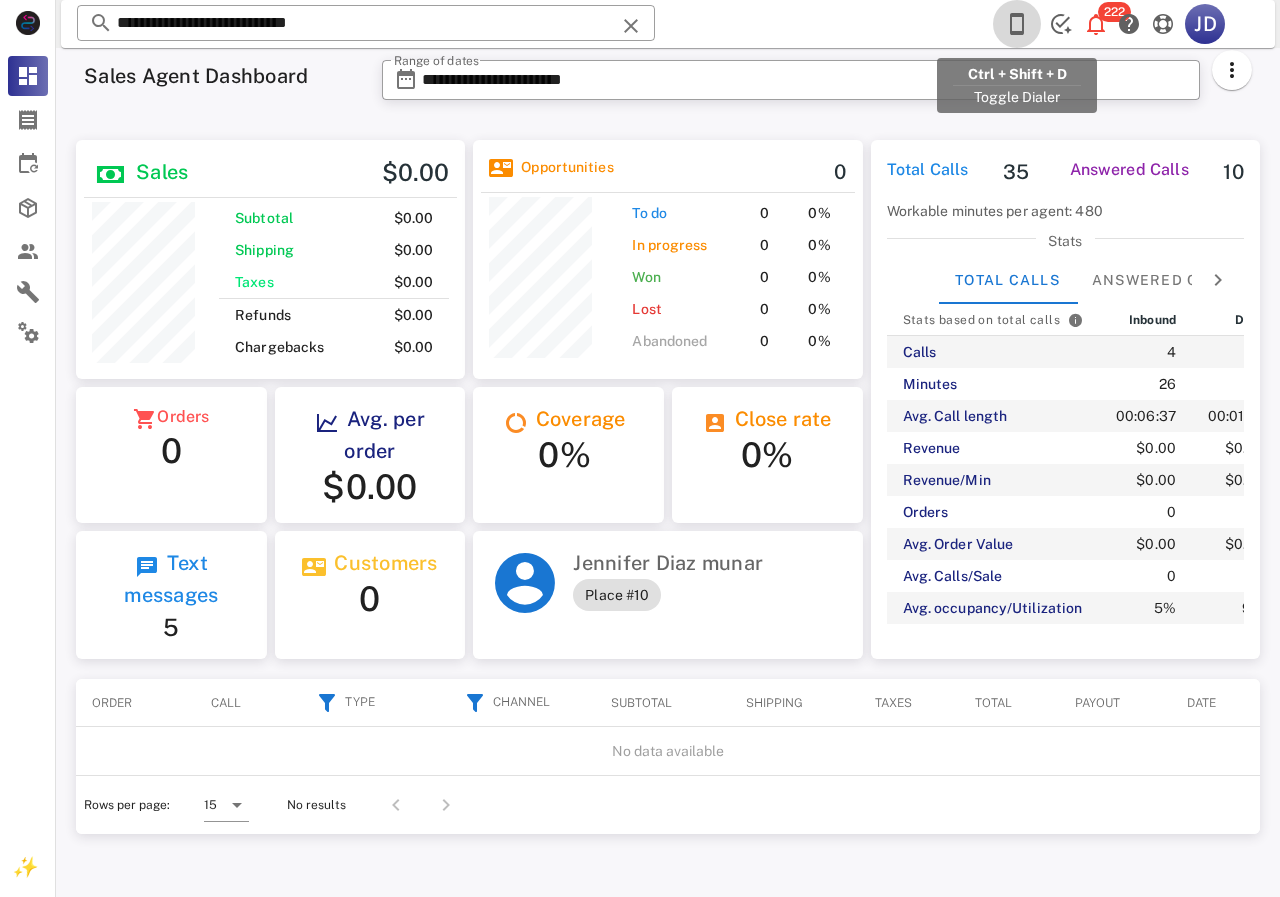 click at bounding box center (1017, 24) 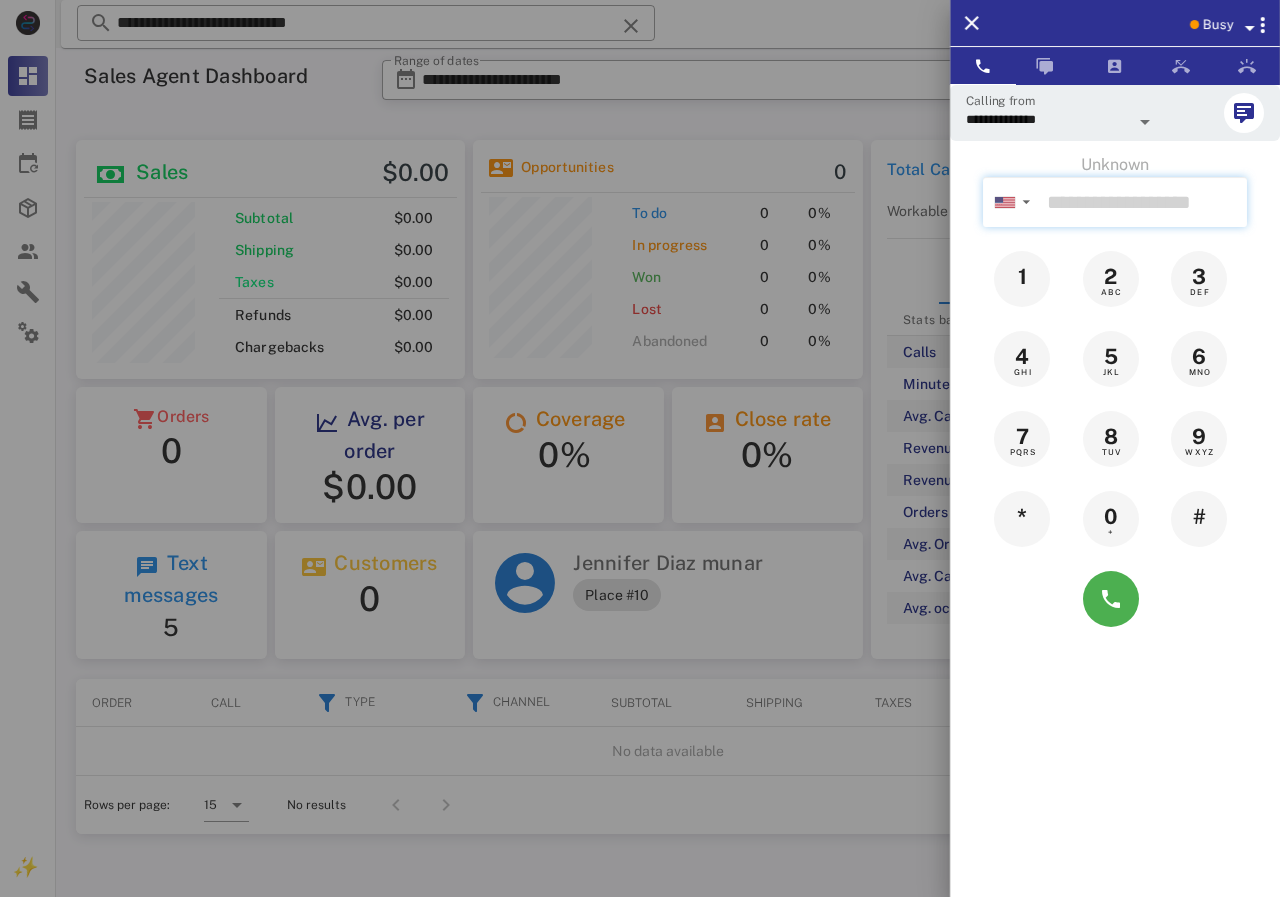 click at bounding box center [1143, 202] 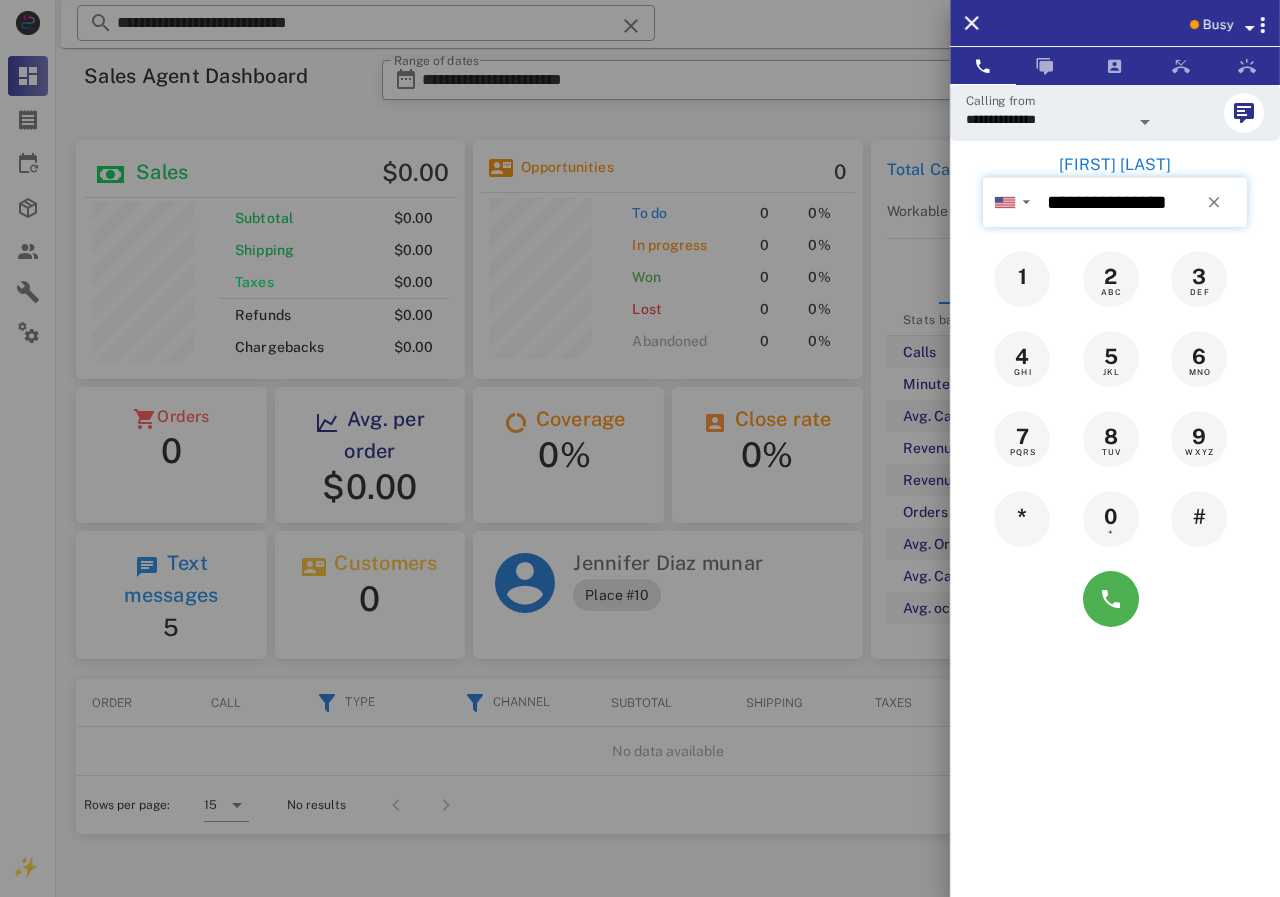 type on "**********" 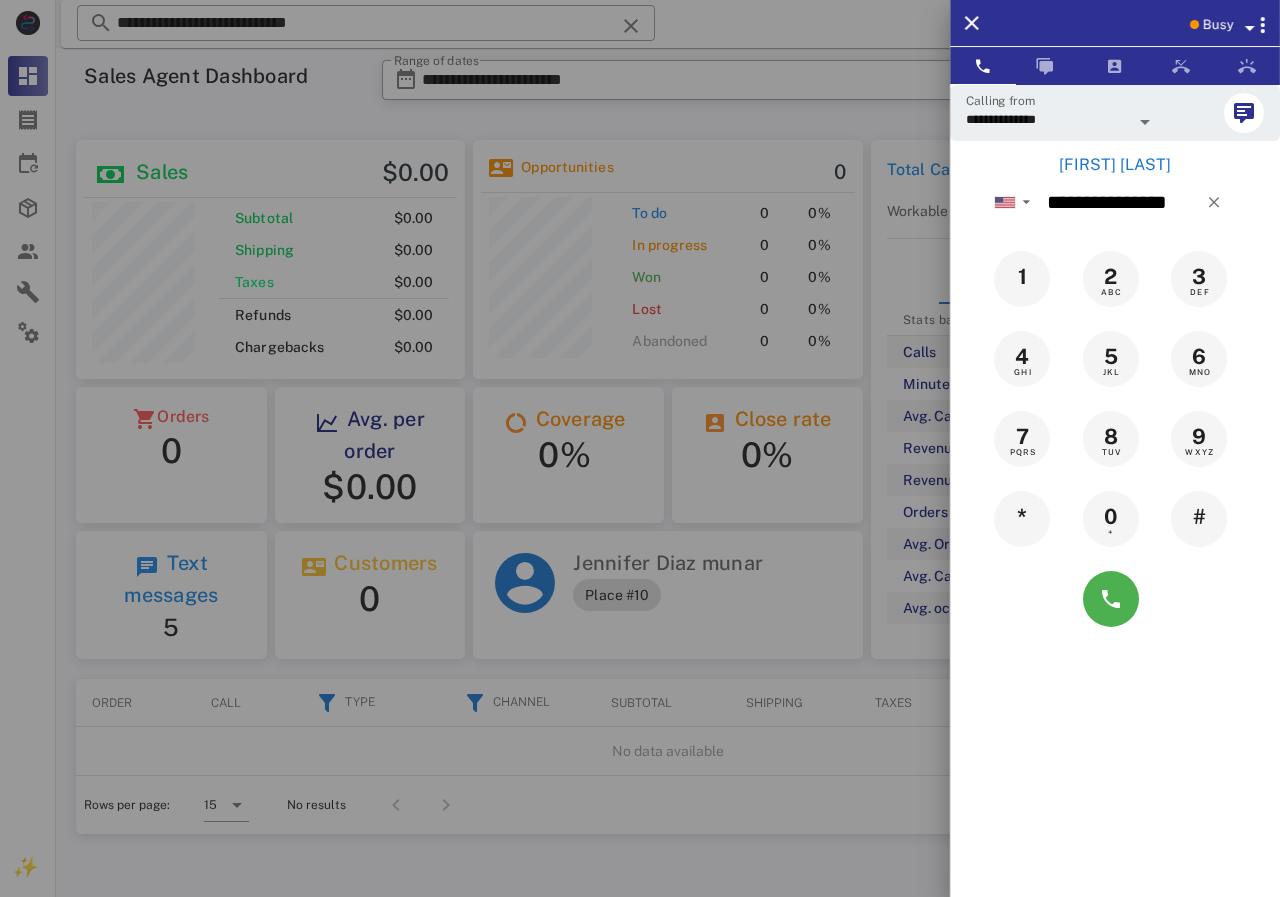 click on "[FIRST] [LAST]" at bounding box center (1115, 165) 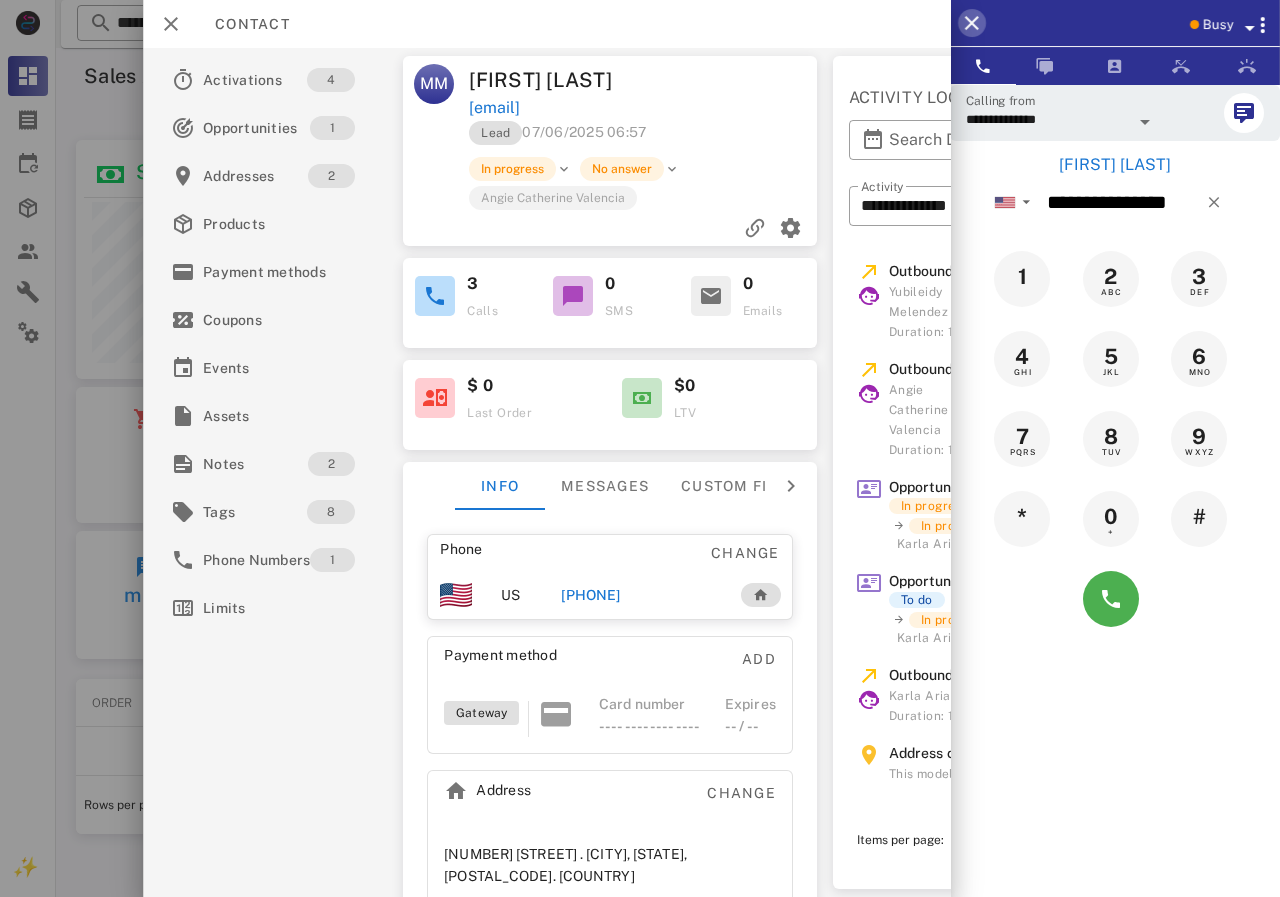 click at bounding box center [972, 23] 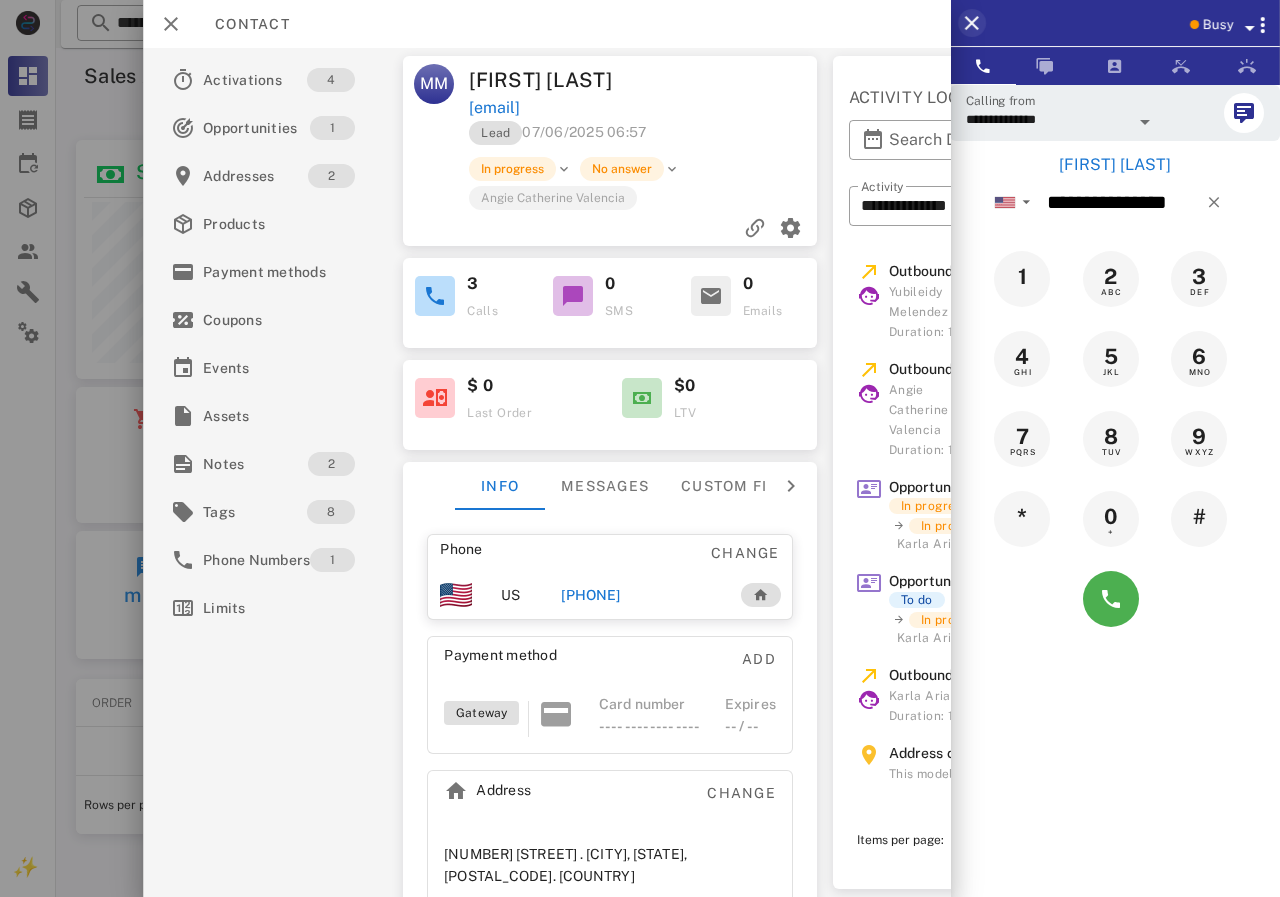 type 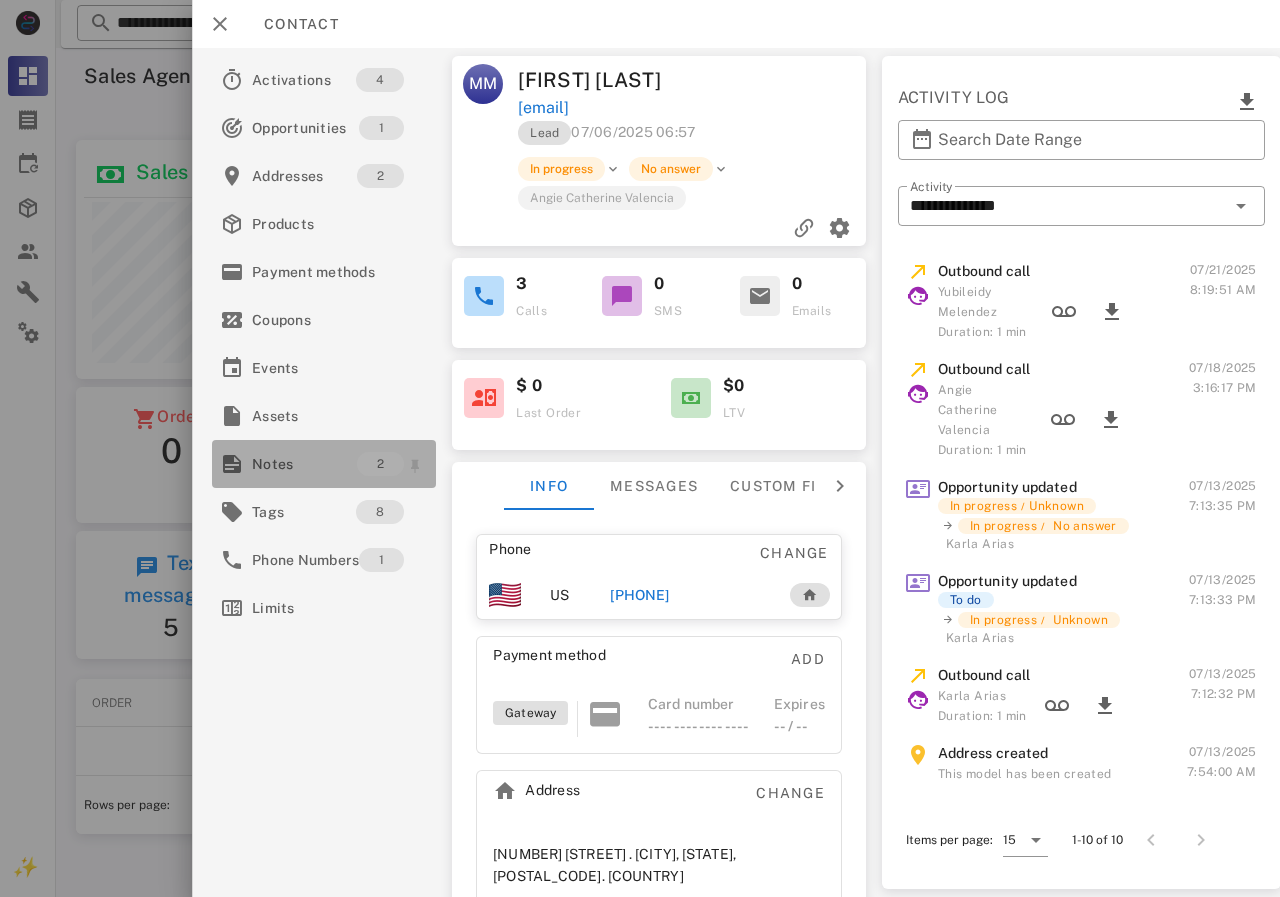 click on "Notes" at bounding box center (304, 464) 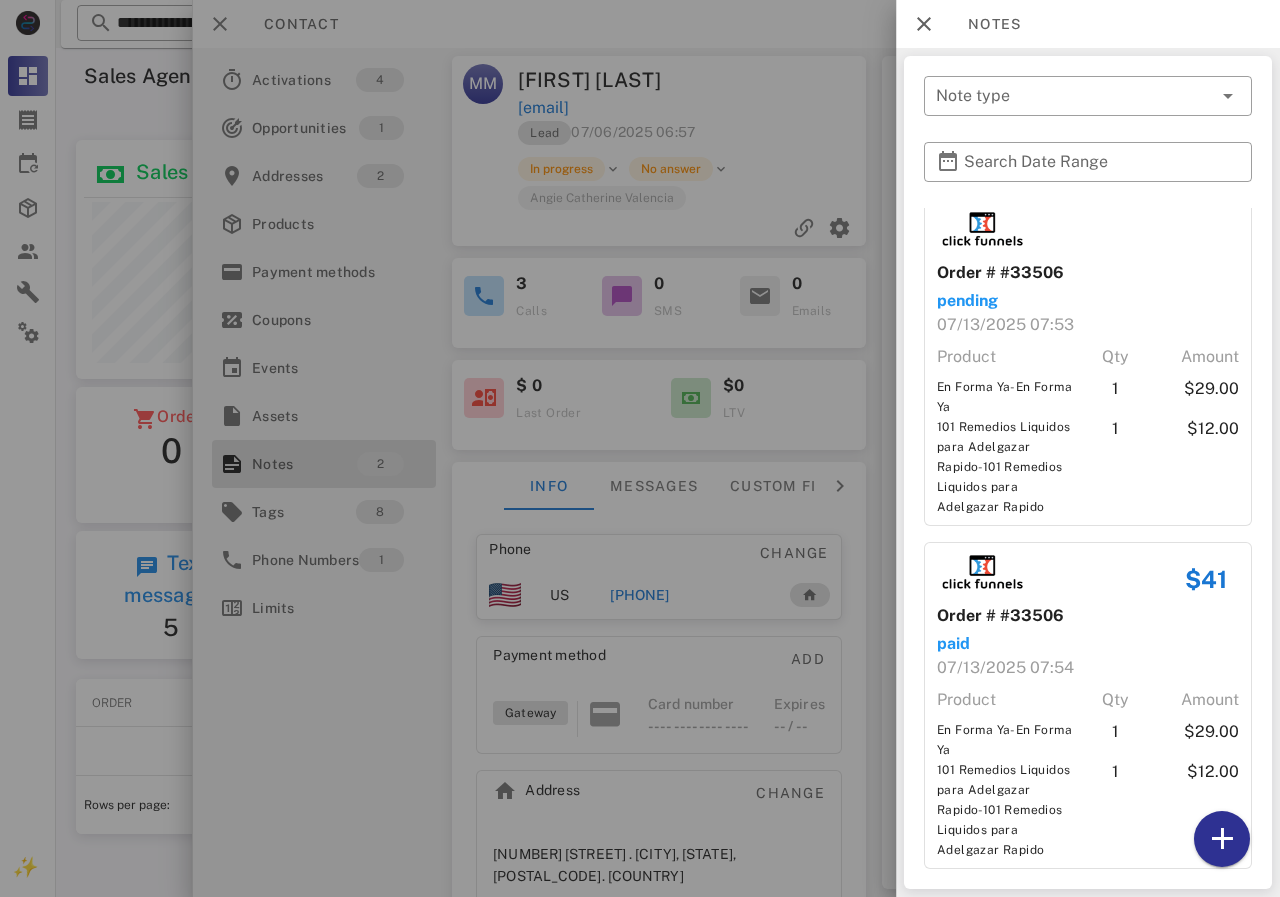 scroll, scrollTop: 23, scrollLeft: 0, axis: vertical 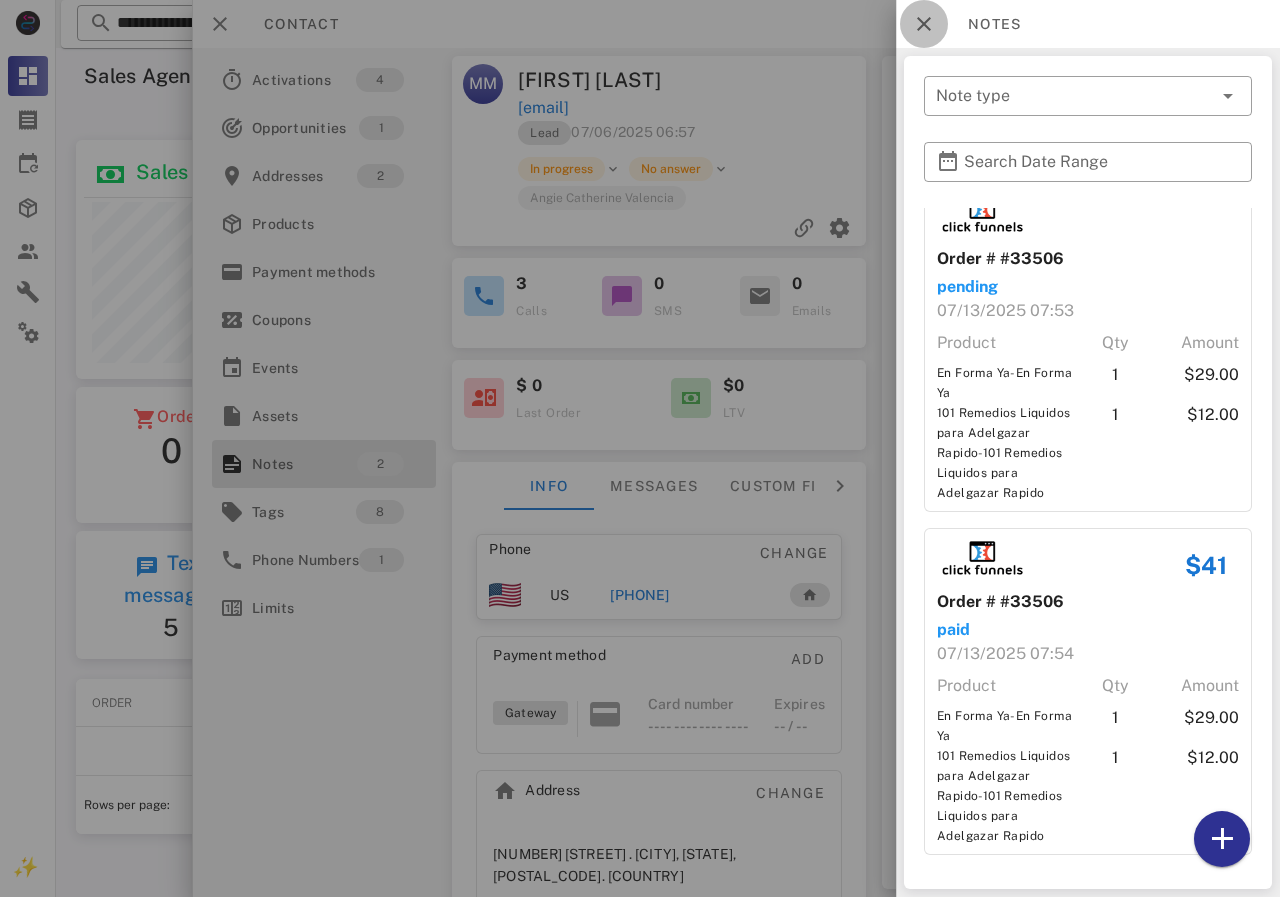 click at bounding box center [924, 24] 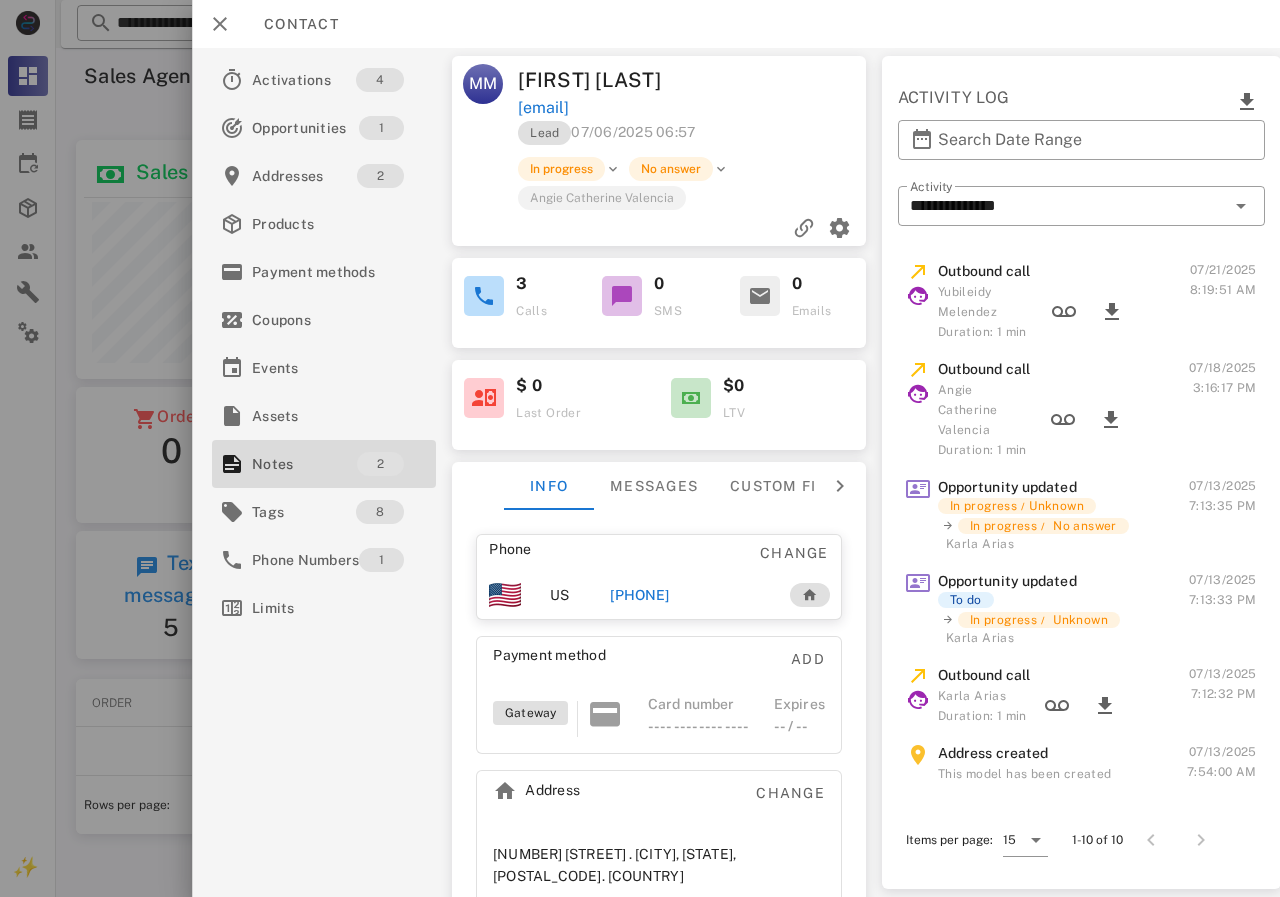 click on "[PHONE]" at bounding box center (639, 595) 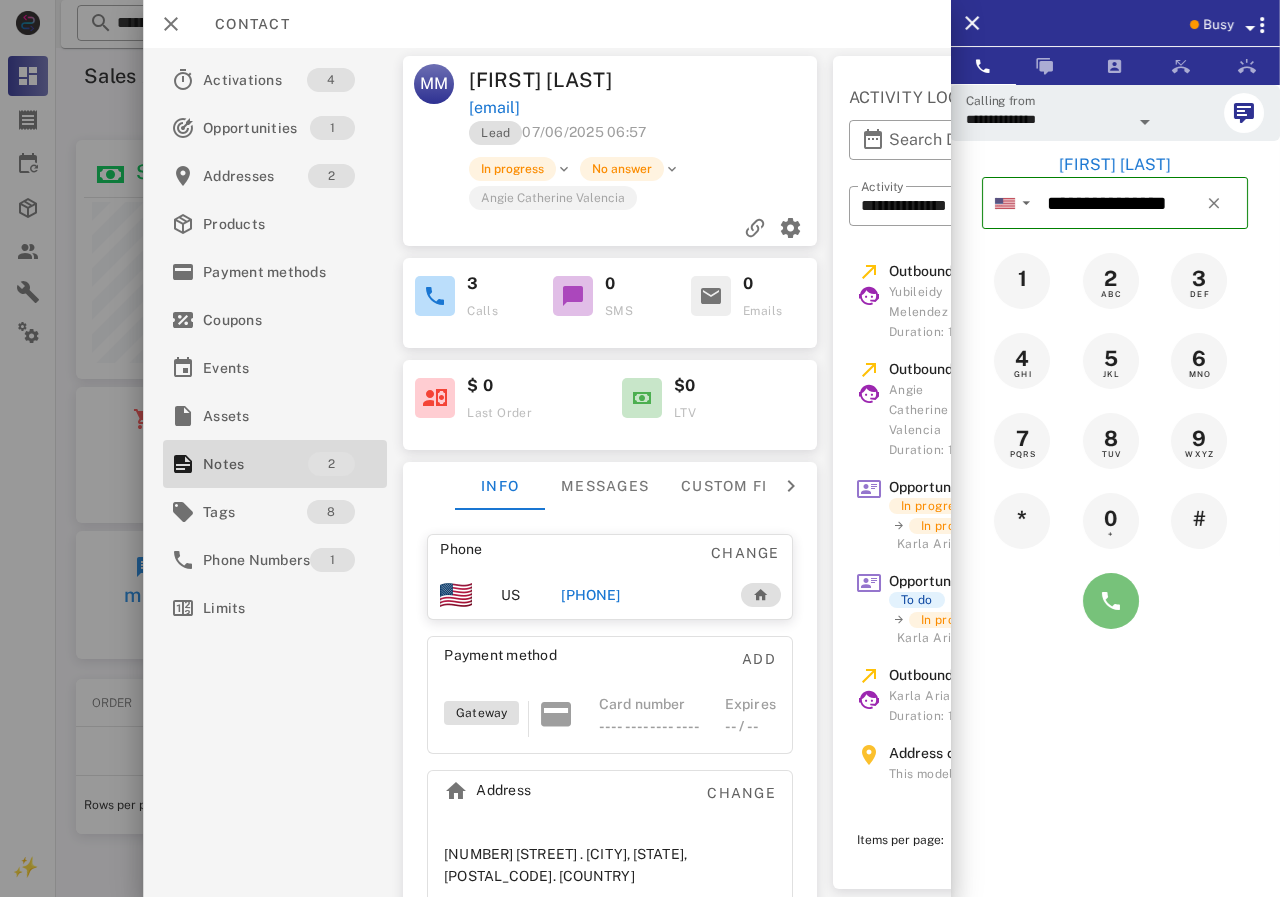 click at bounding box center (1111, 601) 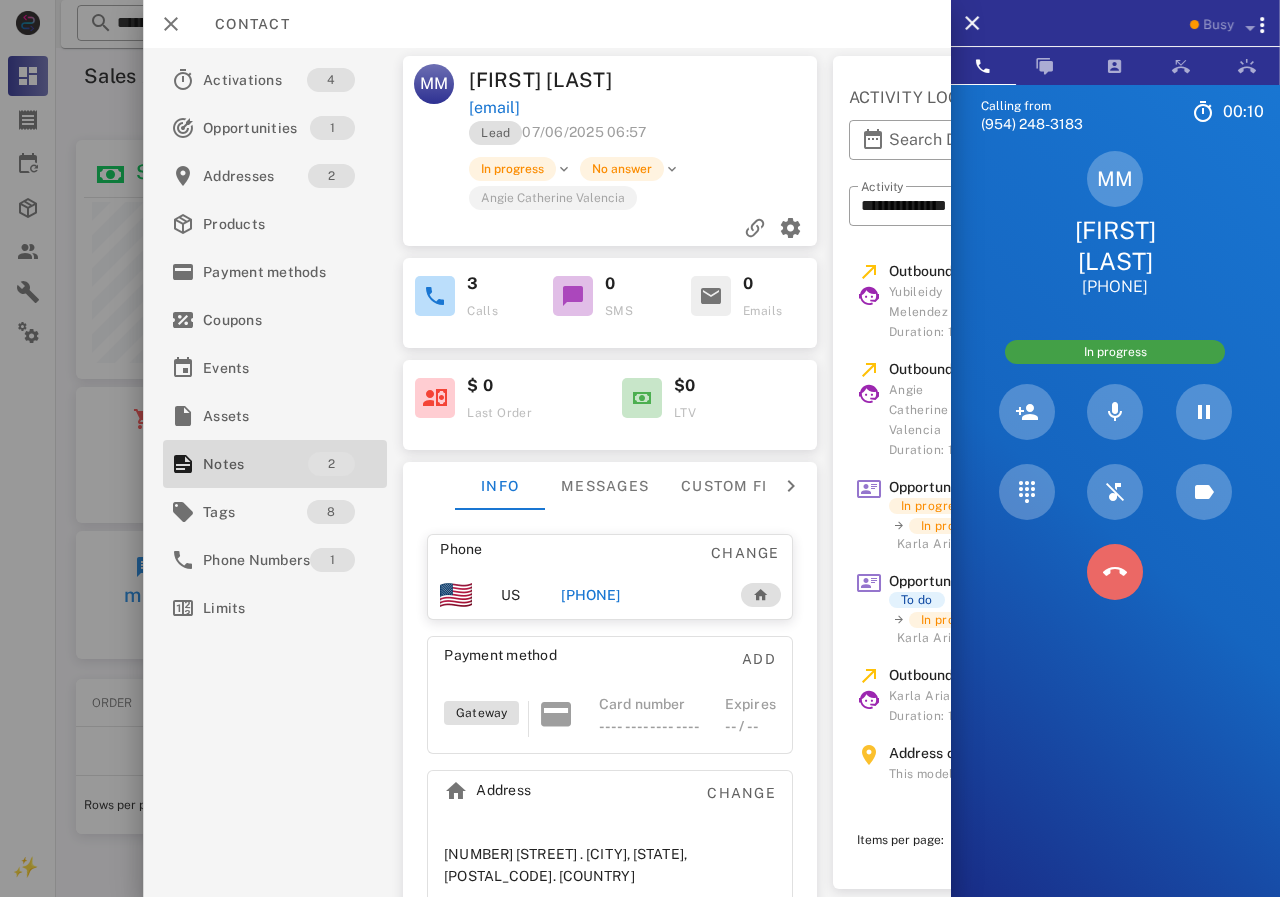 click at bounding box center [1115, 572] 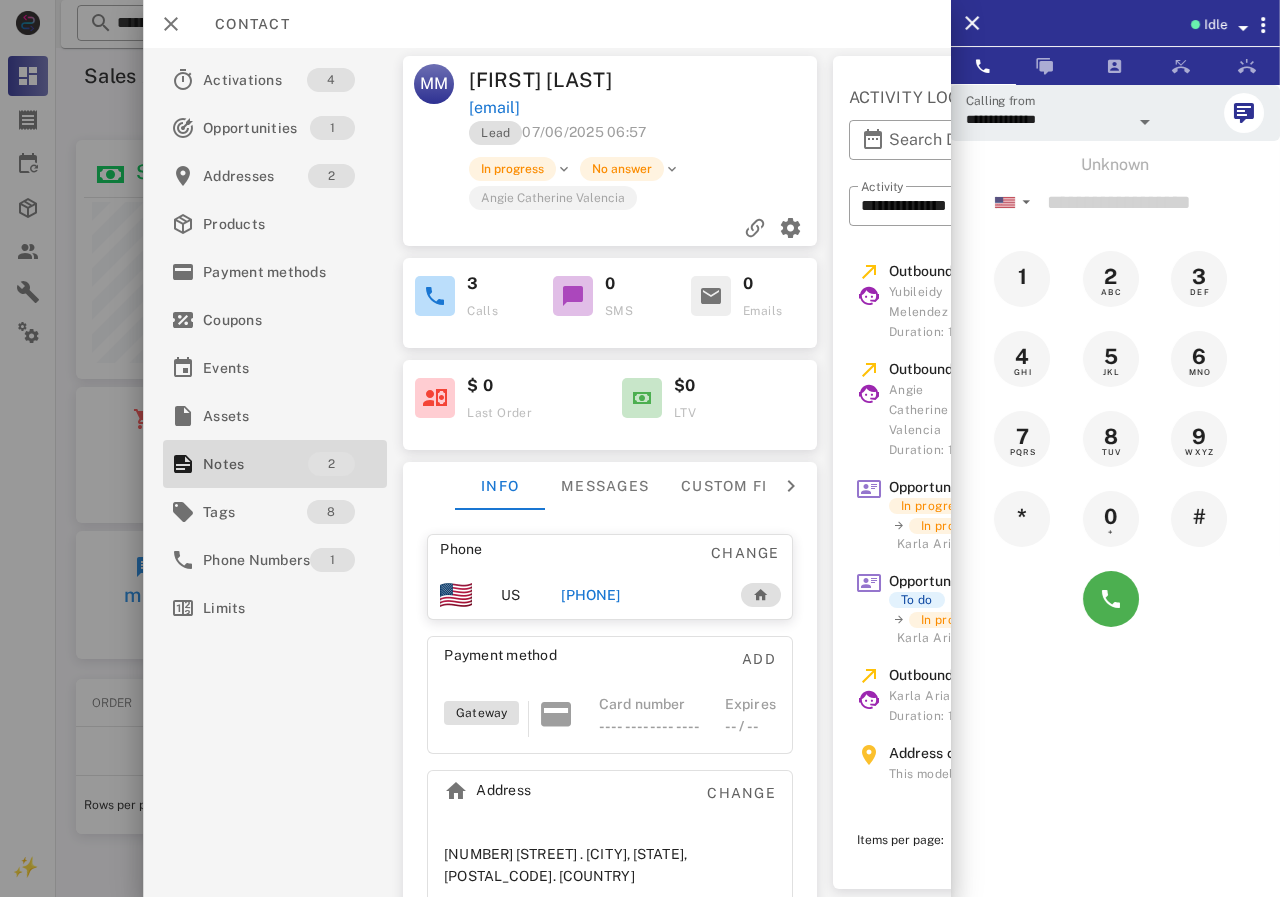 click on "[PHONE]" at bounding box center (590, 595) 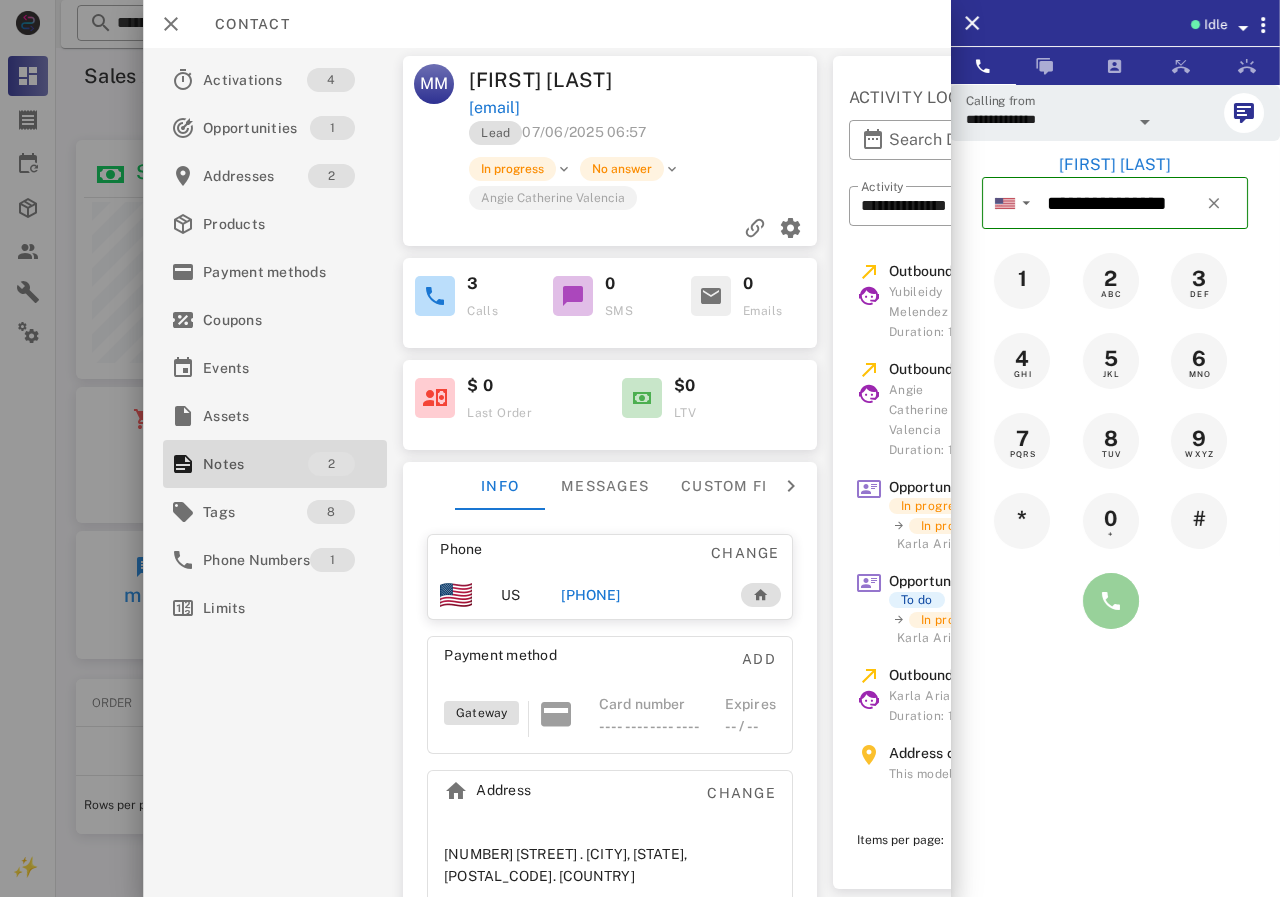 click at bounding box center (1111, 601) 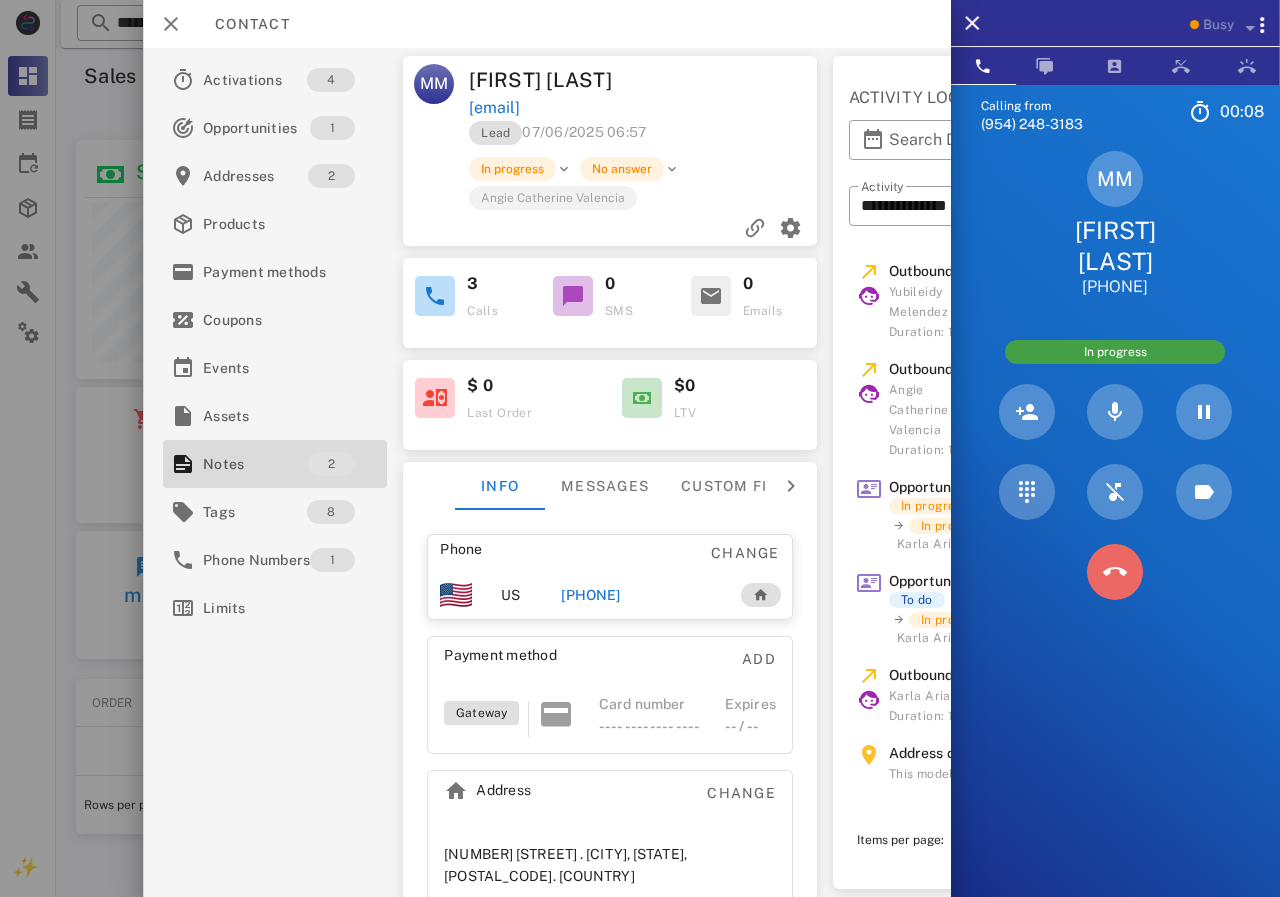 click at bounding box center [1115, 572] 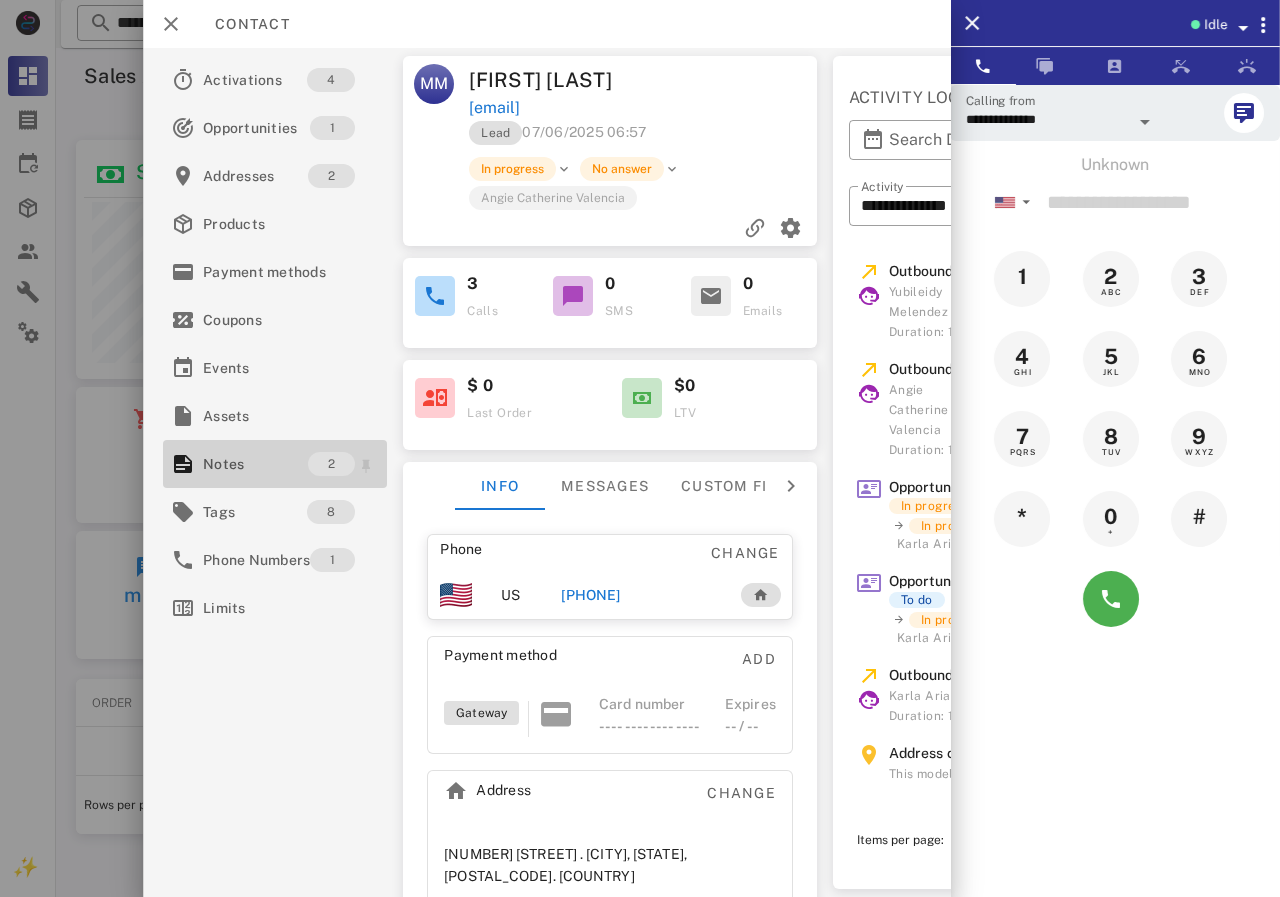 click on "Notes" at bounding box center [255, 464] 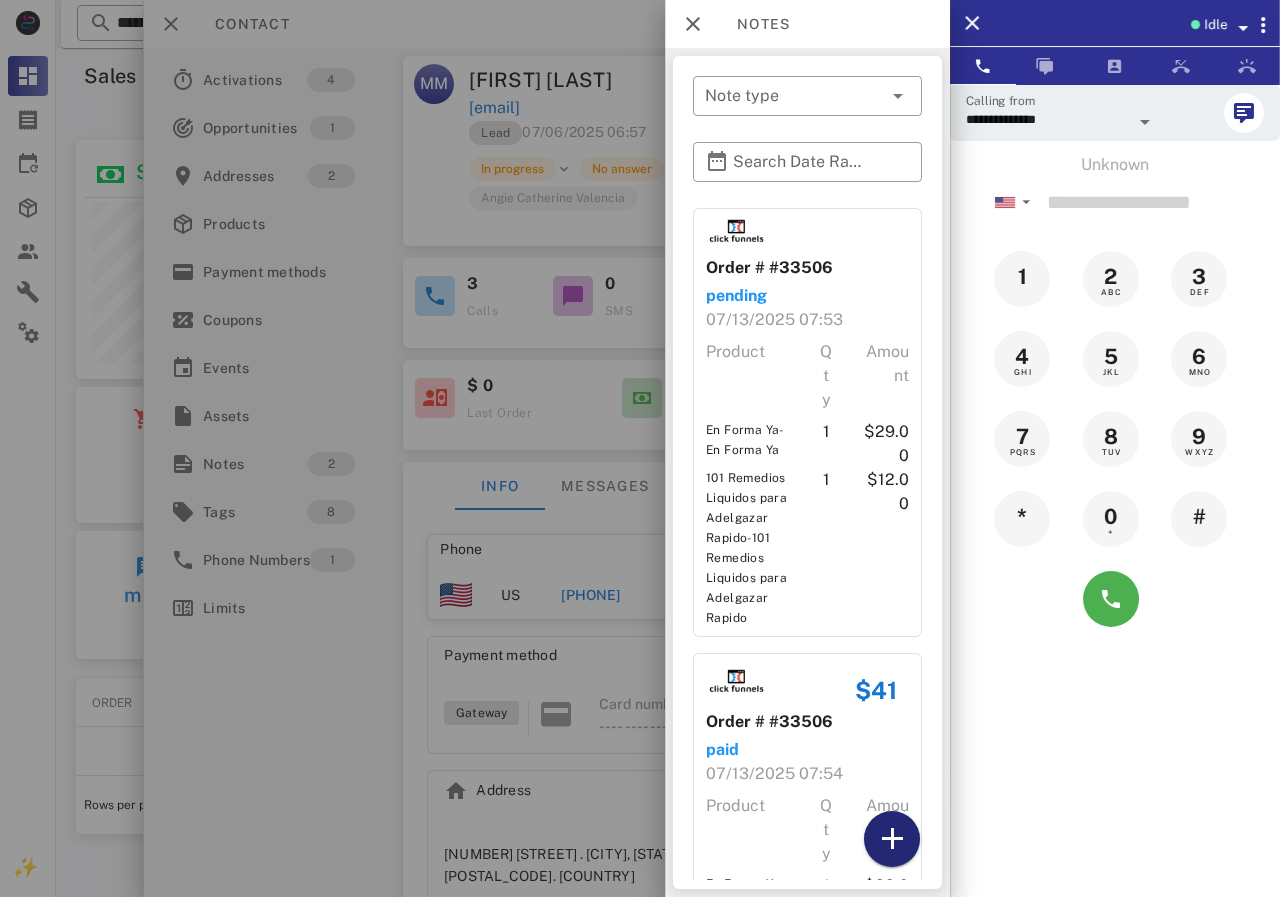 click at bounding box center (892, 839) 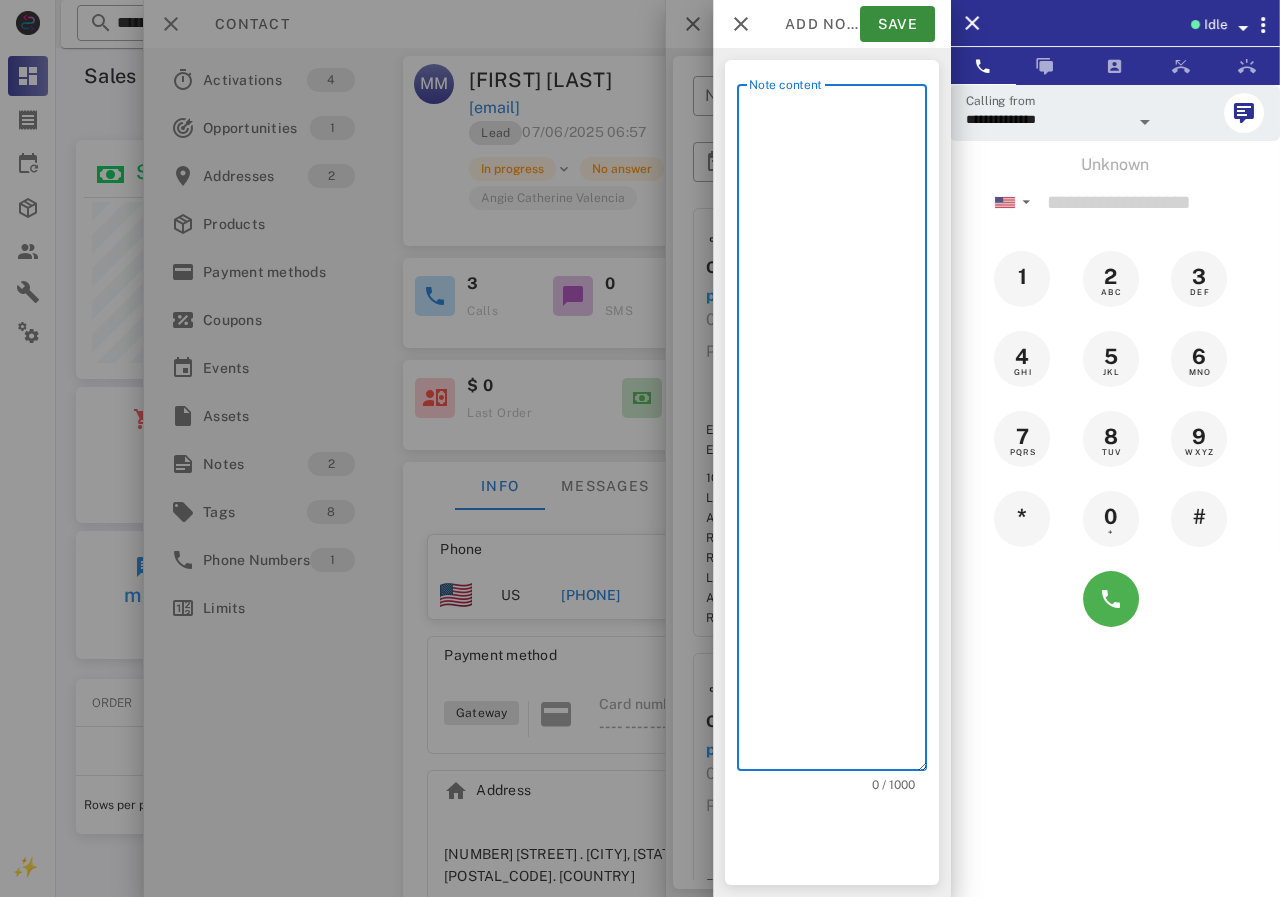 click on "Note content" at bounding box center (838, 432) 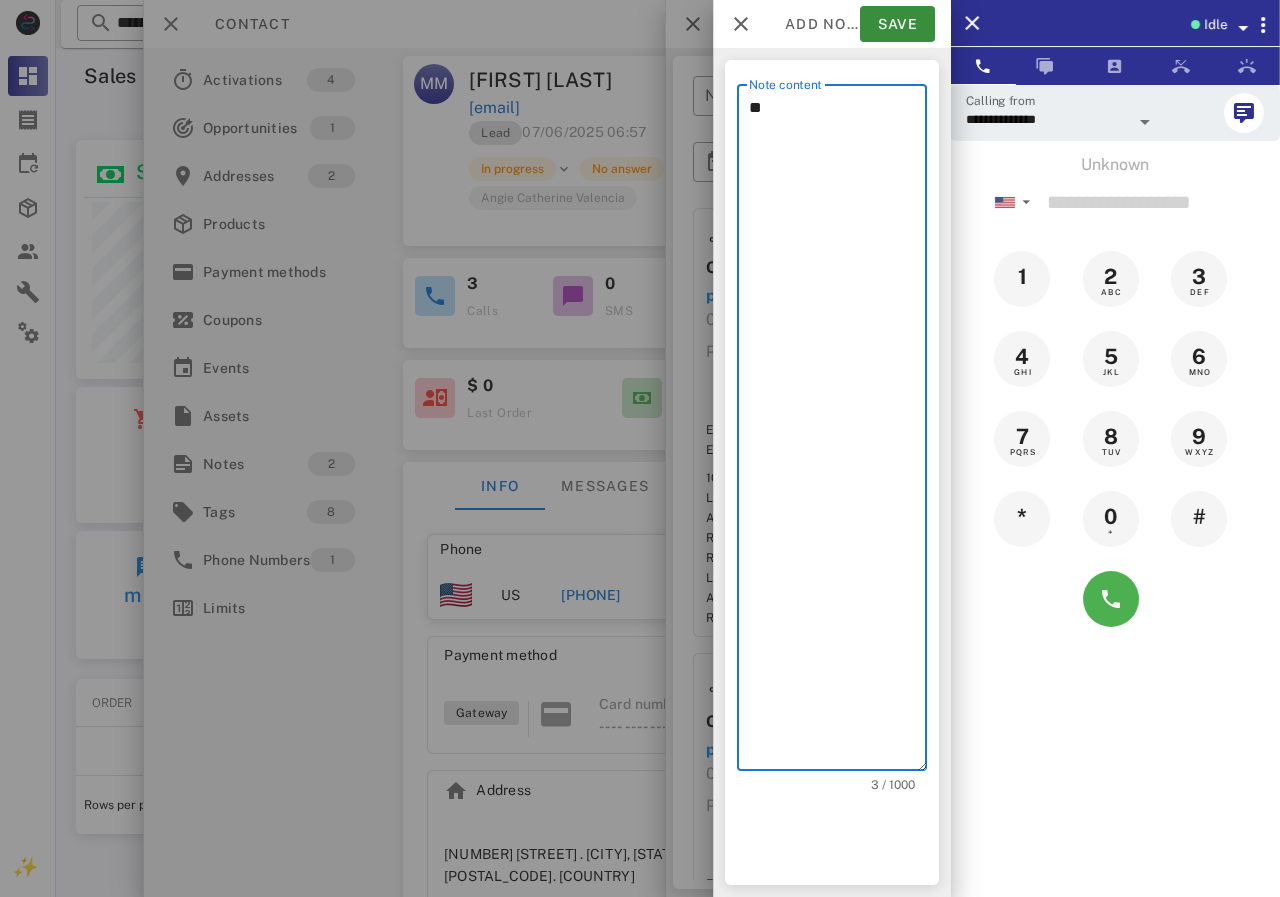 type on "*" 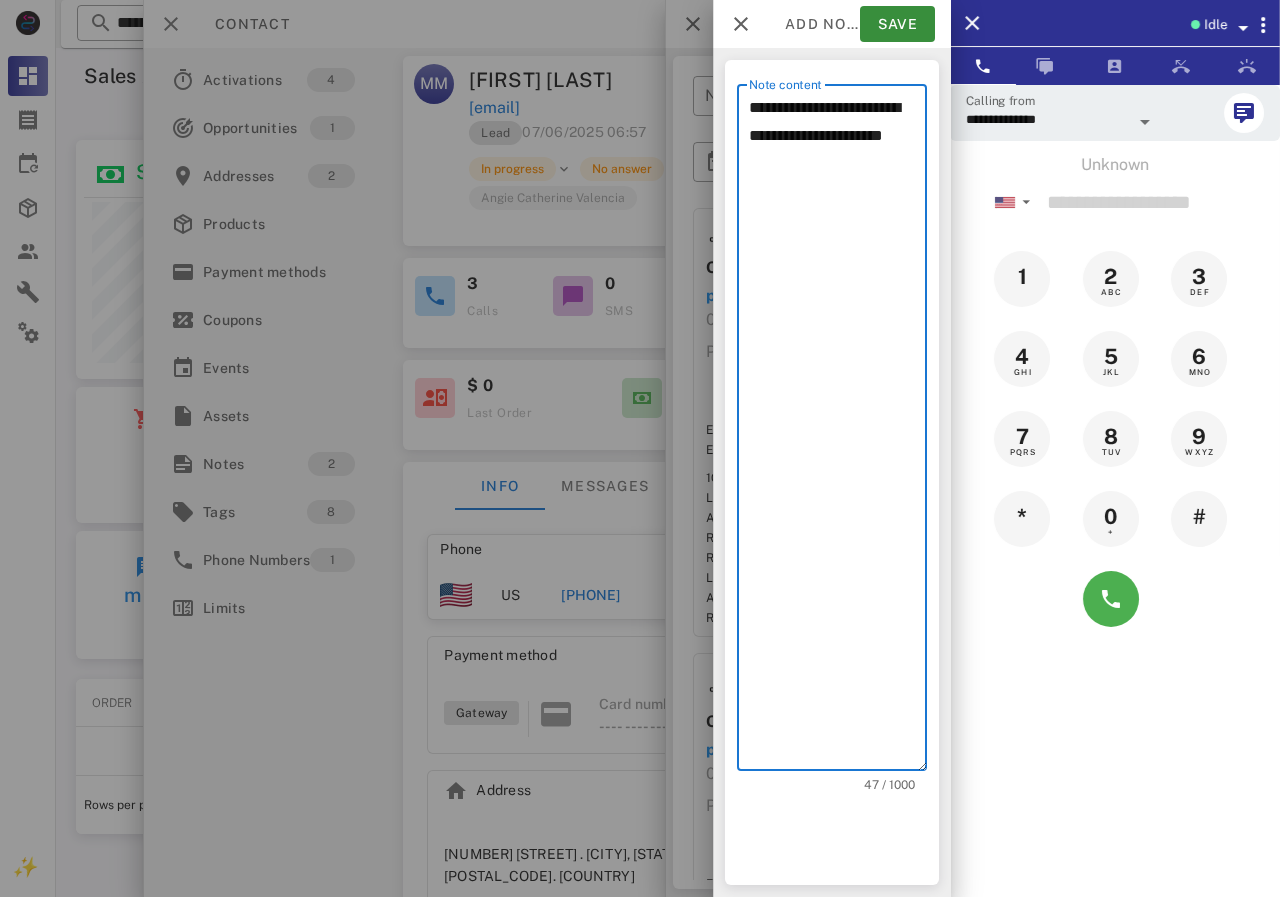 click on "**********" at bounding box center (838, 432) 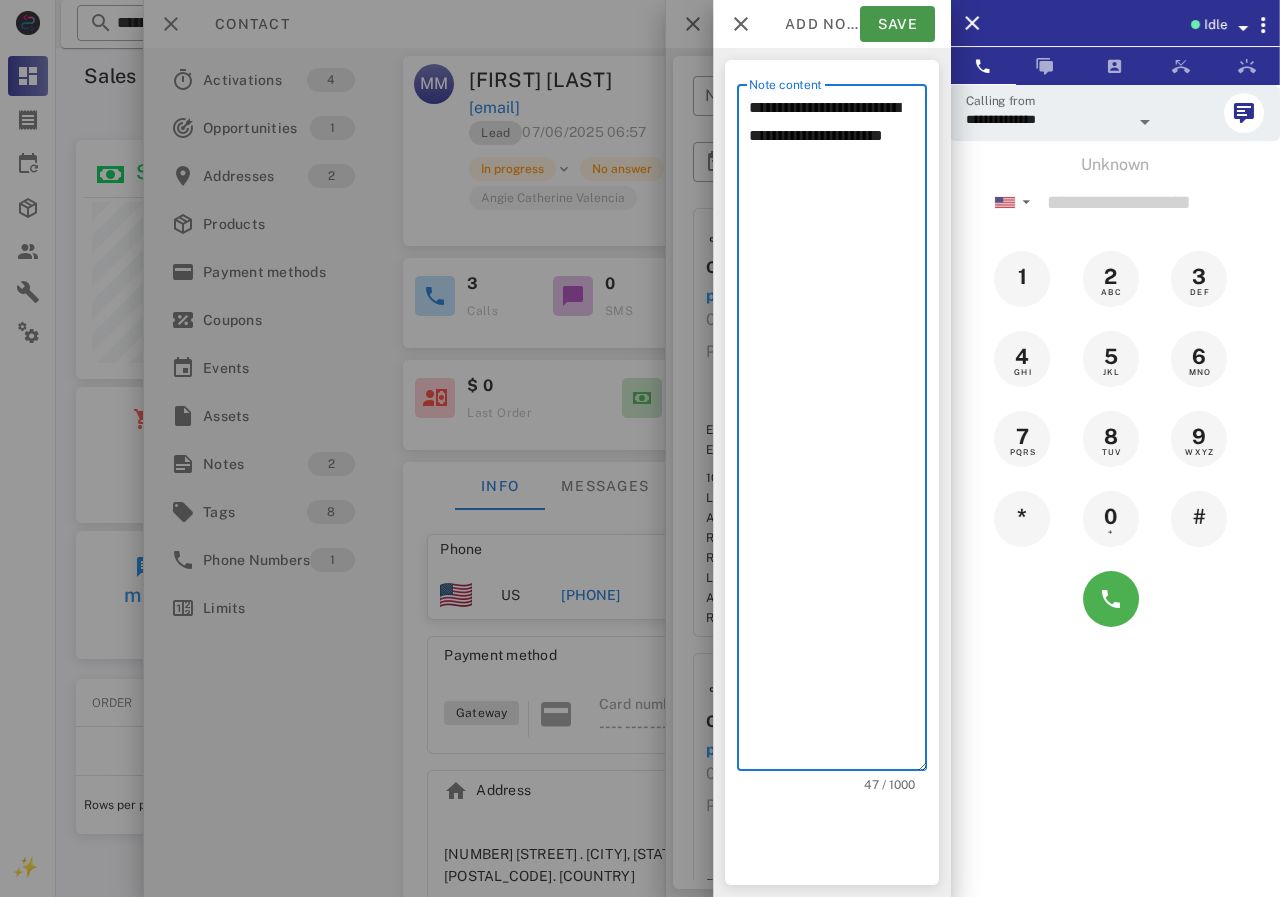 type on "**********" 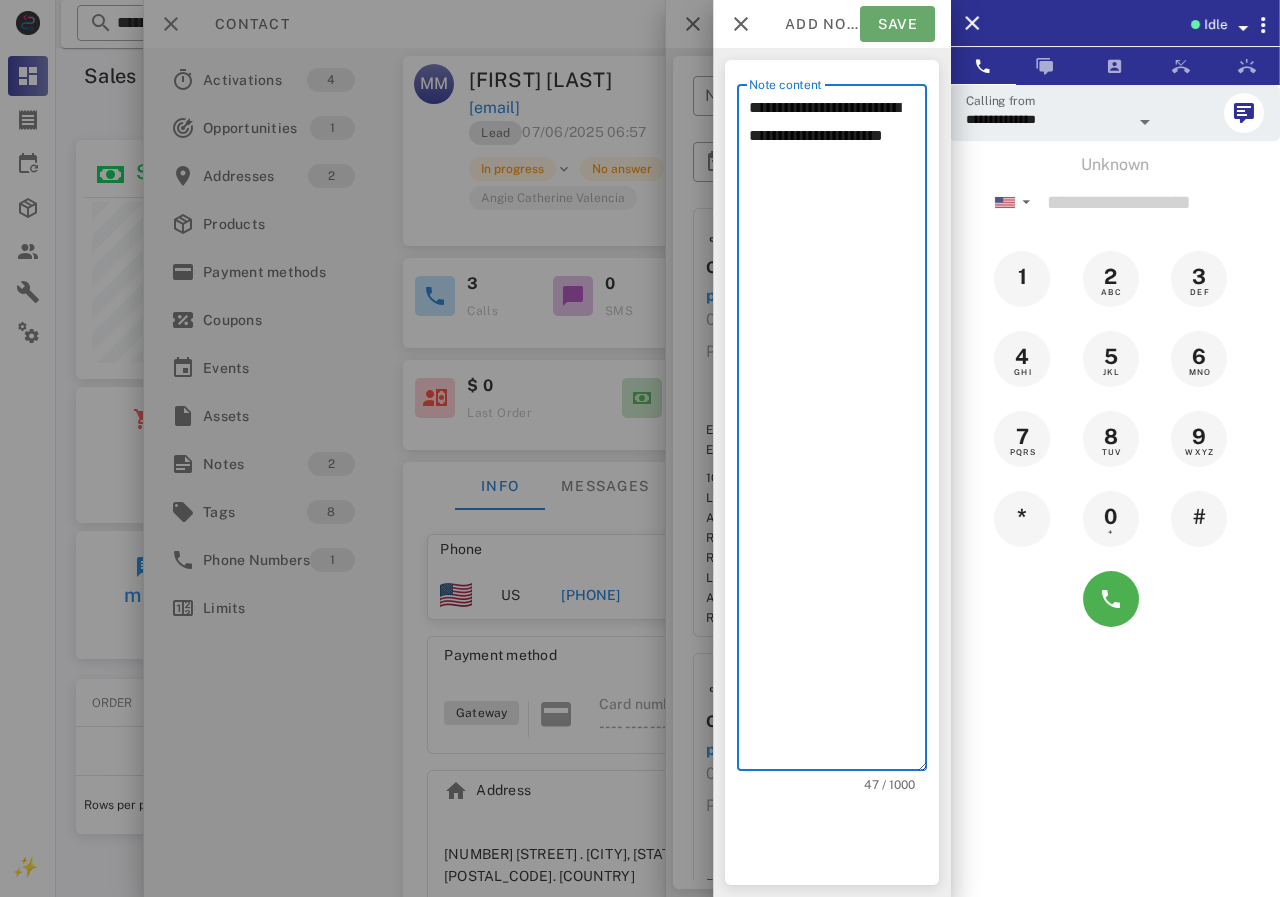 click on "Save" at bounding box center [897, 24] 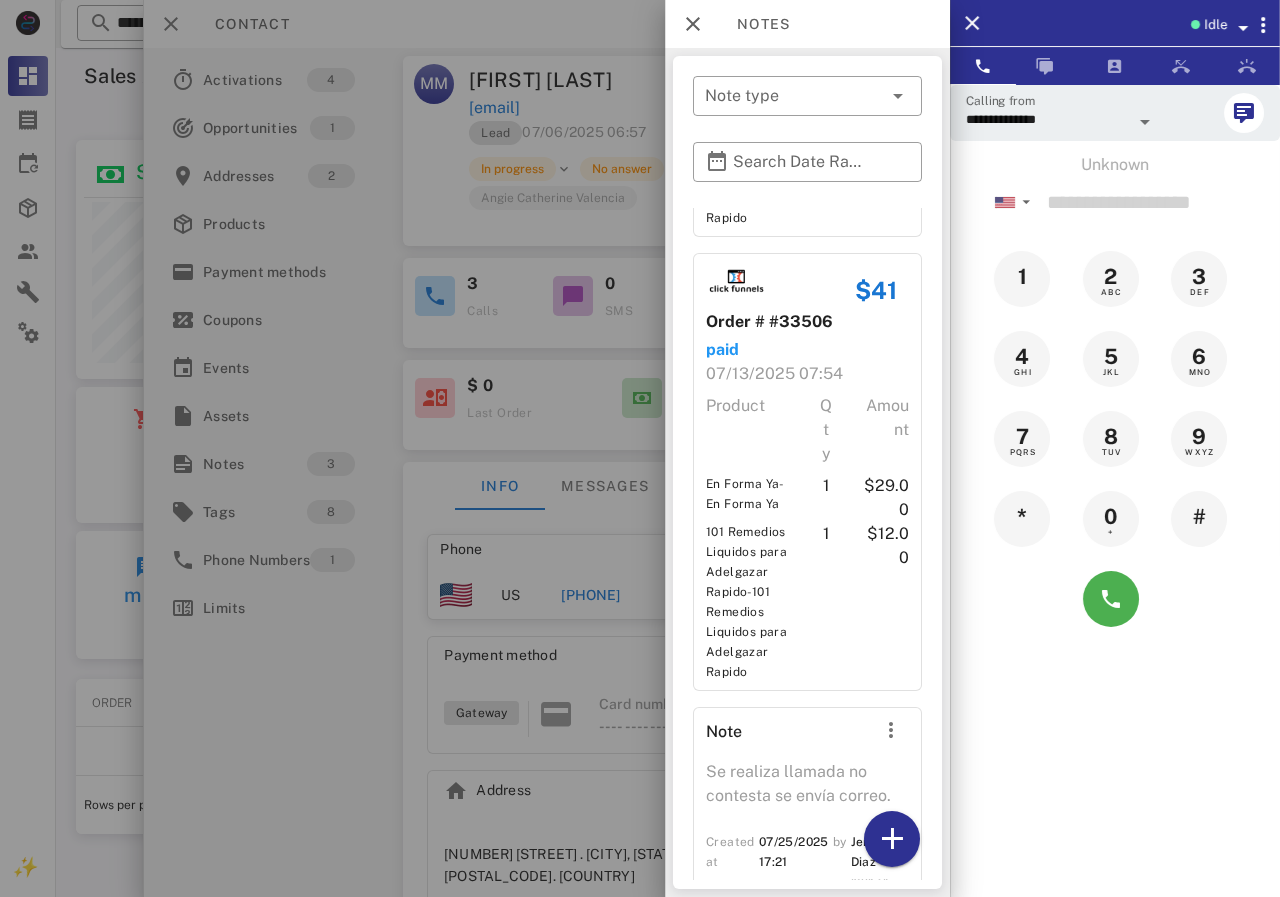 scroll, scrollTop: 448, scrollLeft: 0, axis: vertical 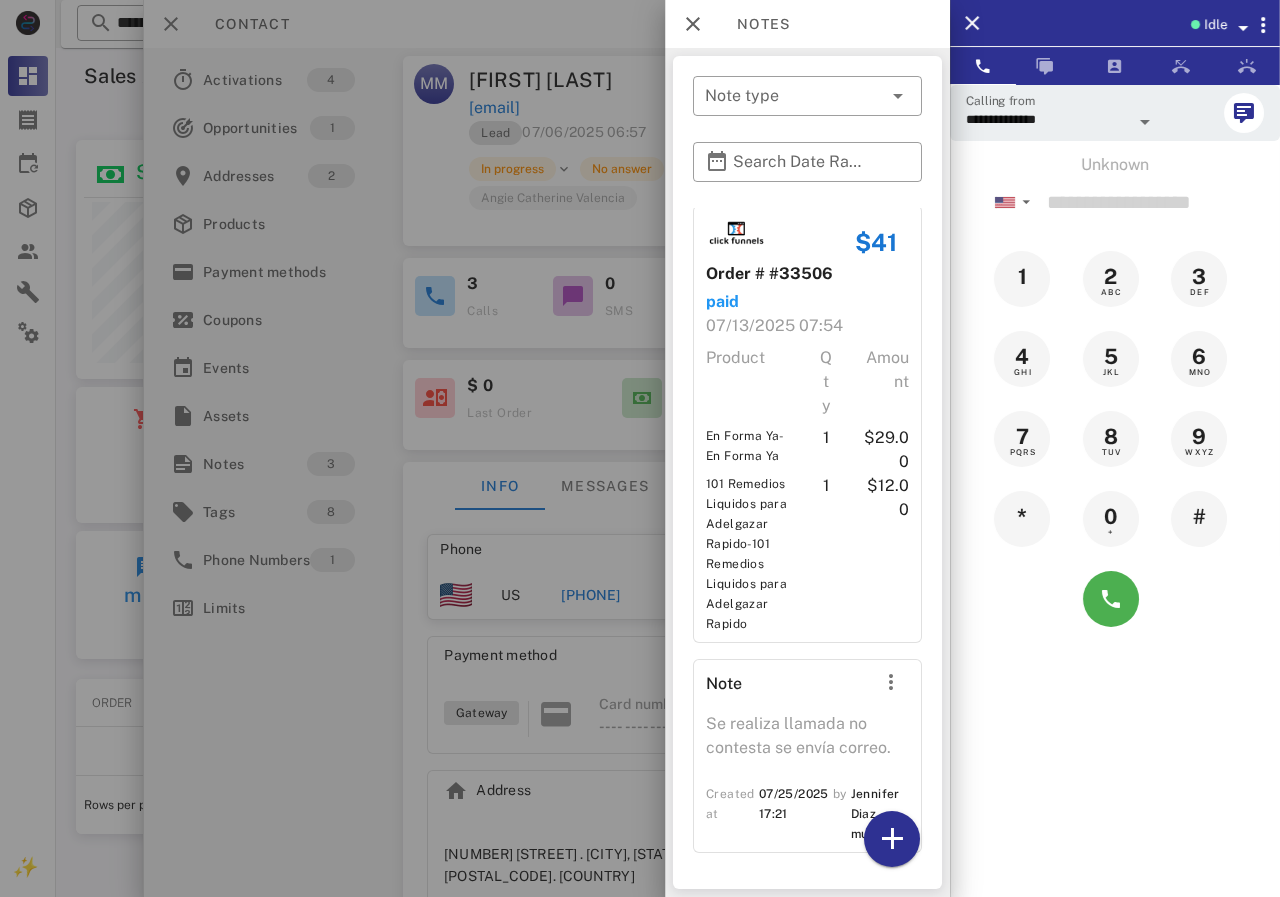 click at bounding box center [640, 448] 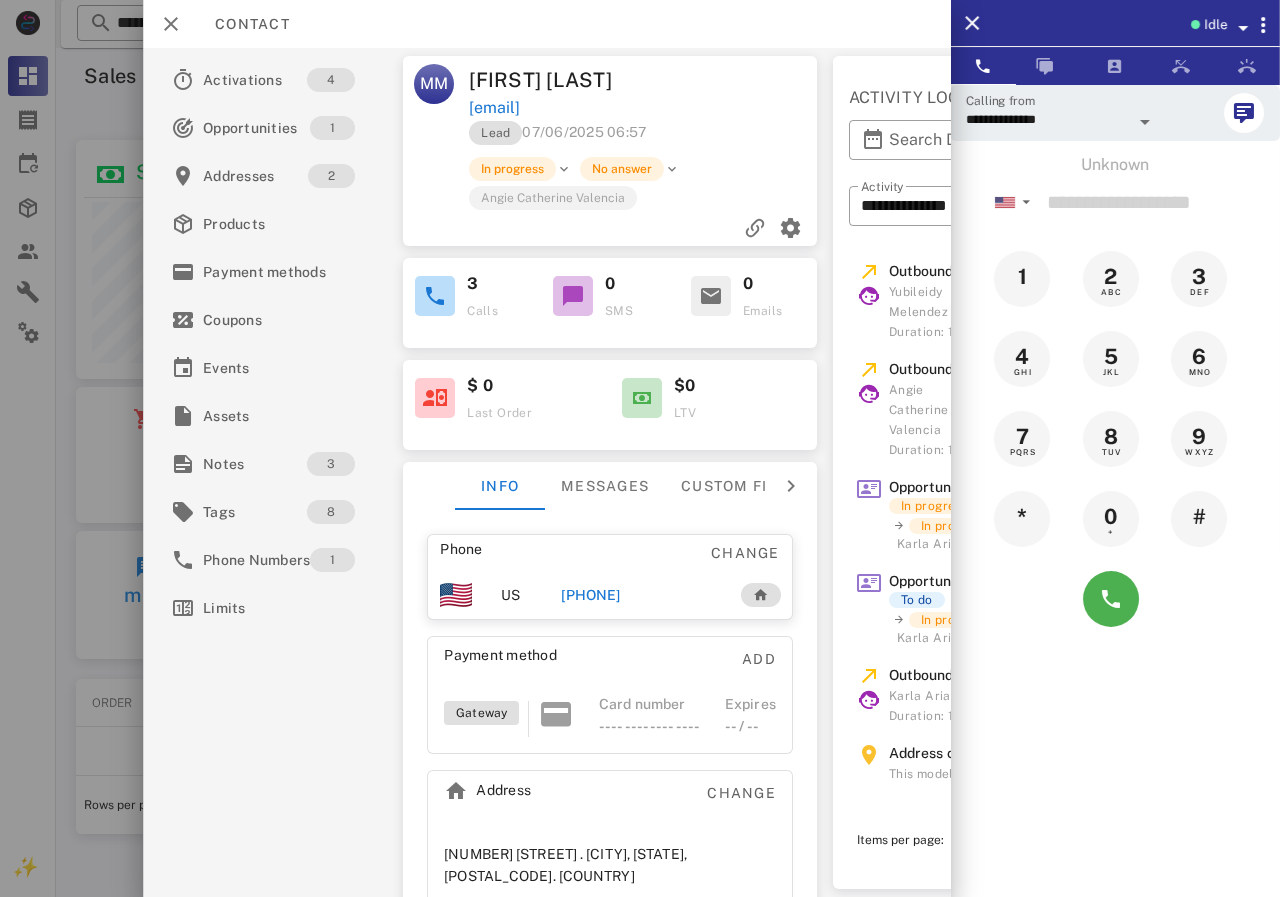 drag, startPoint x: 590, startPoint y: 140, endPoint x: 469, endPoint y: 138, distance: 121.016525 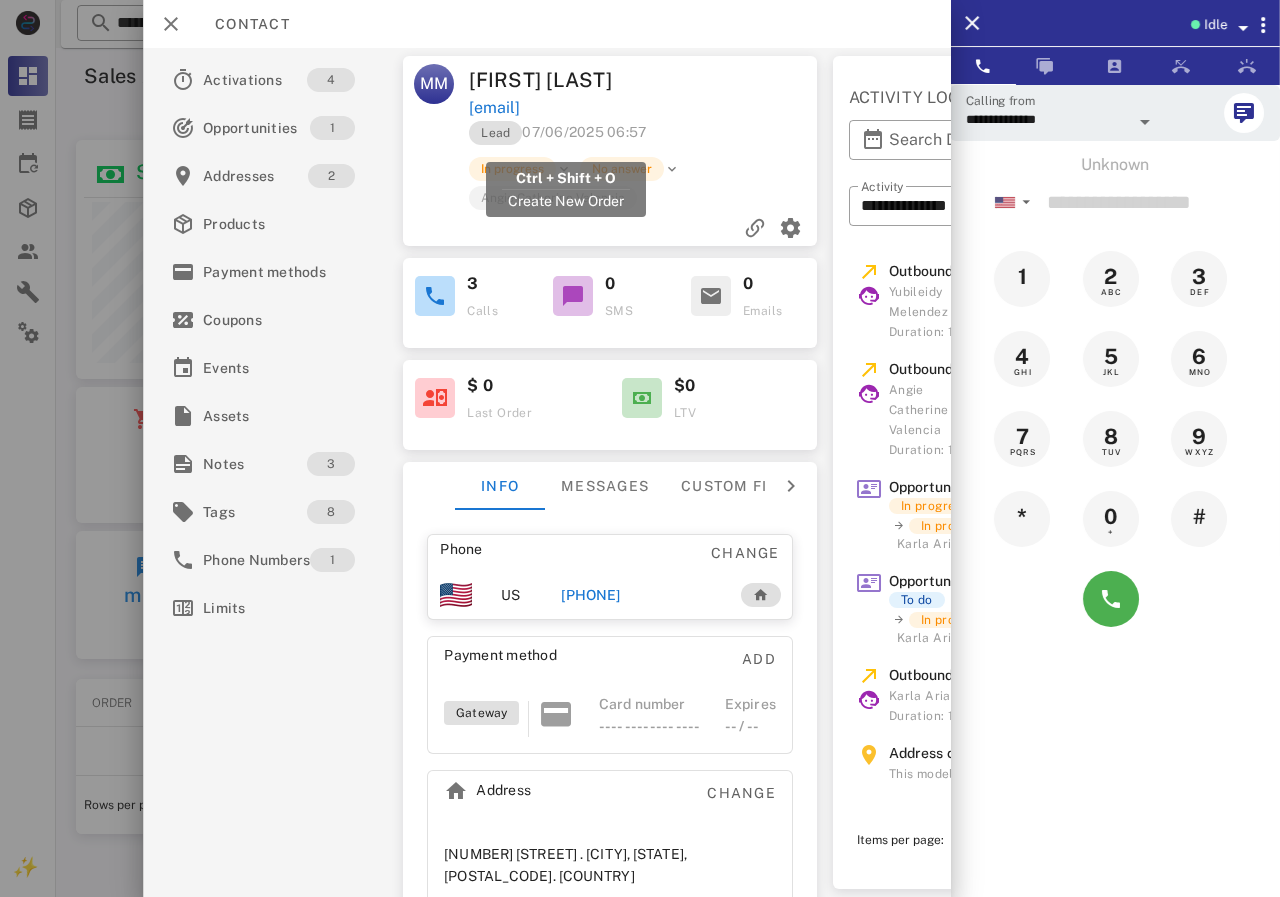 drag, startPoint x: 680, startPoint y: 138, endPoint x: 473, endPoint y: 139, distance: 207.00241 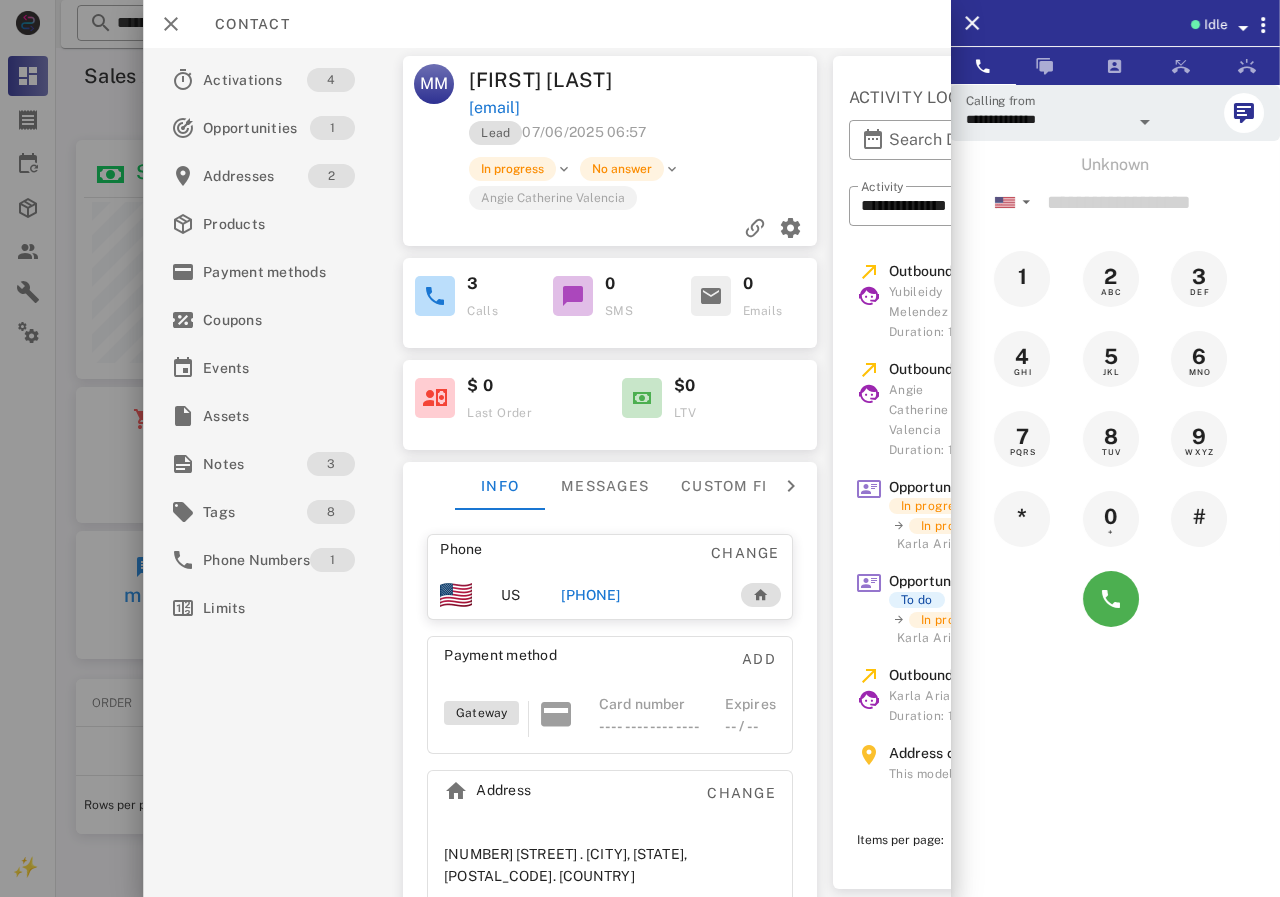 copy on "[EMAIL]" 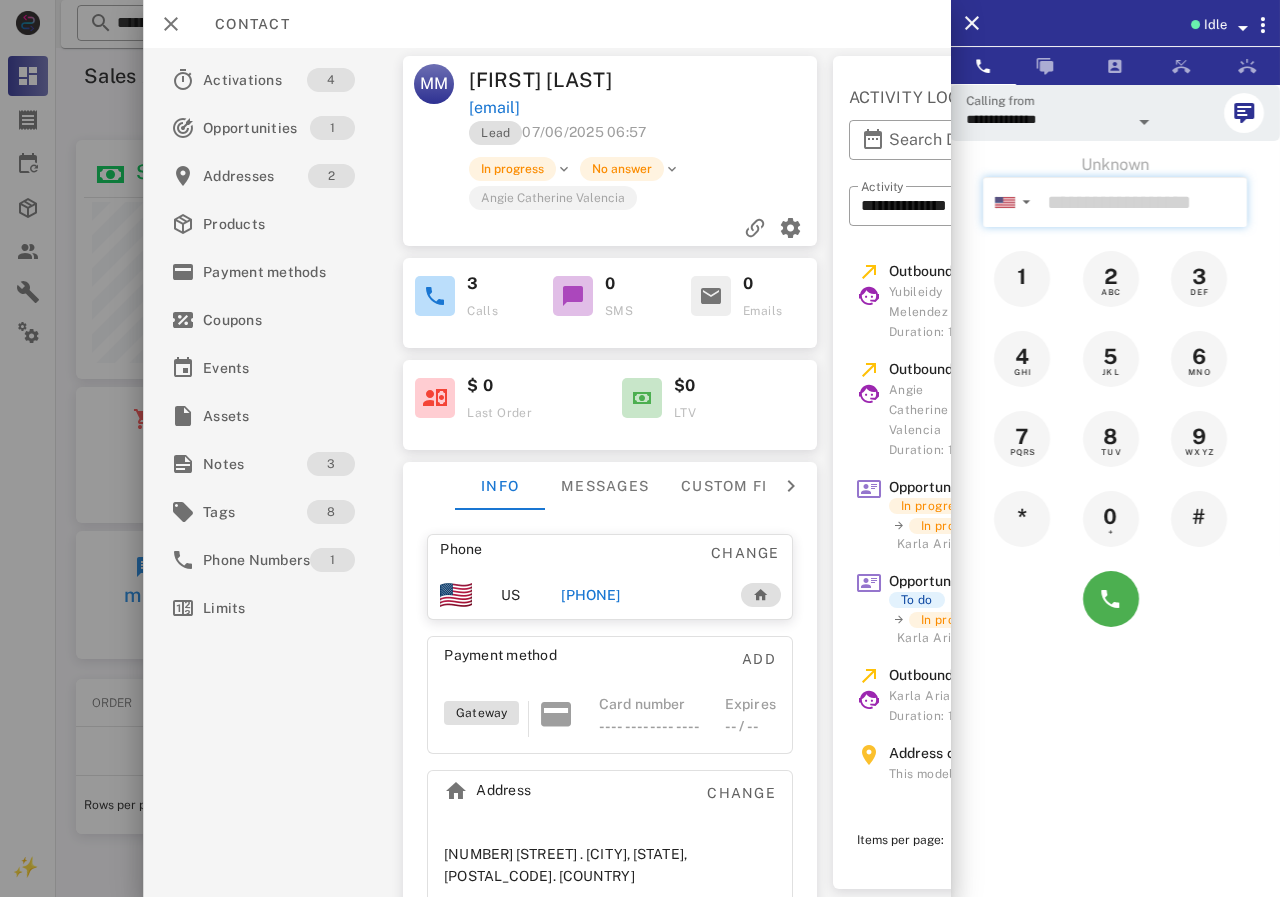 click at bounding box center (1143, 202) 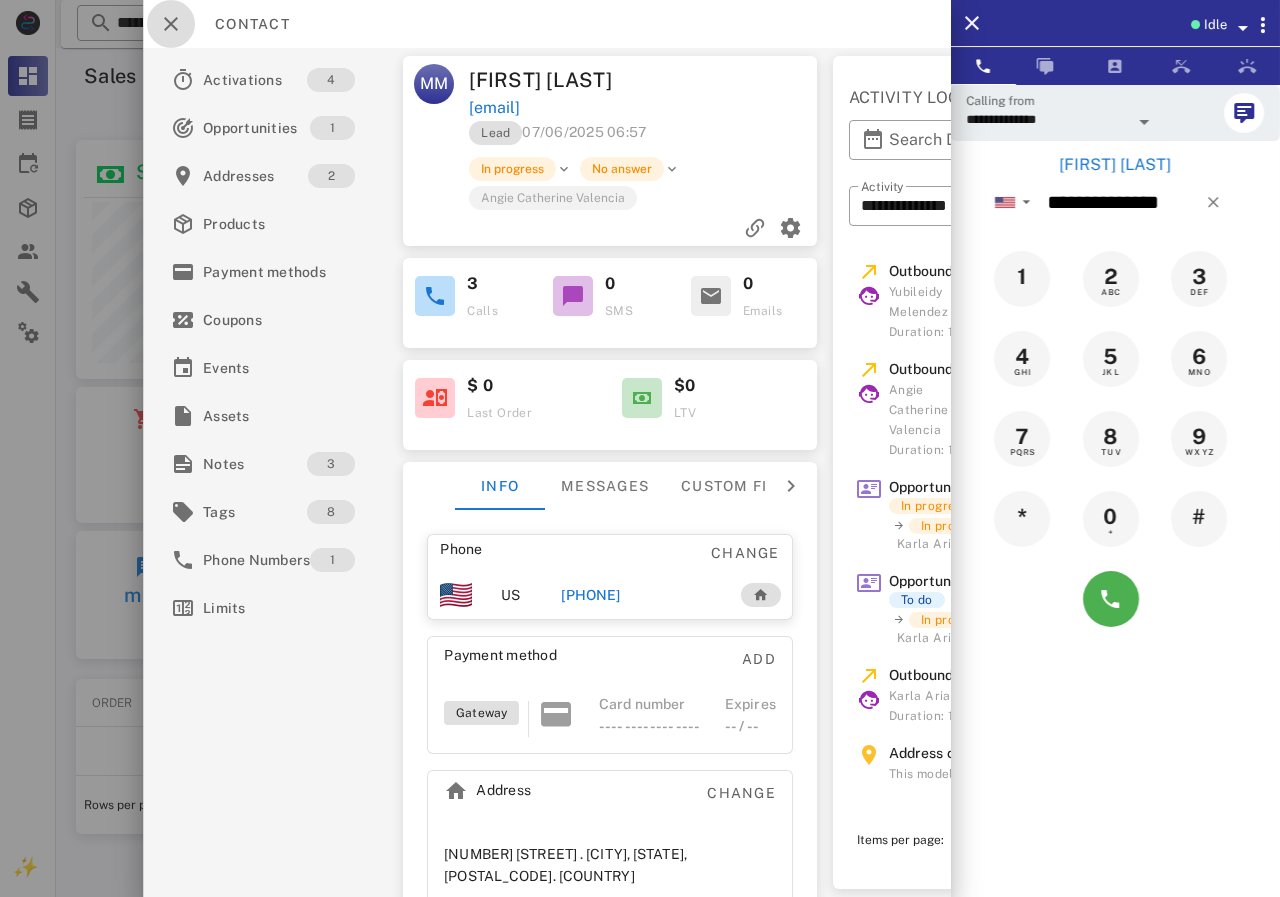 click at bounding box center [171, 24] 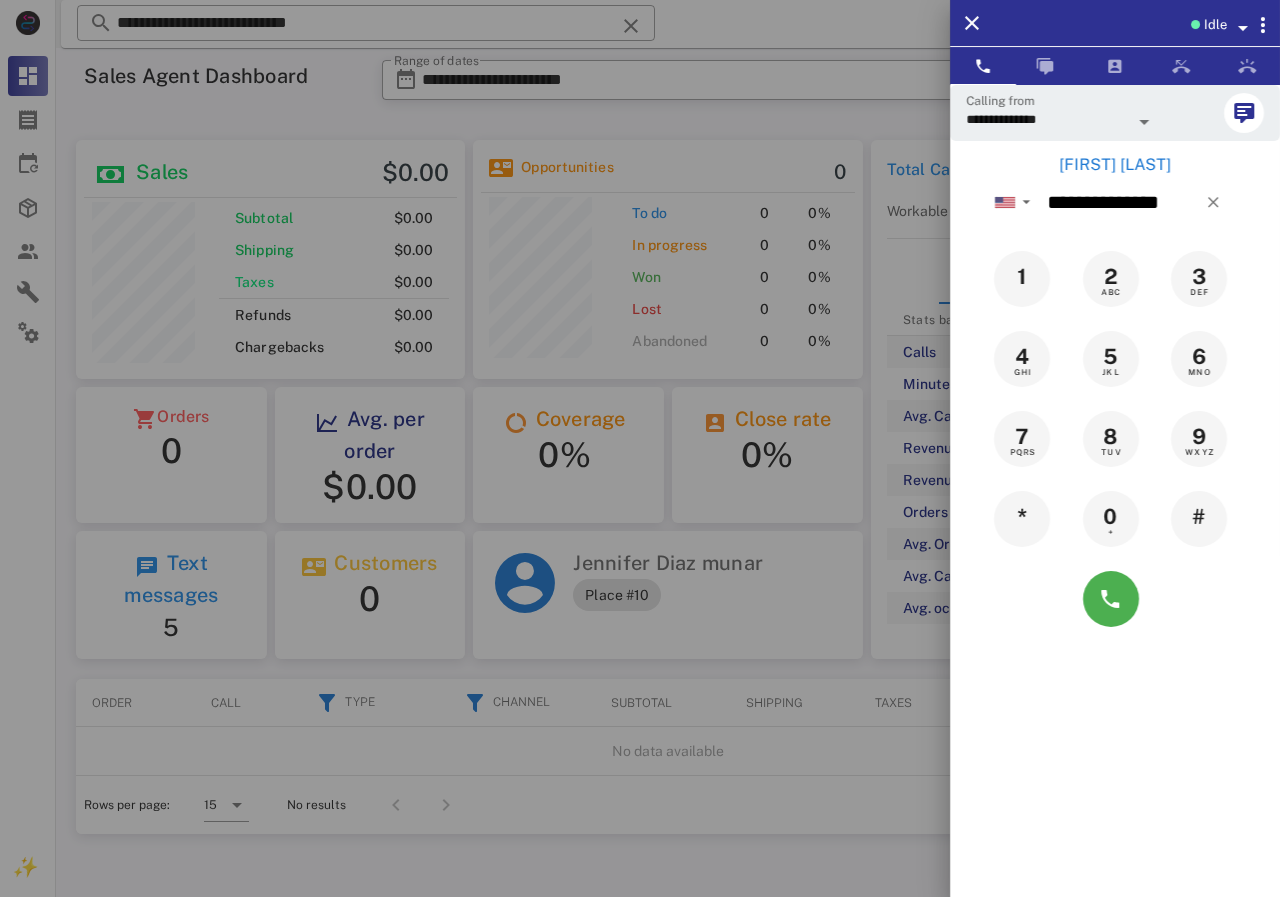 click on "[FIRST] [LAST]" at bounding box center (1115, 165) 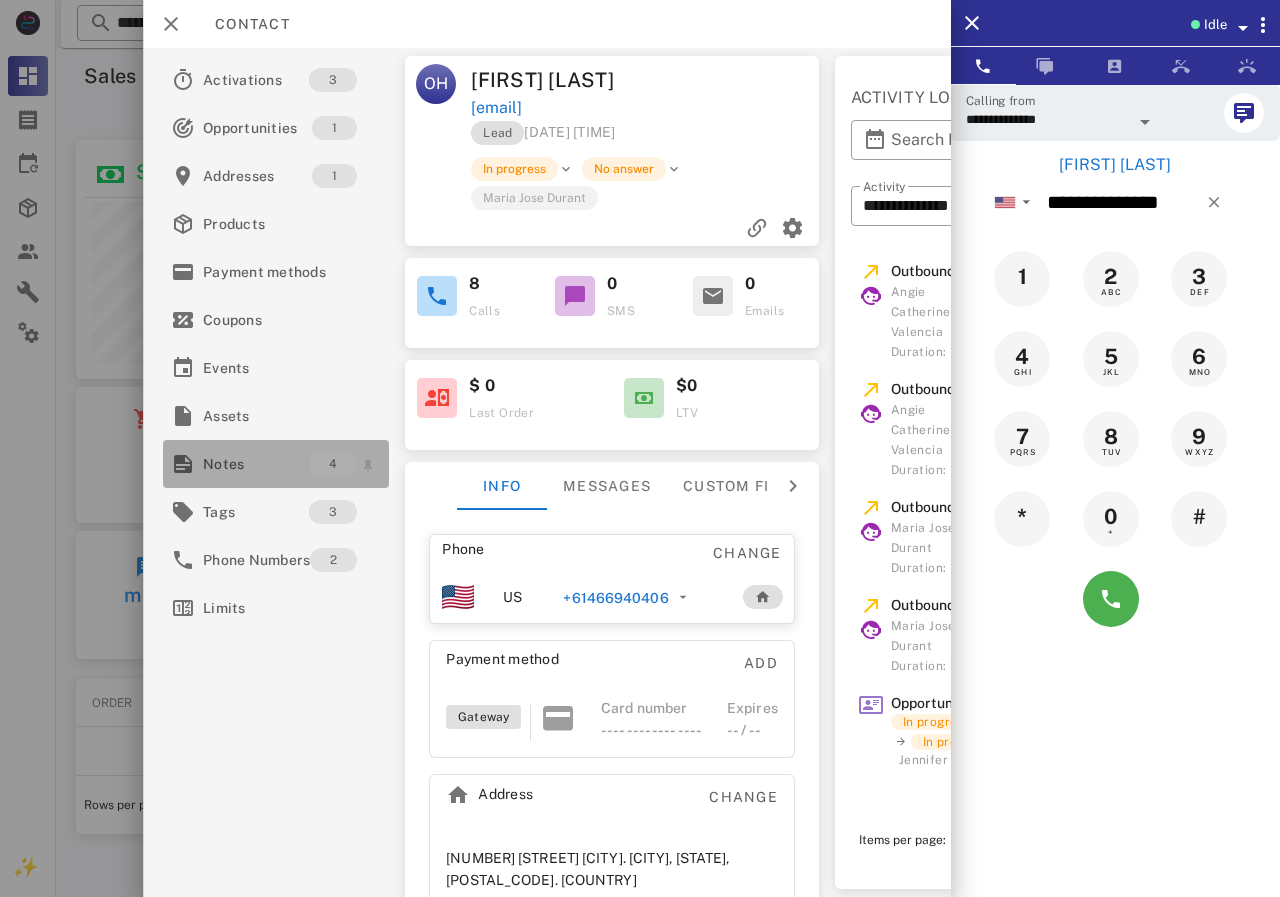 click on "Notes" at bounding box center [256, 464] 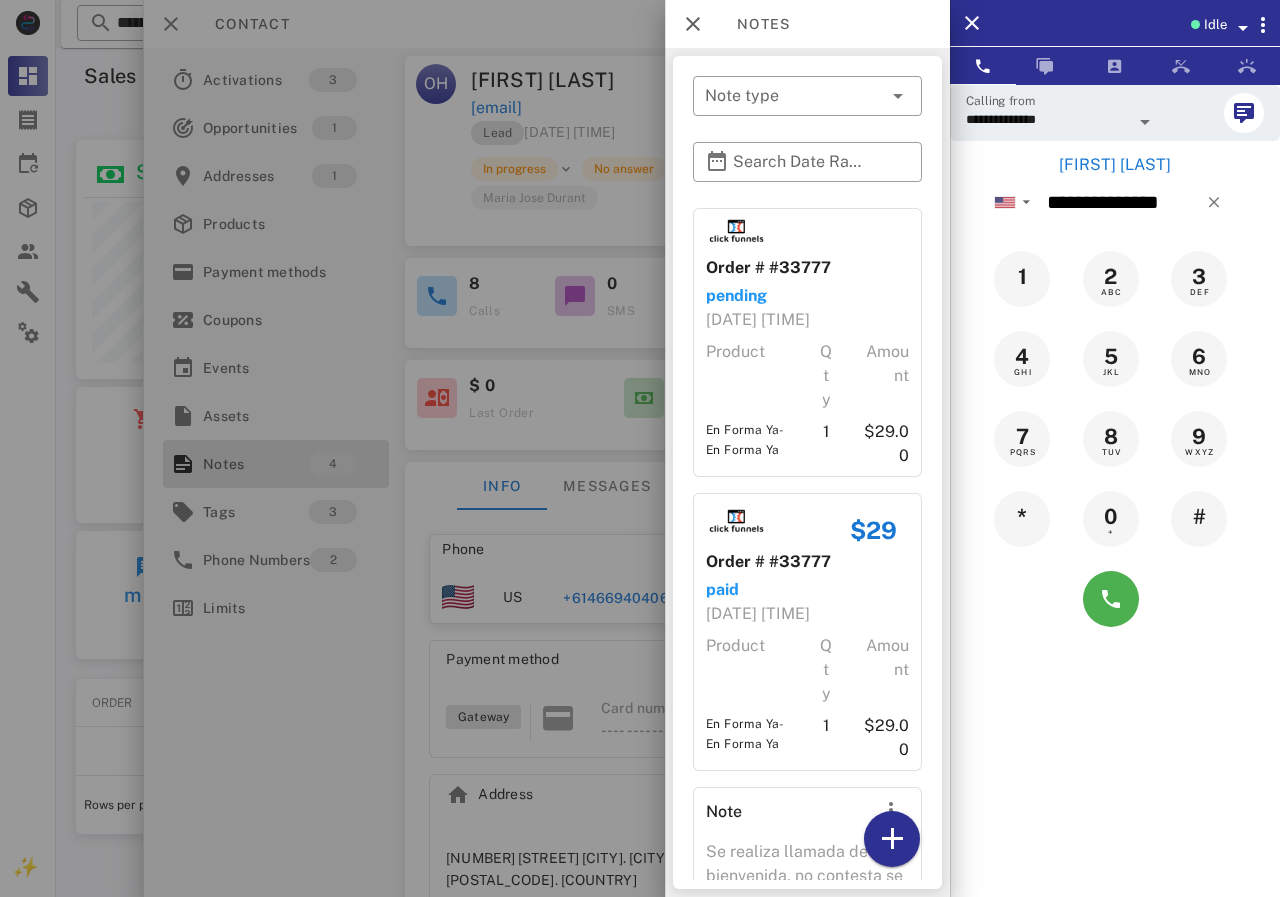 scroll, scrollTop: 362, scrollLeft: 0, axis: vertical 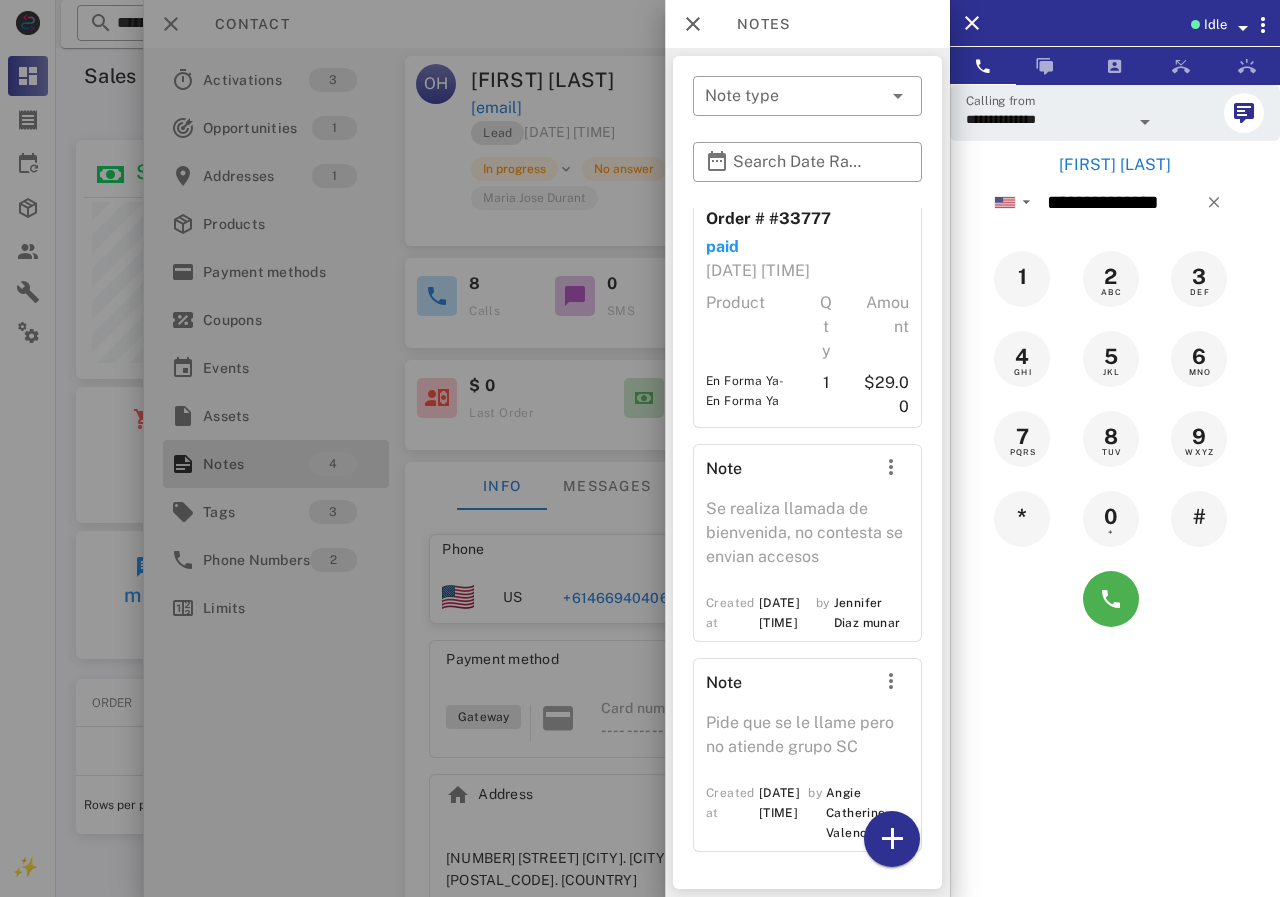 click at bounding box center [640, 448] 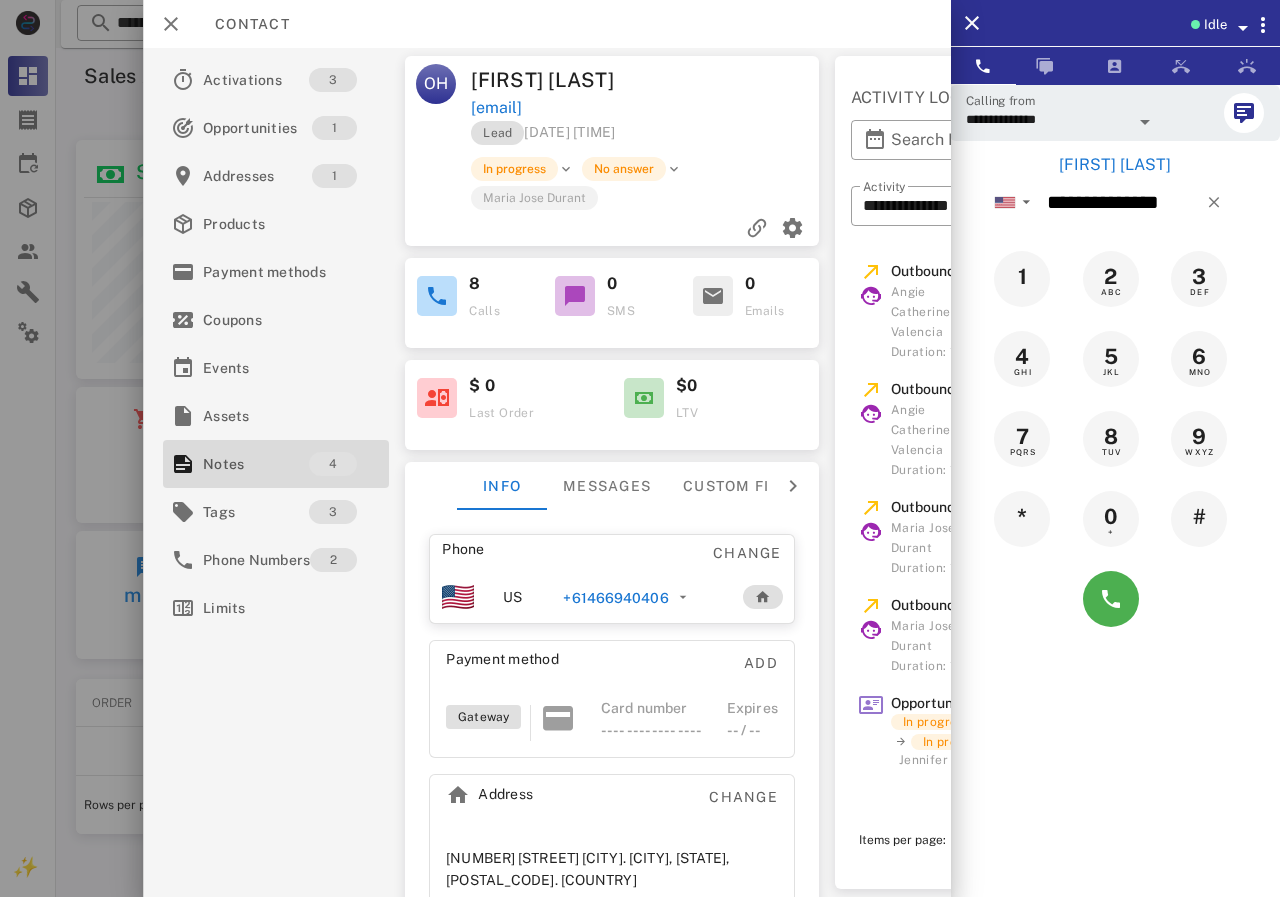 click on "+61466940406" at bounding box center [615, 598] 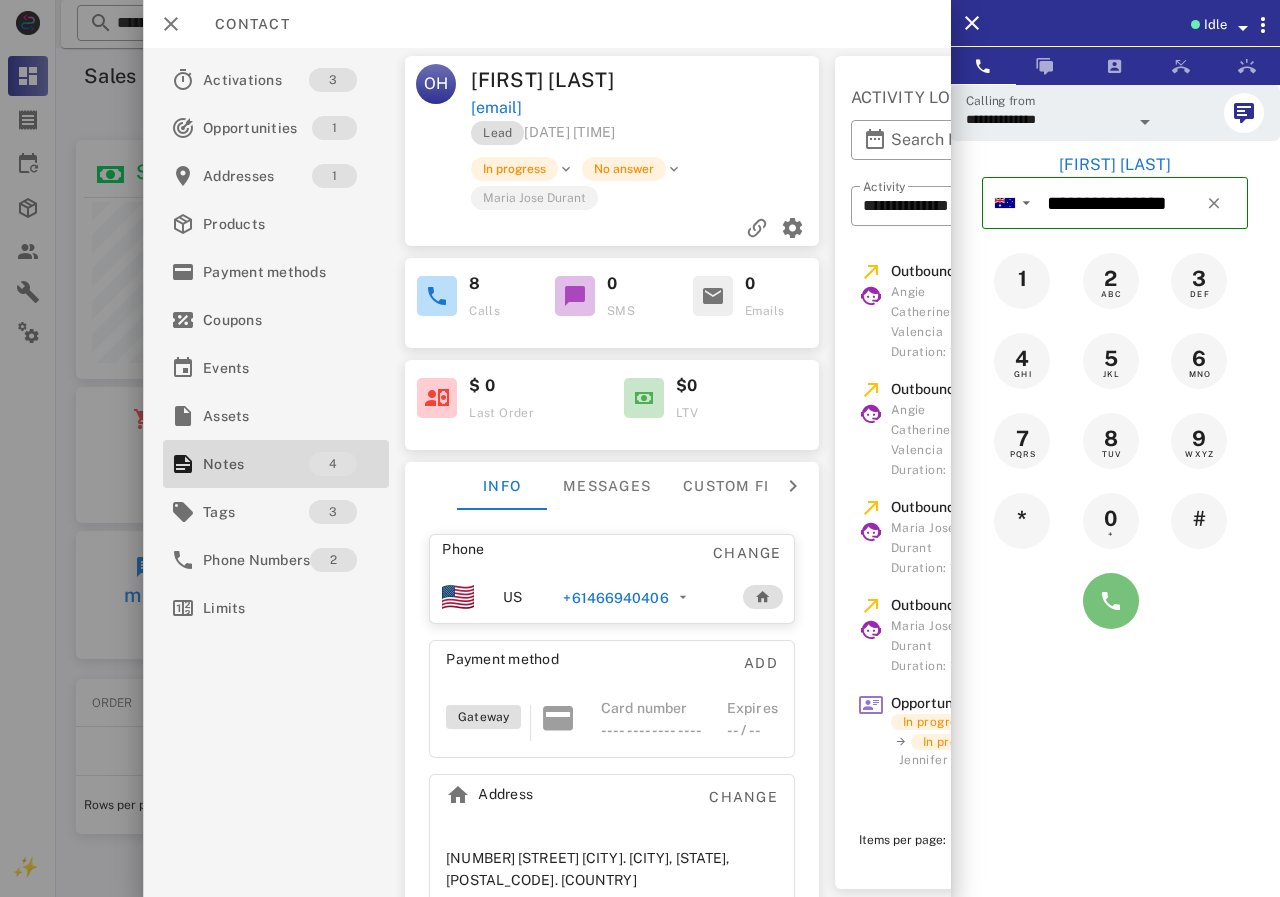 click at bounding box center [1111, 601] 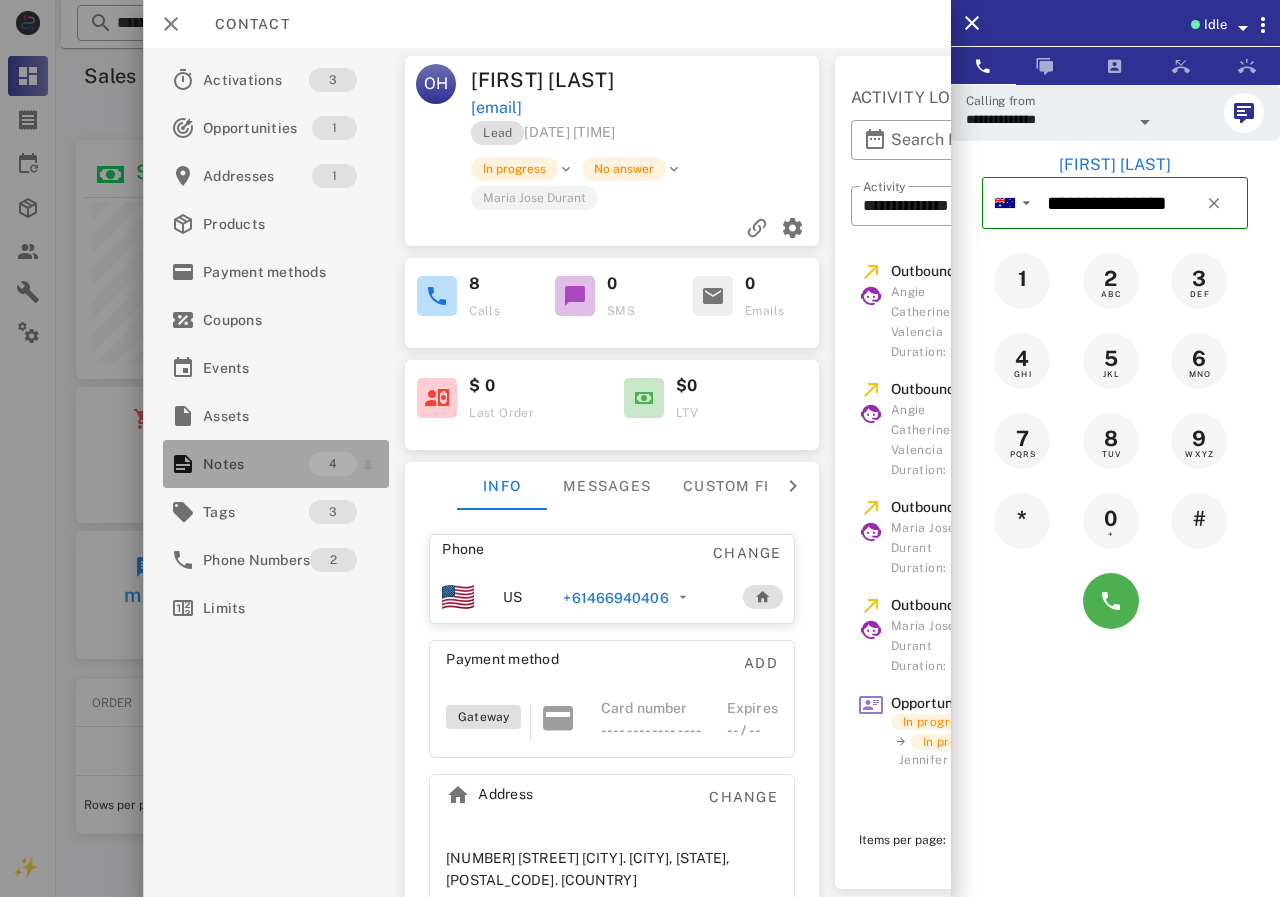 click on "Notes" at bounding box center (256, 464) 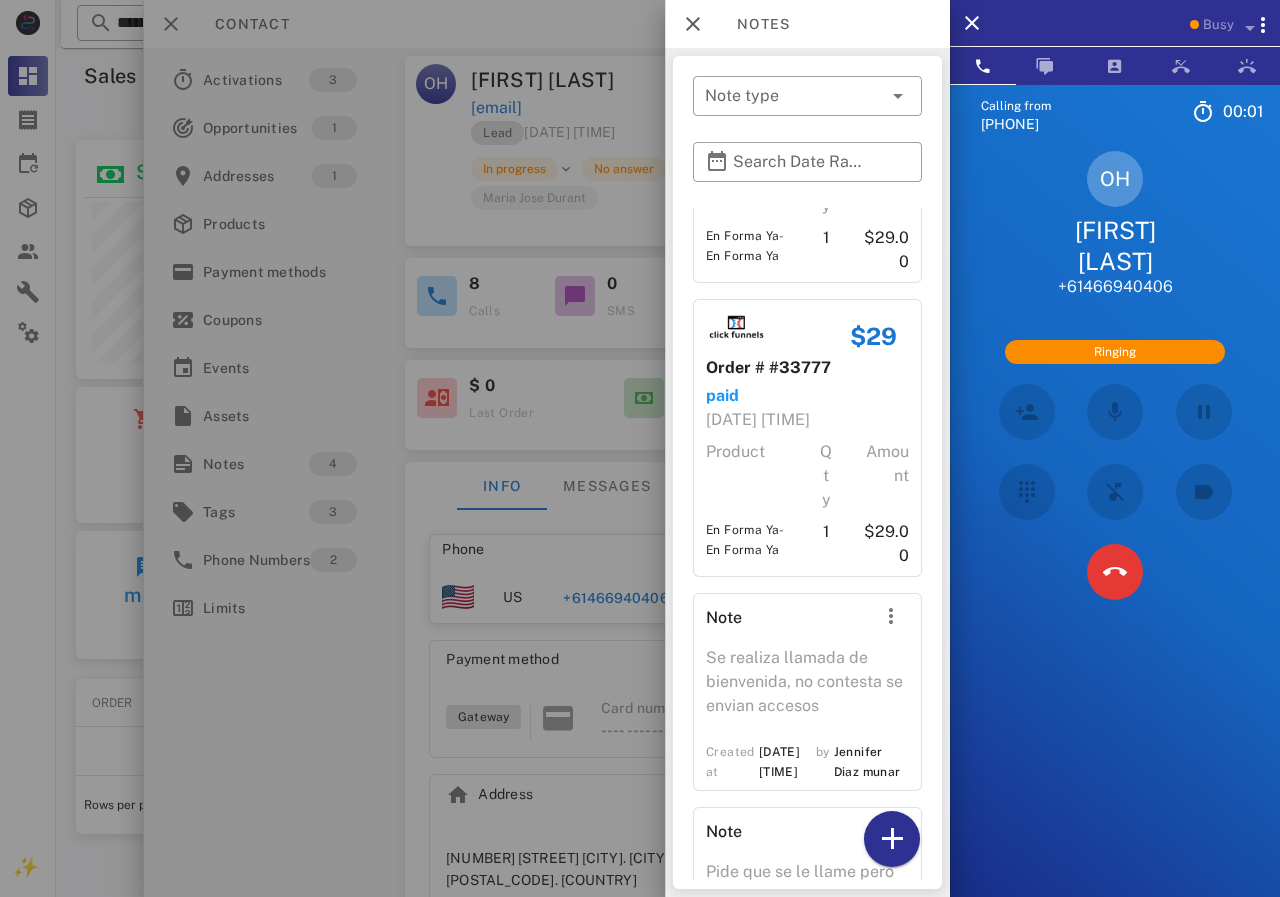 scroll, scrollTop: 362, scrollLeft: 0, axis: vertical 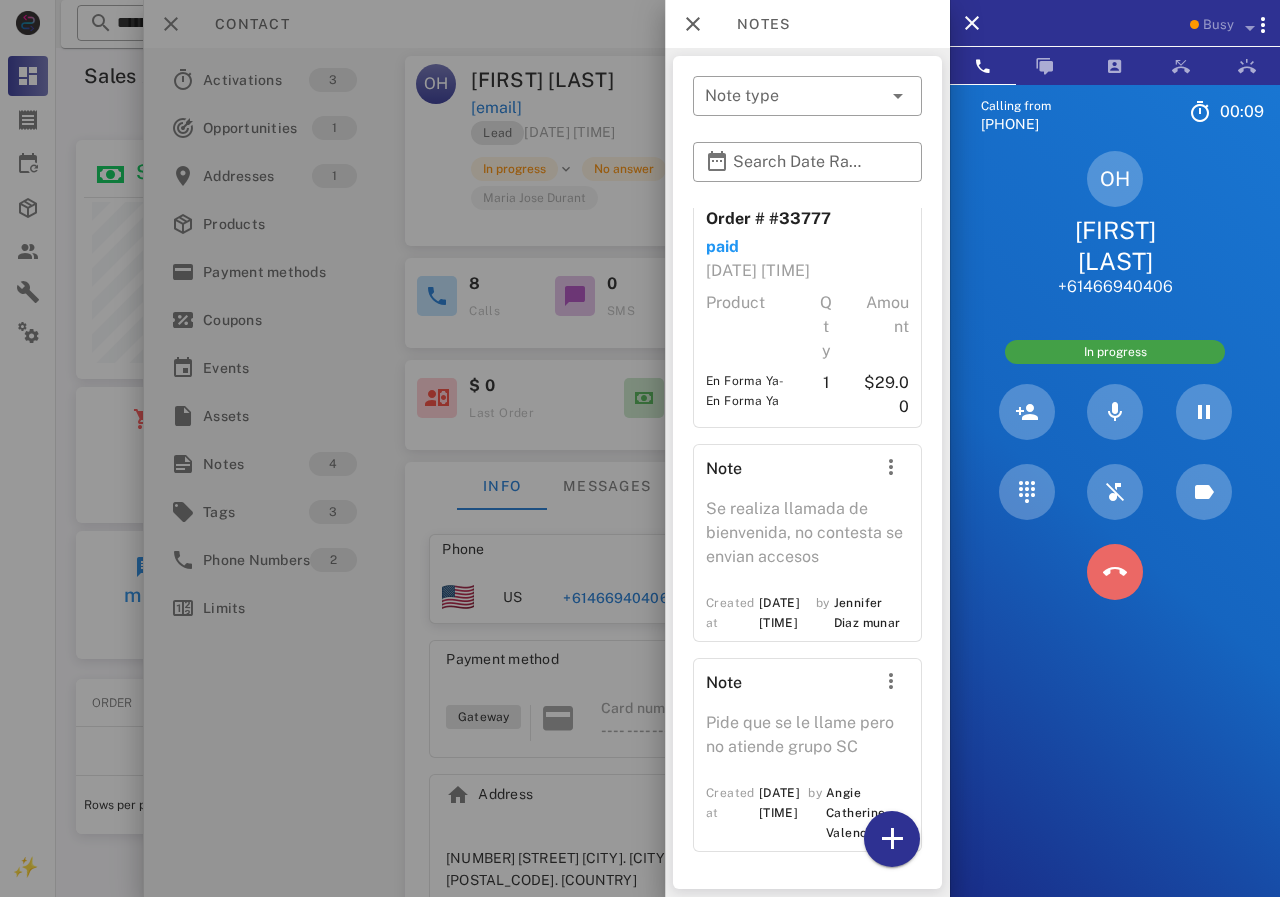 click at bounding box center [1115, 572] 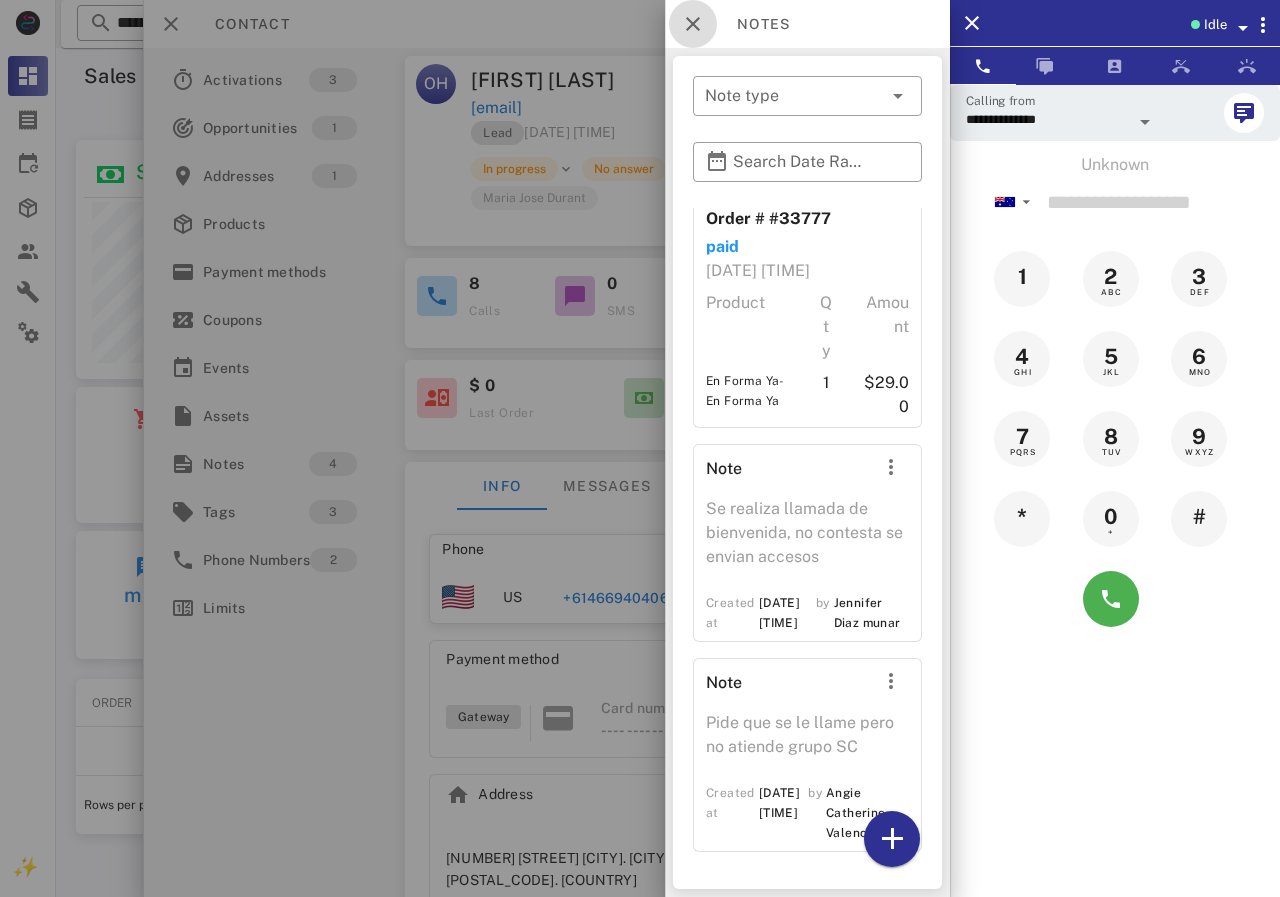 click at bounding box center (693, 24) 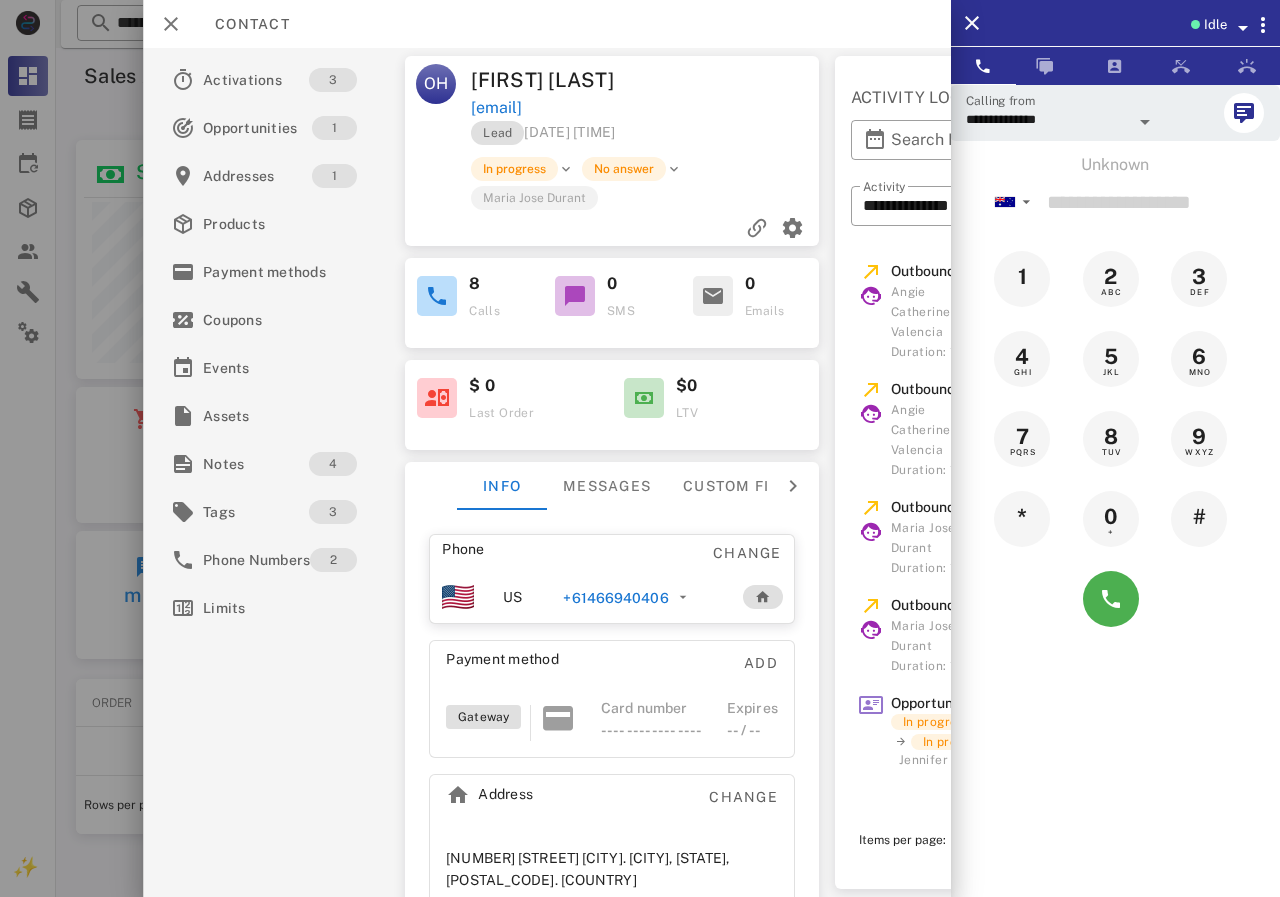 click on "+61466940406" at bounding box center (615, 598) 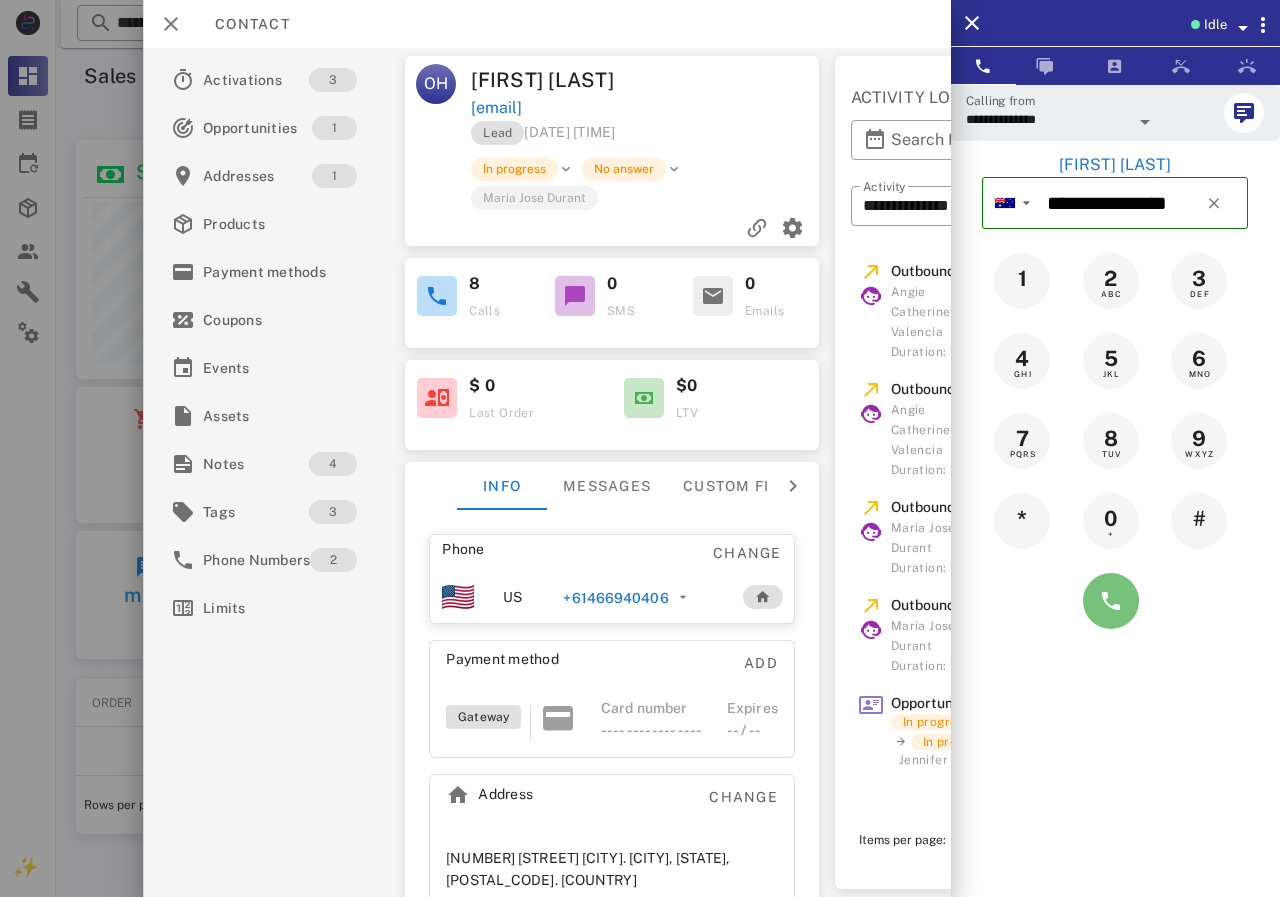 click at bounding box center [1111, 601] 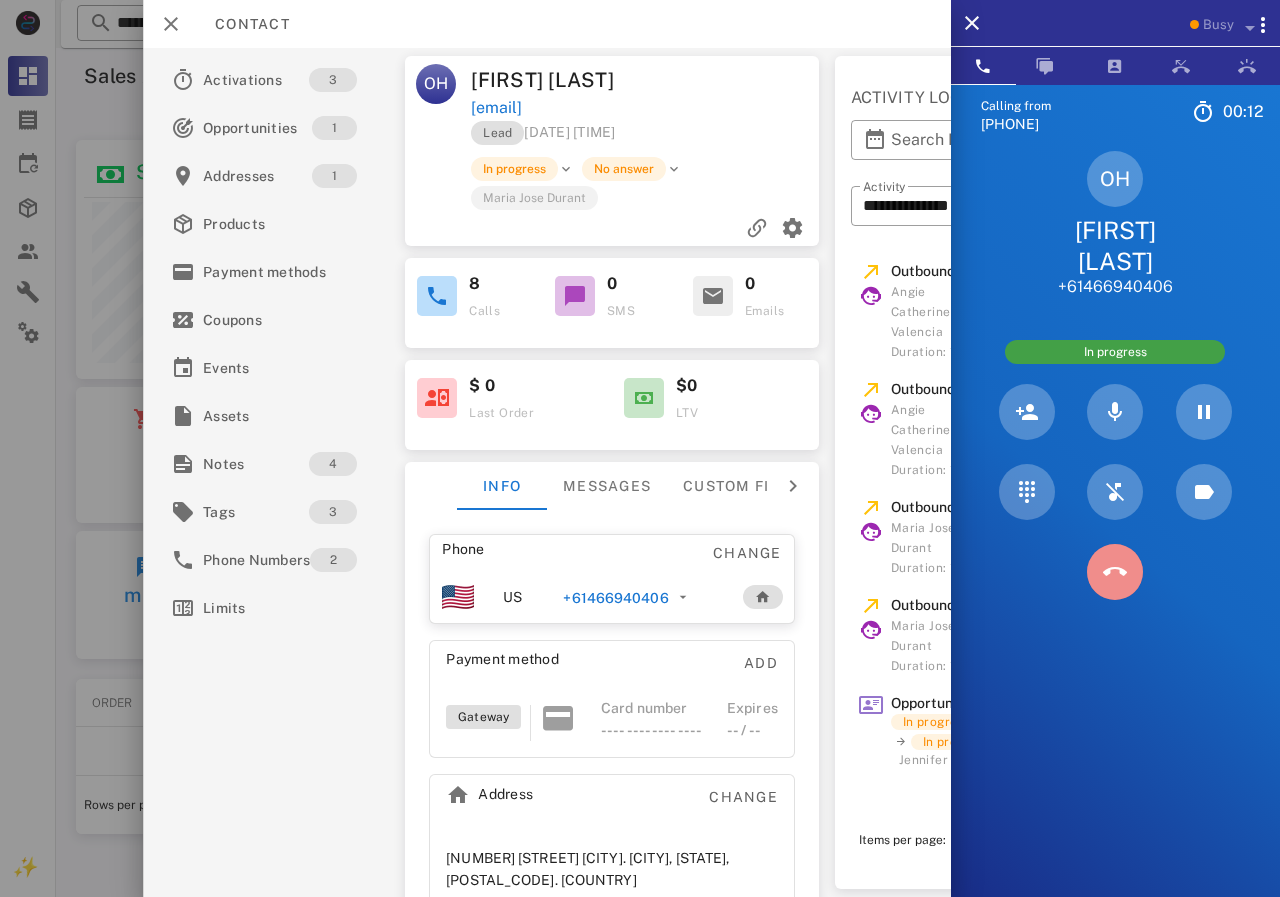 click at bounding box center [1115, 572] 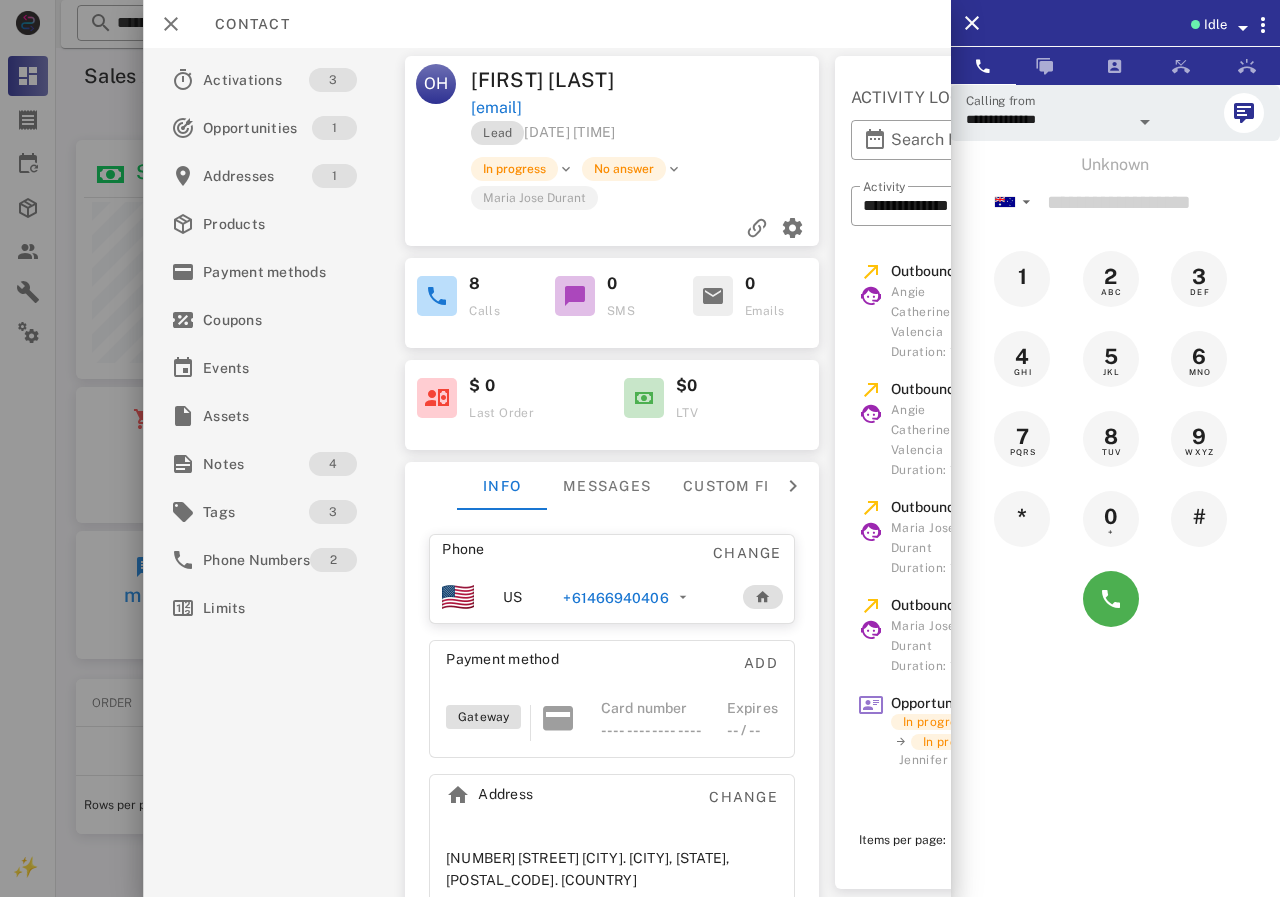 click on "+61466940406" at bounding box center (615, 598) 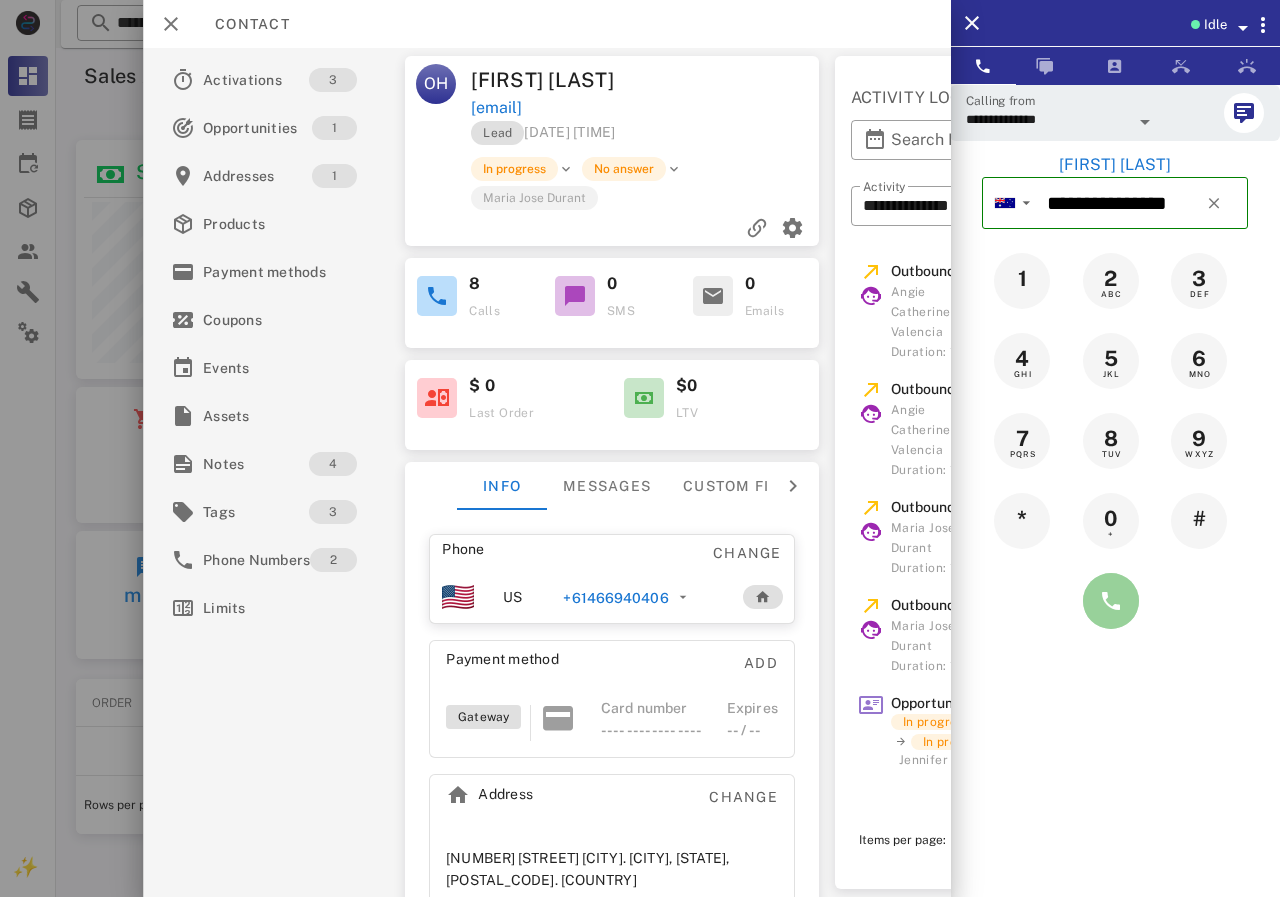 click at bounding box center [1111, 601] 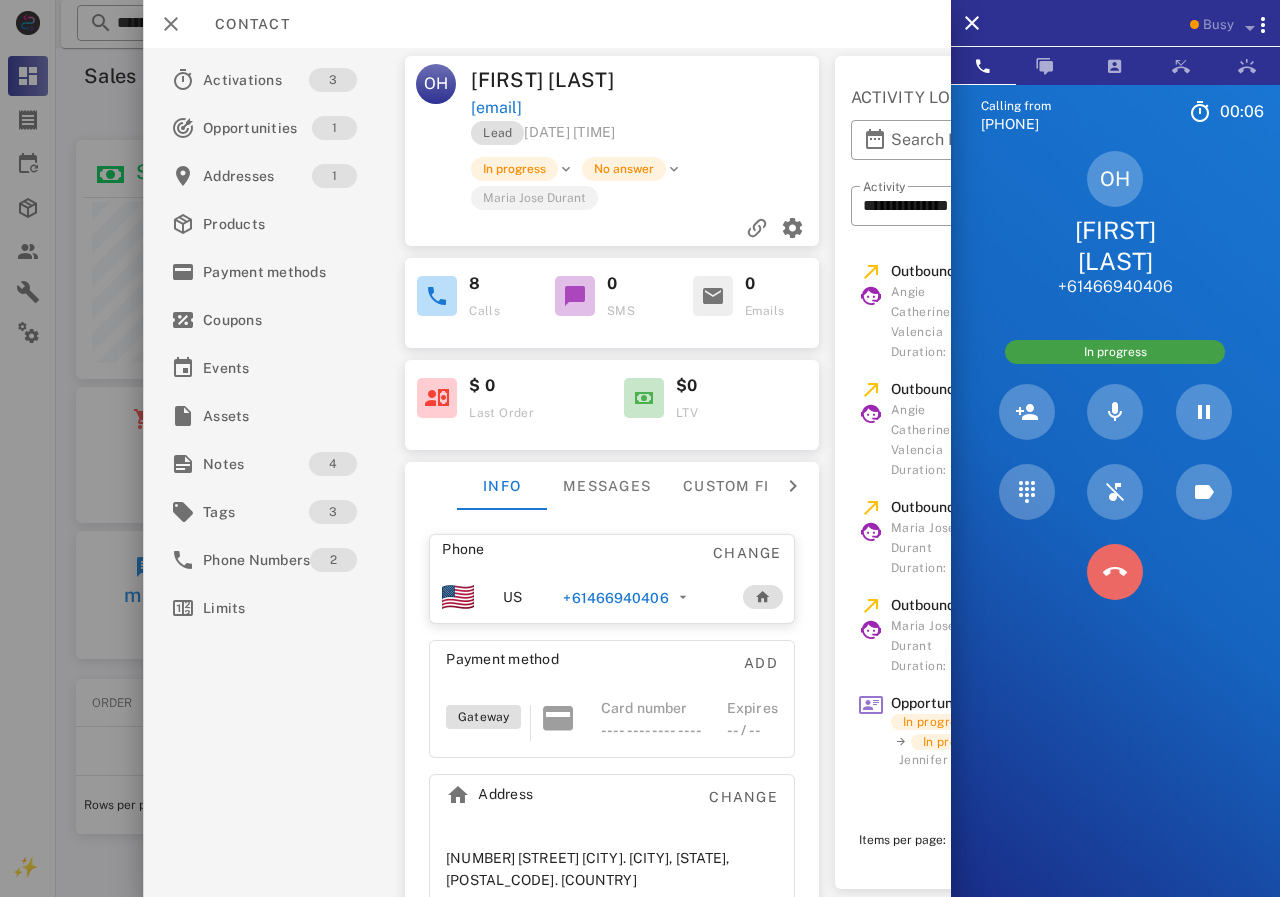 click at bounding box center [1115, 572] 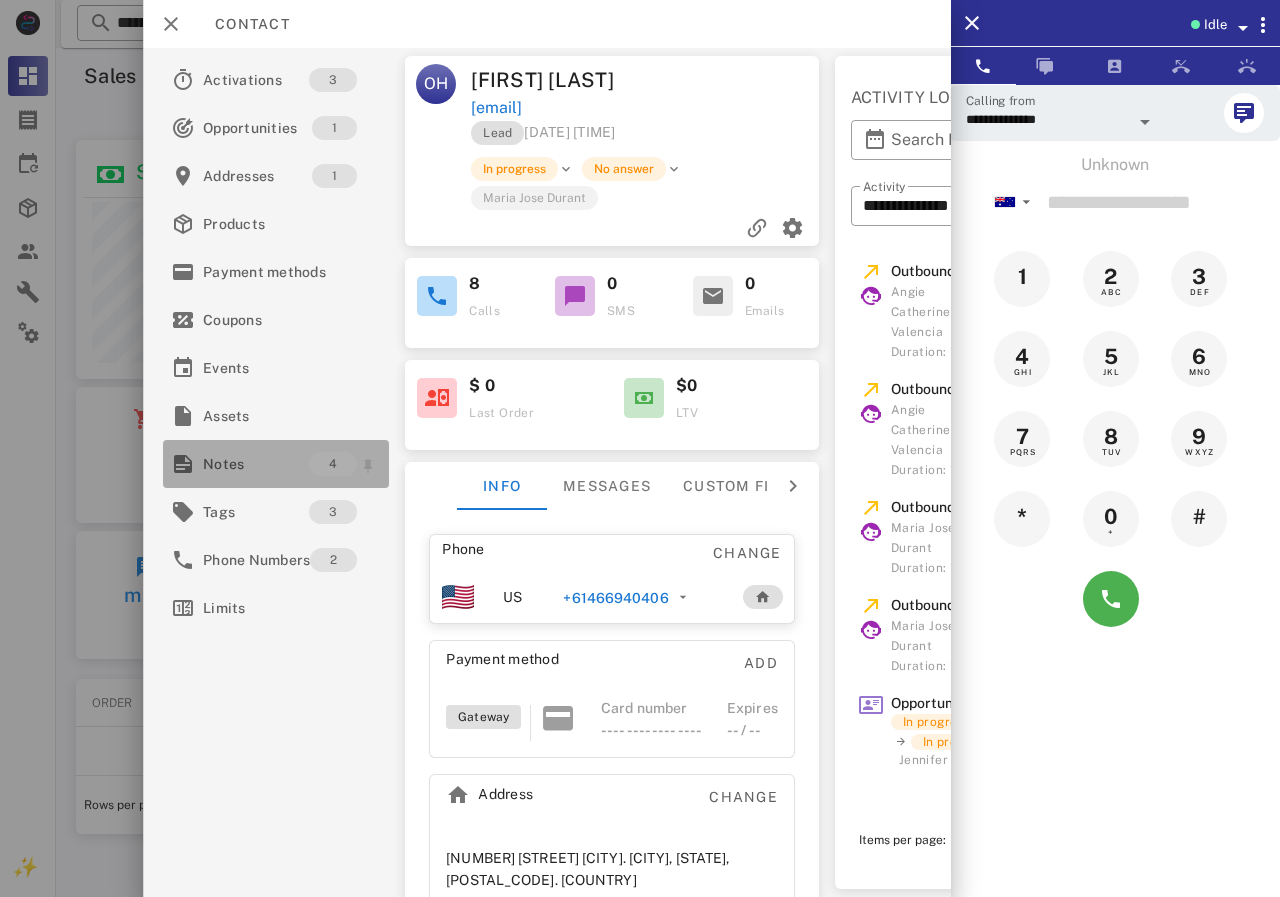 click on "Notes" at bounding box center [256, 464] 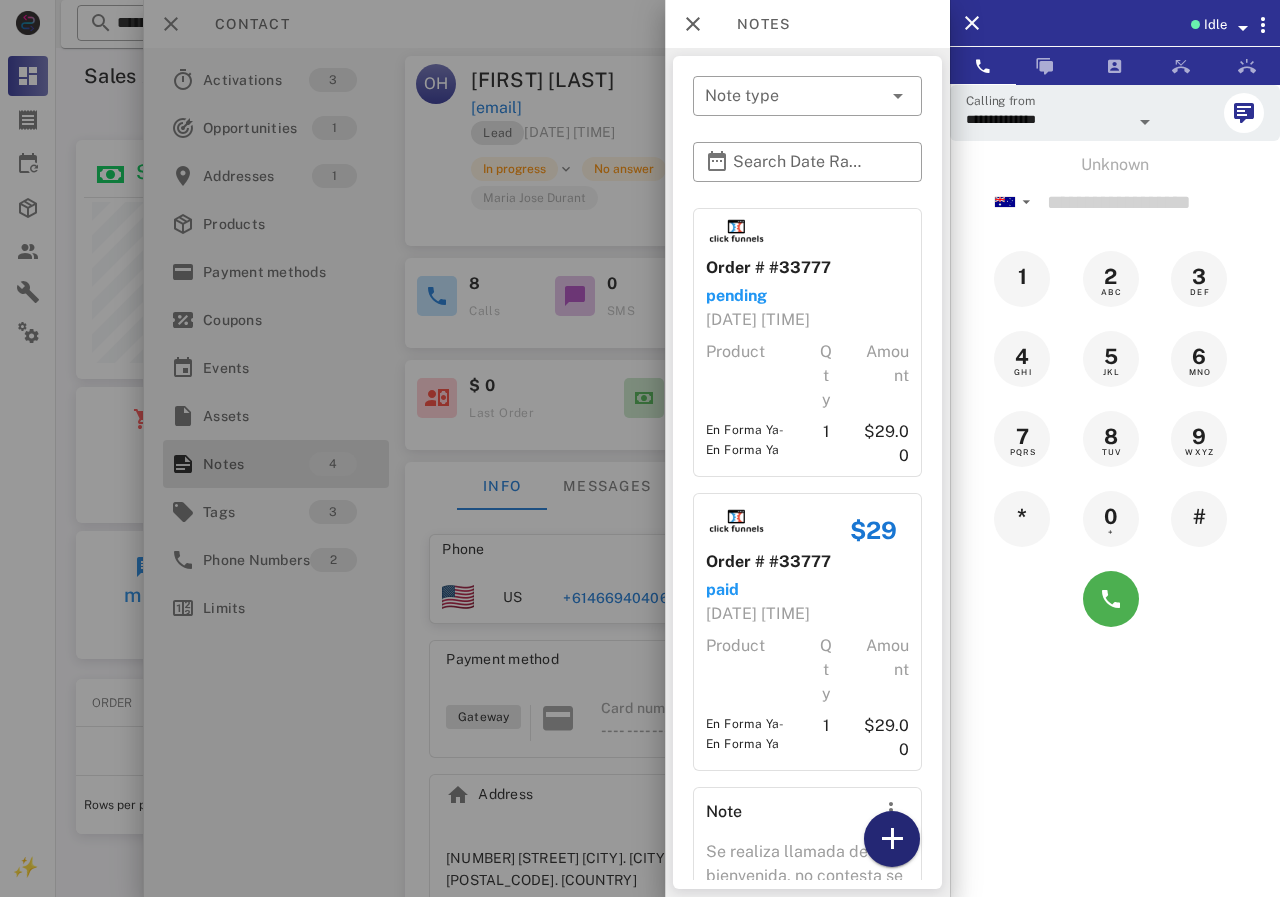 click at bounding box center [892, 839] 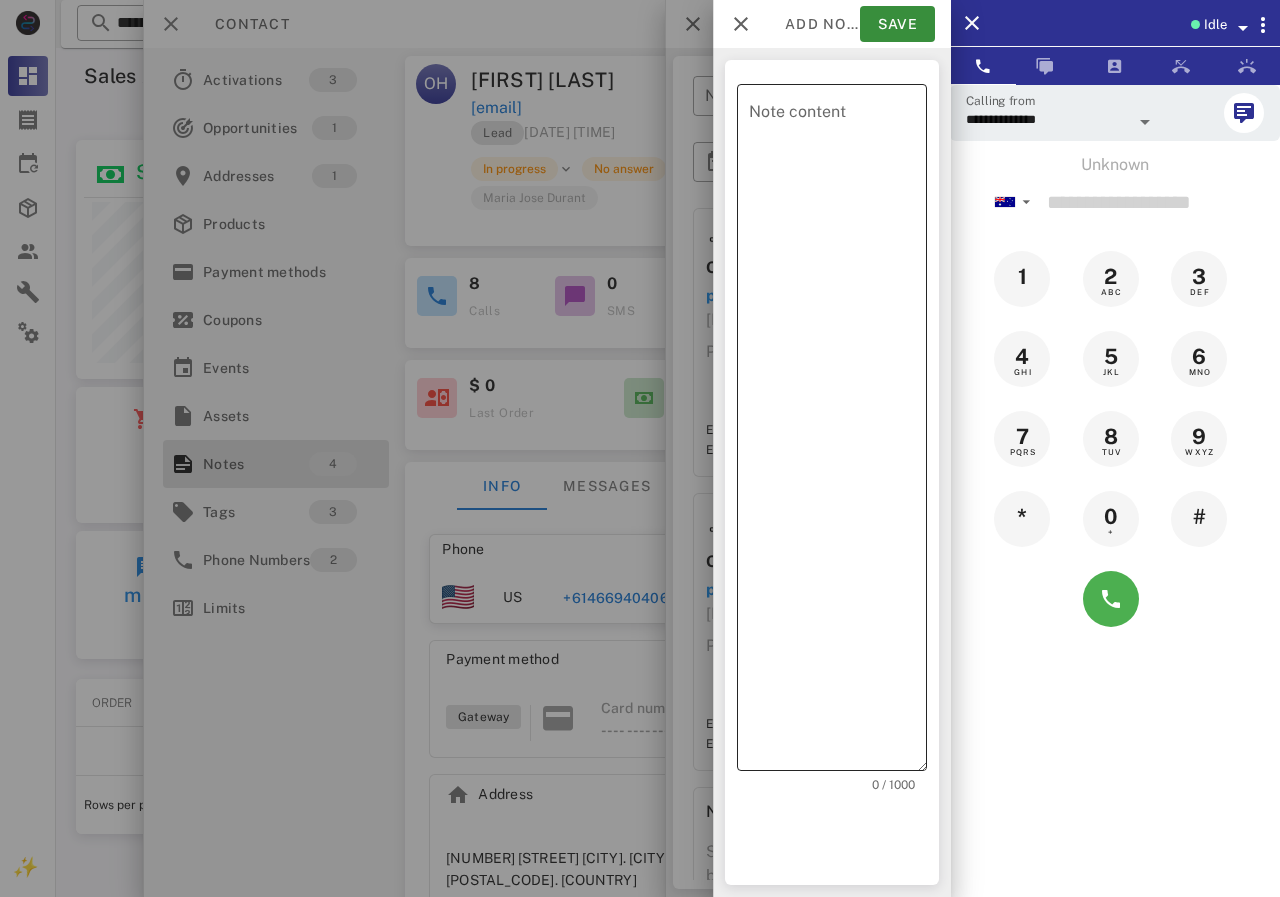 click on "Note content" at bounding box center (838, 432) 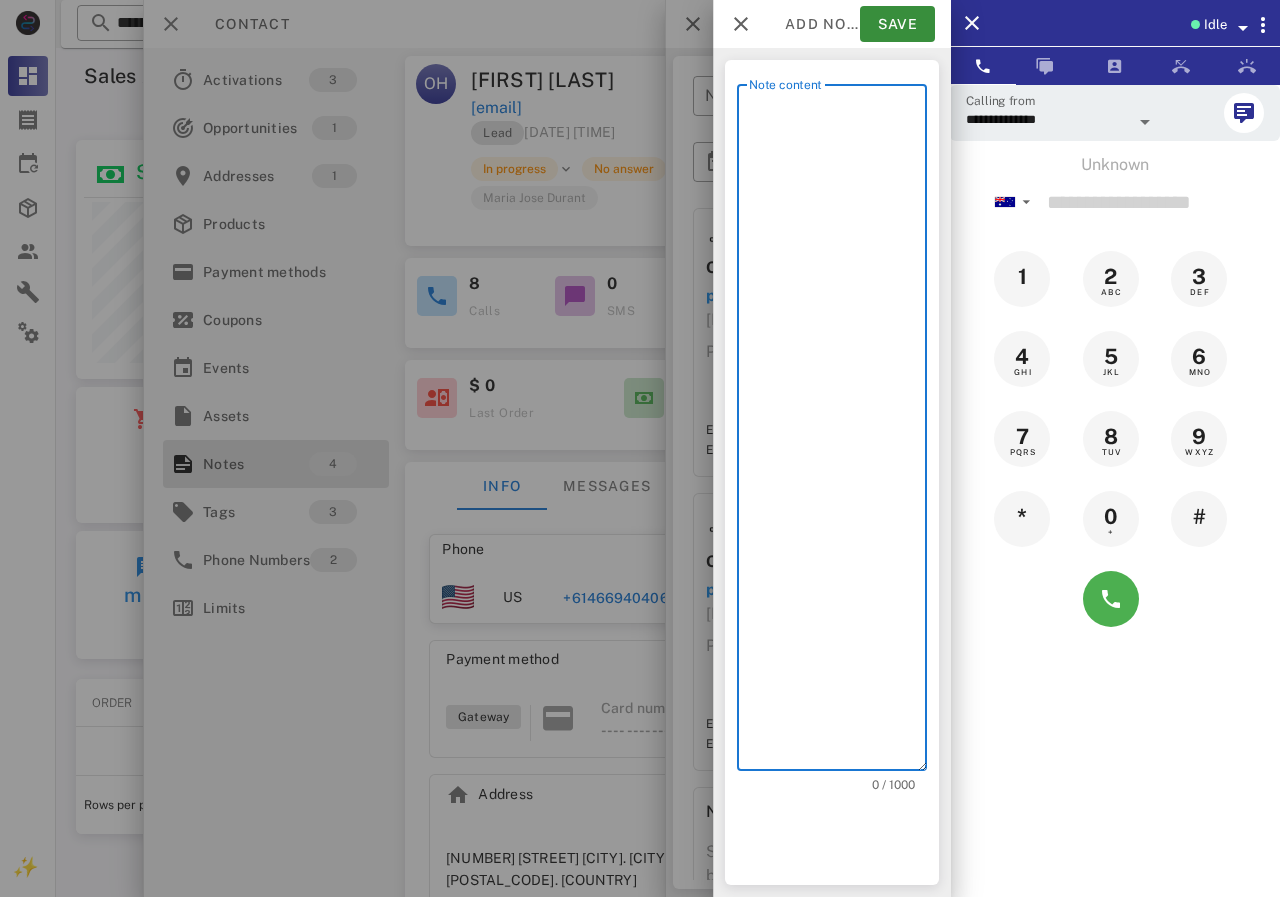 scroll, scrollTop: 240, scrollLeft: 390, axis: both 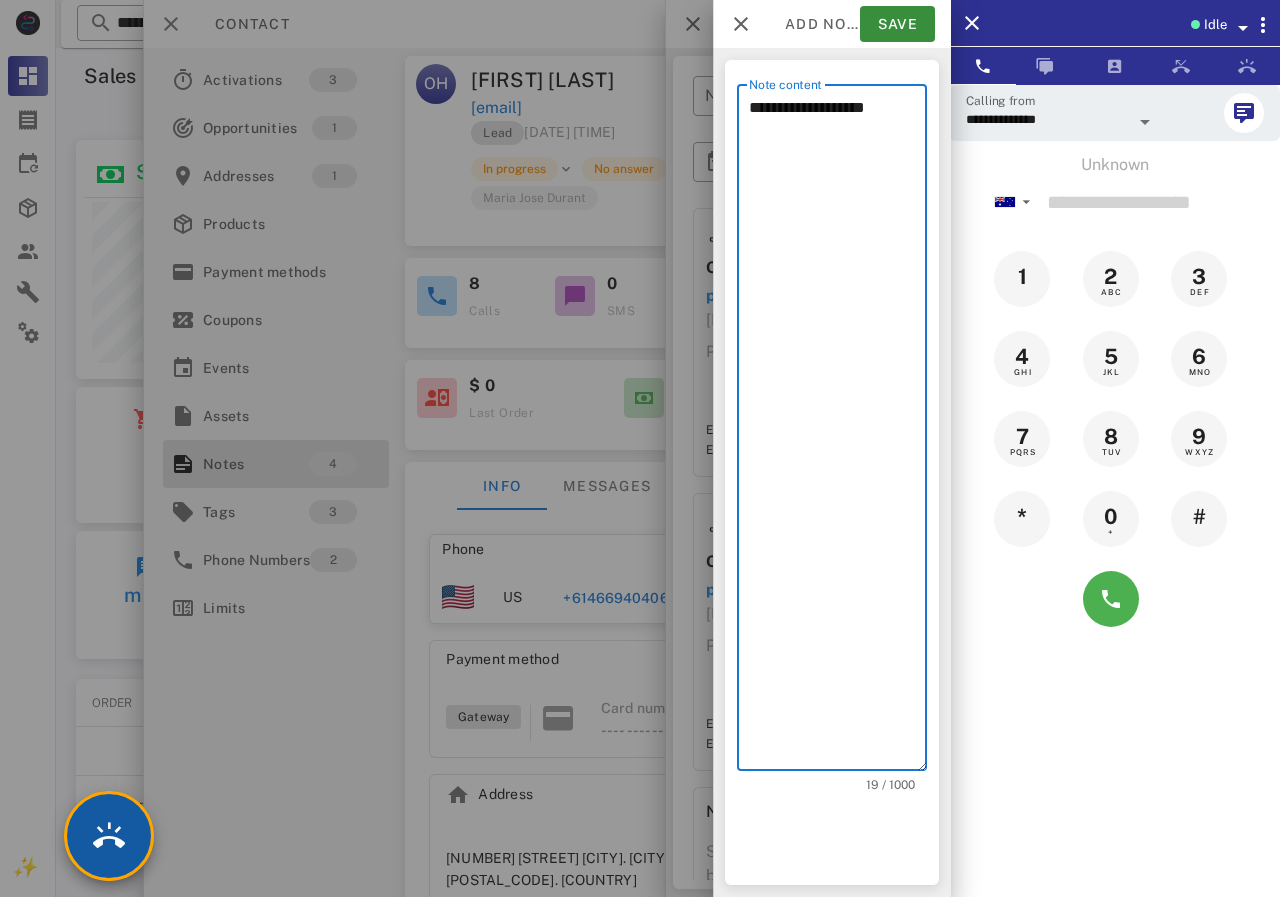 click at bounding box center (109, 836) 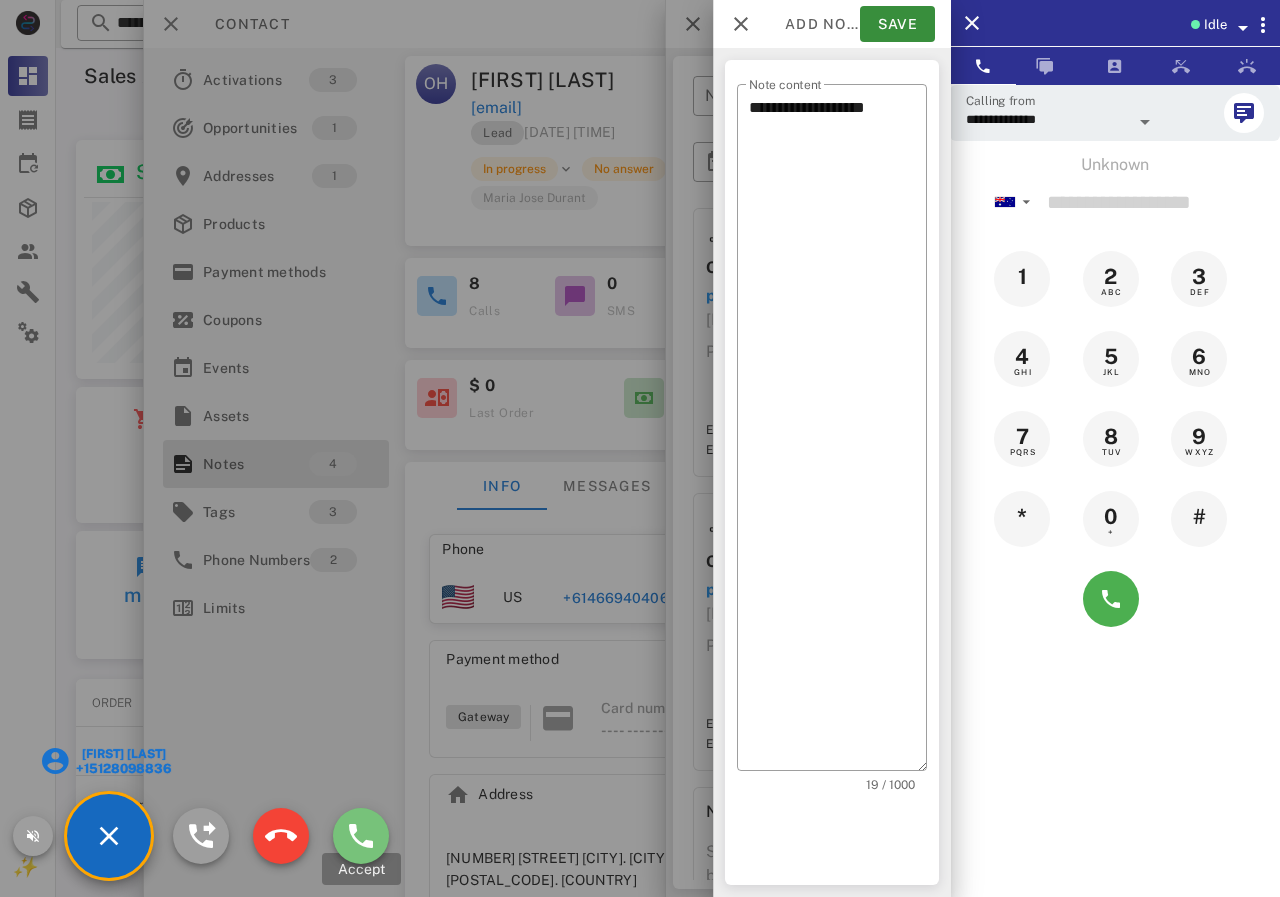click at bounding box center (361, 836) 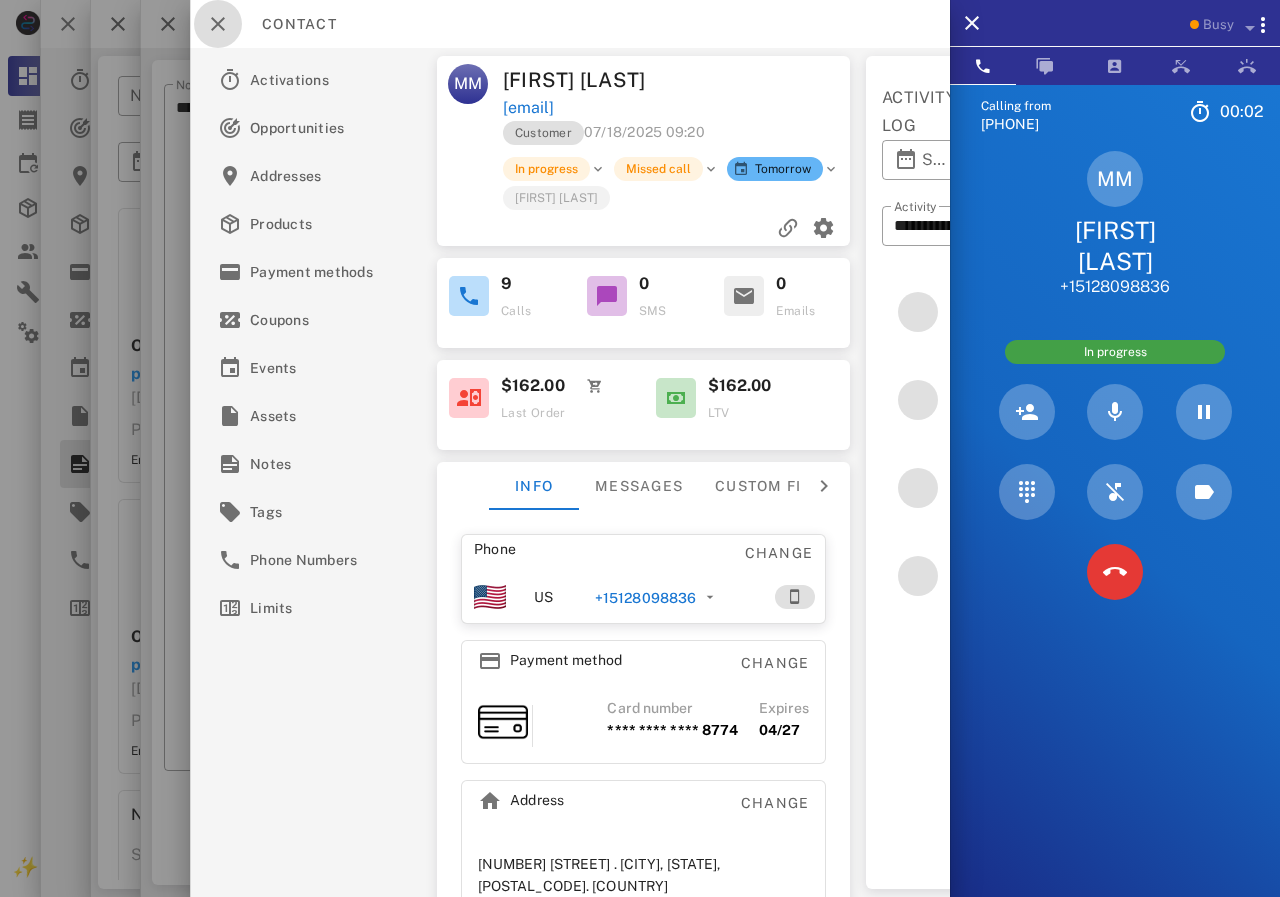click at bounding box center (218, 24) 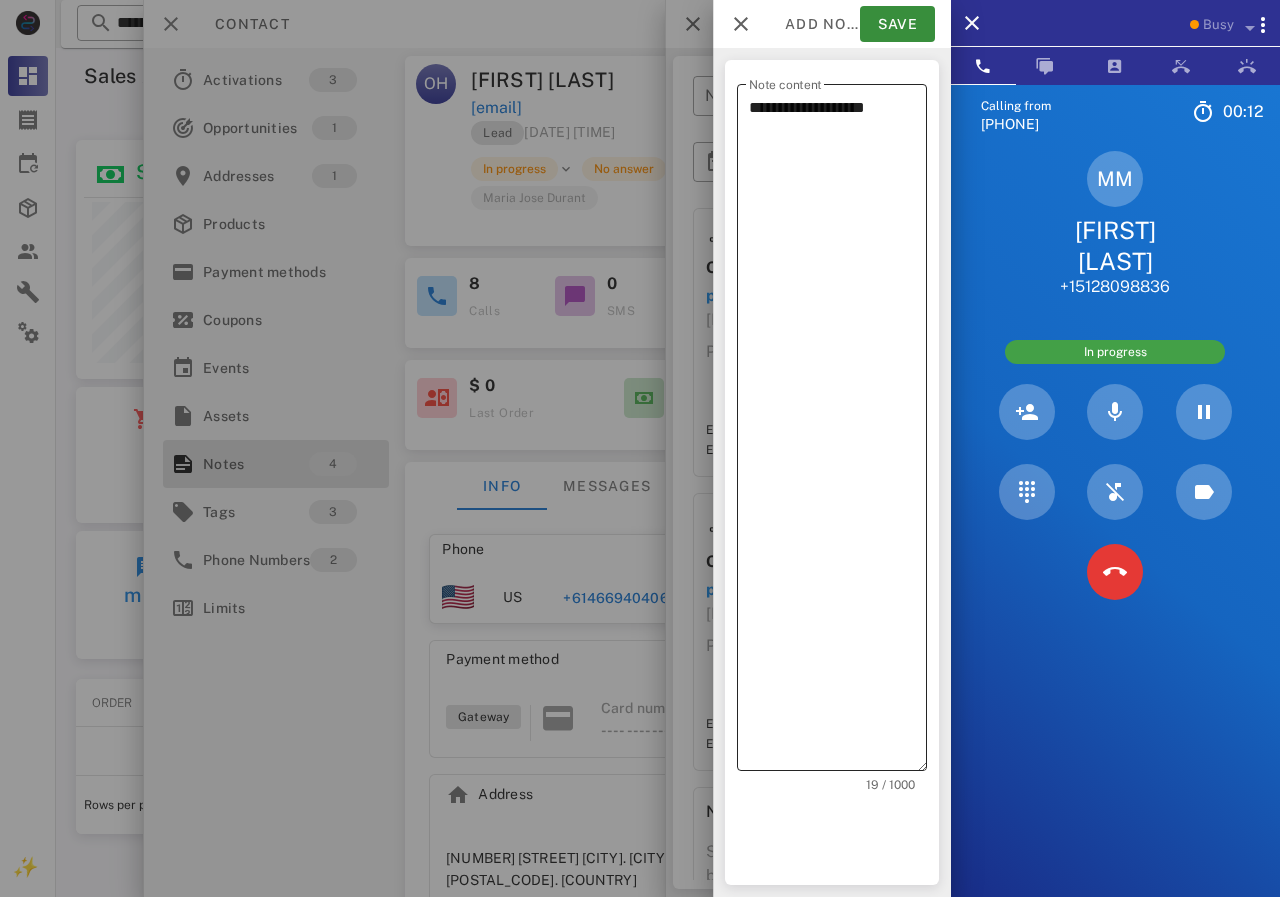 click on "**********" at bounding box center [838, 432] 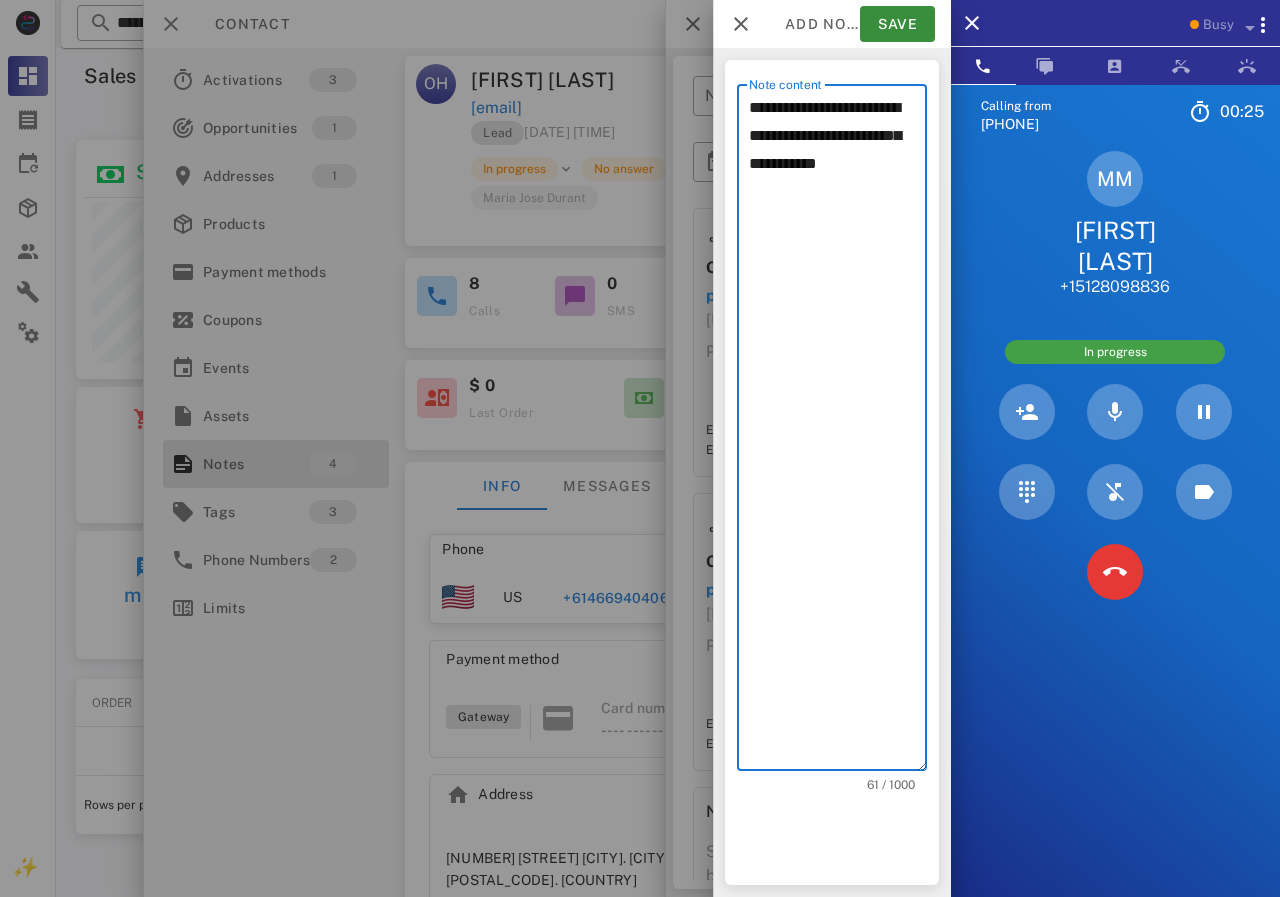 click on "**********" at bounding box center [838, 432] 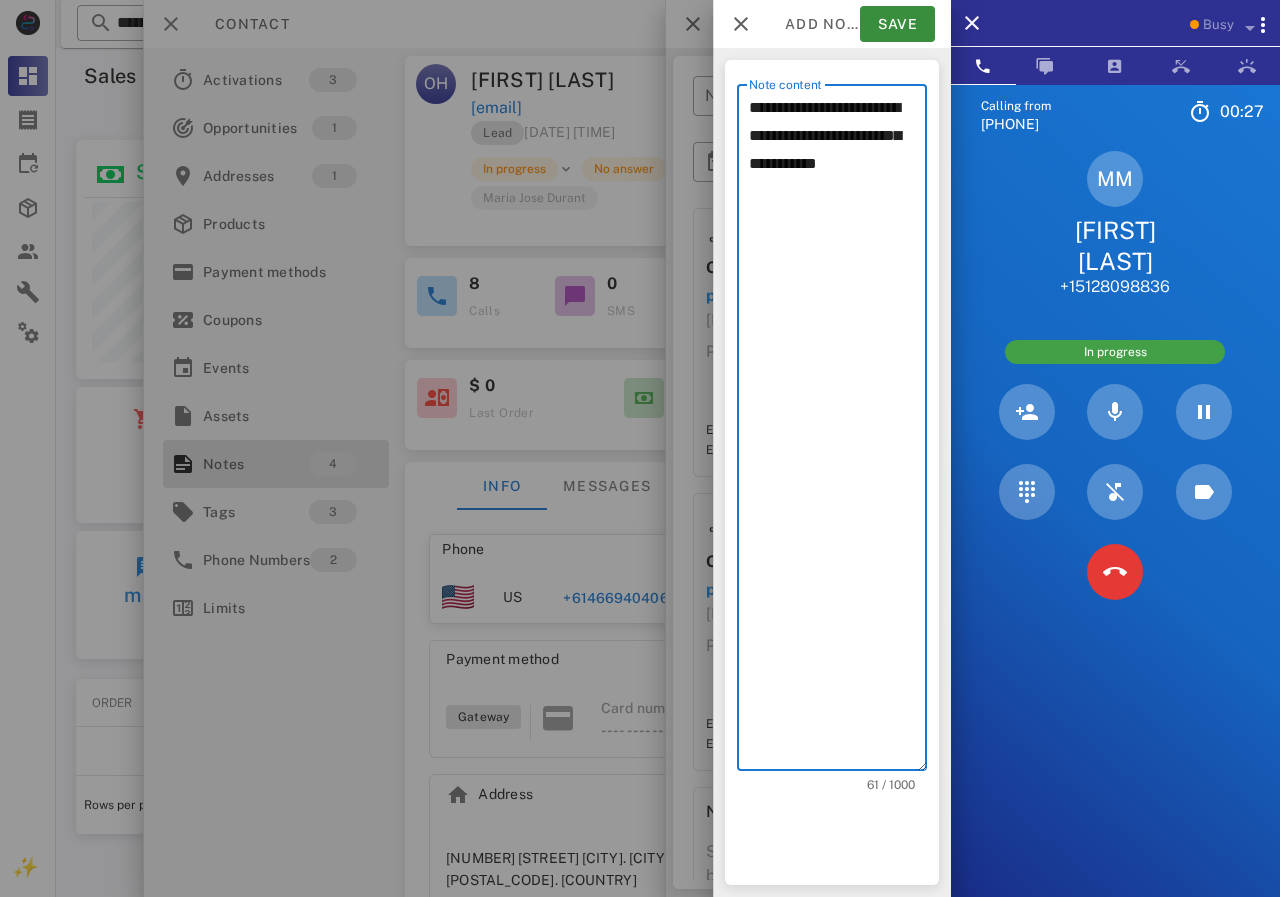 click on "**********" at bounding box center (838, 432) 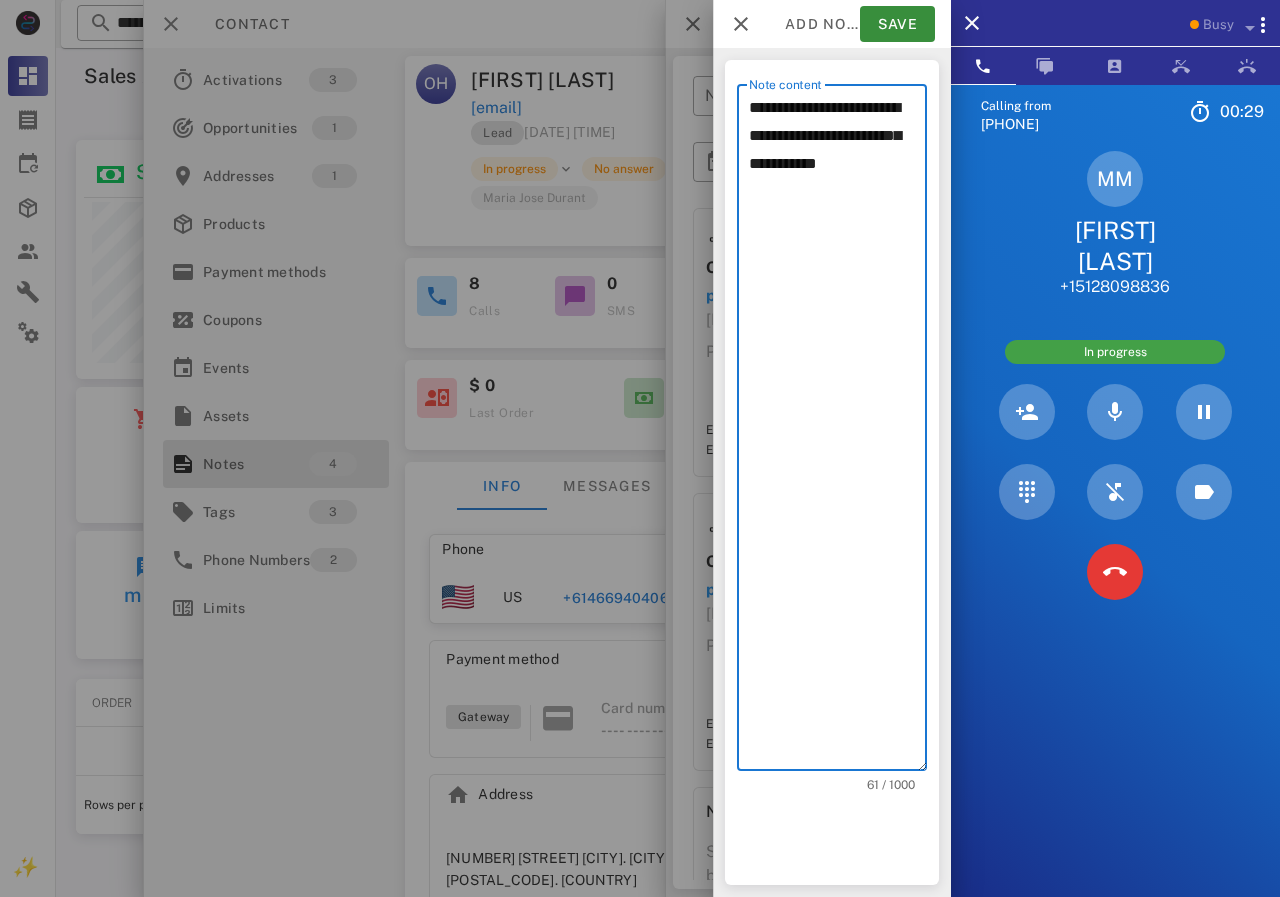drag, startPoint x: 785, startPoint y: 142, endPoint x: 848, endPoint y: 142, distance: 63 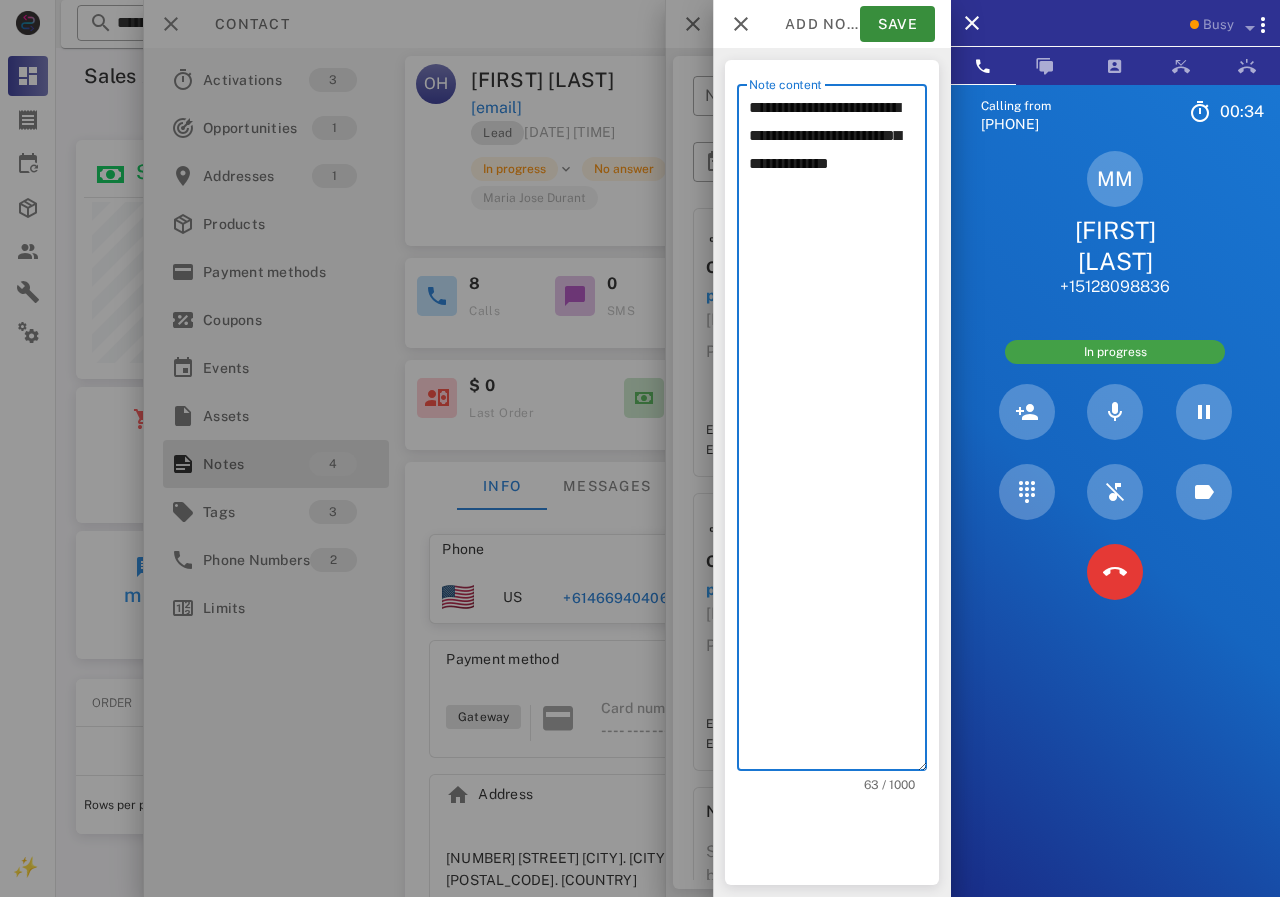 click on "**********" at bounding box center (838, 432) 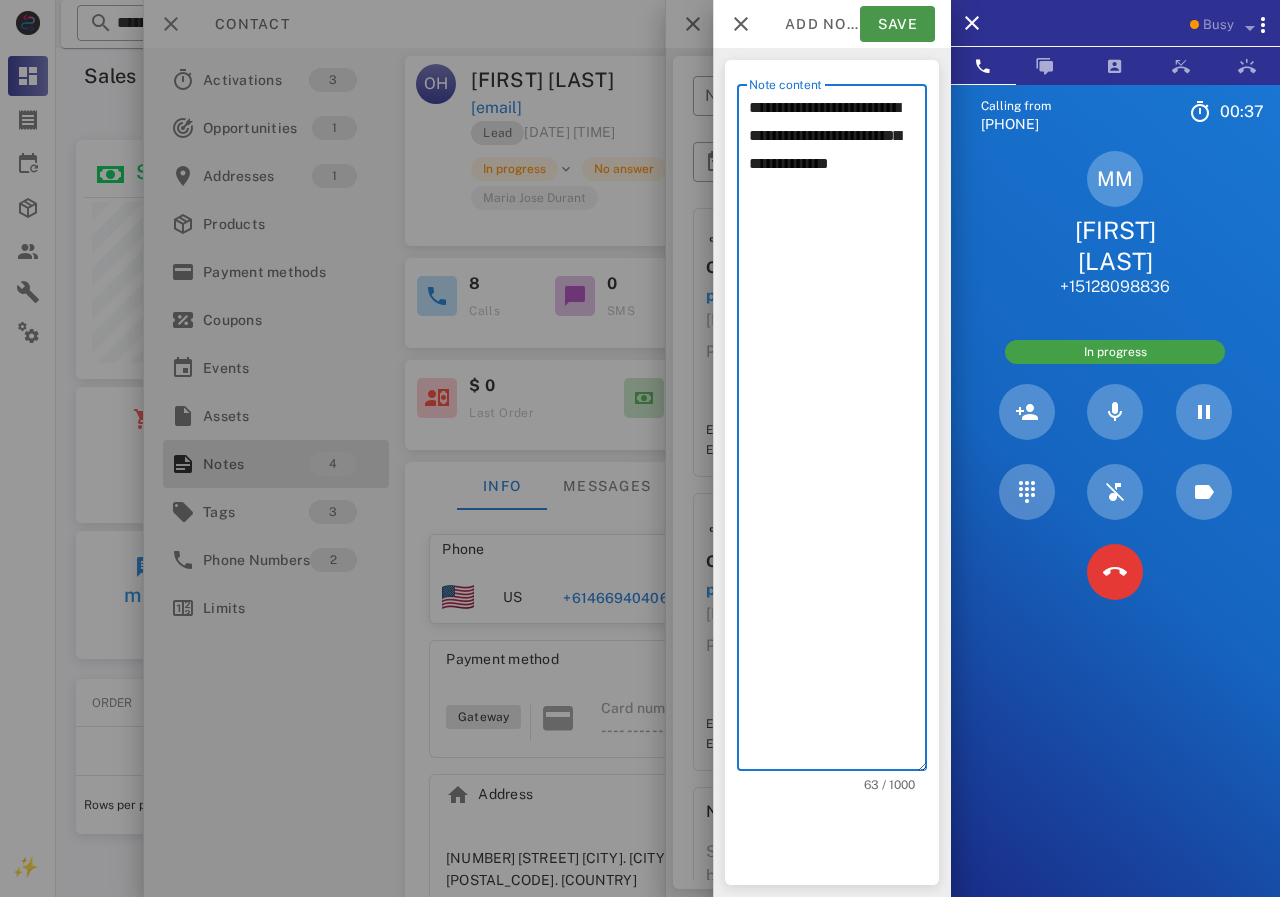 type on "**********" 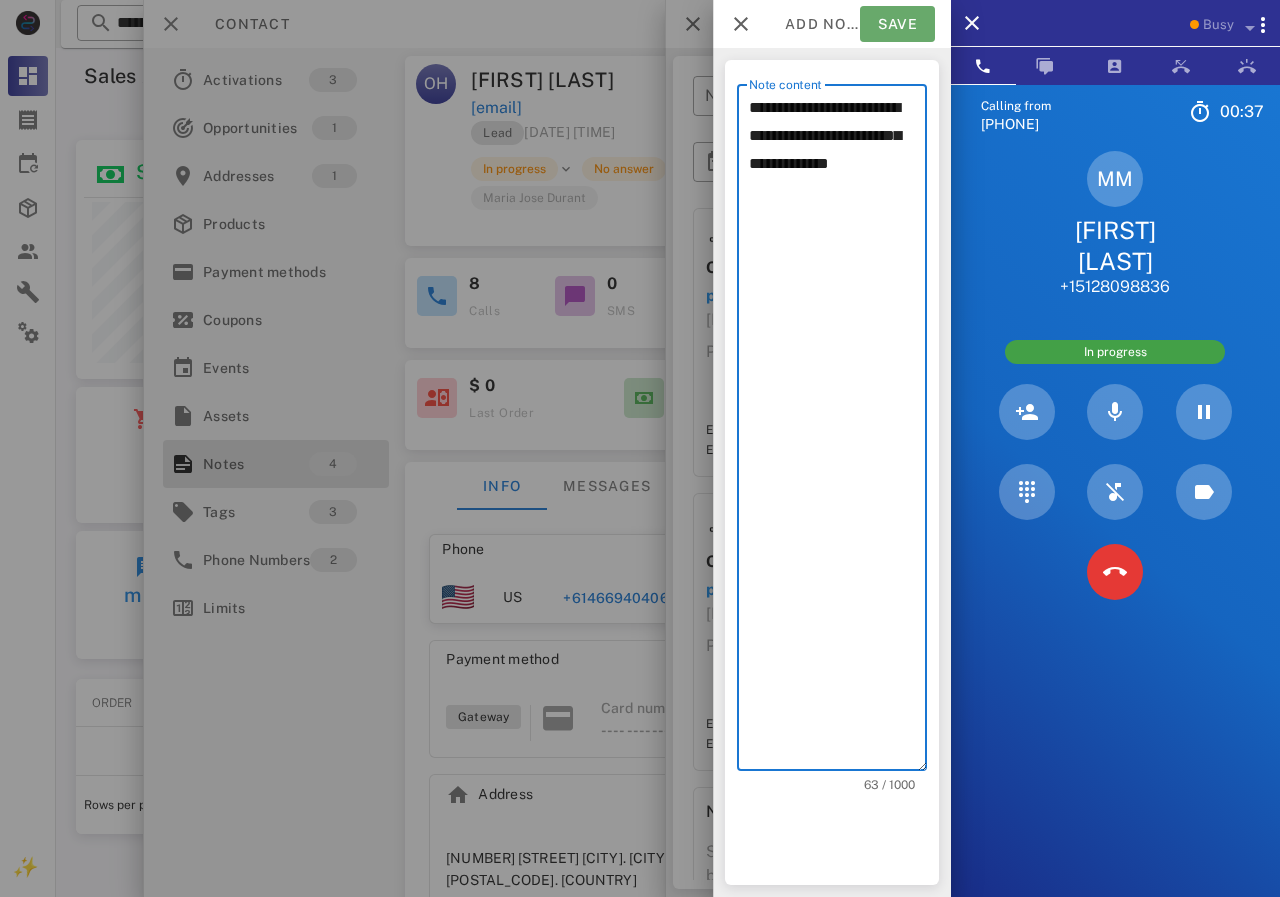 drag, startPoint x: 899, startPoint y: 28, endPoint x: 734, endPoint y: 144, distance: 201.69531 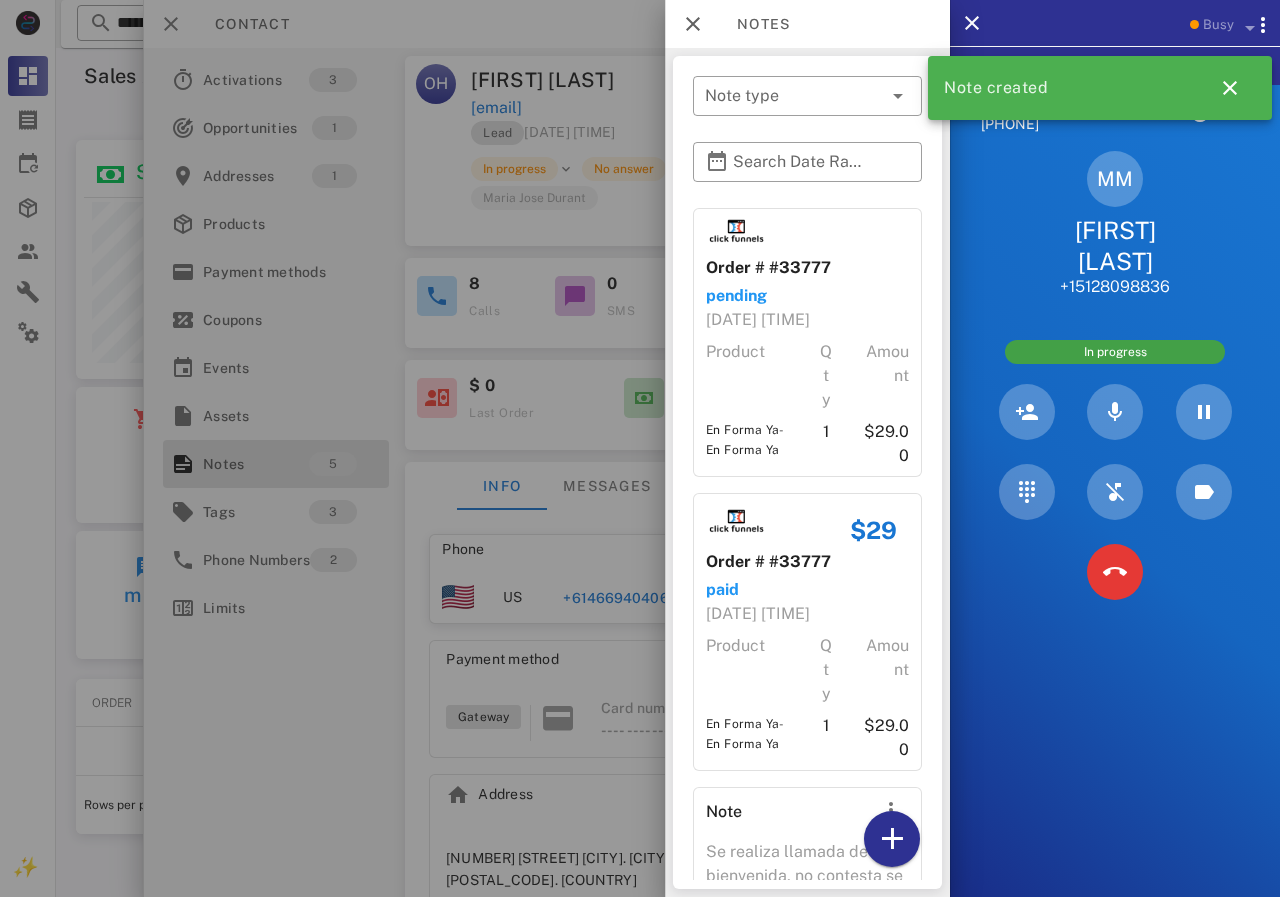 drag, startPoint x: 409, startPoint y: 186, endPoint x: 536, endPoint y: 136, distance: 136.4881 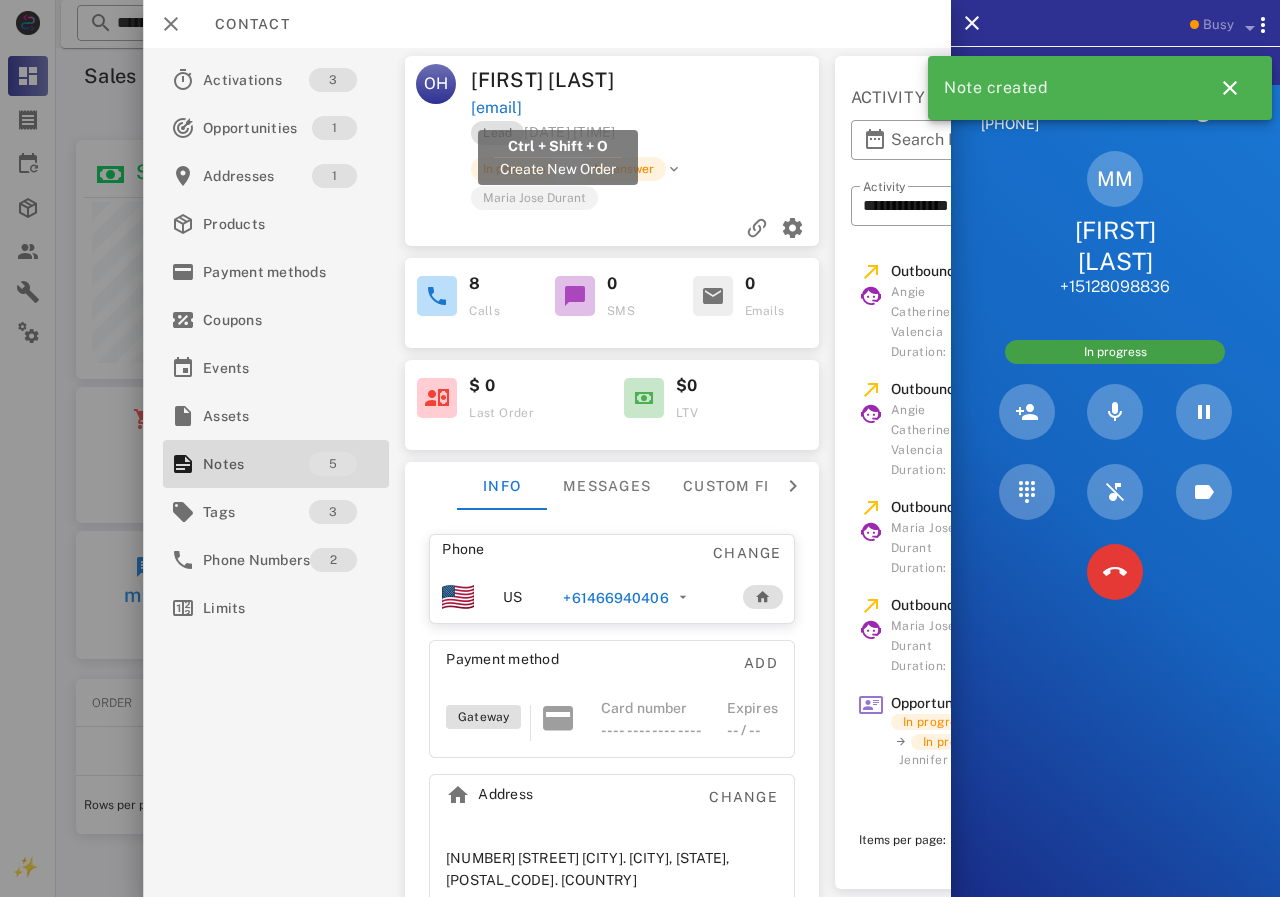 drag, startPoint x: 689, startPoint y: 114, endPoint x: 472, endPoint y: 117, distance: 217.02074 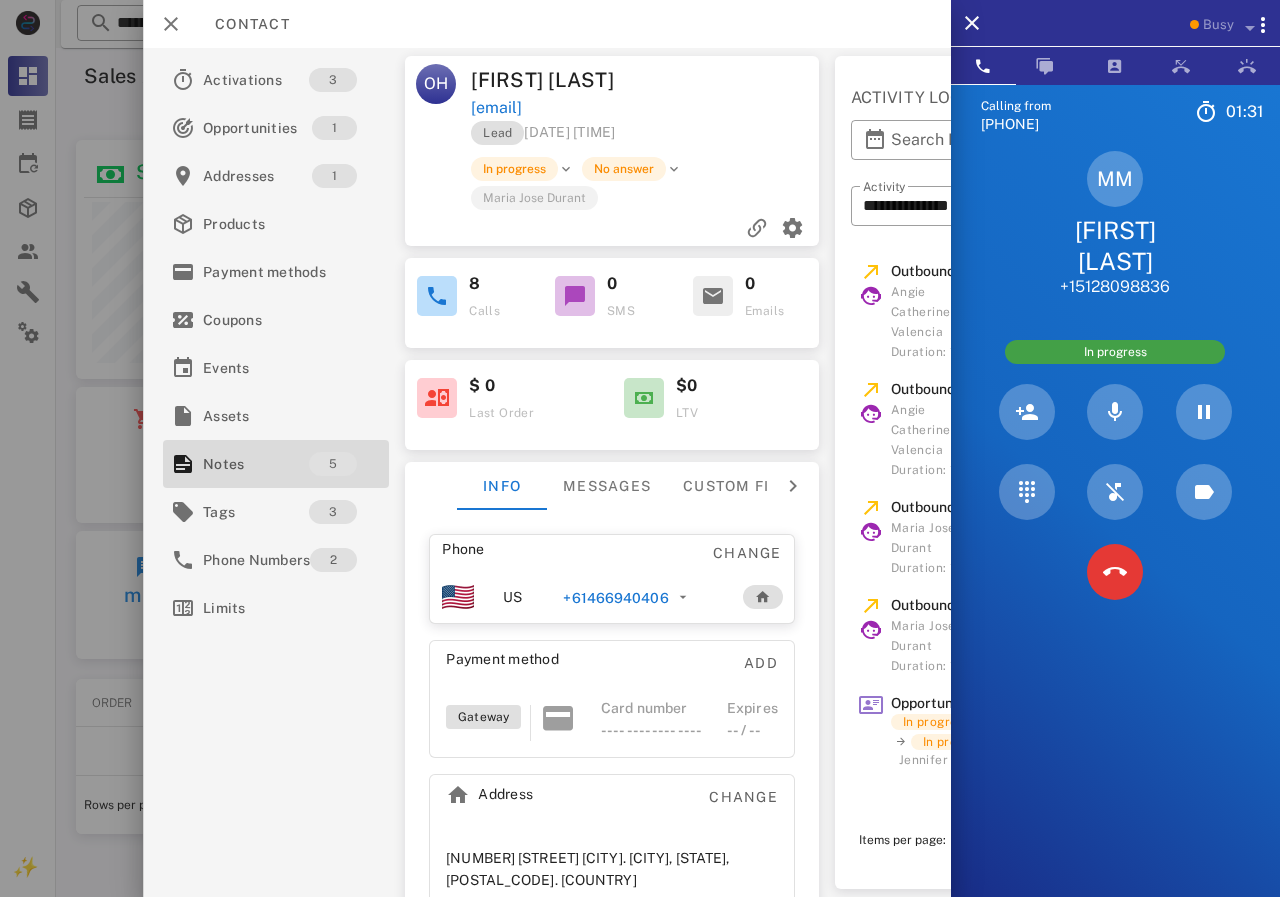 click on "[FIRST] [LAST]" at bounding box center [1115, 246] 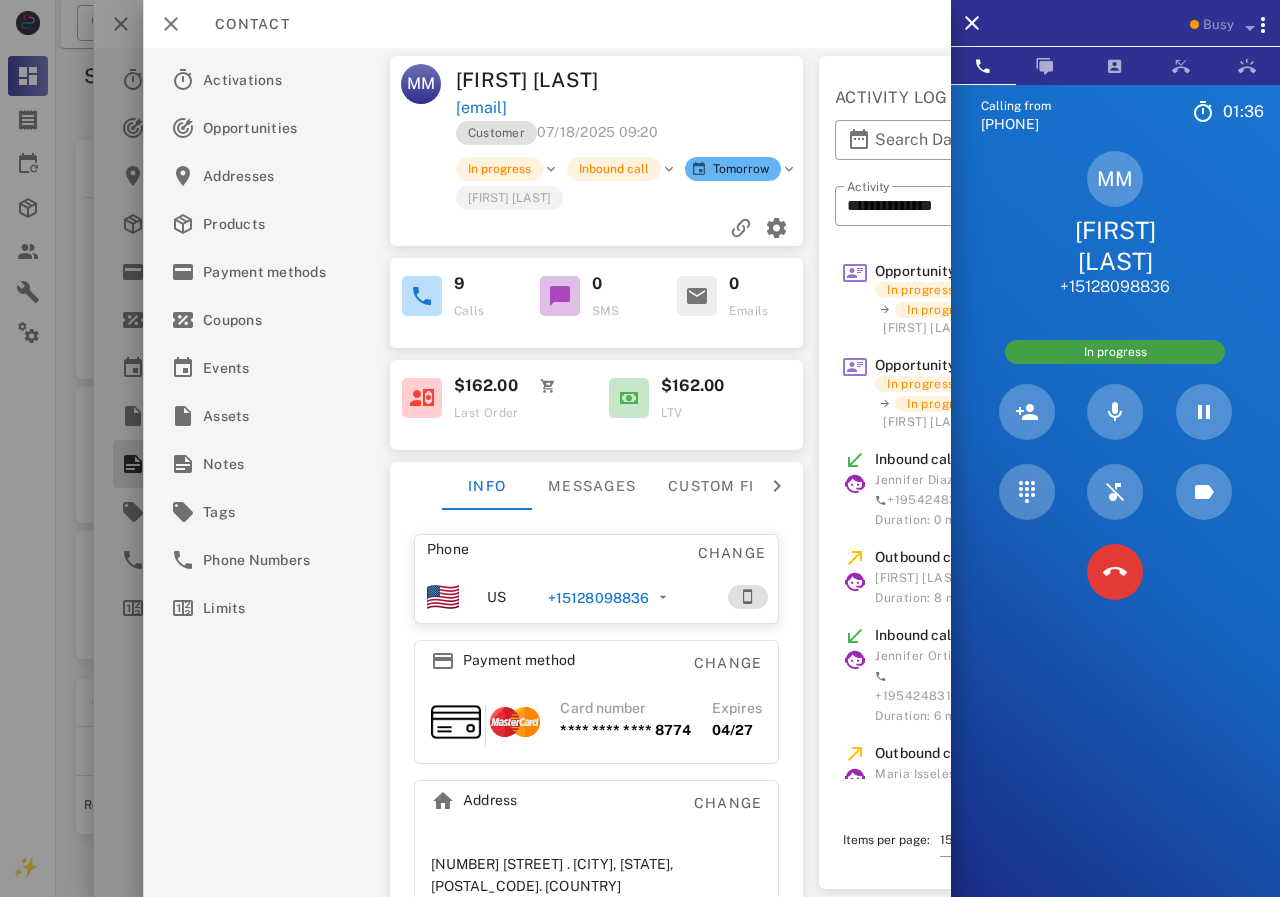 drag, startPoint x: 617, startPoint y: 116, endPoint x: 454, endPoint y: 108, distance: 163.1962 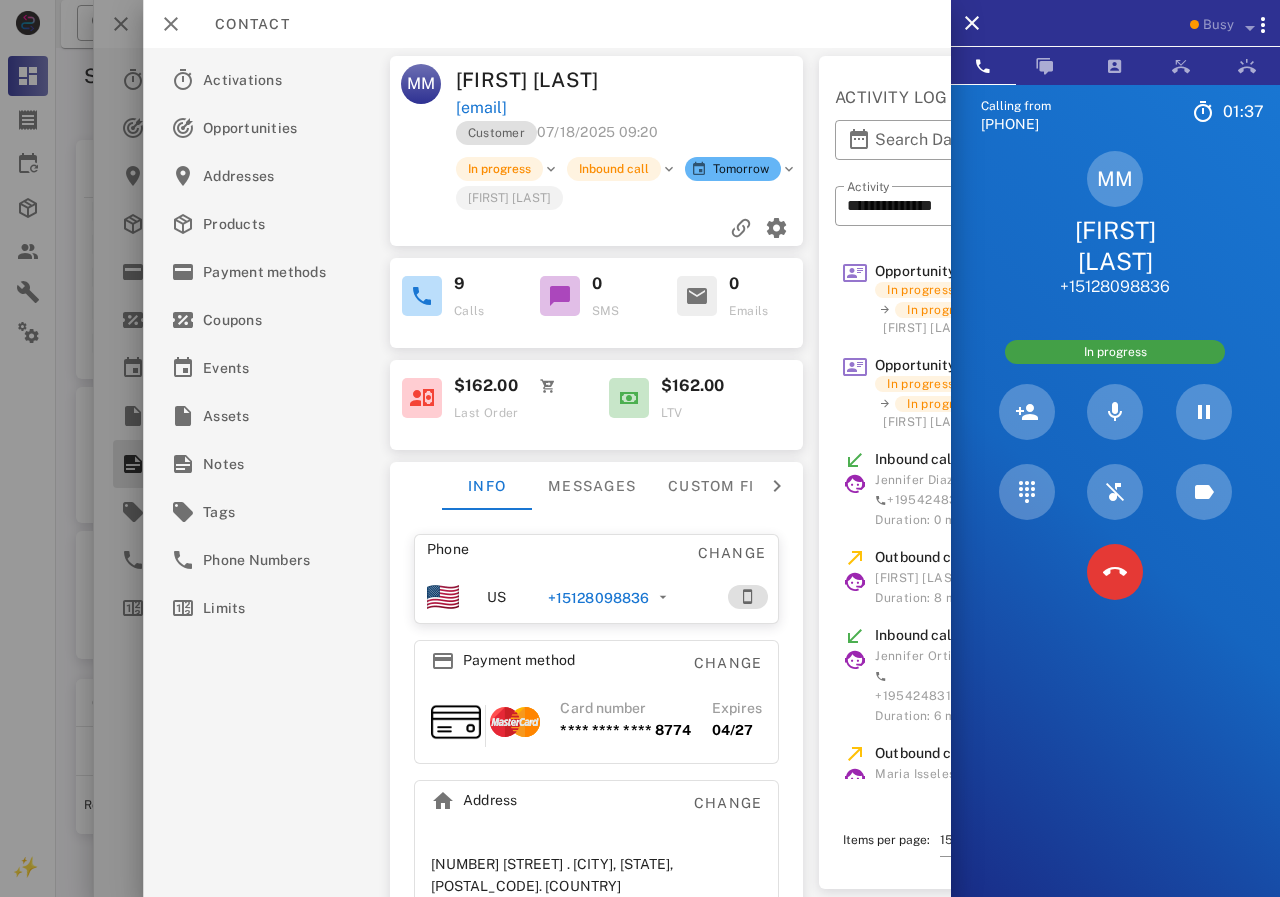 click on "[EMAIL]" at bounding box center (630, 108) 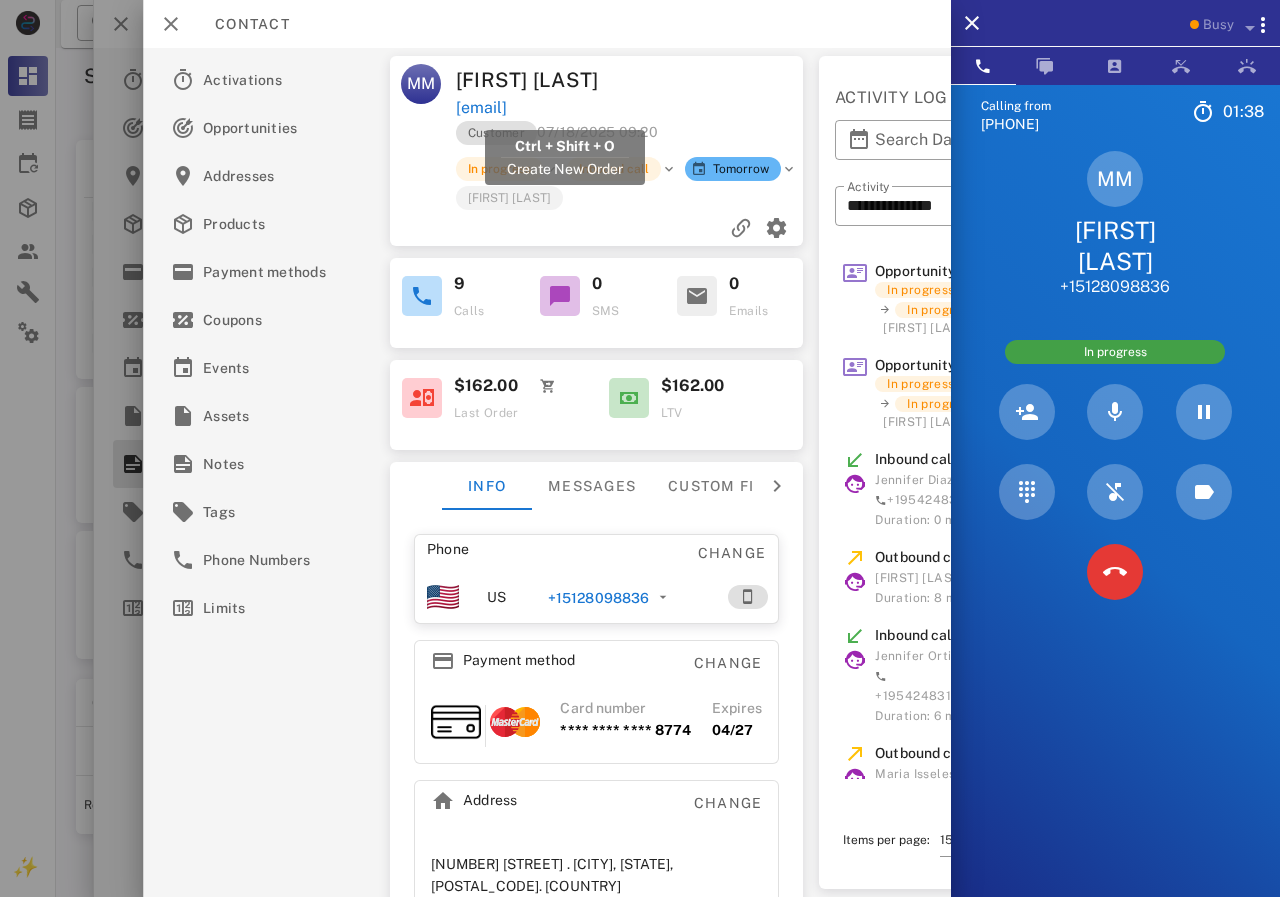 drag, startPoint x: 700, startPoint y: 108, endPoint x: 456, endPoint y: 118, distance: 244.20483 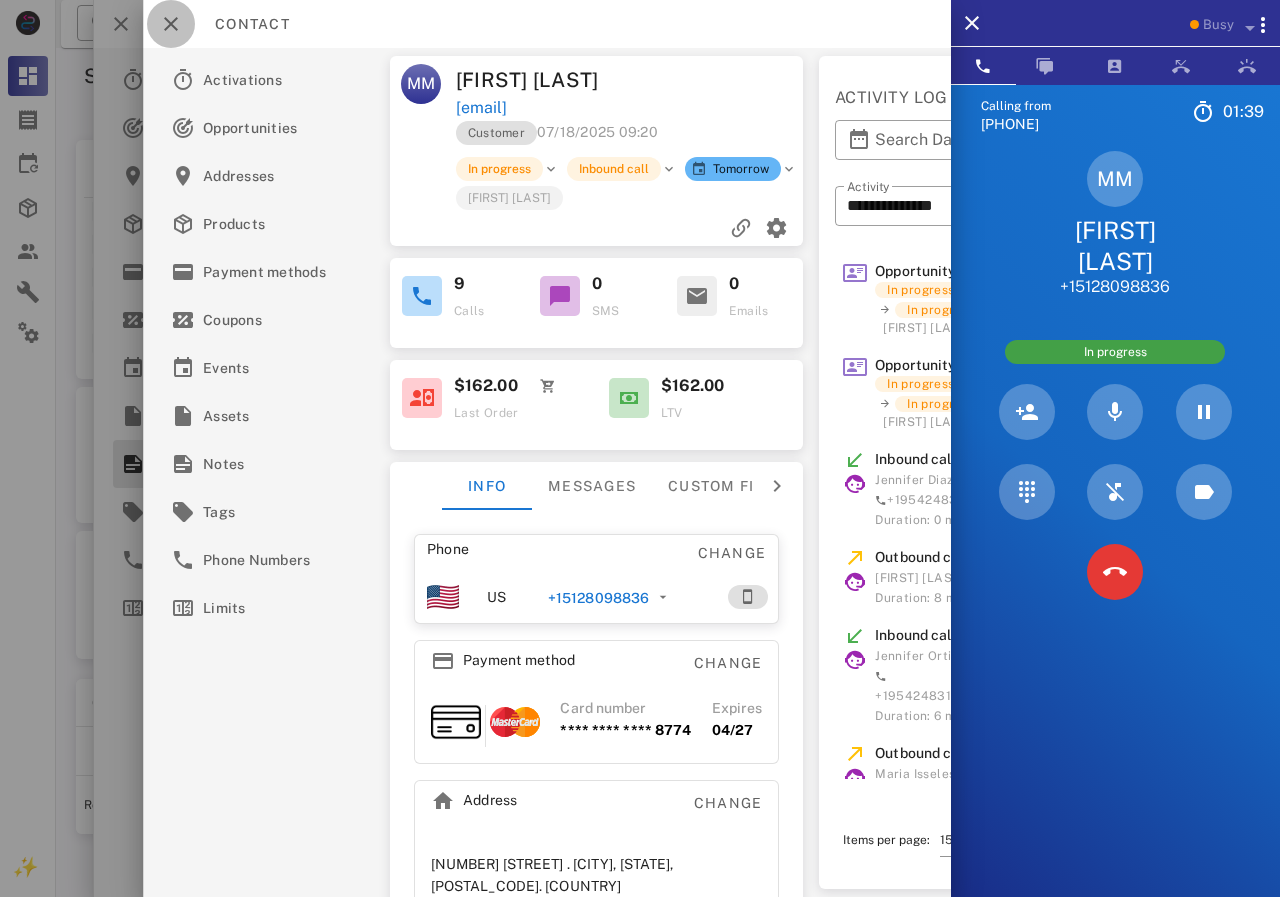 click at bounding box center (171, 24) 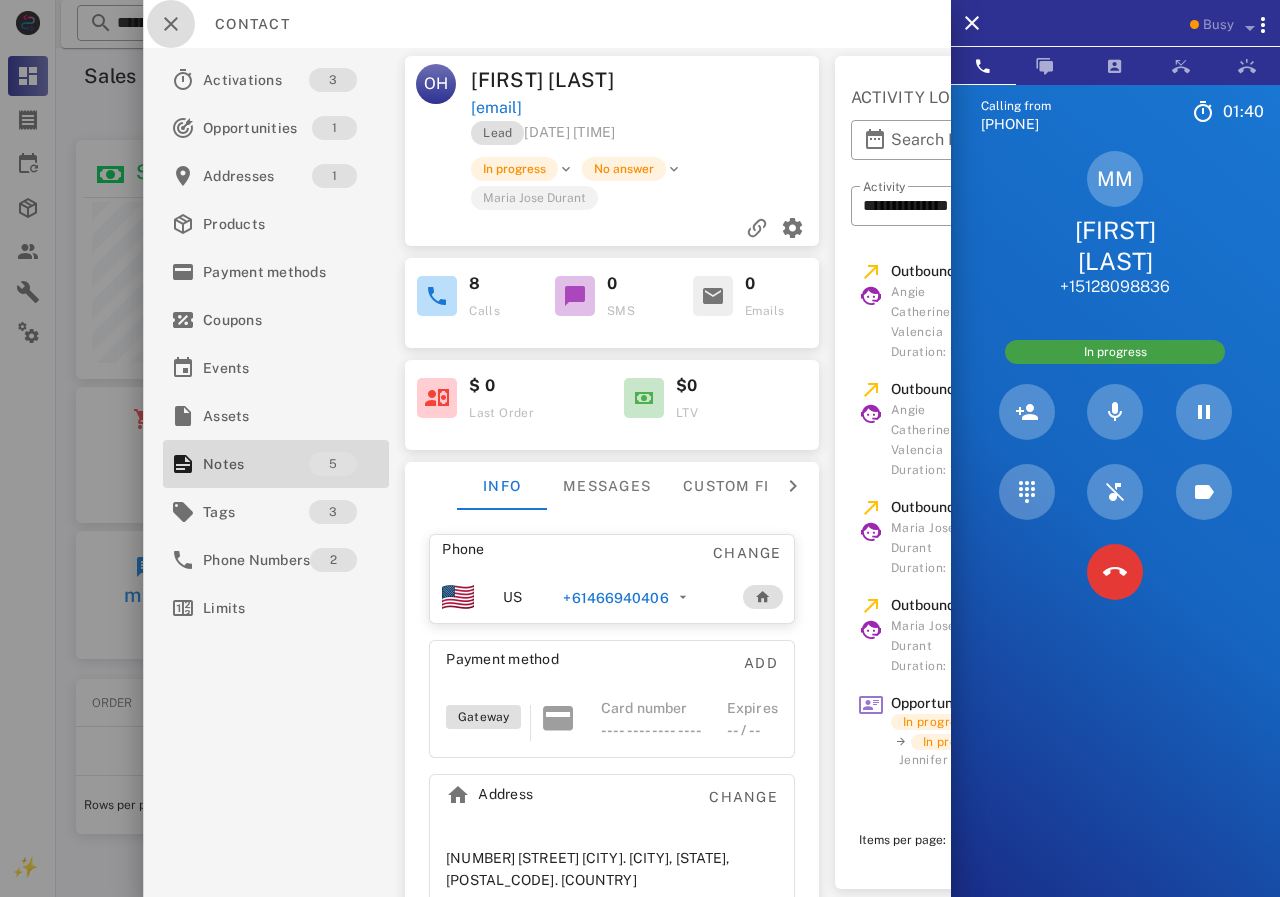 click at bounding box center [171, 24] 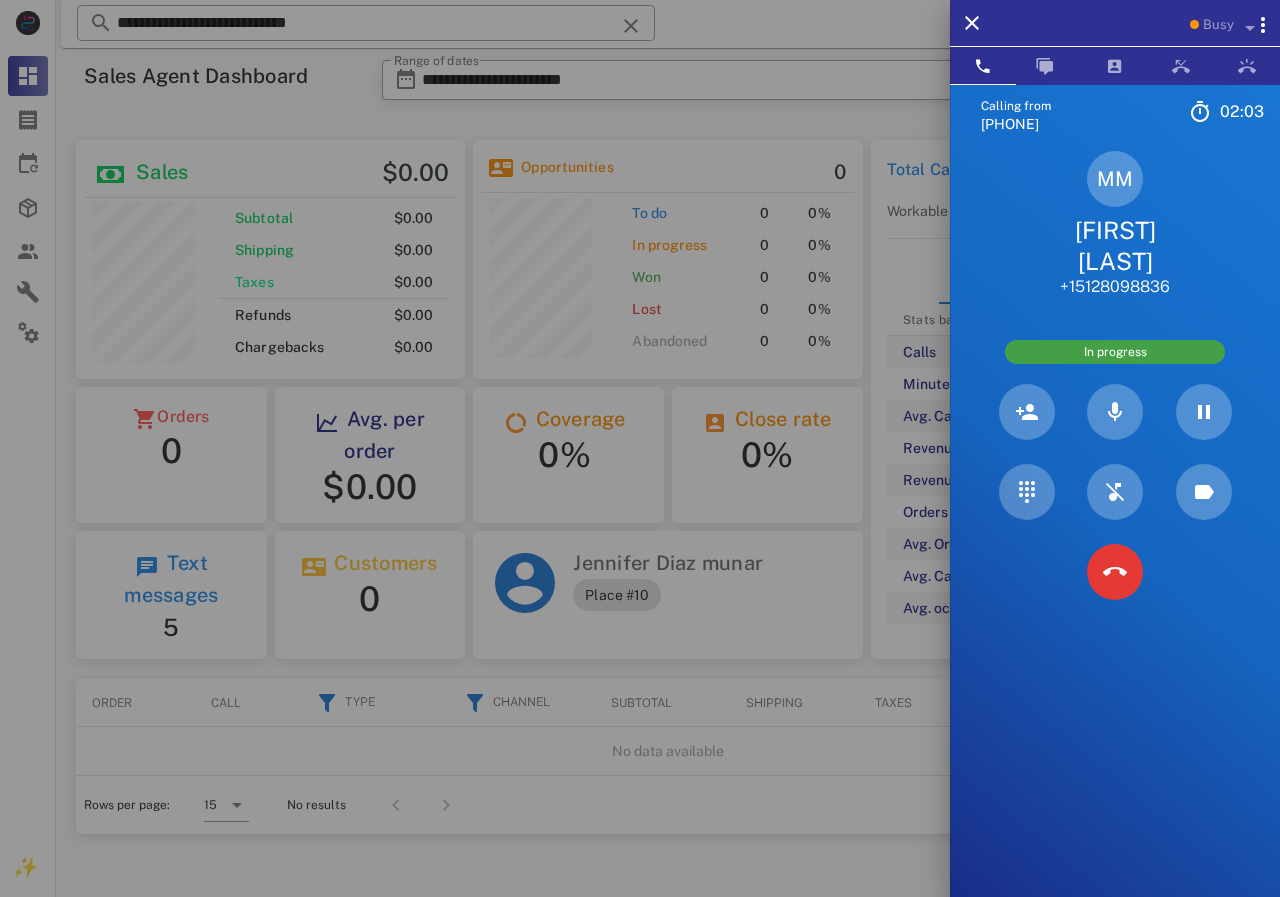 click at bounding box center [640, 448] 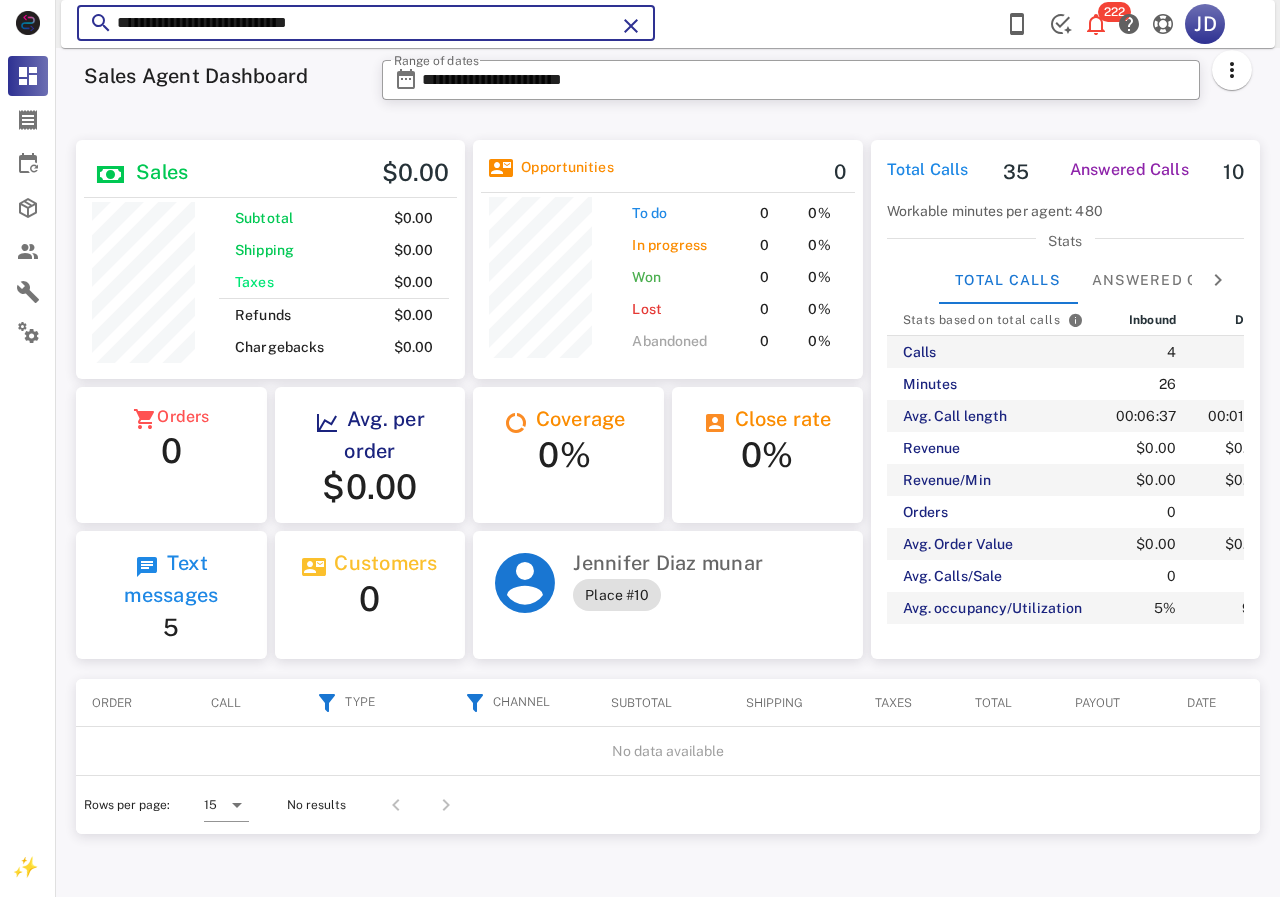 drag, startPoint x: 341, startPoint y: 33, endPoint x: 115, endPoint y: 33, distance: 226 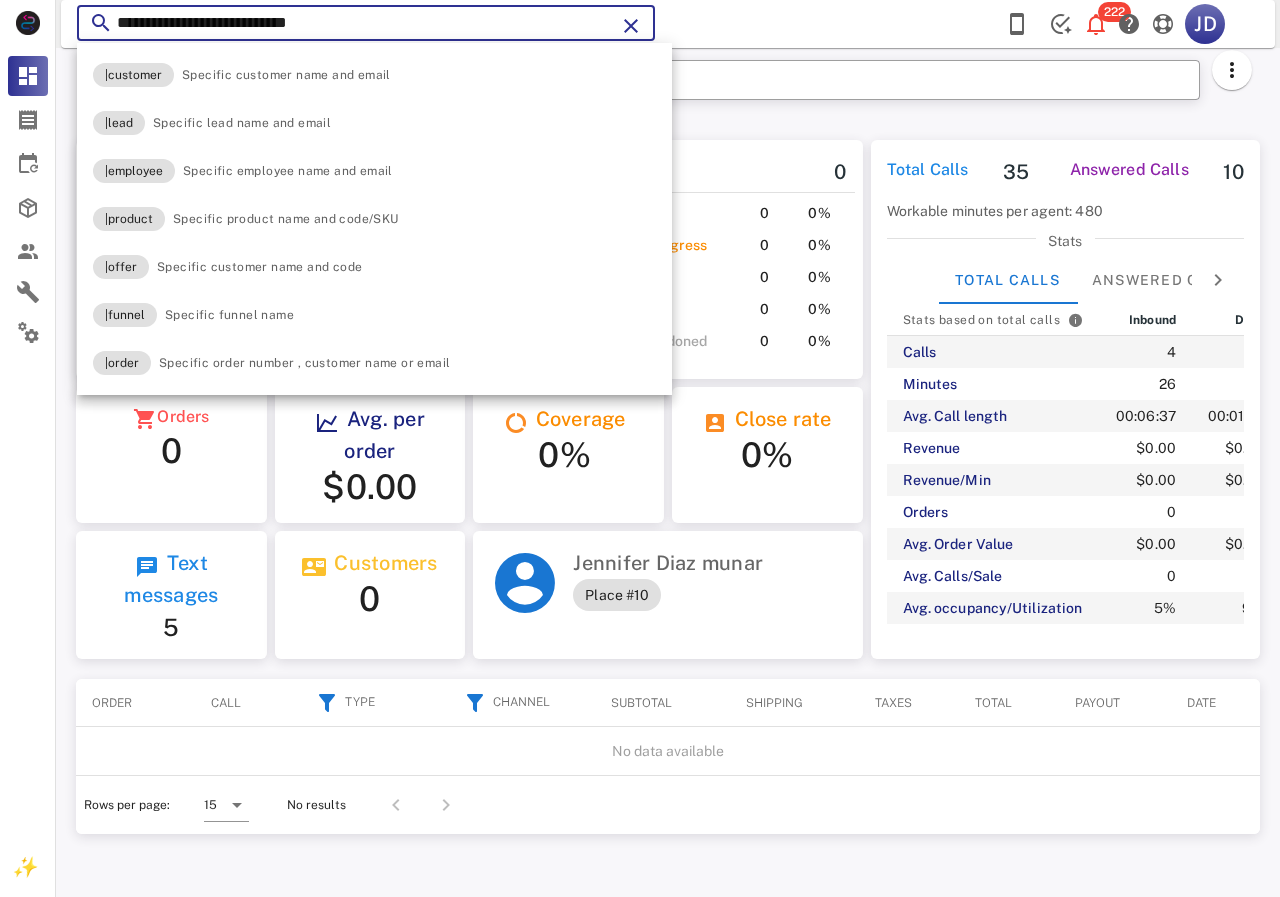 paste 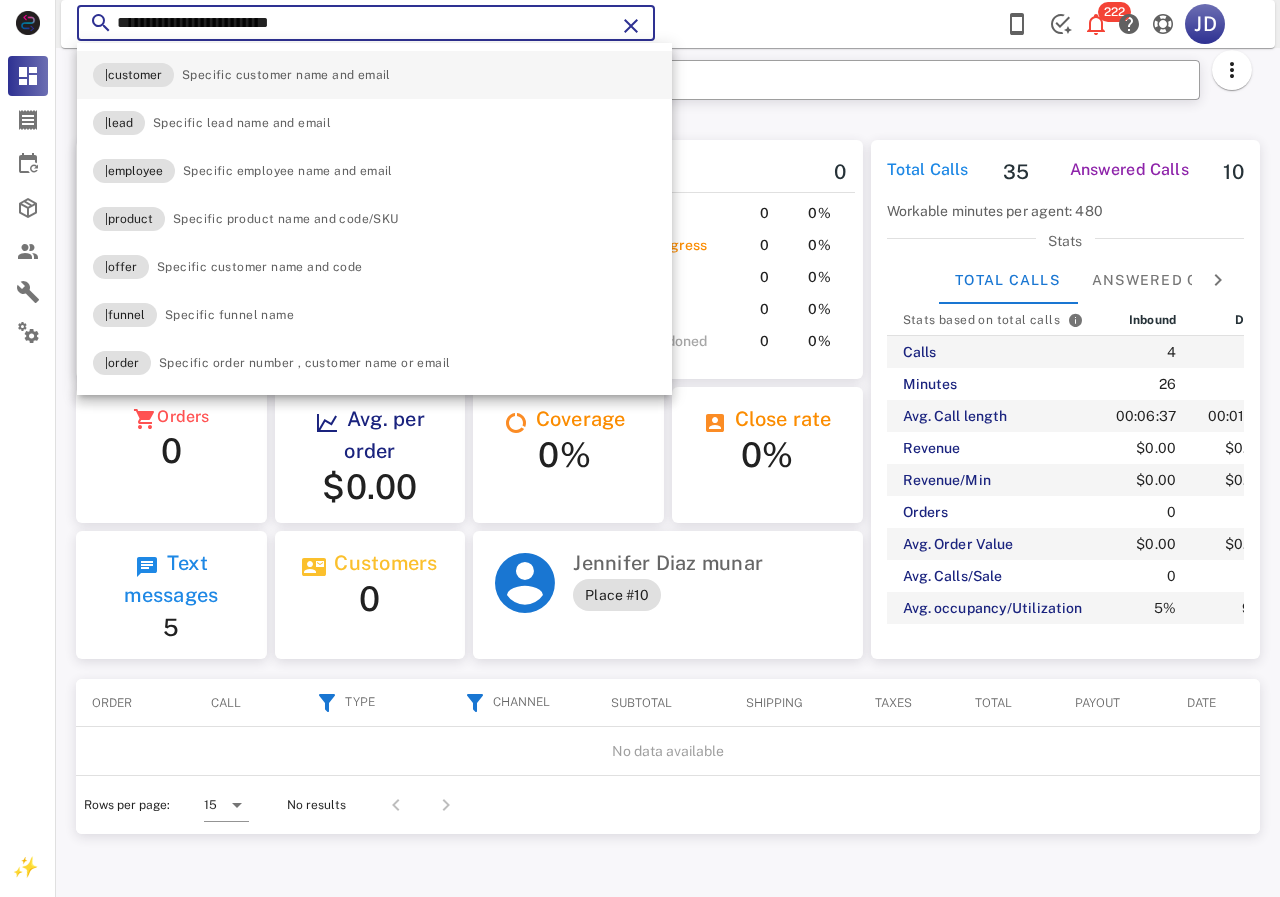 type on "**********" 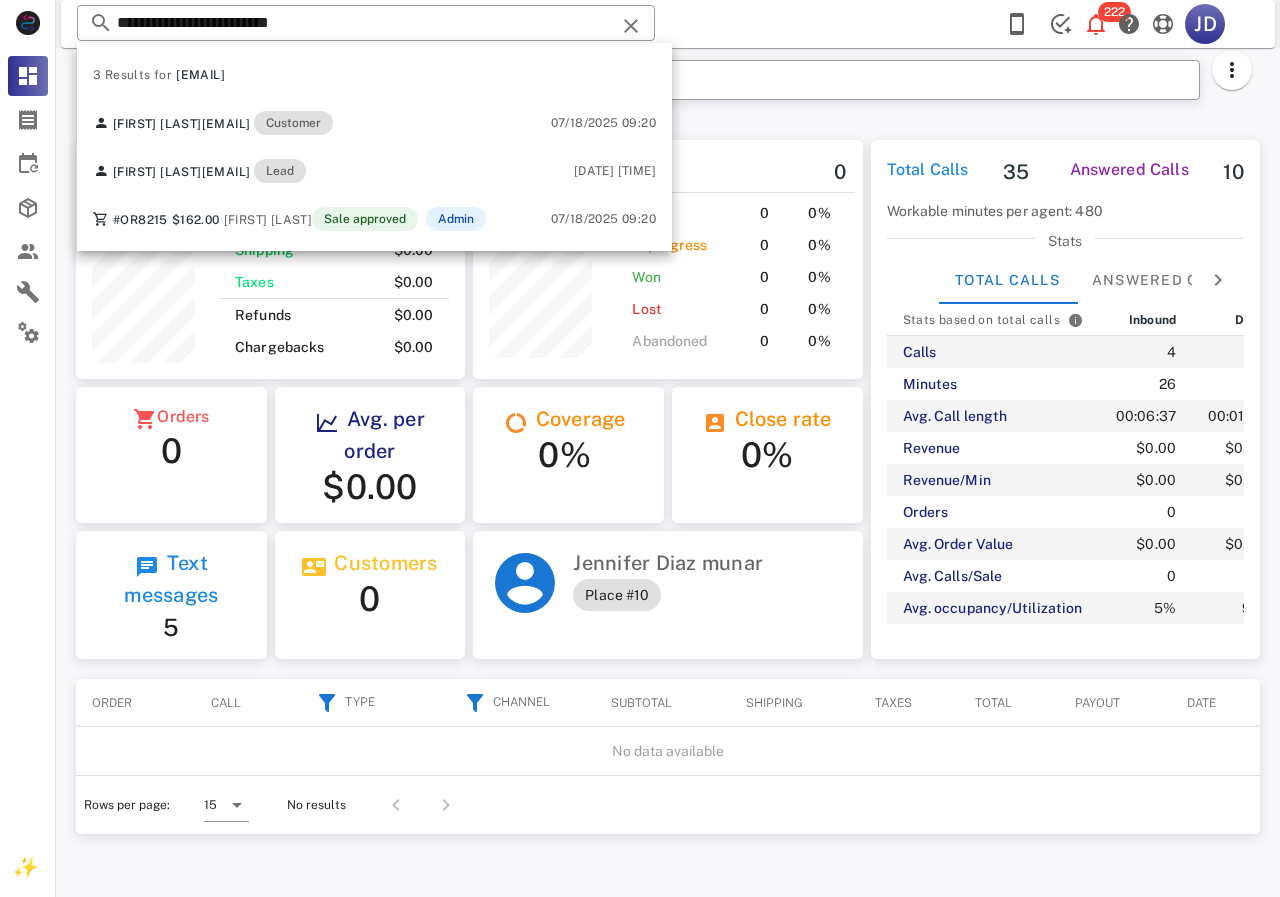 click on "**********" at bounding box center (668, 472) 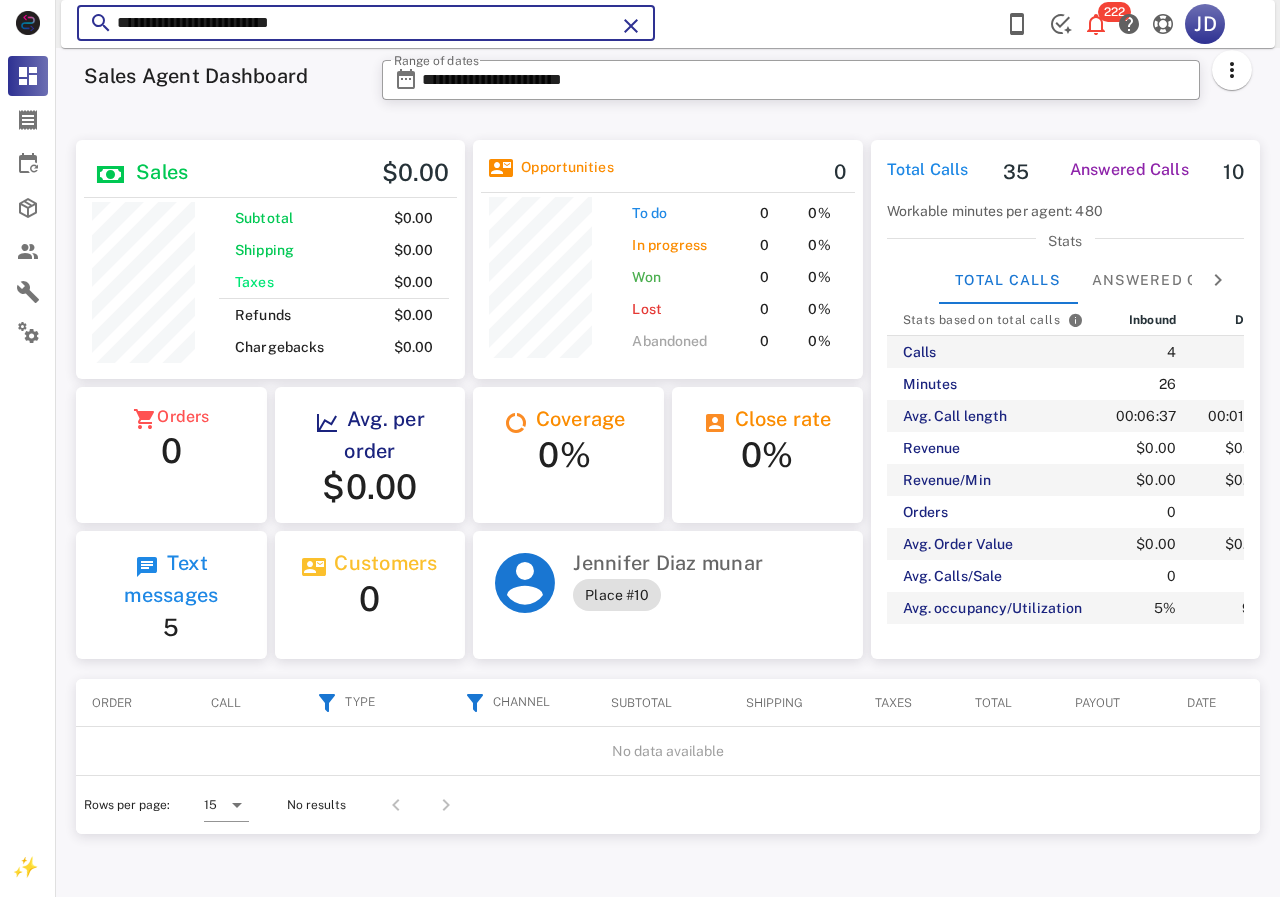 click on "**********" at bounding box center (366, 23) 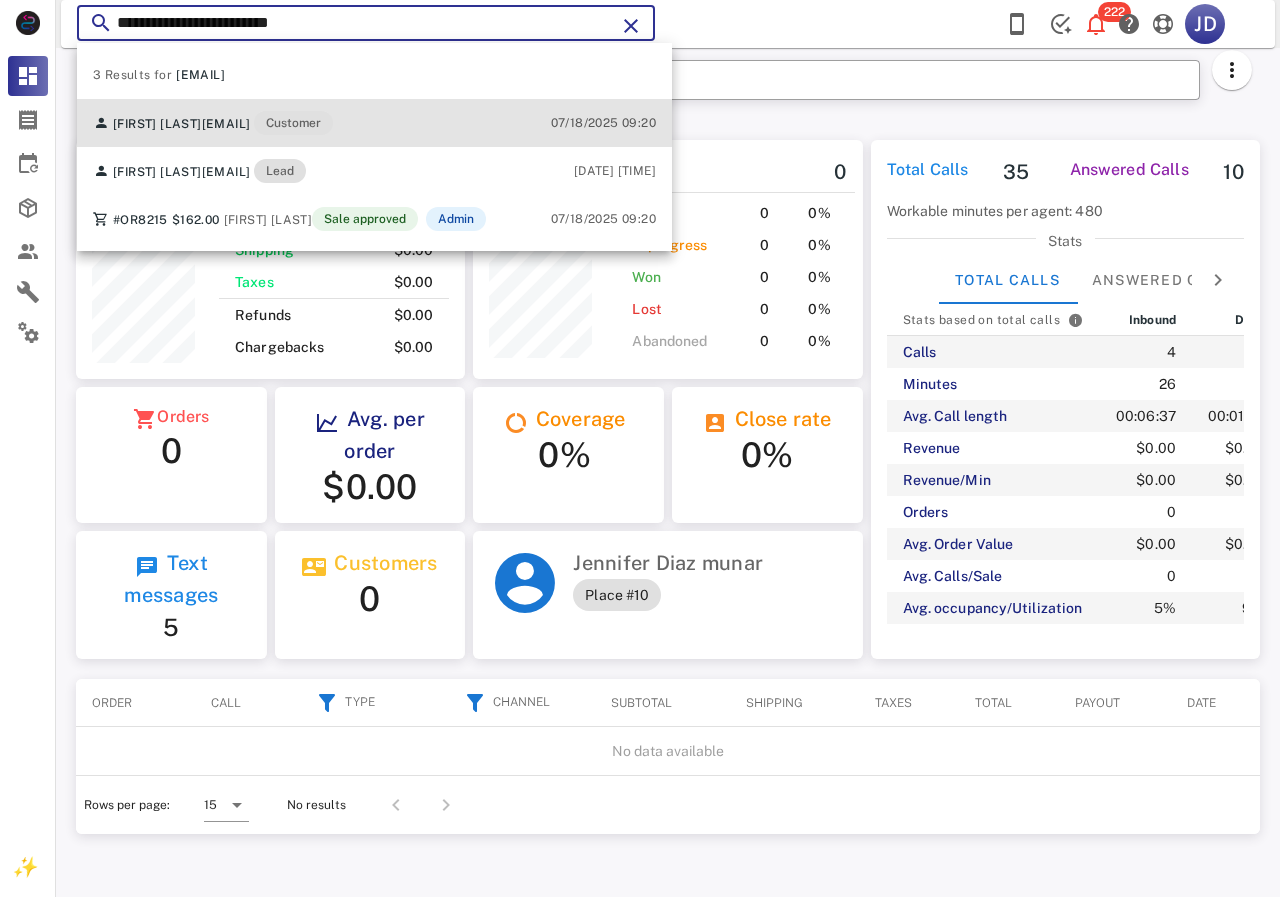 click on "[EMAIL]" at bounding box center (226, 124) 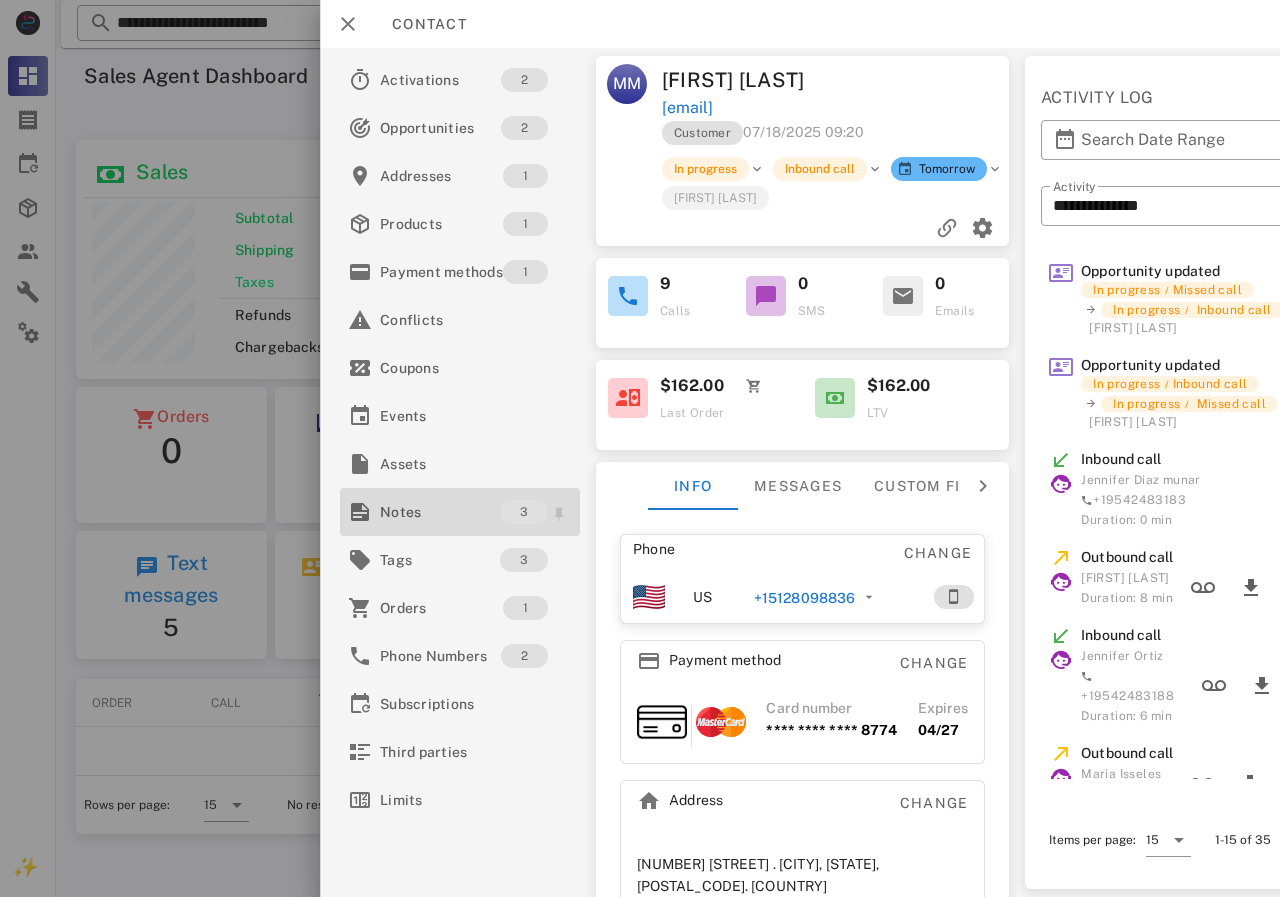 click on "Notes" at bounding box center (440, 512) 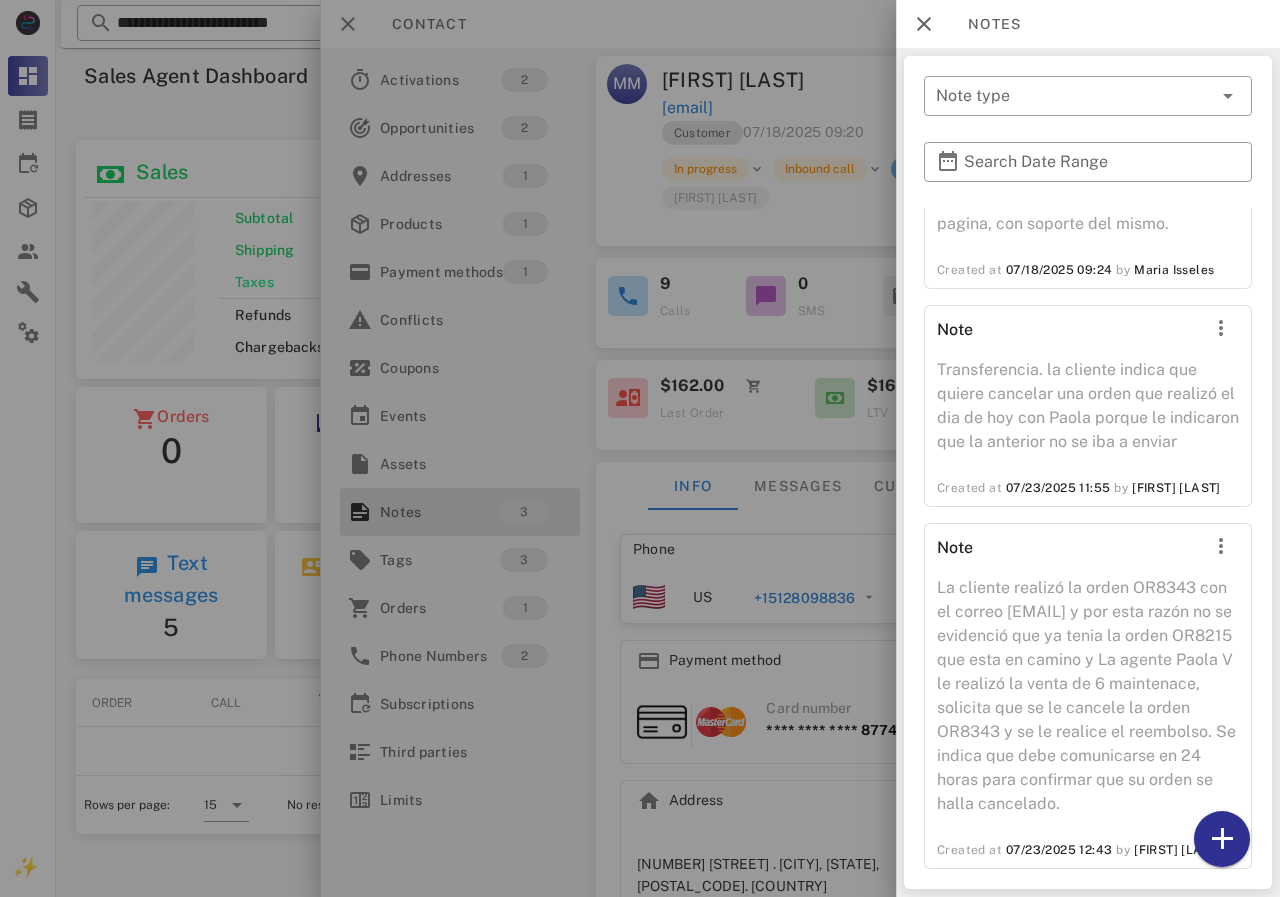 scroll, scrollTop: 138, scrollLeft: 0, axis: vertical 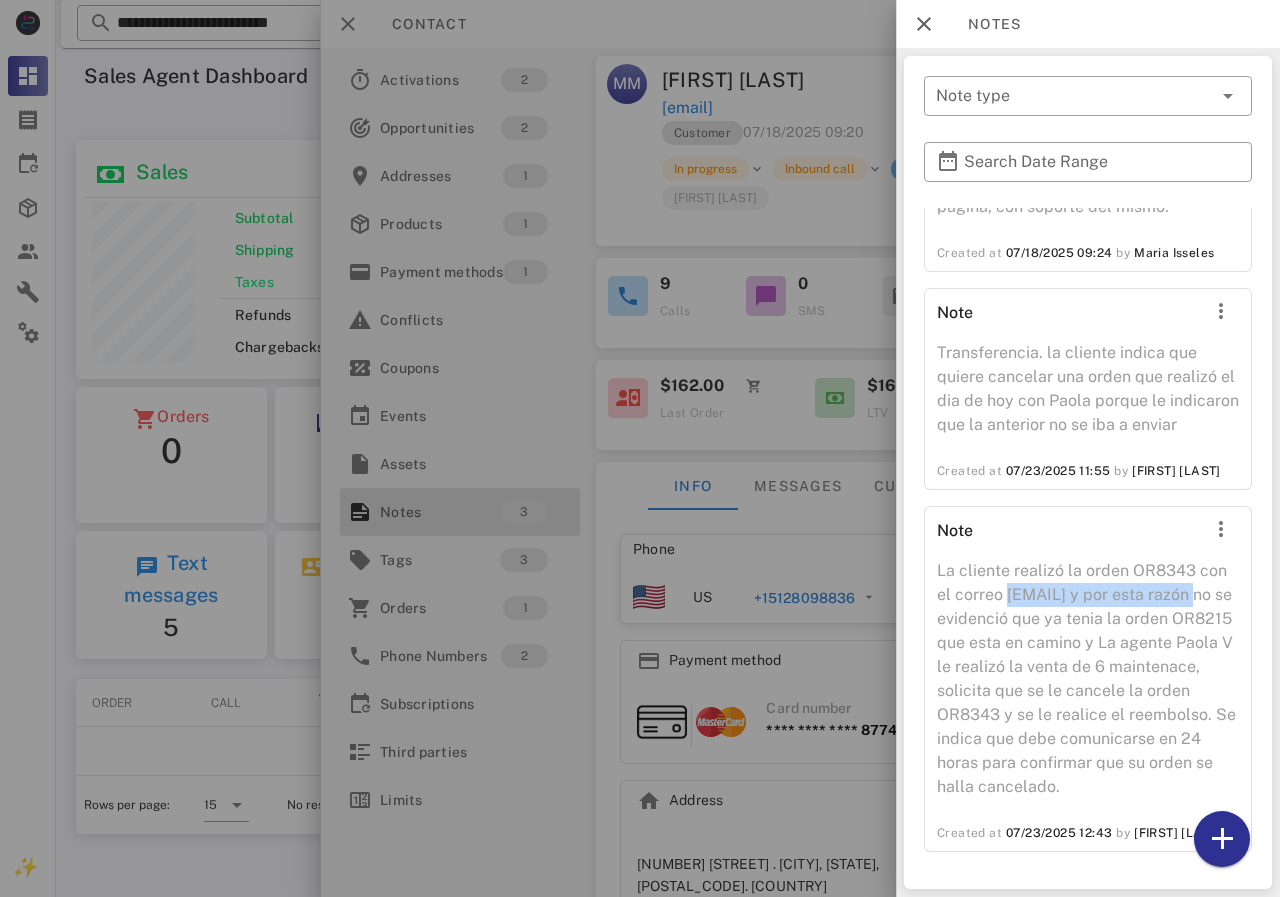 copy on "[EMAIL]" 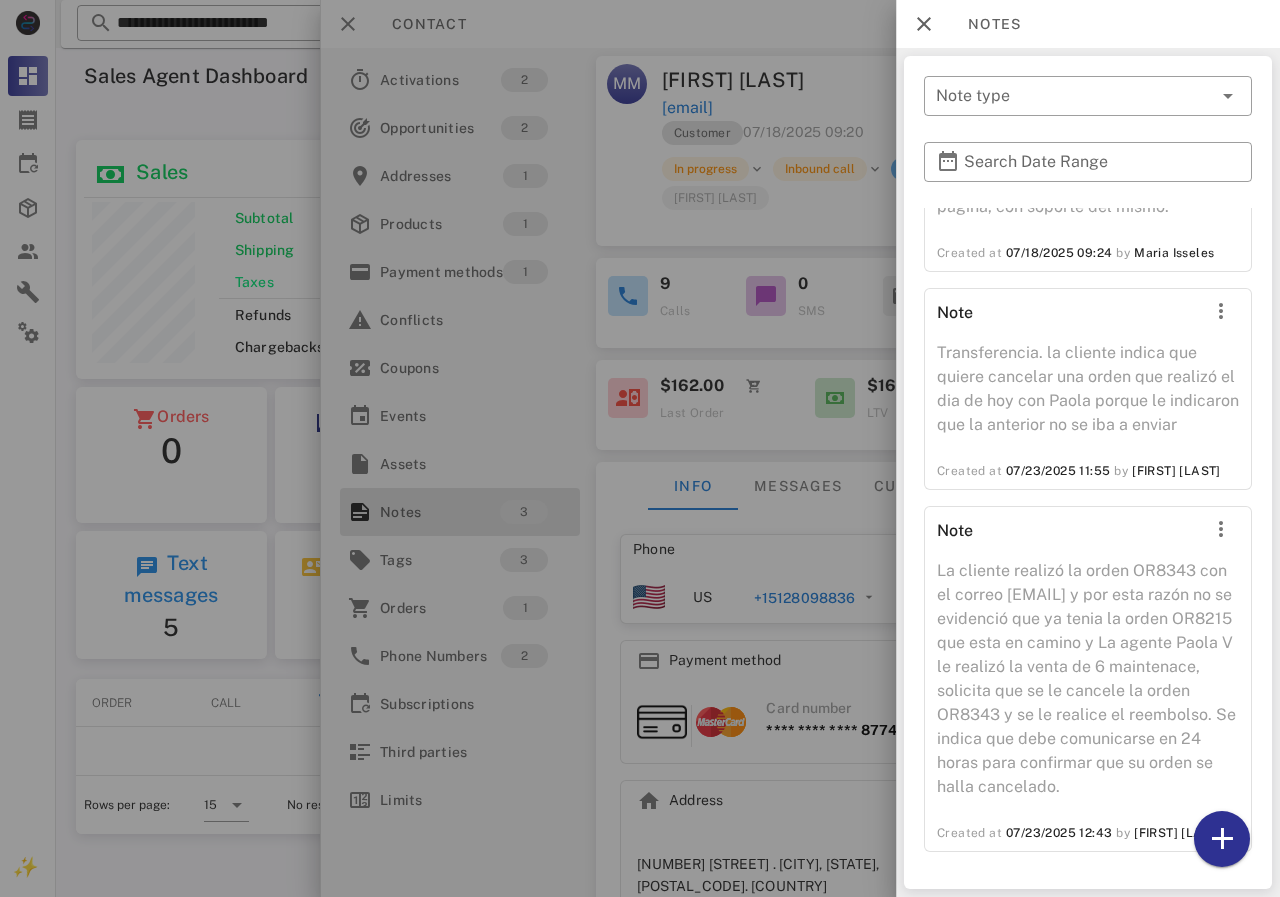 click at bounding box center [640, 448] 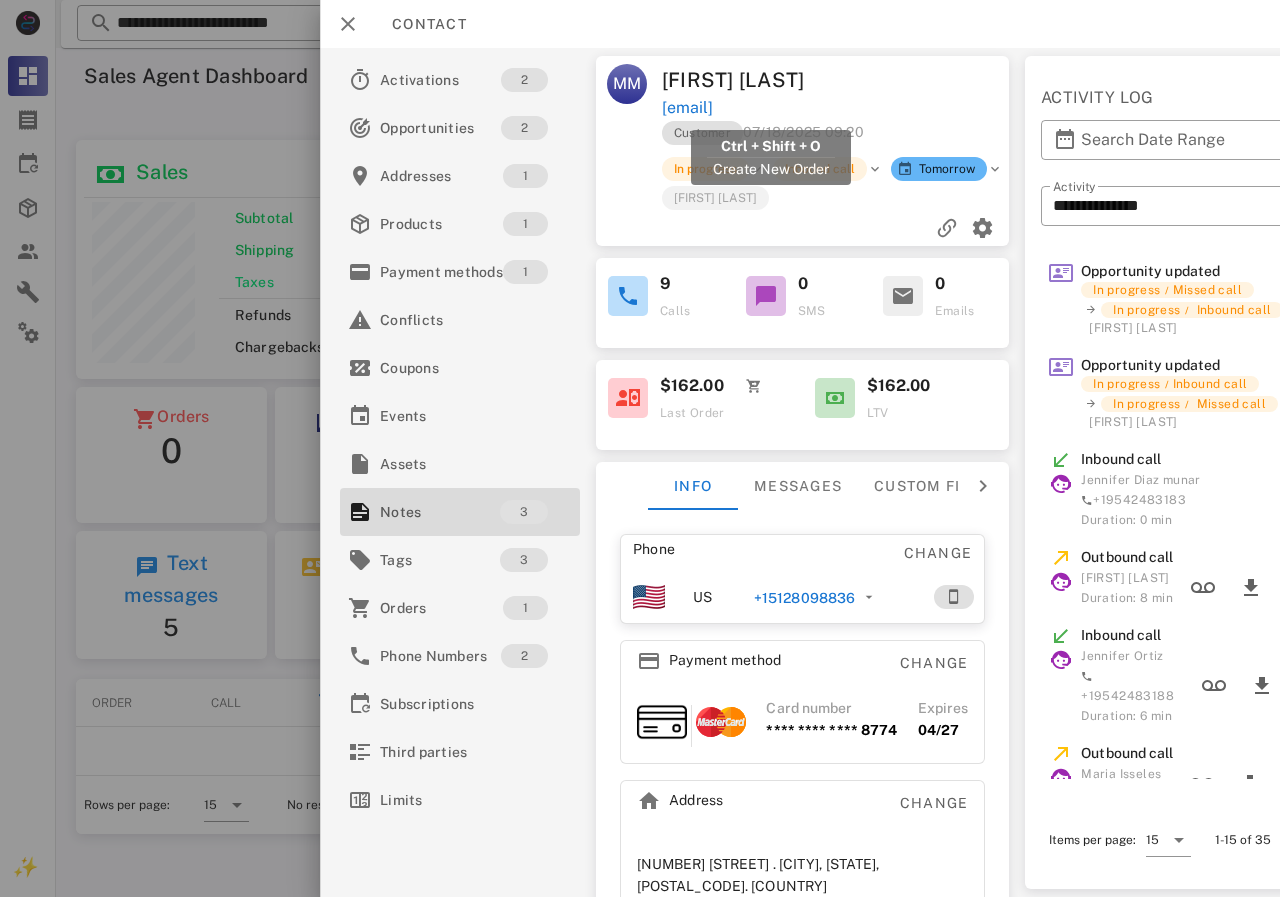 drag, startPoint x: 836, startPoint y: 103, endPoint x: 663, endPoint y: 108, distance: 173.07224 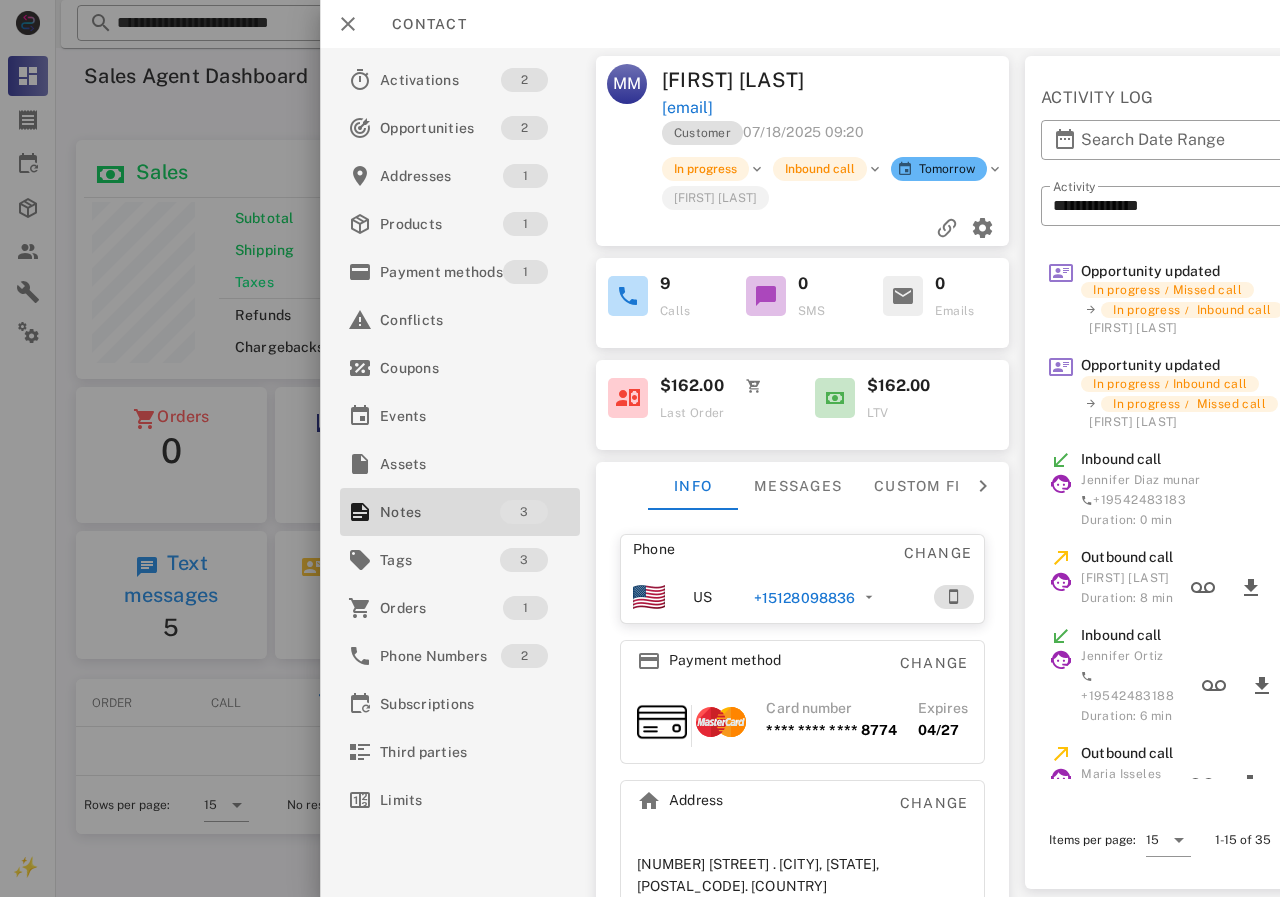 copy on "[EMAIL]" 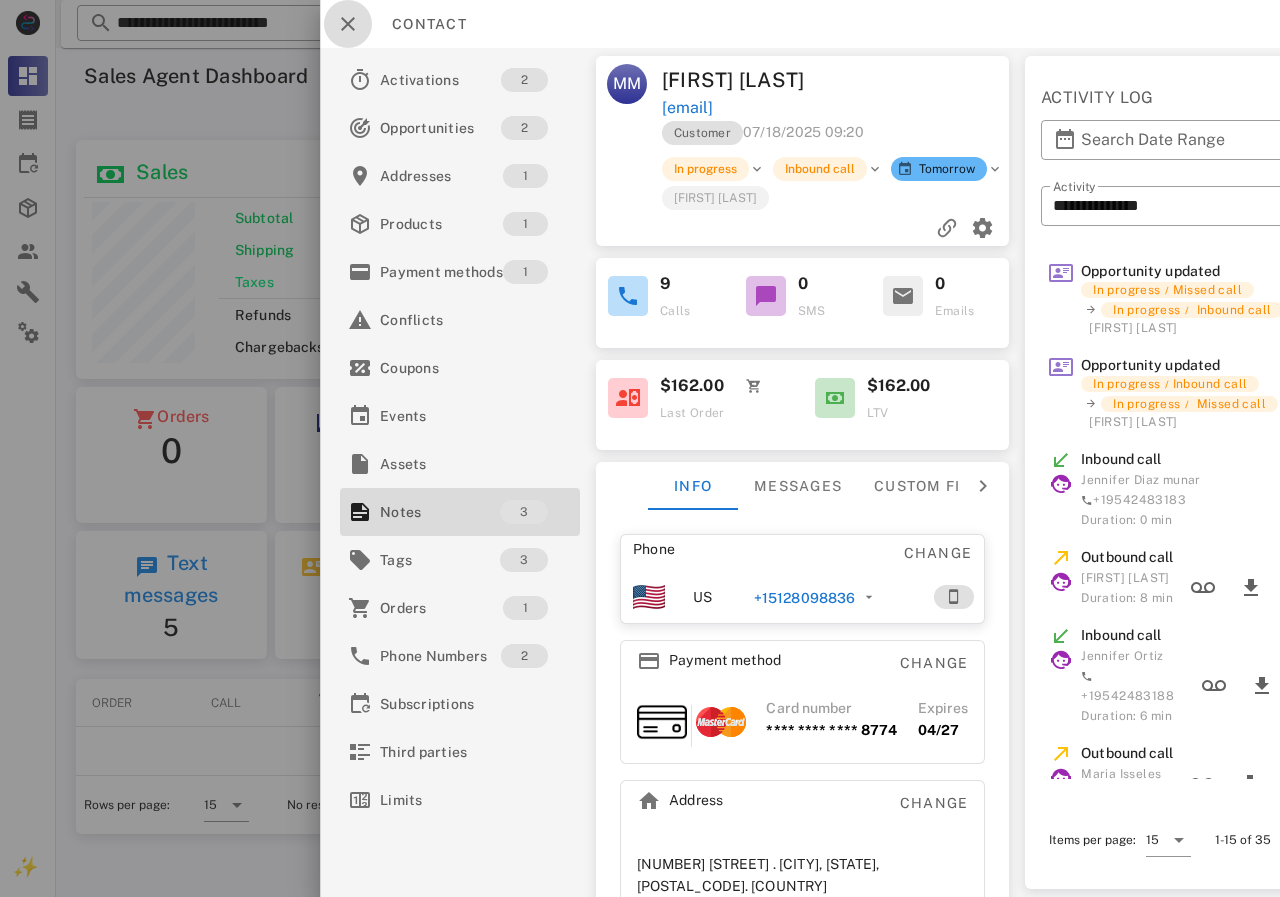 click at bounding box center [348, 24] 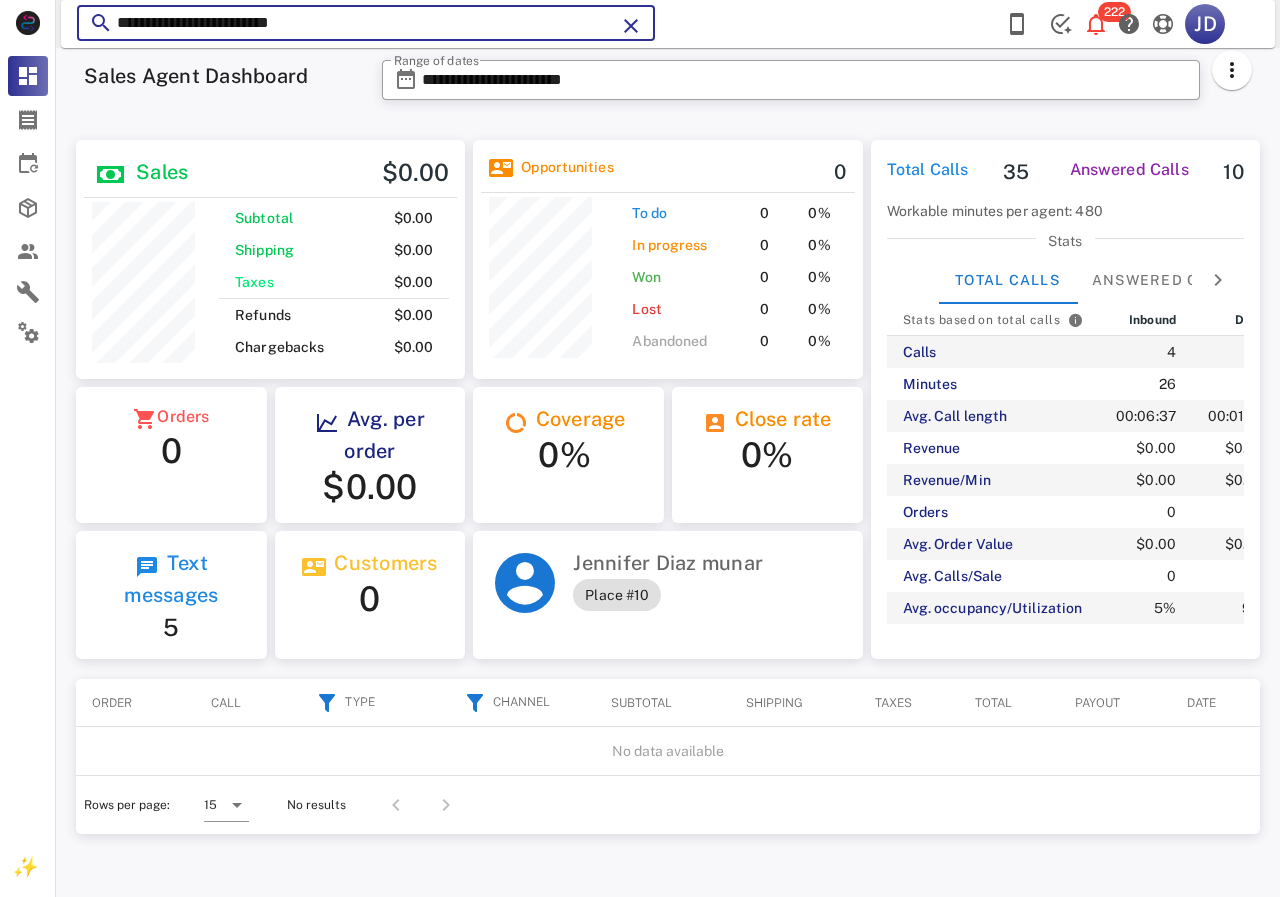 click on "**********" at bounding box center (366, 23) 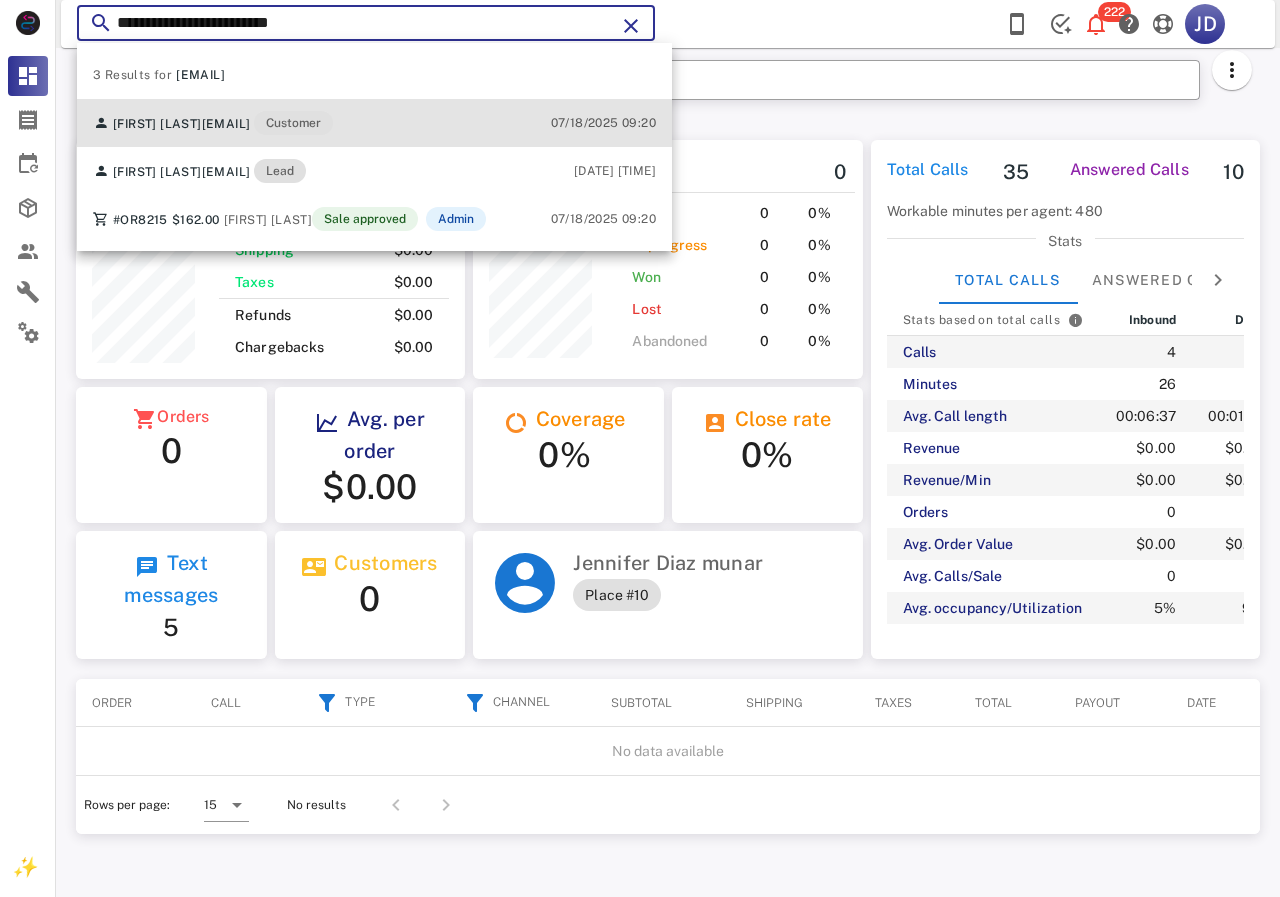 click on "[EMAIL]" at bounding box center (226, 124) 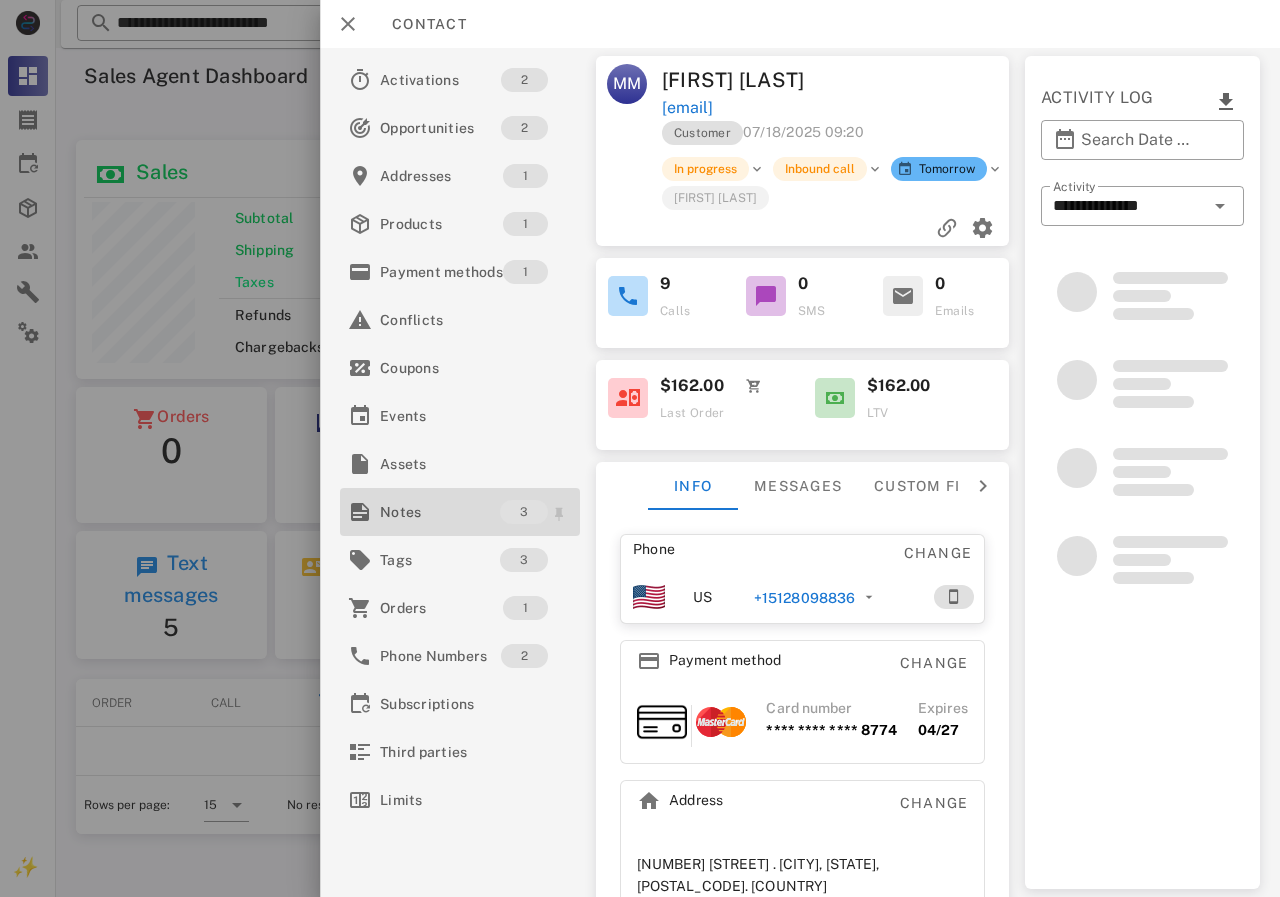 click on "Notes" at bounding box center [440, 512] 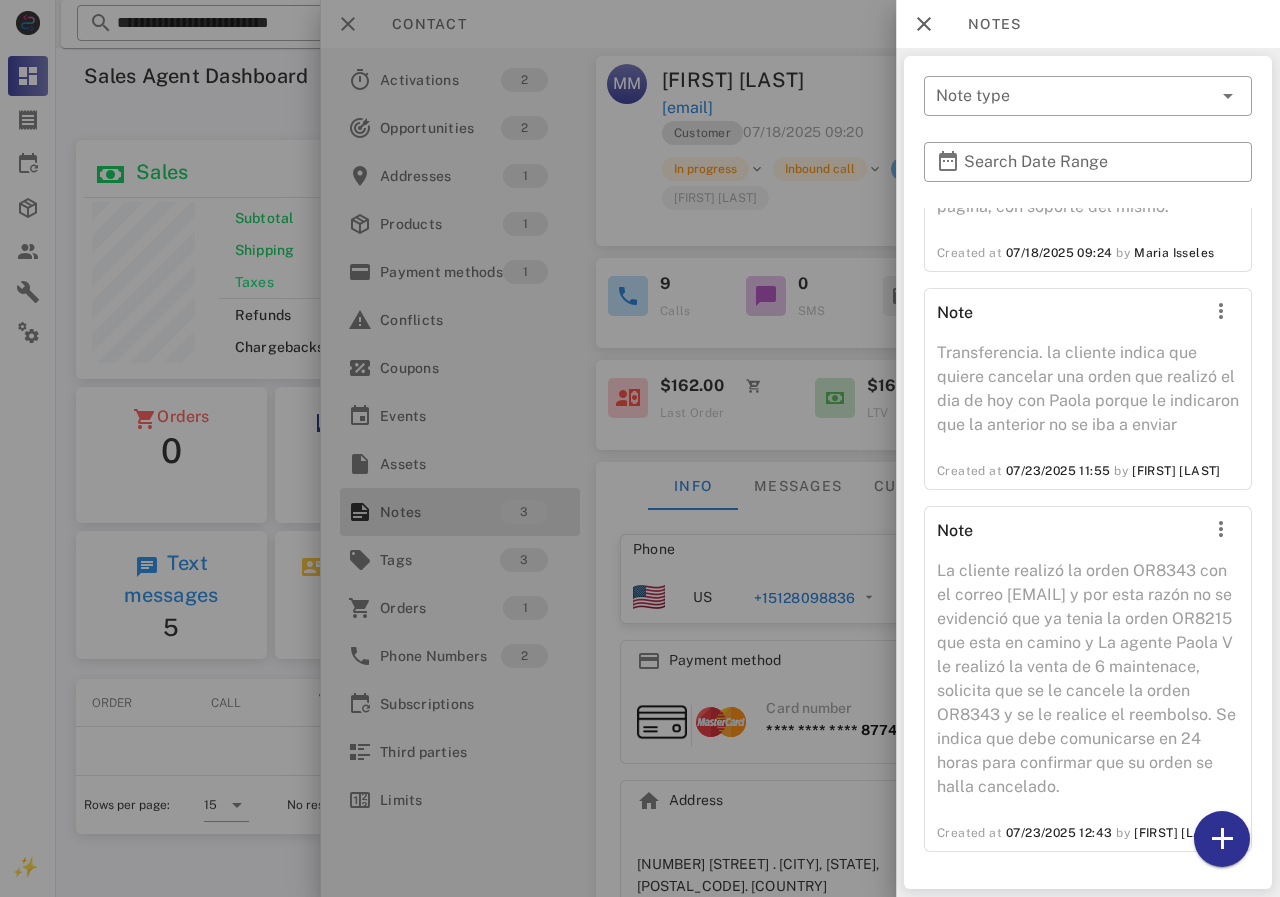 scroll, scrollTop: 138, scrollLeft: 0, axis: vertical 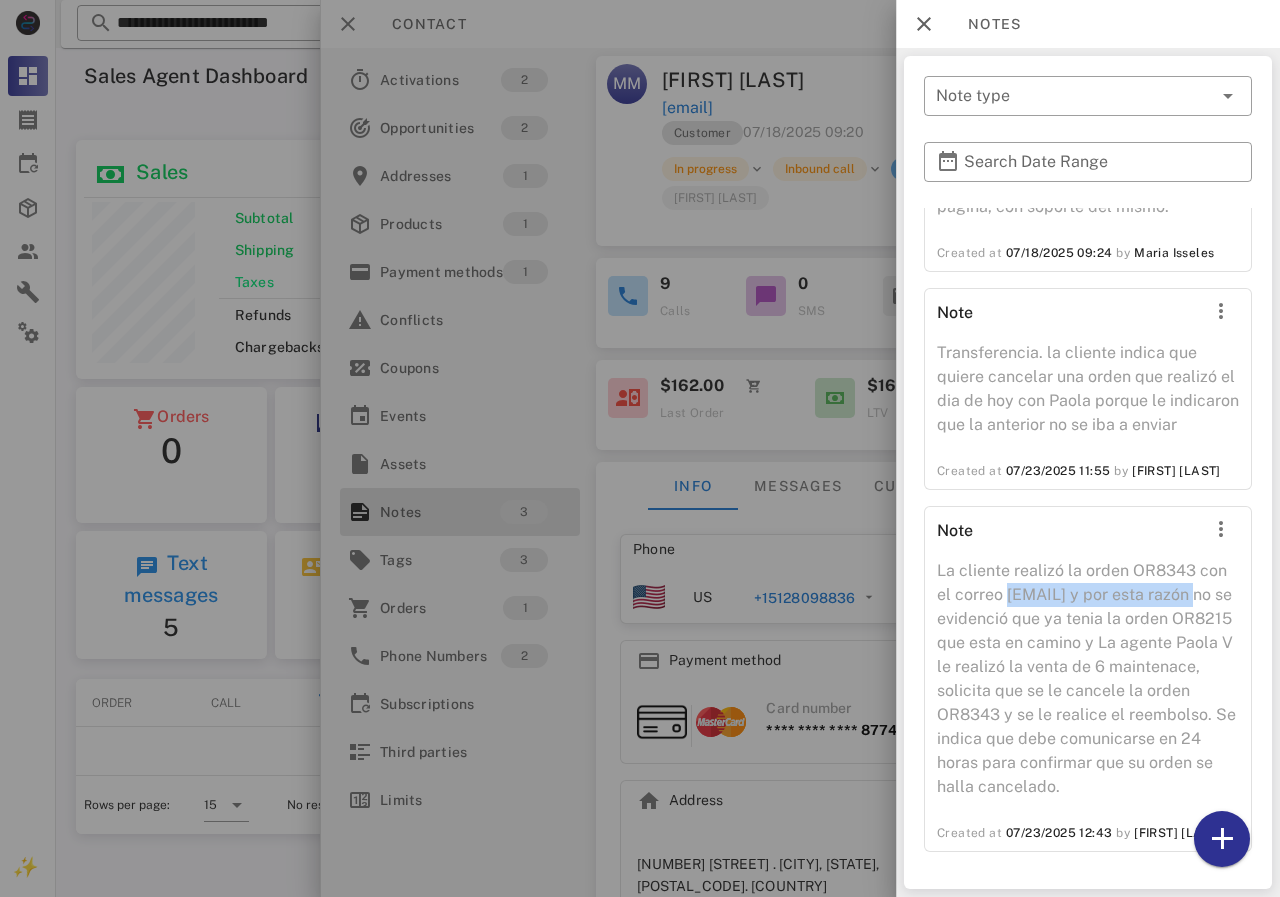 drag, startPoint x: 1006, startPoint y: 576, endPoint x: 1231, endPoint y: 572, distance: 225.03555 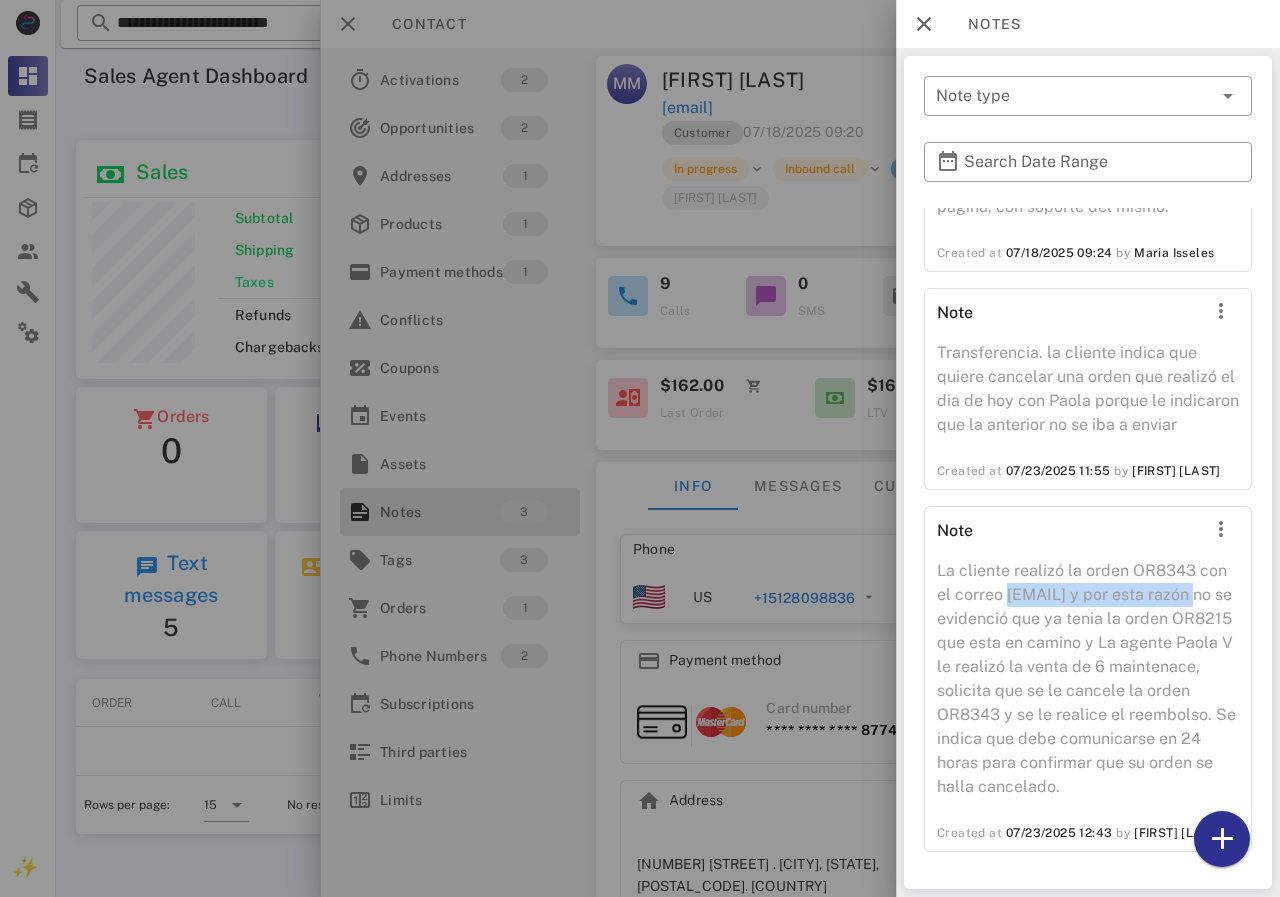 scroll, scrollTop: 138, scrollLeft: 0, axis: vertical 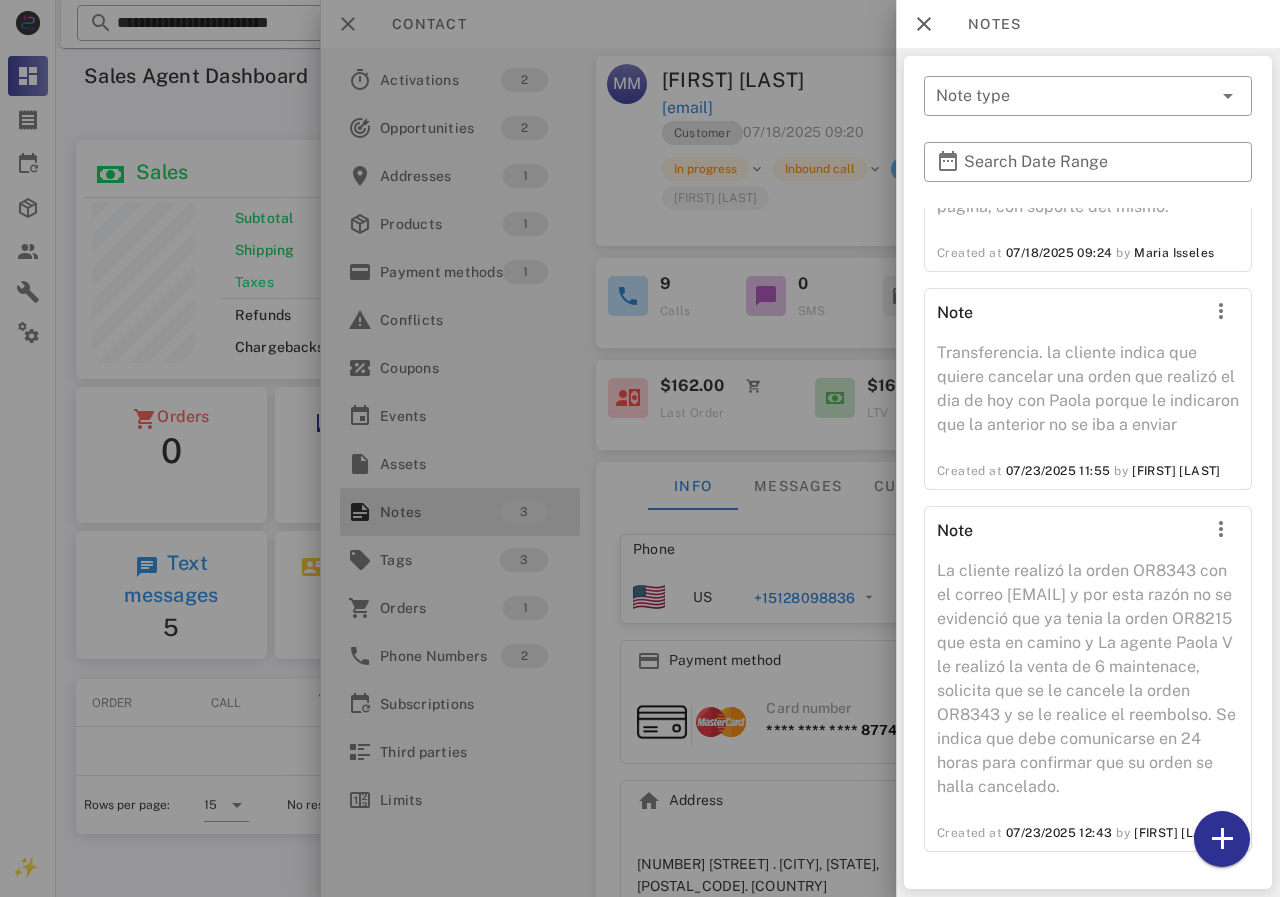 click at bounding box center [640, 448] 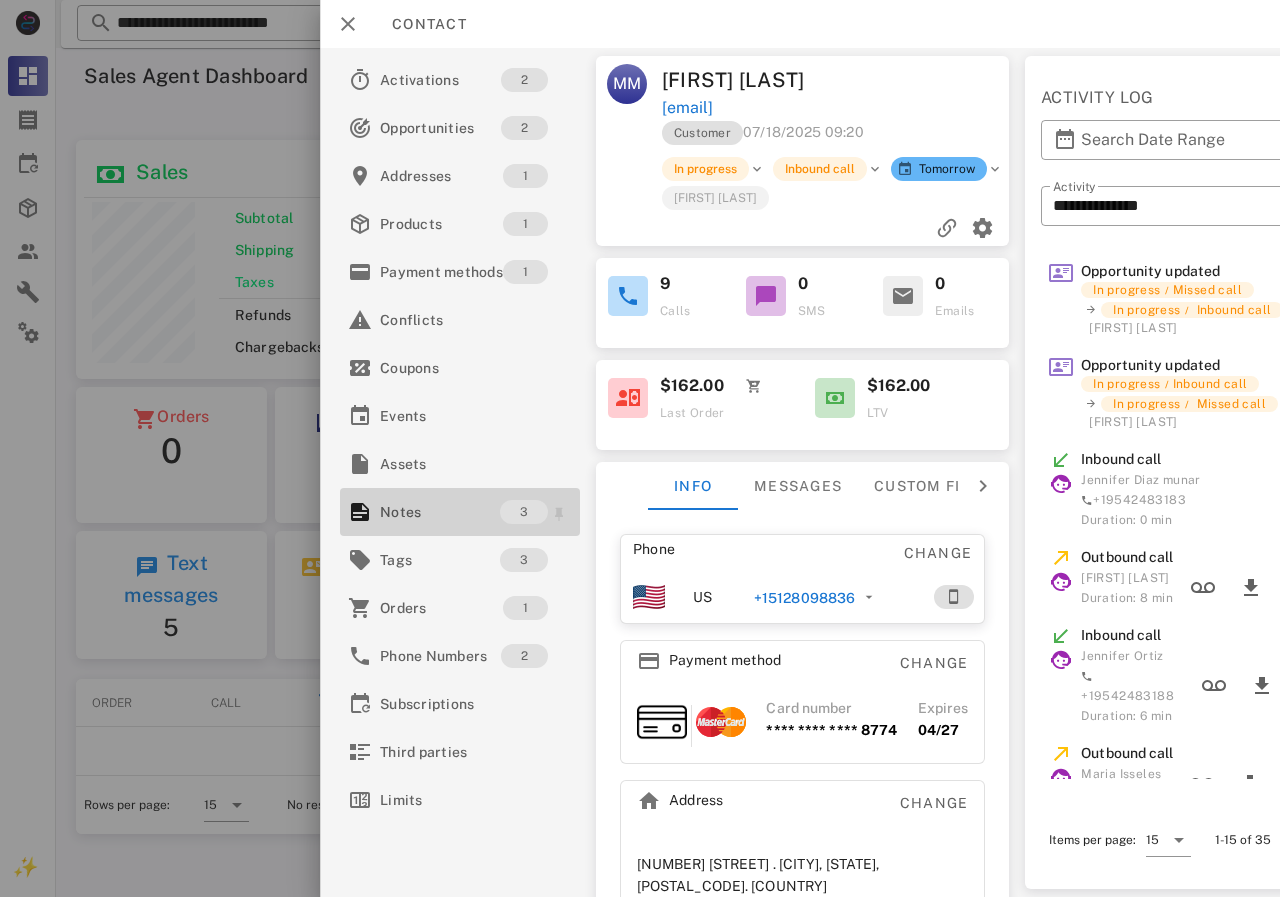 click on "Notes" at bounding box center (440, 512) 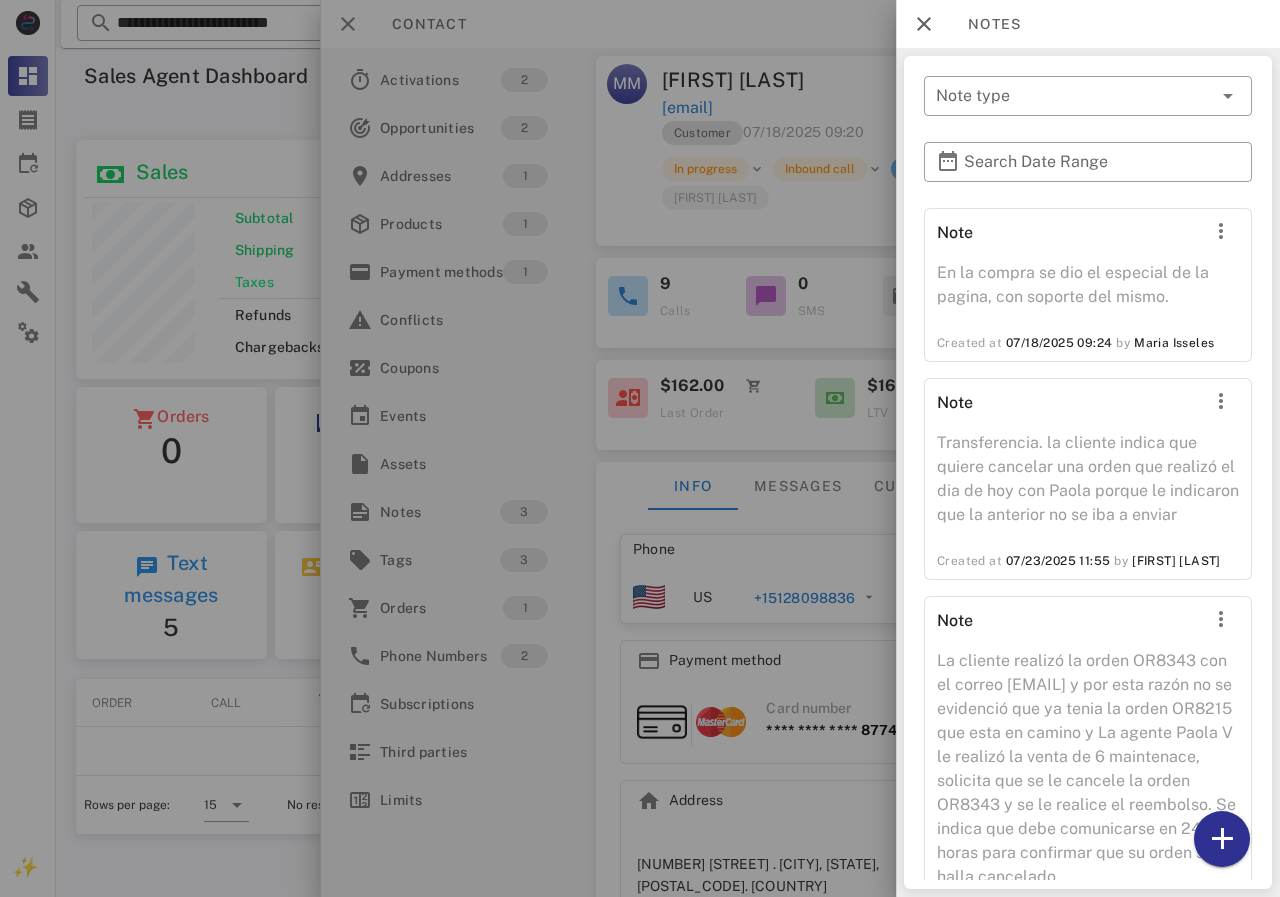 click at bounding box center (640, 448) 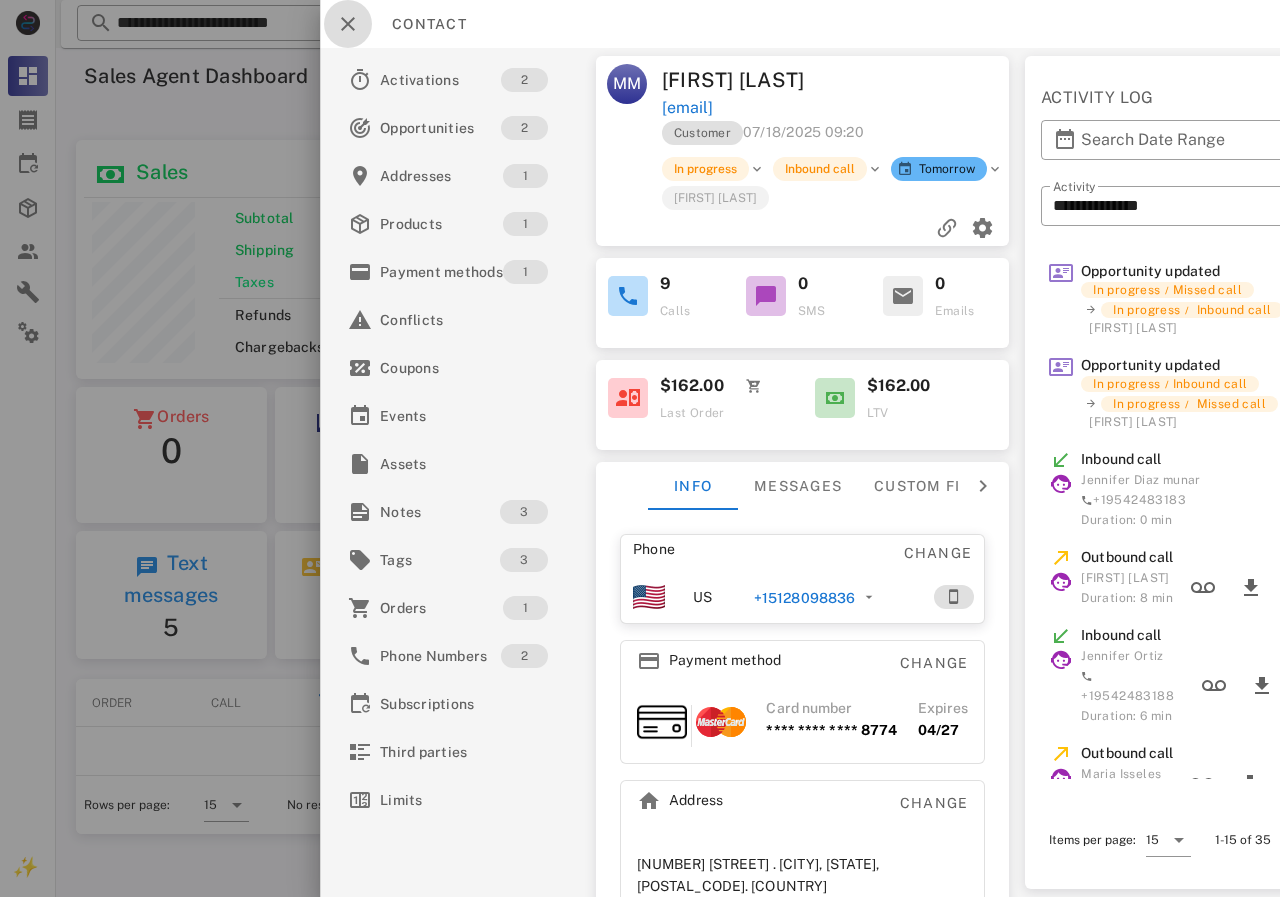 click at bounding box center (348, 24) 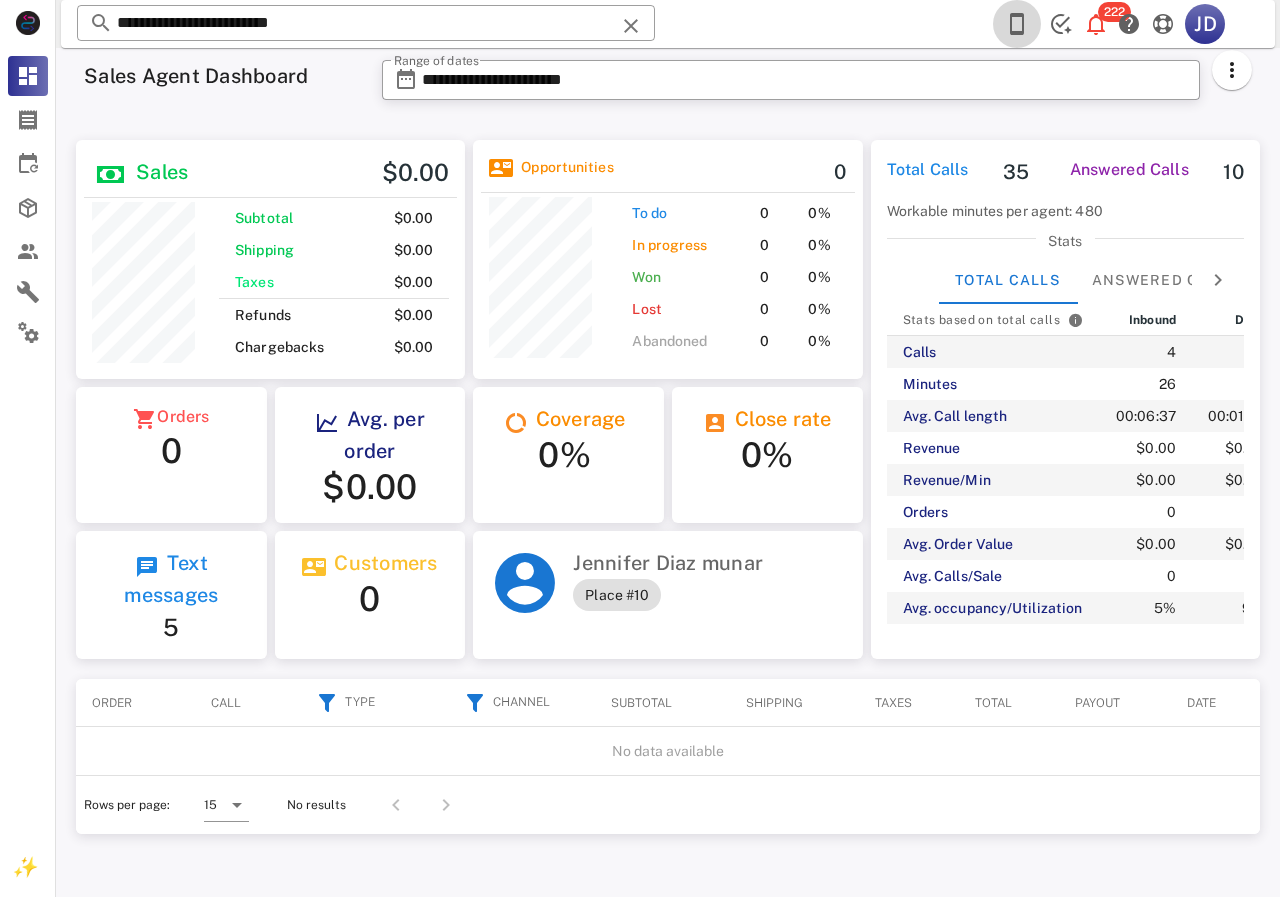 click at bounding box center (1017, 24) 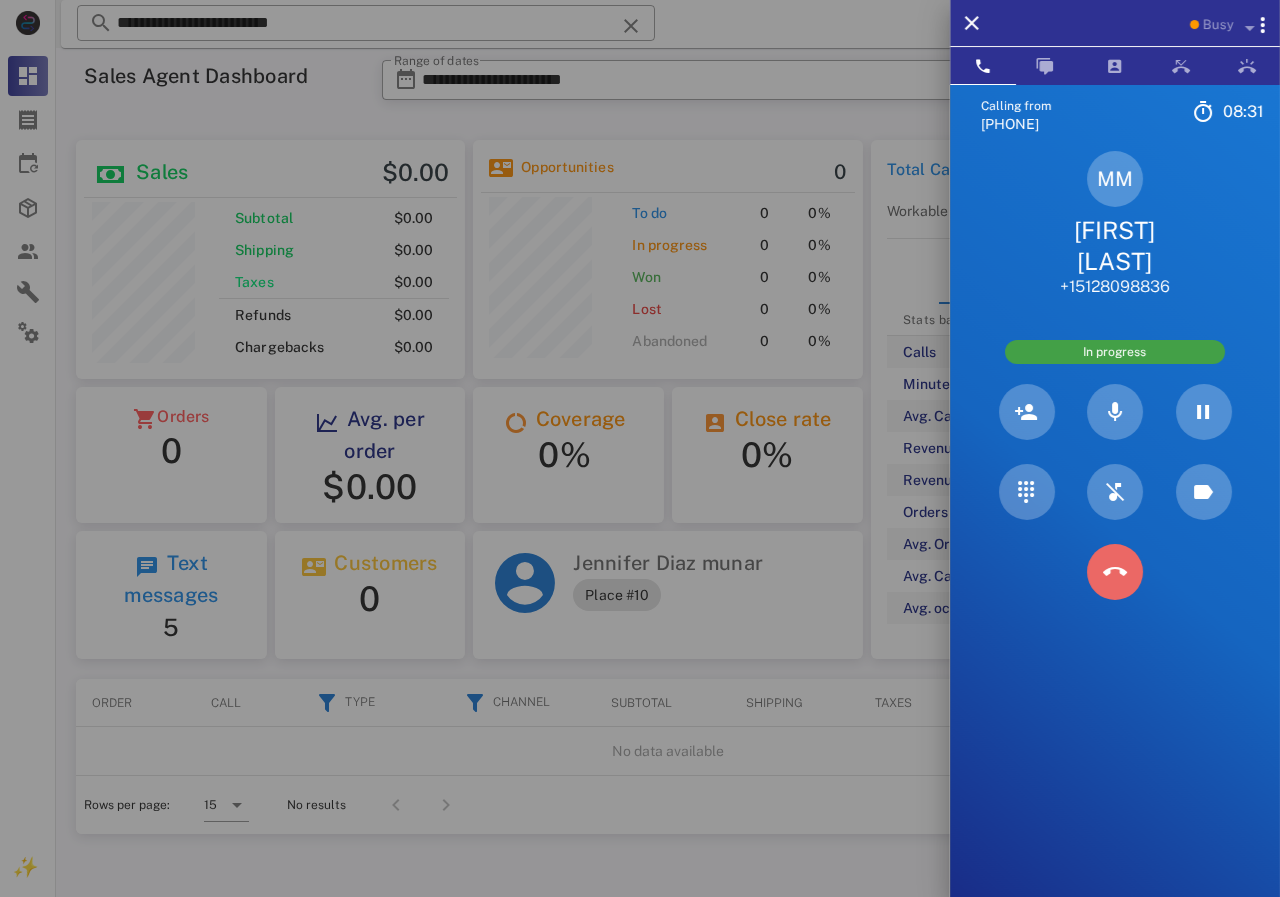 click at bounding box center (1115, 572) 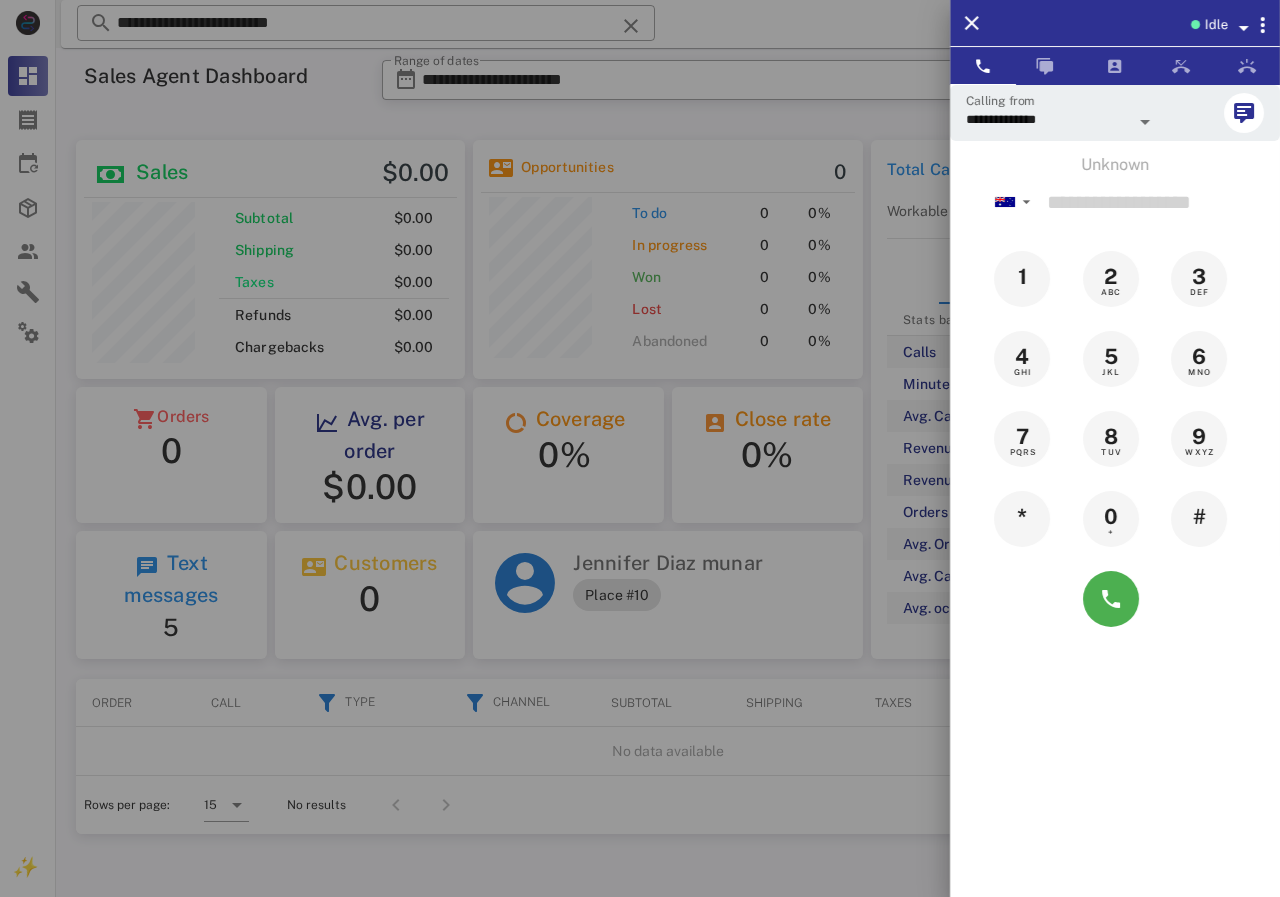 click at bounding box center (640, 448) 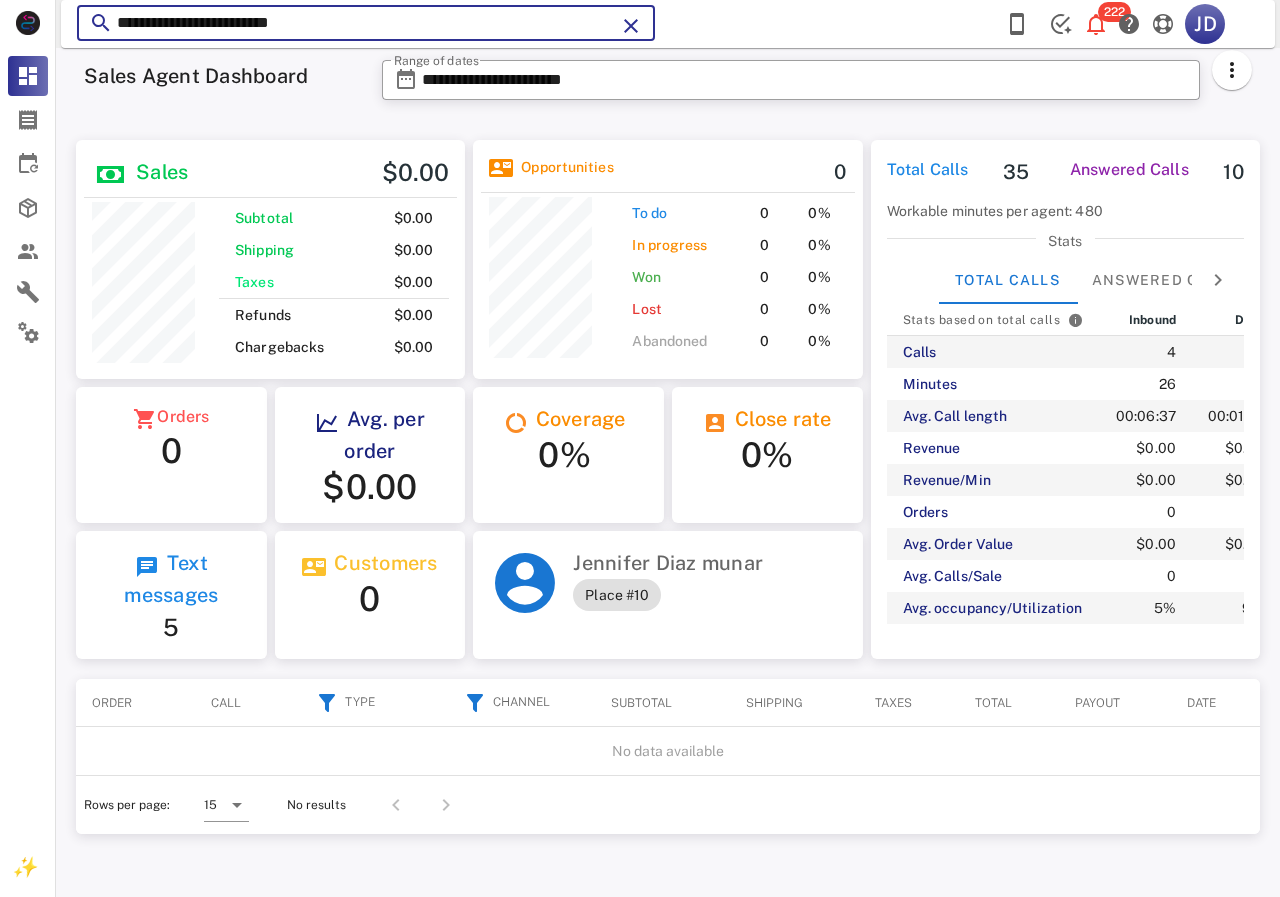 click on "**********" at bounding box center [366, 23] 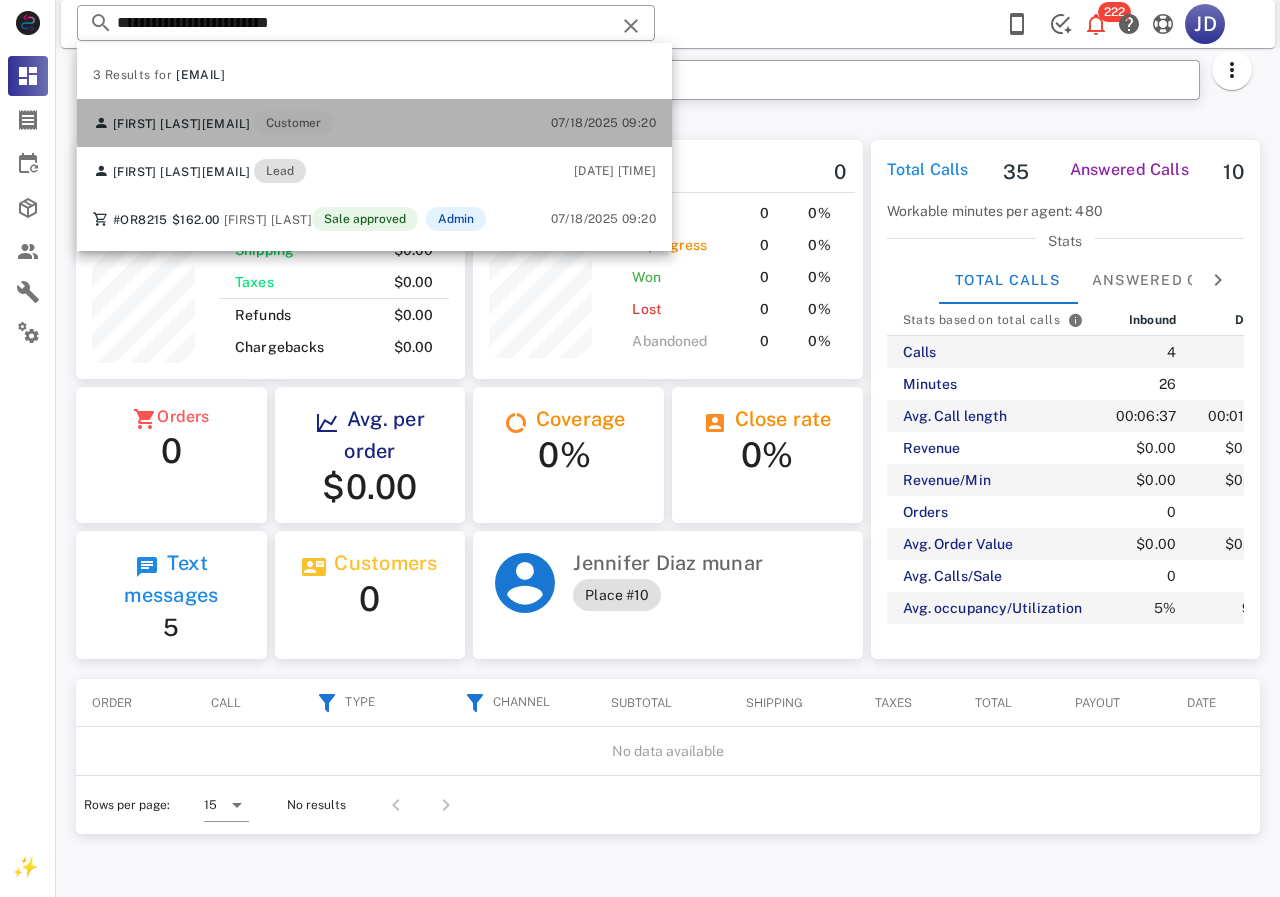 click on "[FIRST] [LAST] [EMAIL] Customer" at bounding box center [213, 123] 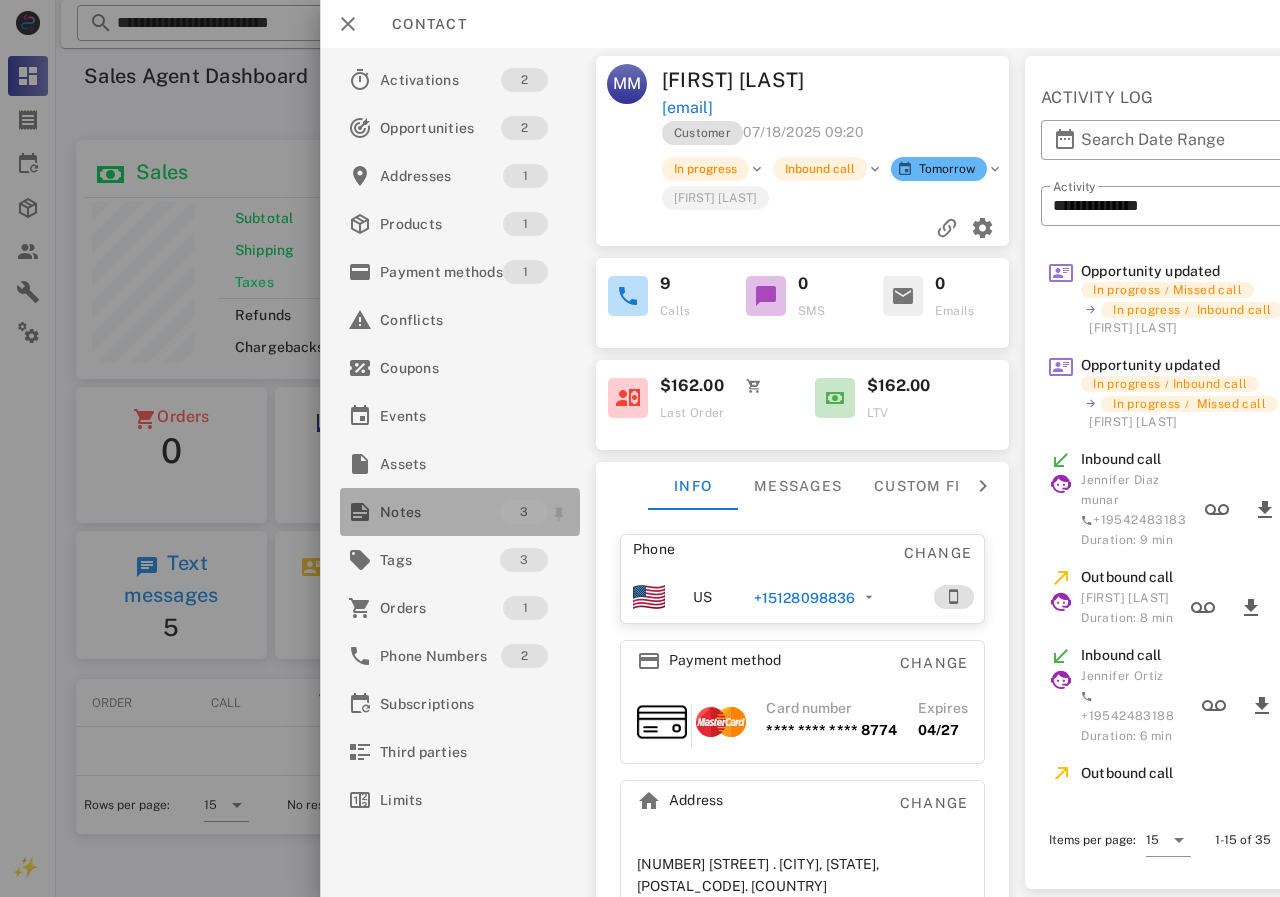 click on "Notes" at bounding box center [440, 512] 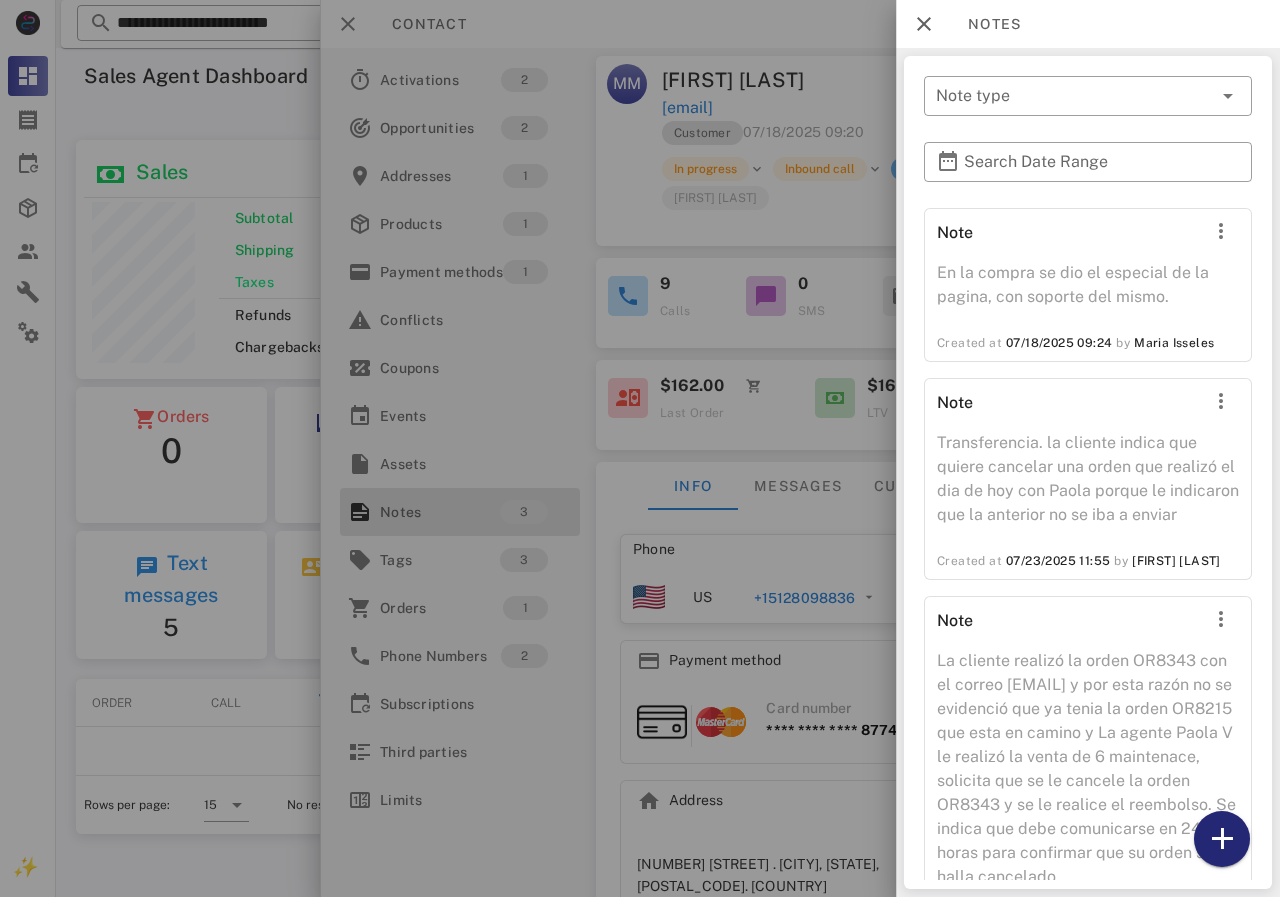 click at bounding box center (1222, 839) 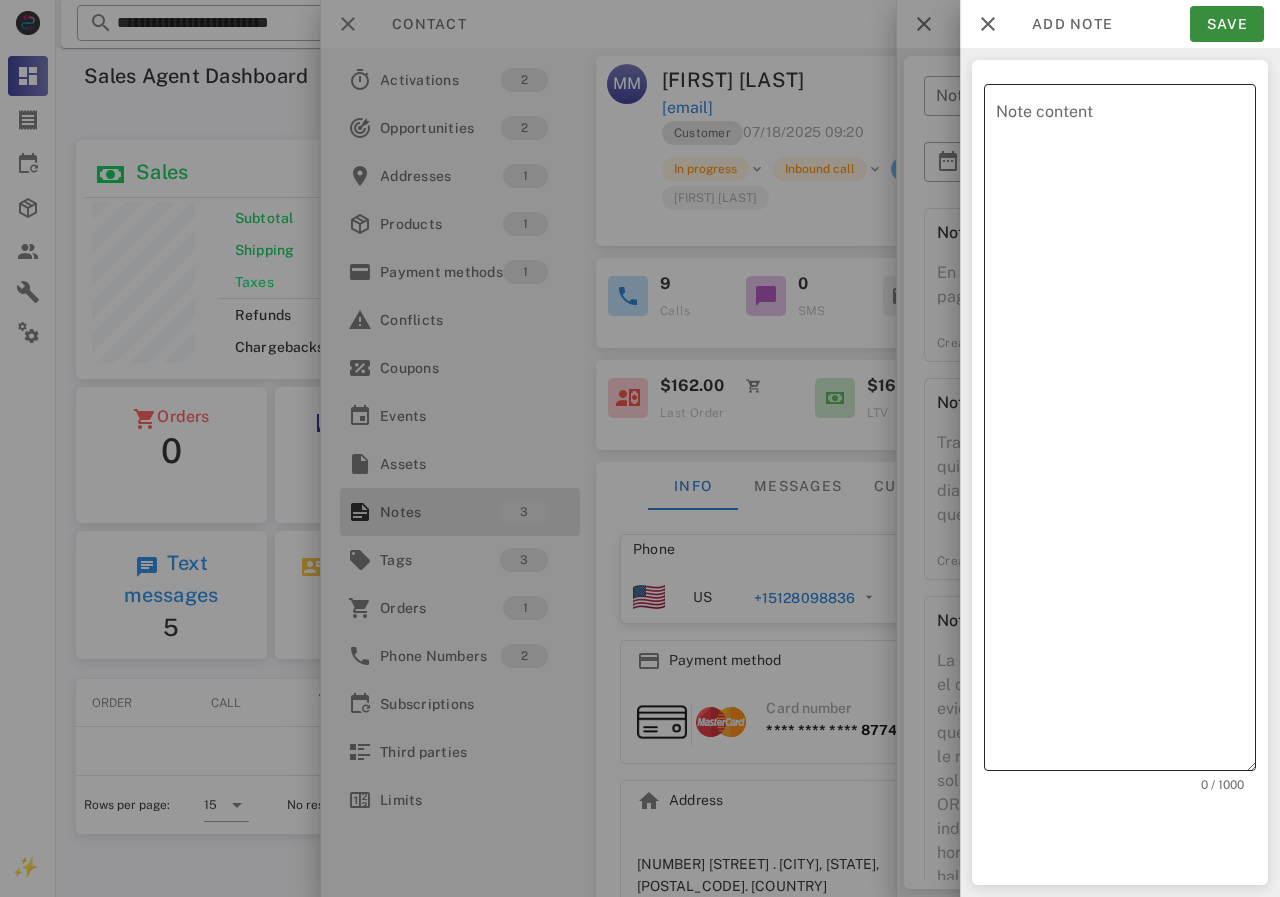 click on "Note content" at bounding box center (1126, 432) 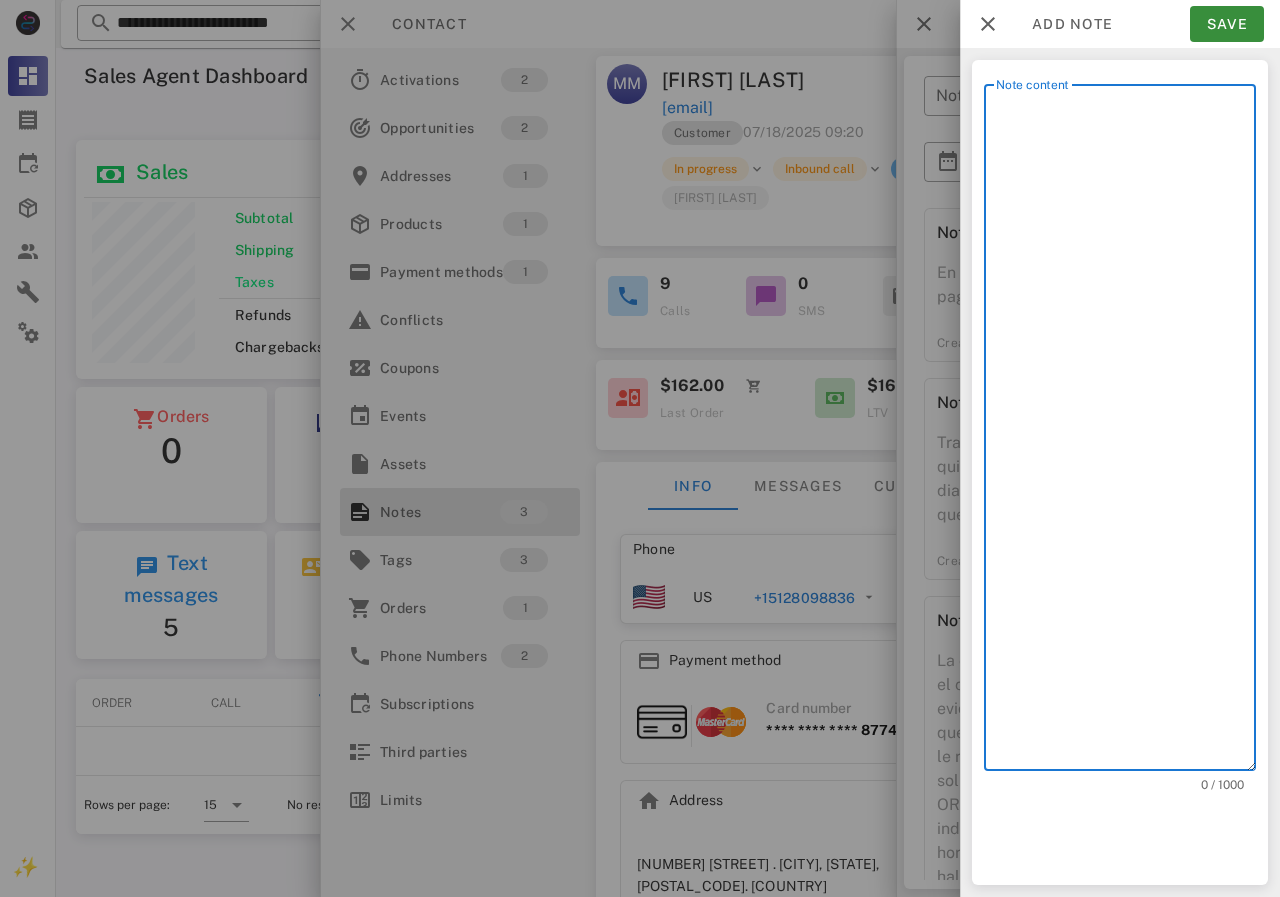 scroll, scrollTop: 240, scrollLeft: 390, axis: both 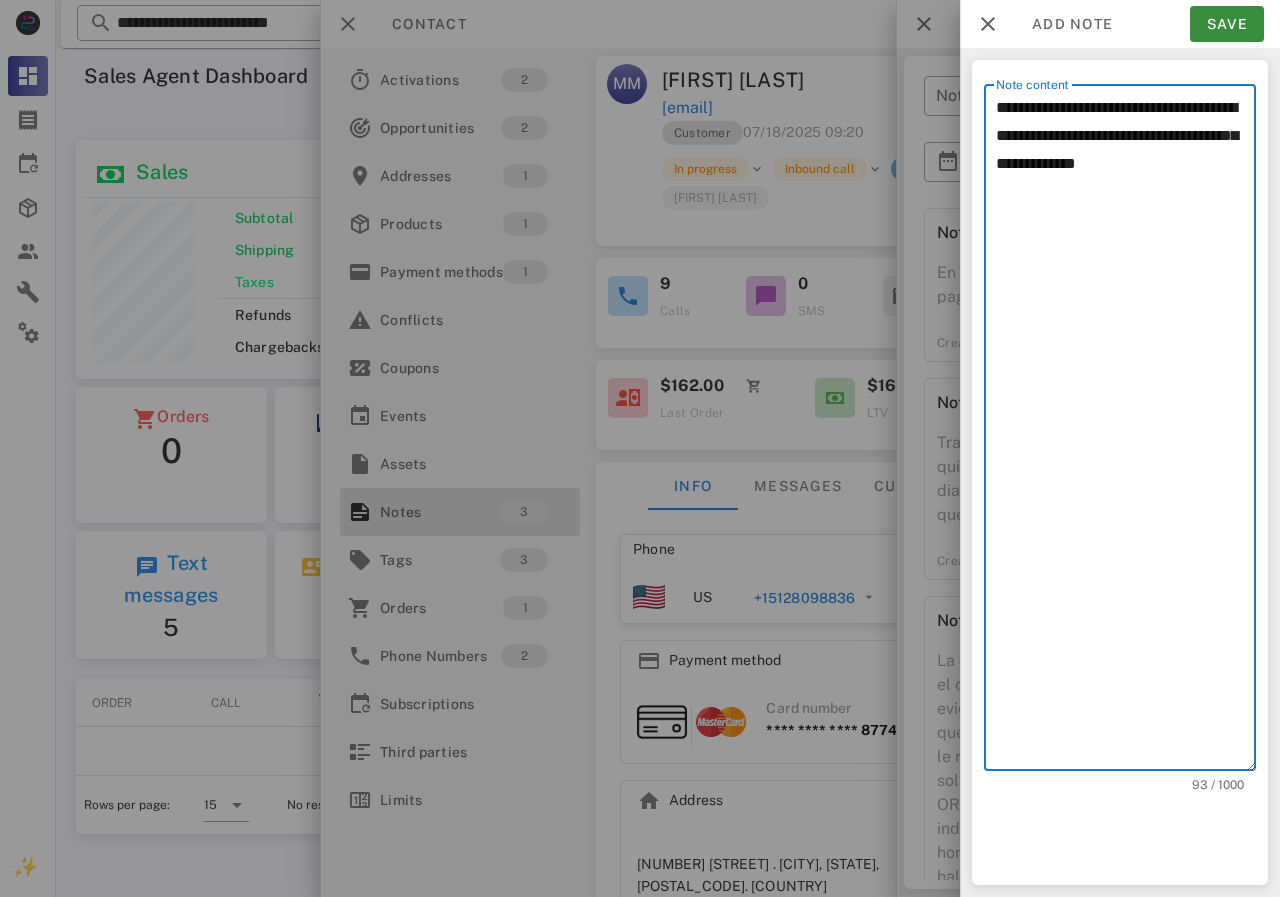 click on "**********" at bounding box center [1126, 432] 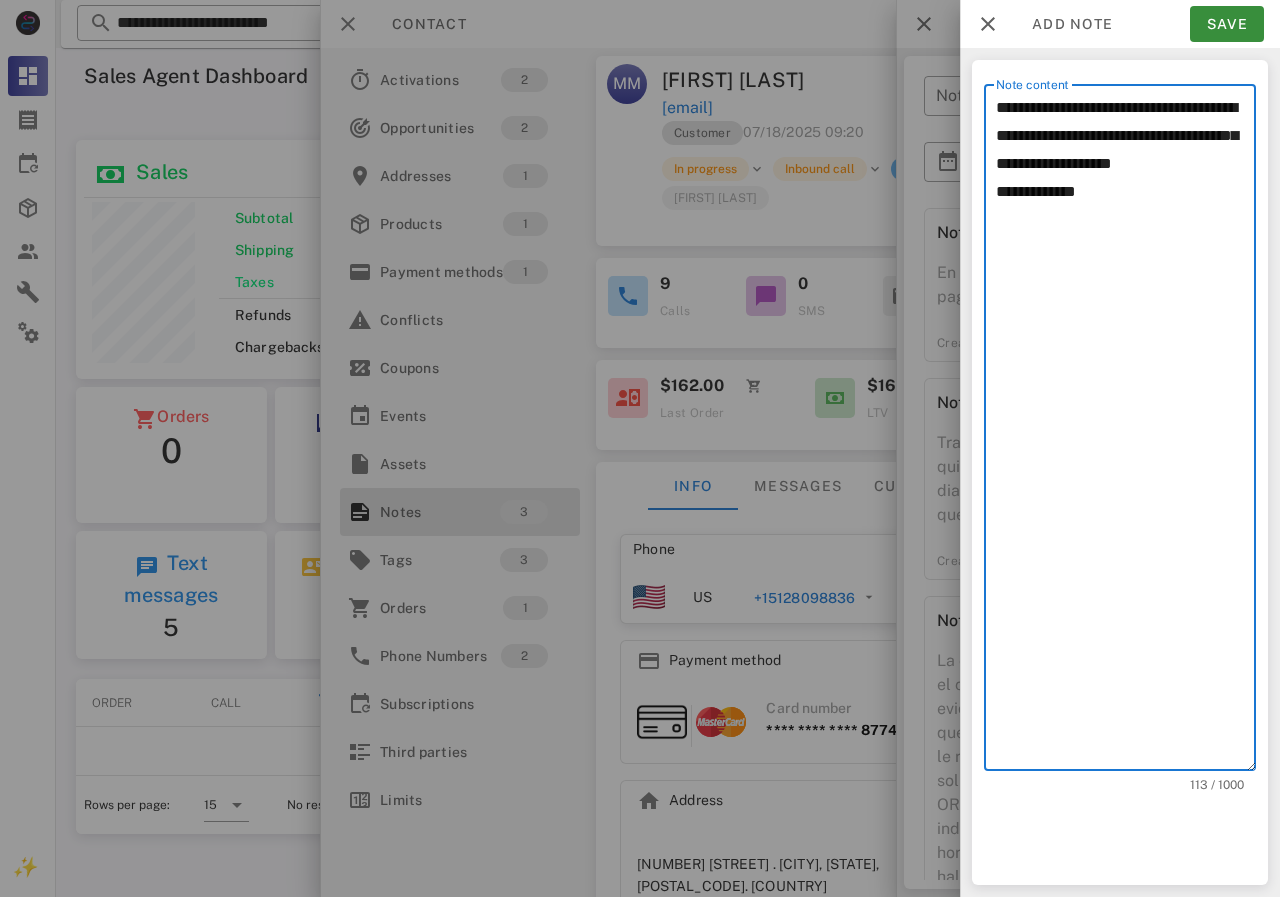 drag, startPoint x: 1105, startPoint y: 229, endPoint x: 935, endPoint y: 225, distance: 170.04706 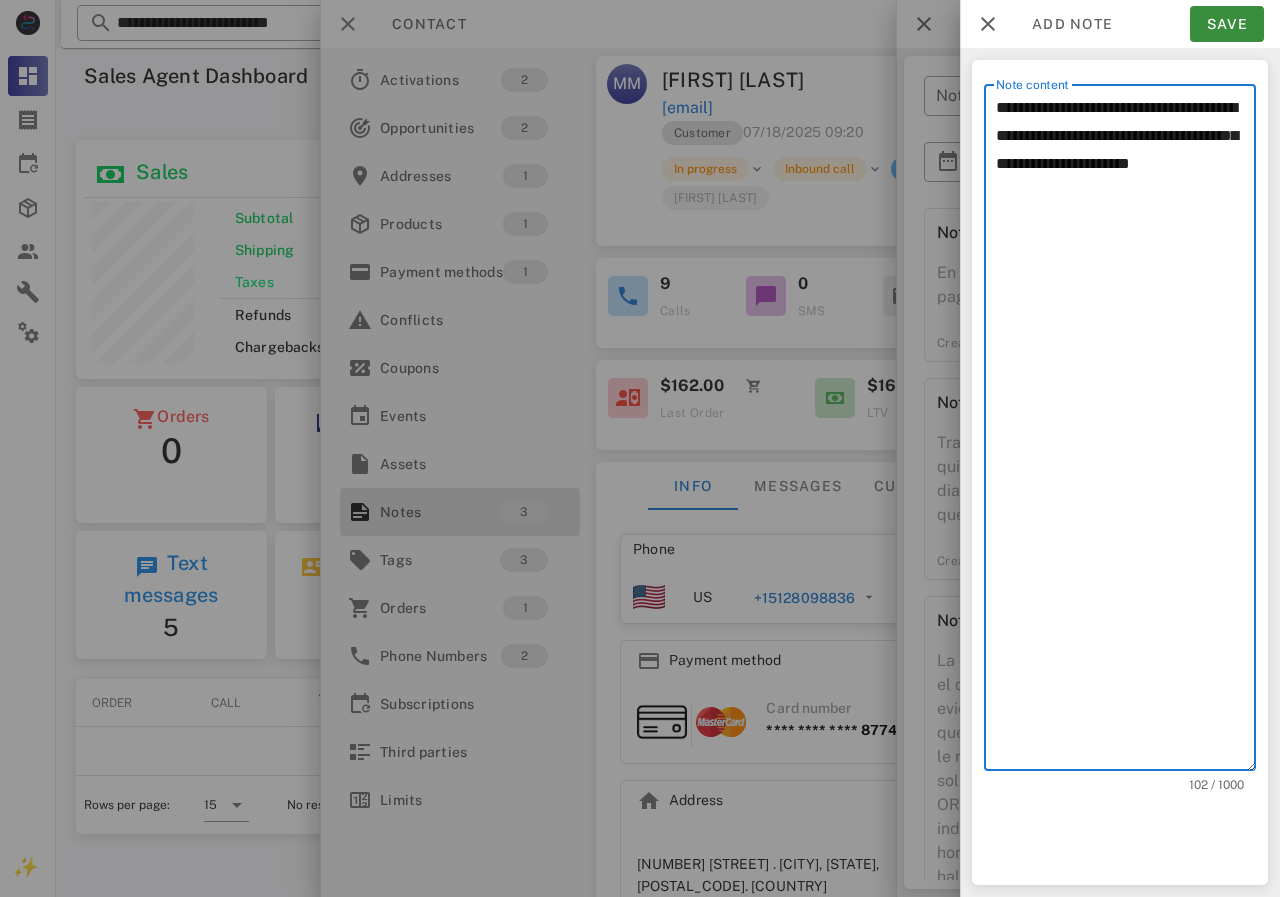 click on "**********" at bounding box center [1126, 432] 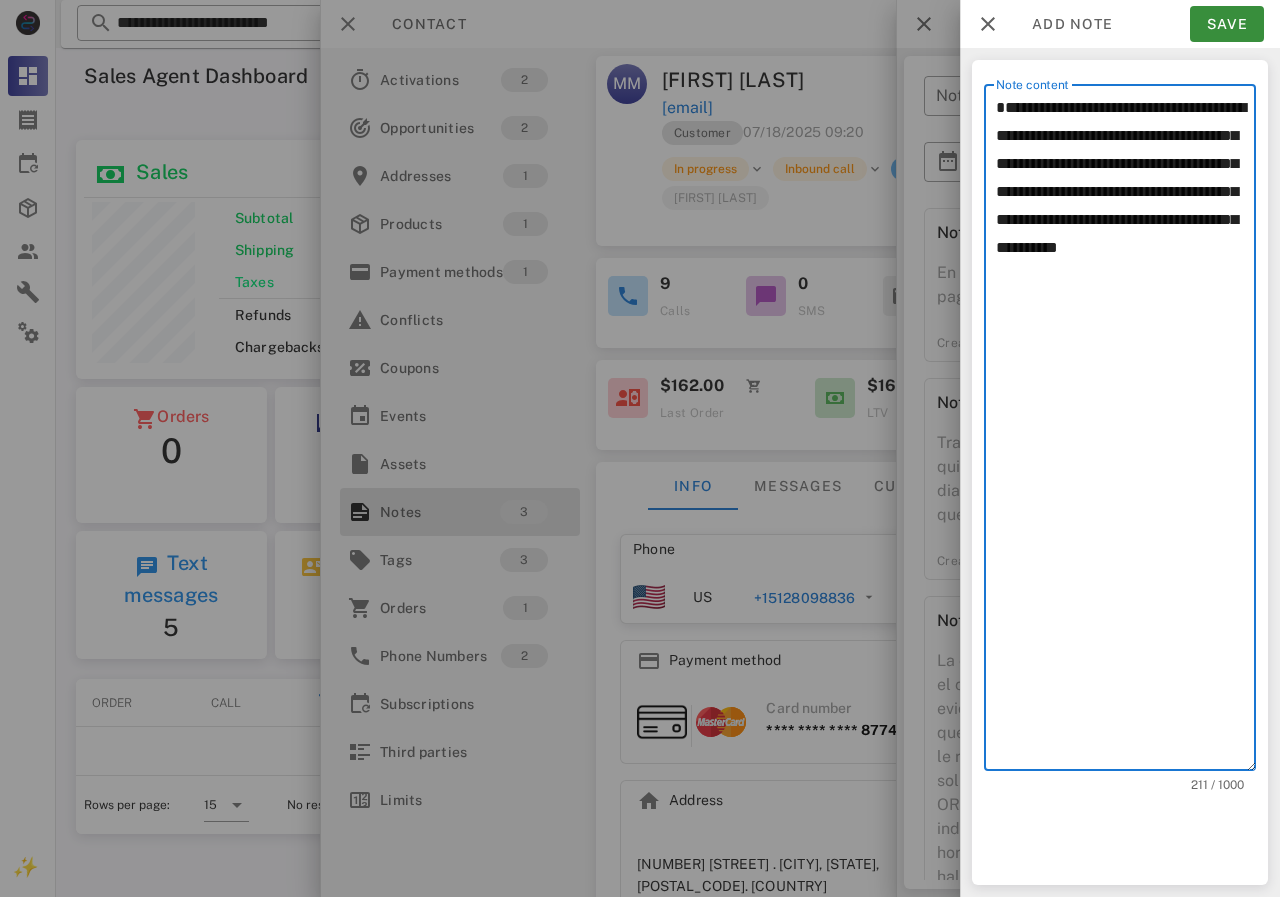 click on "**********" at bounding box center (1126, 432) 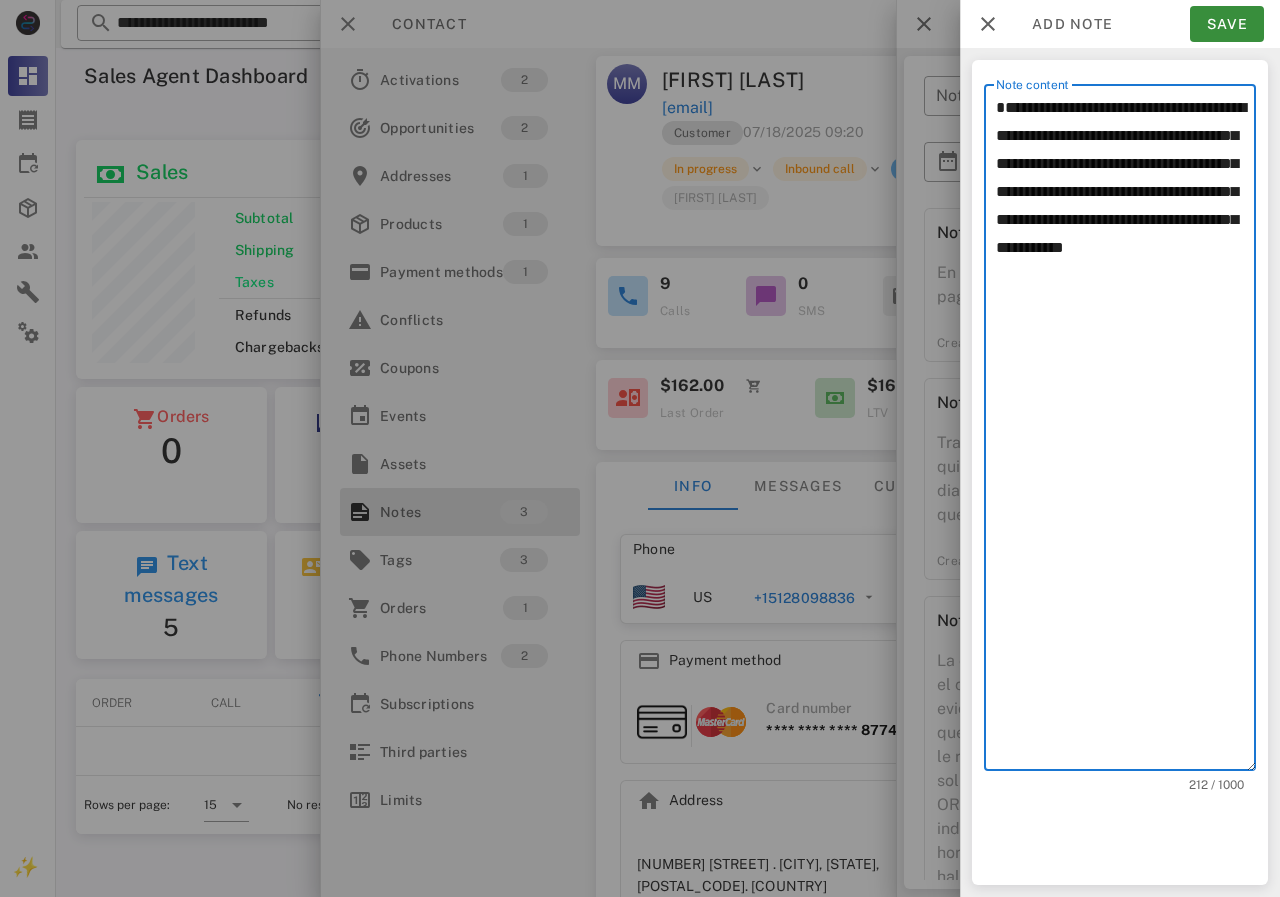 click on "**********" at bounding box center [1126, 432] 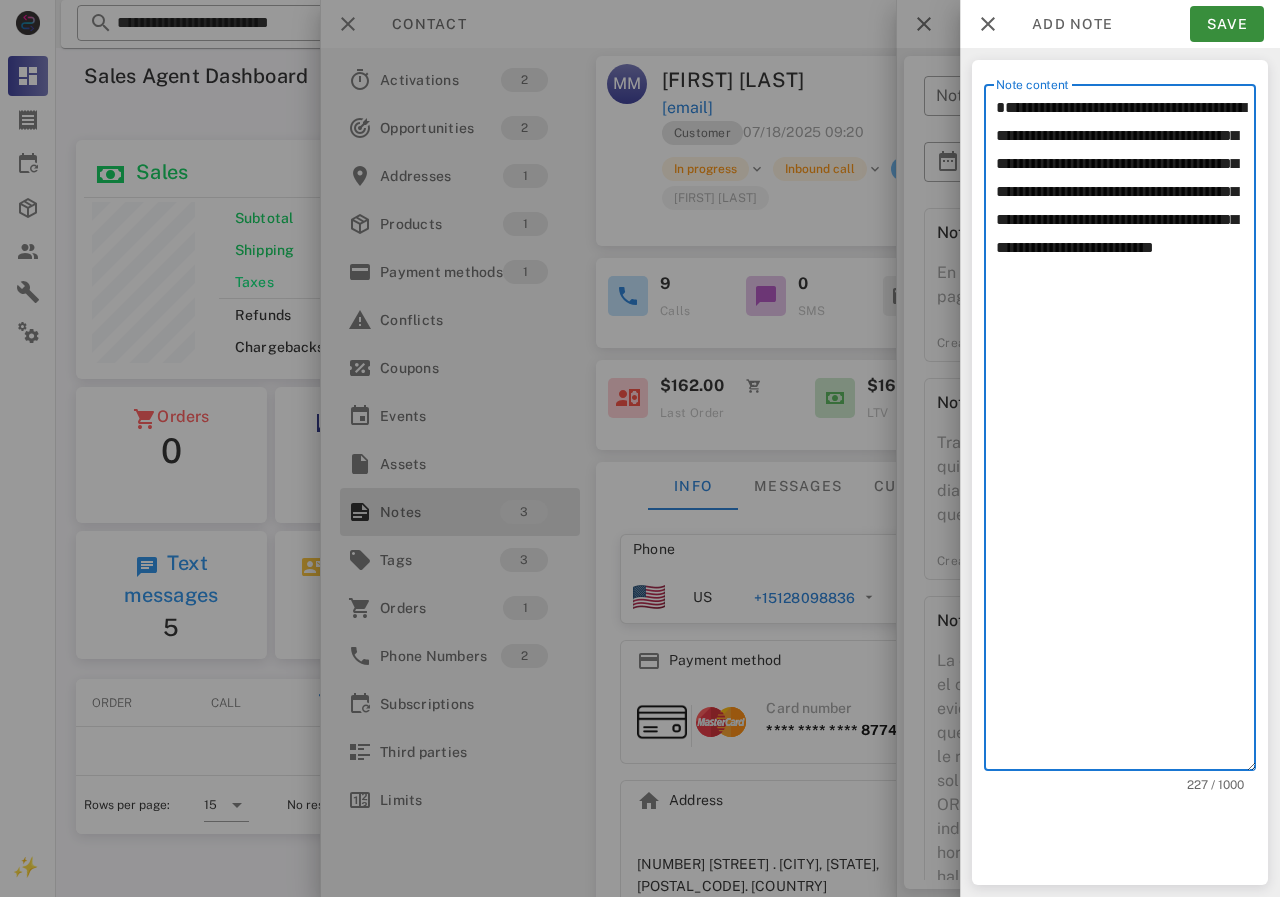 click on "**********" at bounding box center [1126, 432] 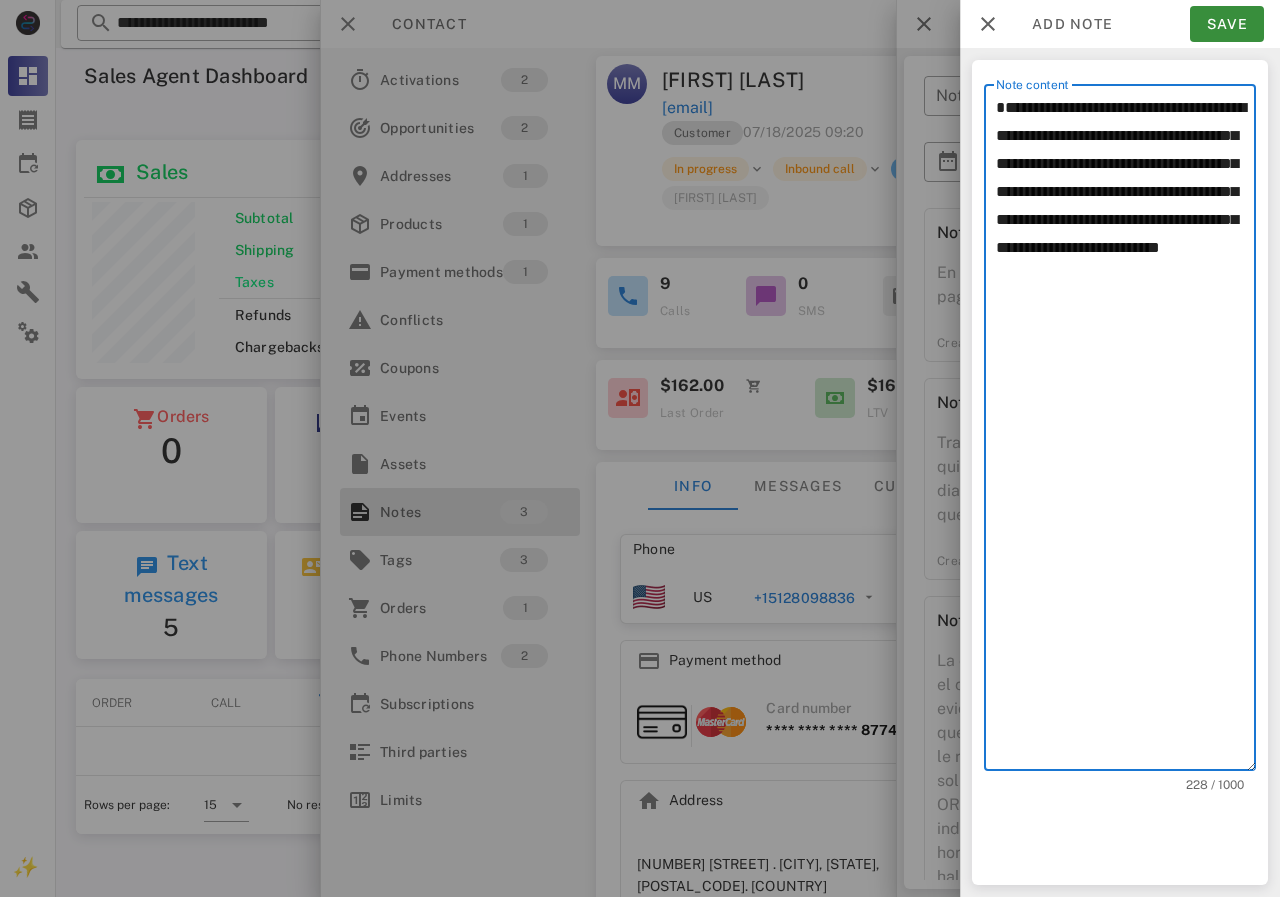 click on "**********" at bounding box center [1126, 432] 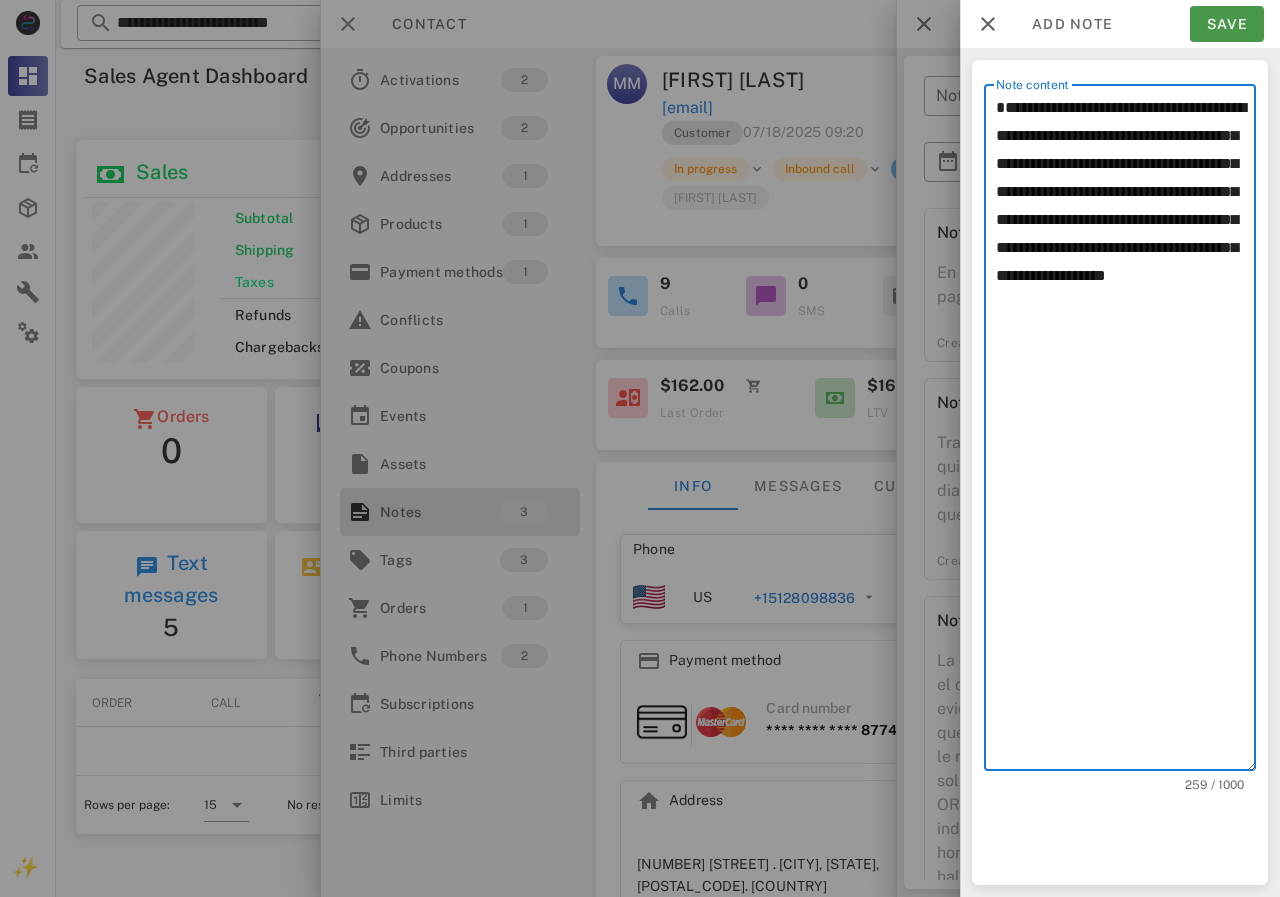 type on "**********" 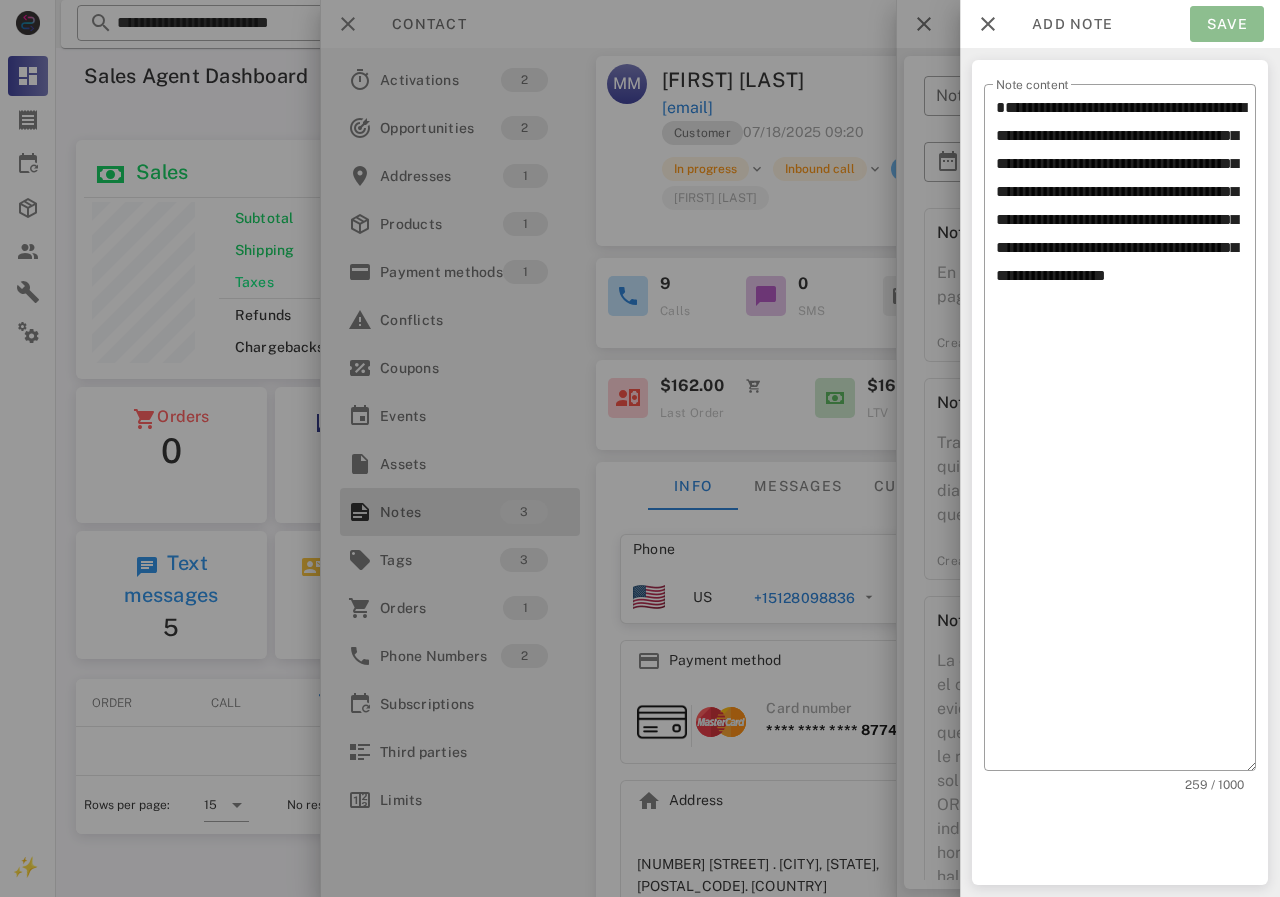 click on "Save" at bounding box center [1227, 24] 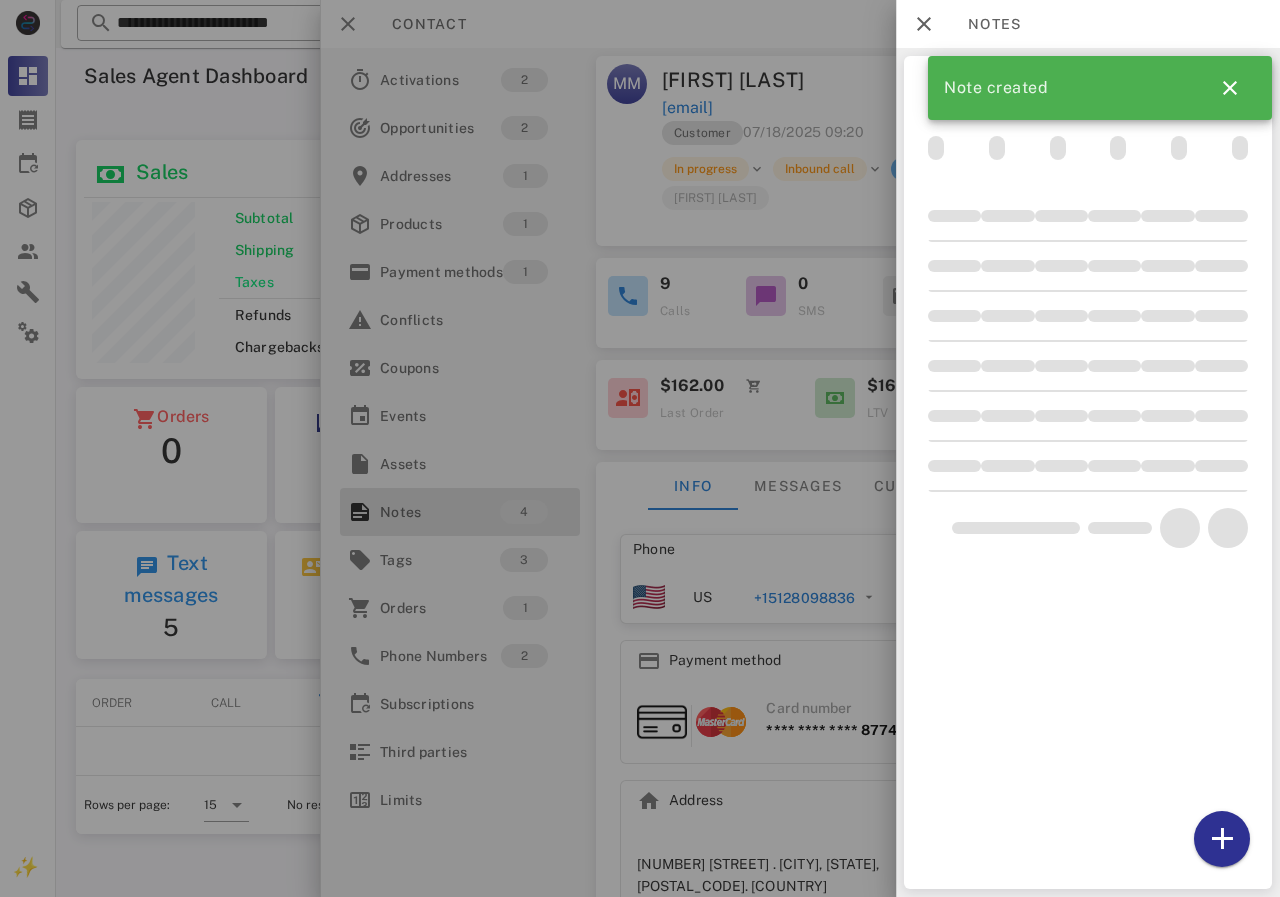 click at bounding box center [640, 448] 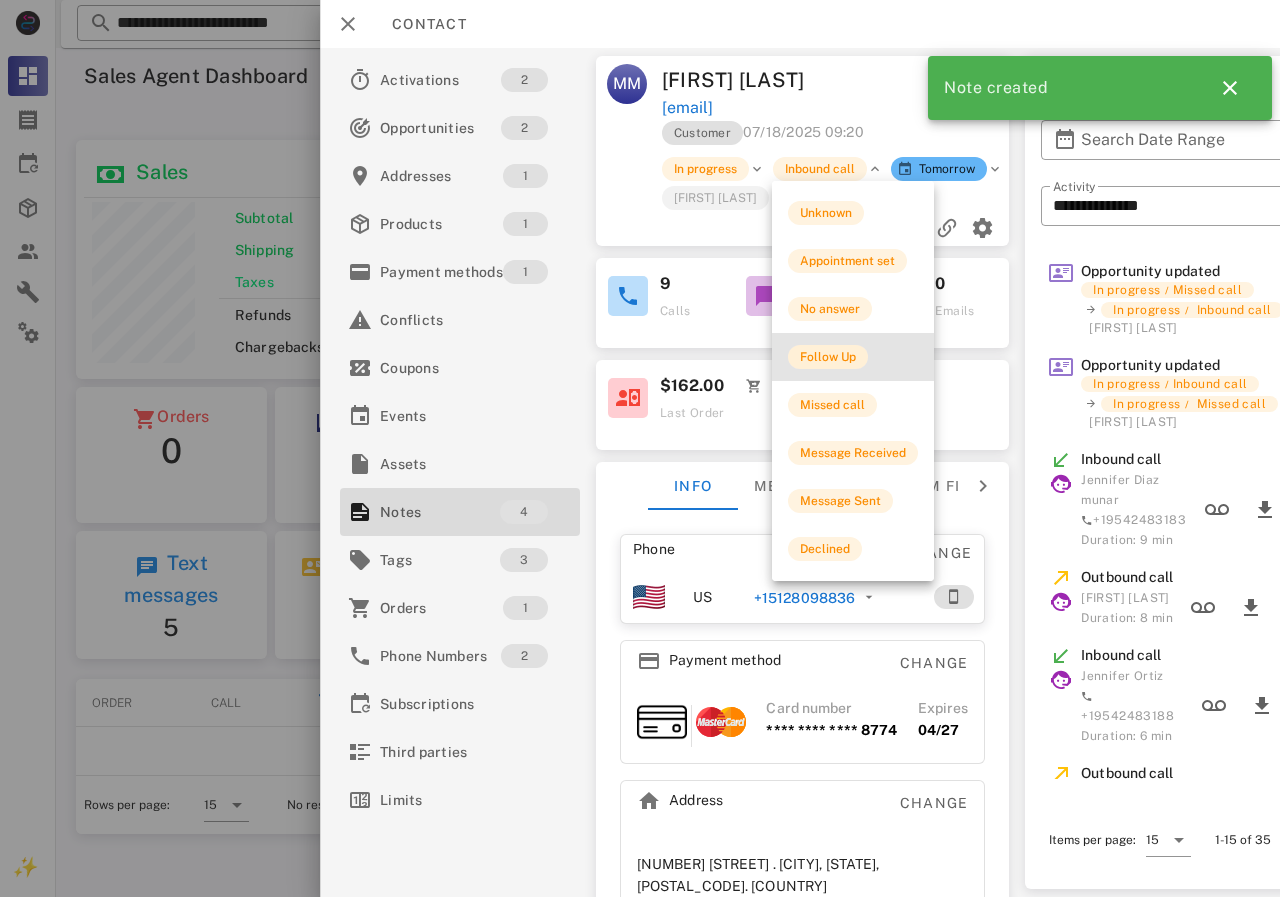 click on "Follow Up" at bounding box center [828, 357] 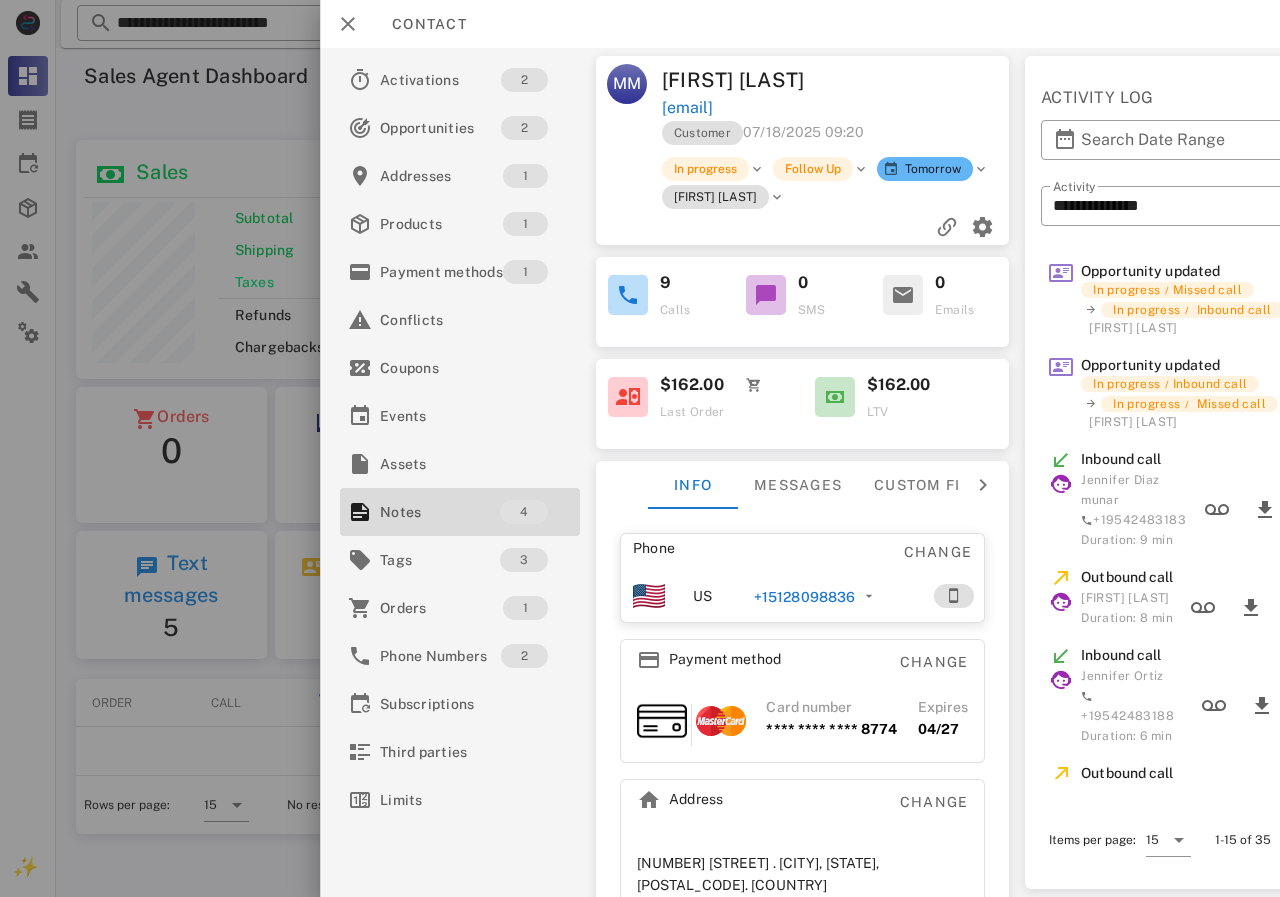 drag, startPoint x: 763, startPoint y: 599, endPoint x: 850, endPoint y: 599, distance: 87 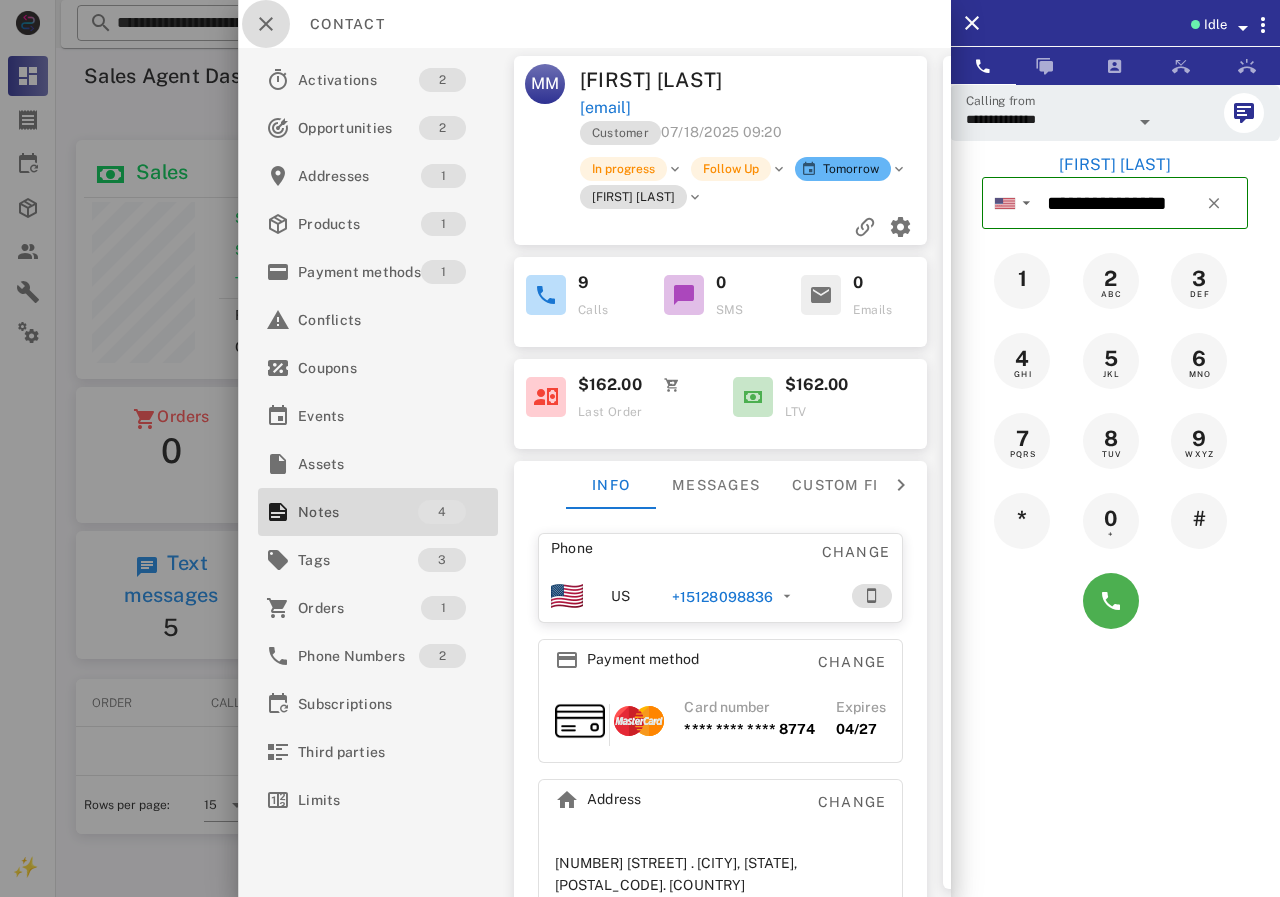 click at bounding box center (266, 24) 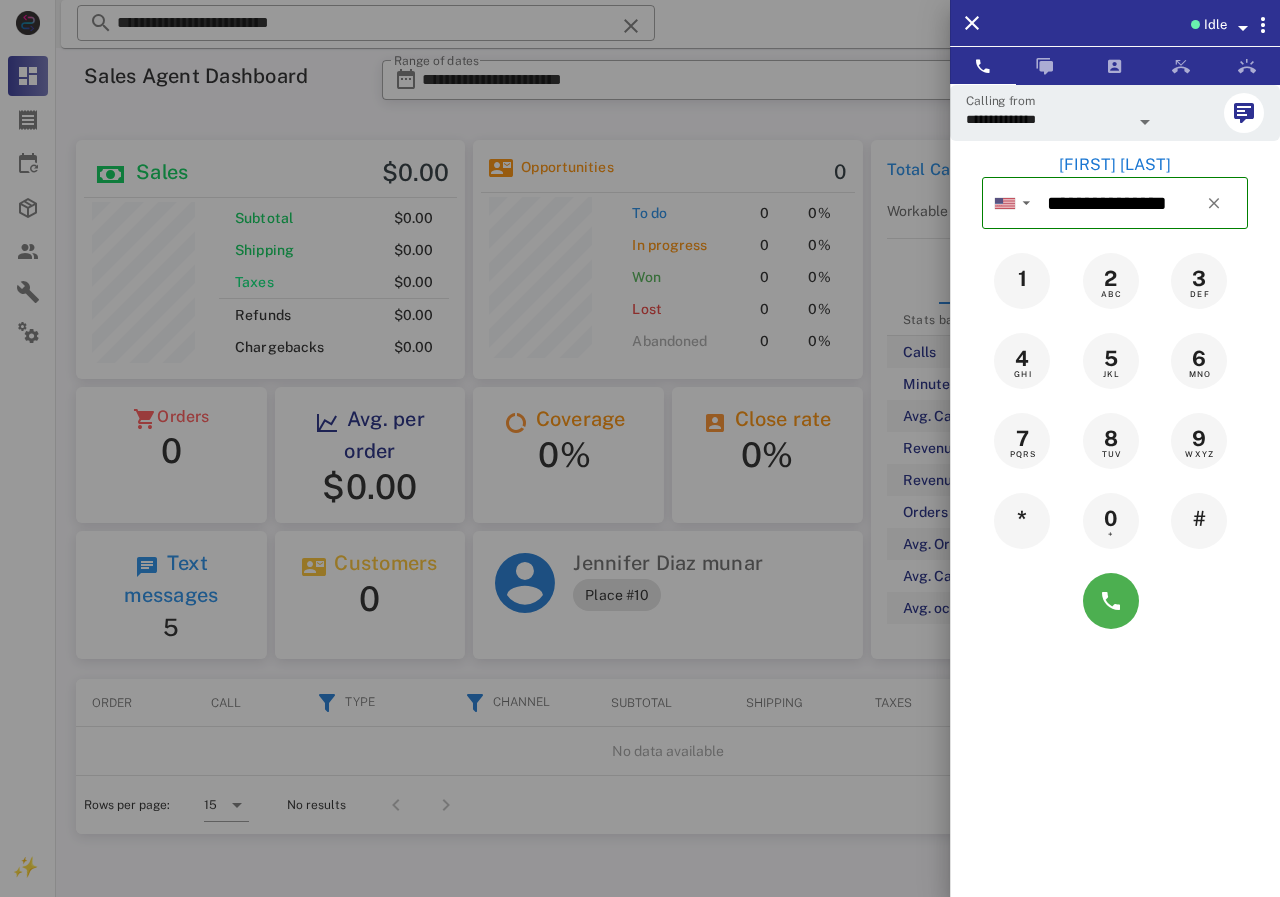 click at bounding box center (640, 448) 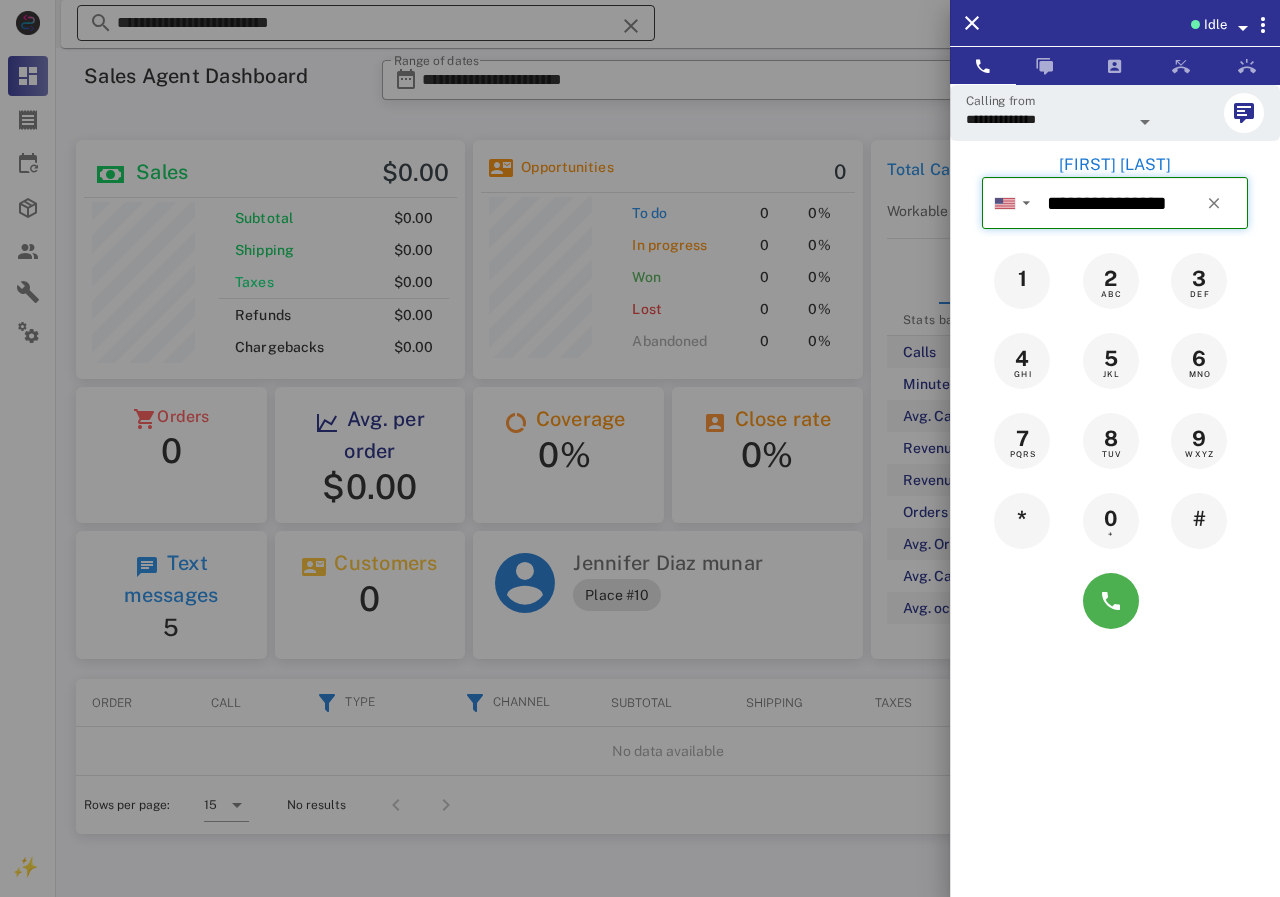 type 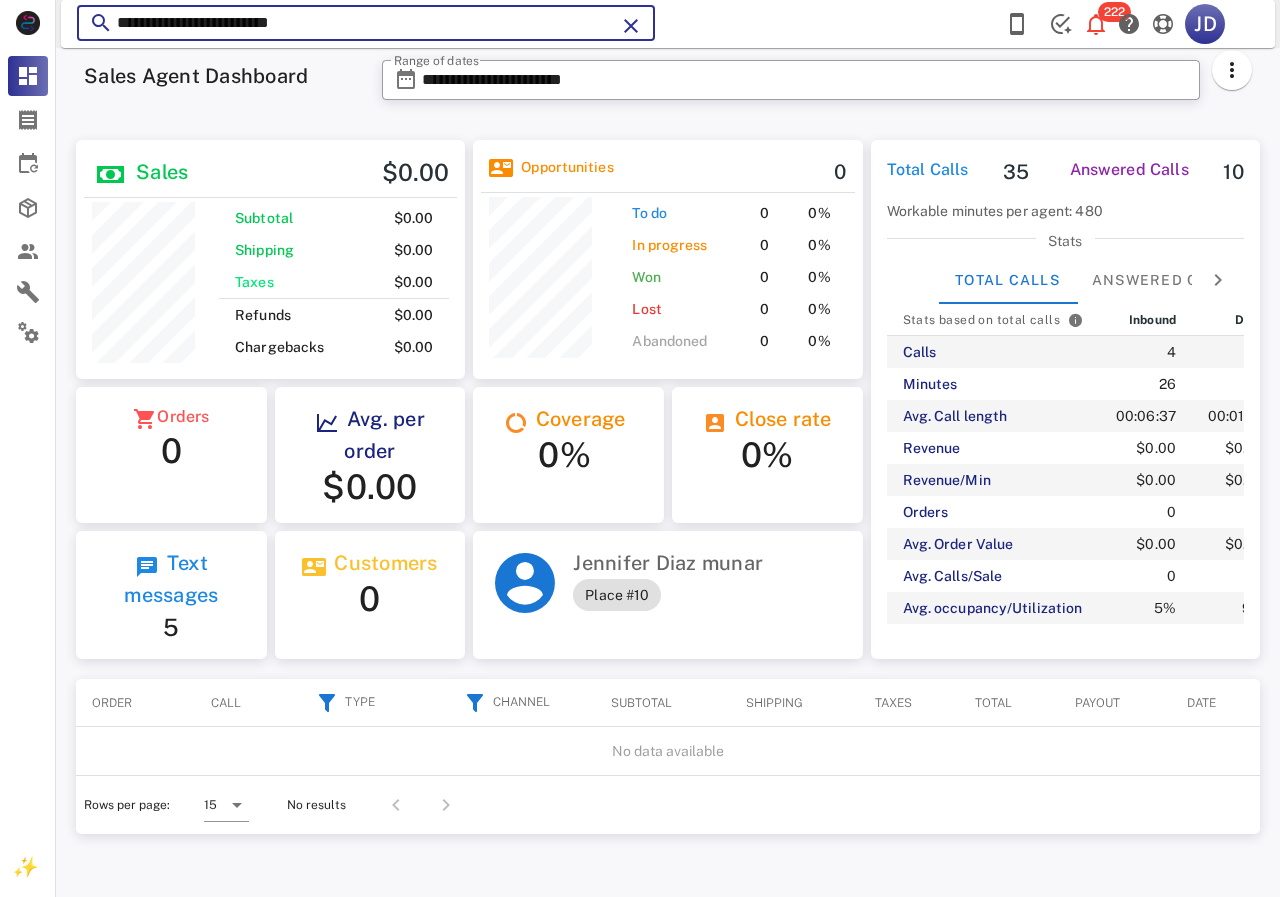 drag, startPoint x: 459, startPoint y: 20, endPoint x: 399, endPoint y: 25, distance: 60.207973 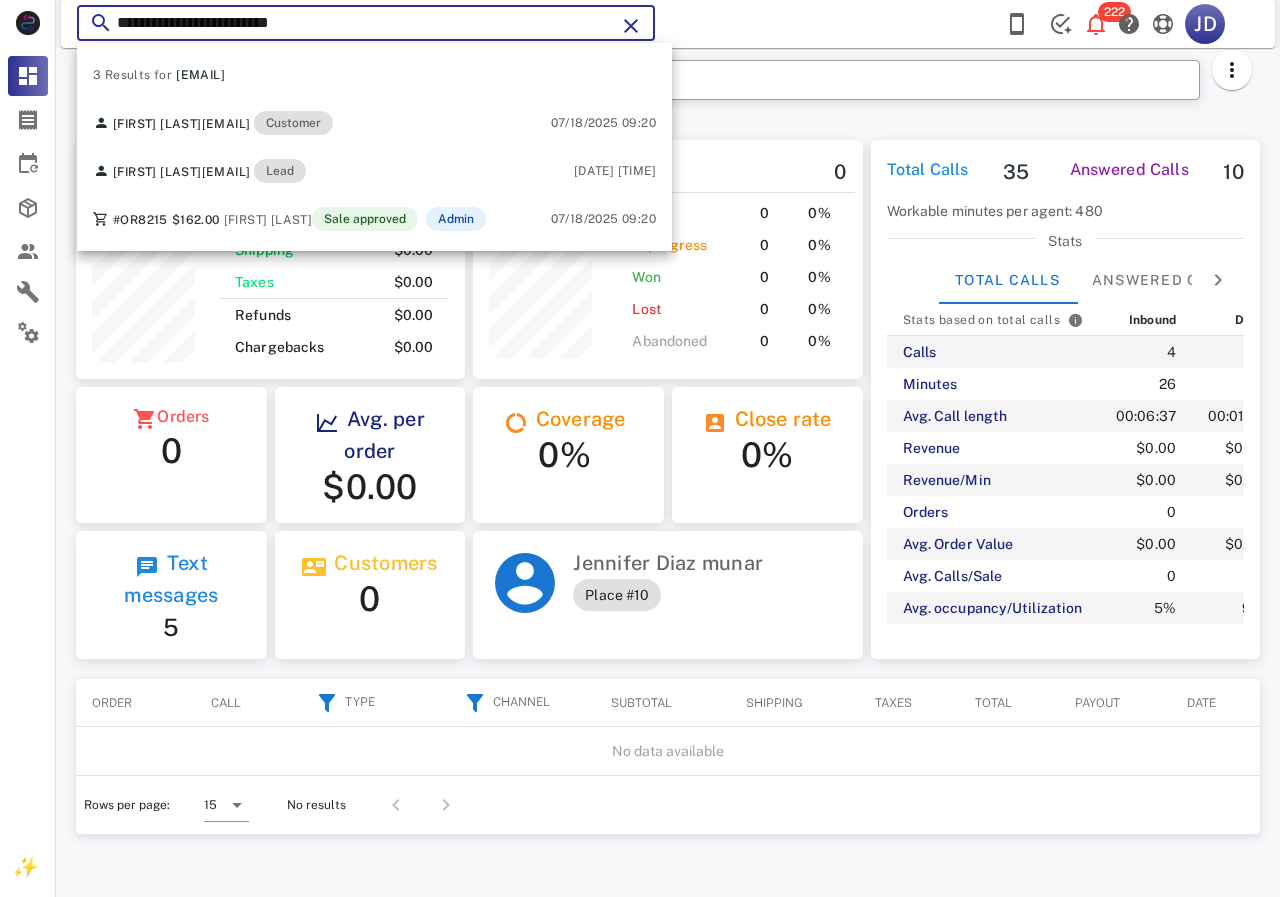 click at bounding box center (631, 26) 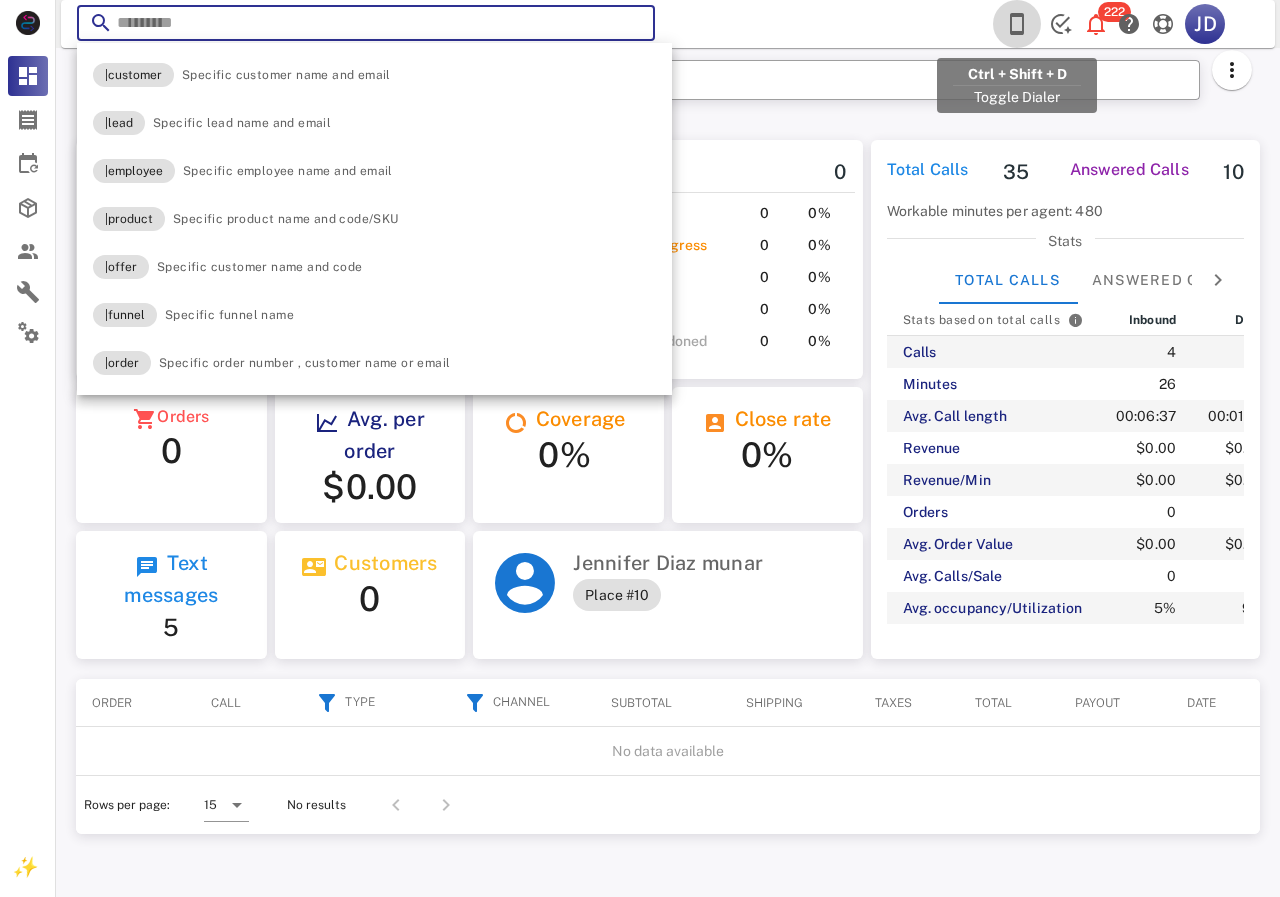 click at bounding box center [1017, 24] 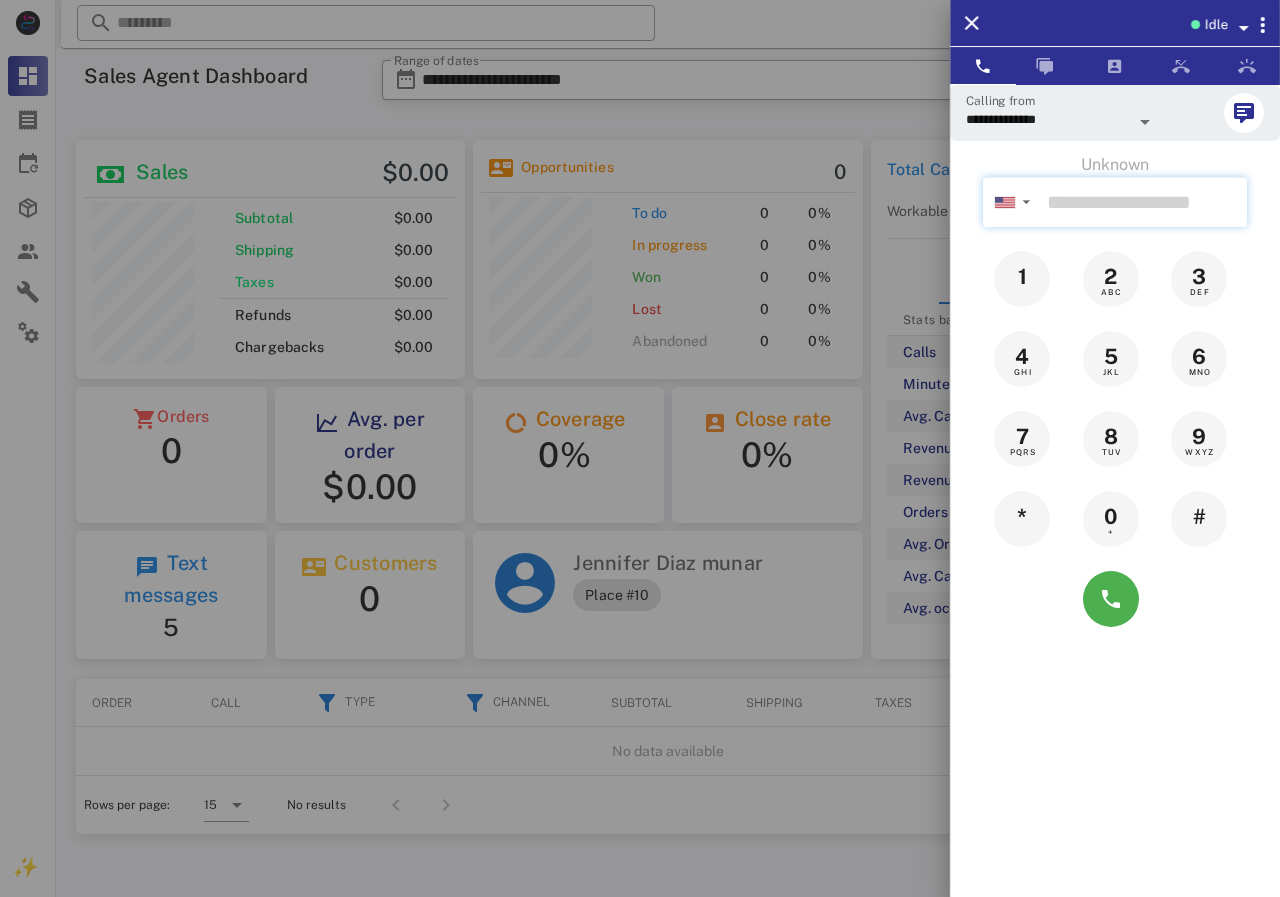 drag, startPoint x: 1105, startPoint y: 190, endPoint x: 1104, endPoint y: 200, distance: 10.049875 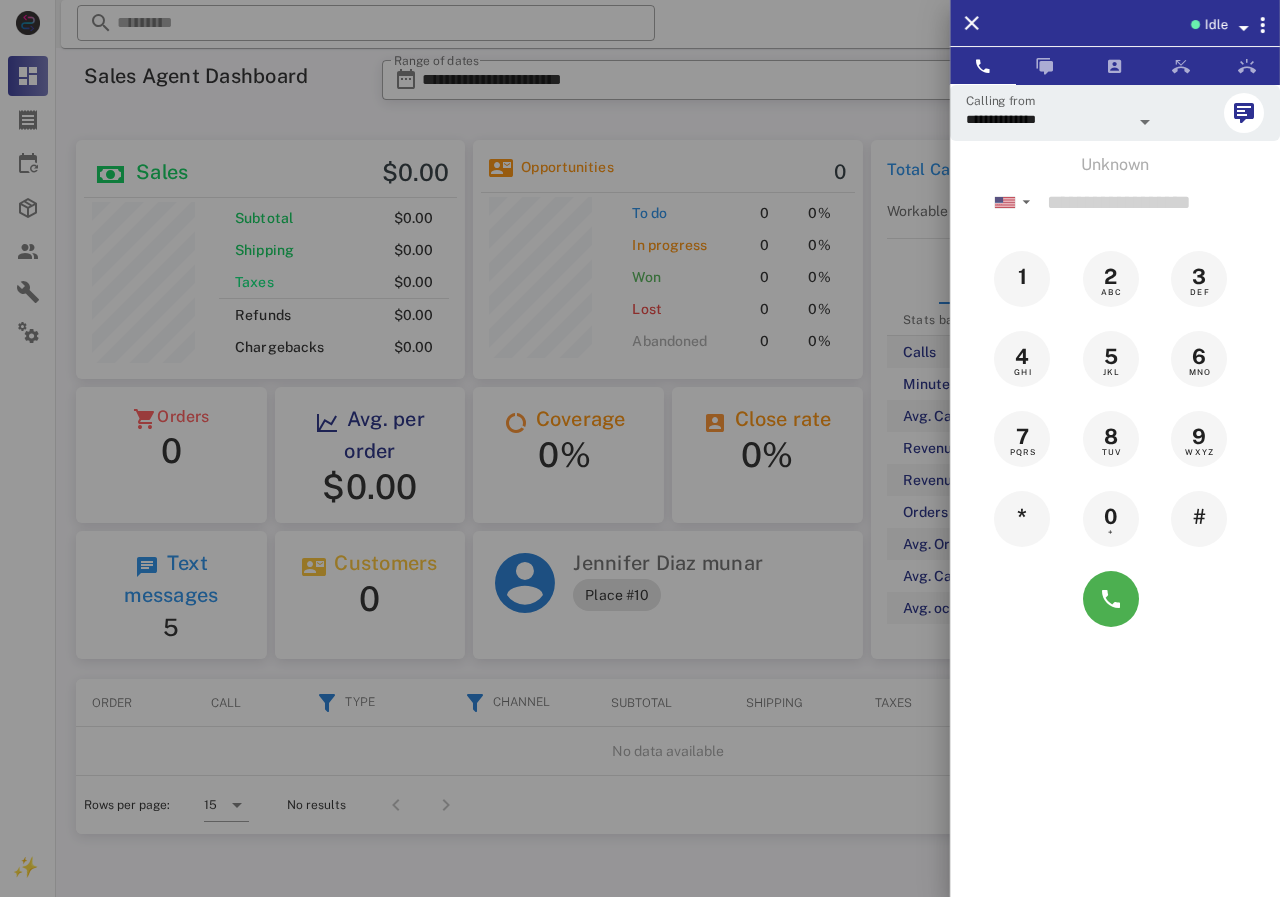 click at bounding box center (640, 448) 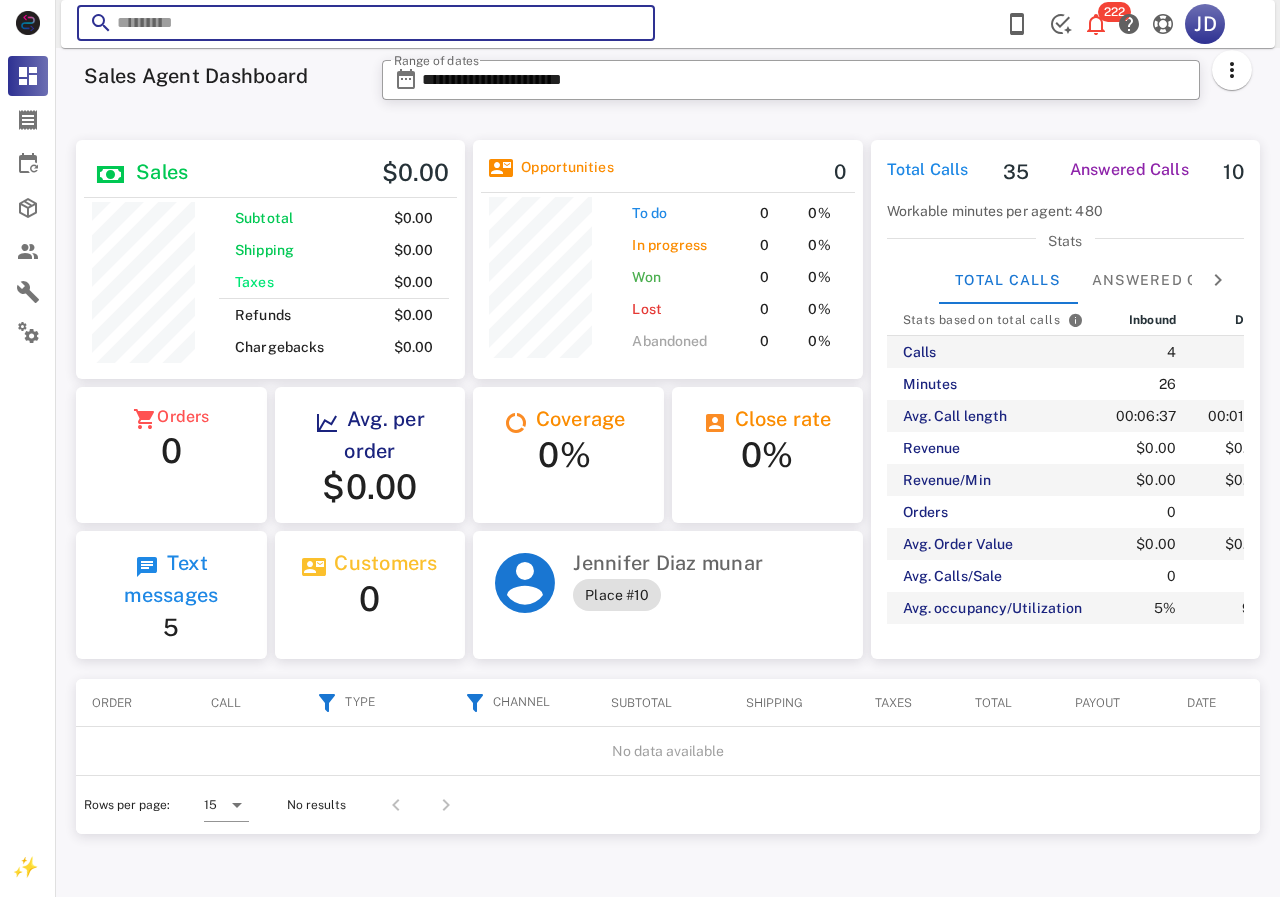 click at bounding box center [366, 23] 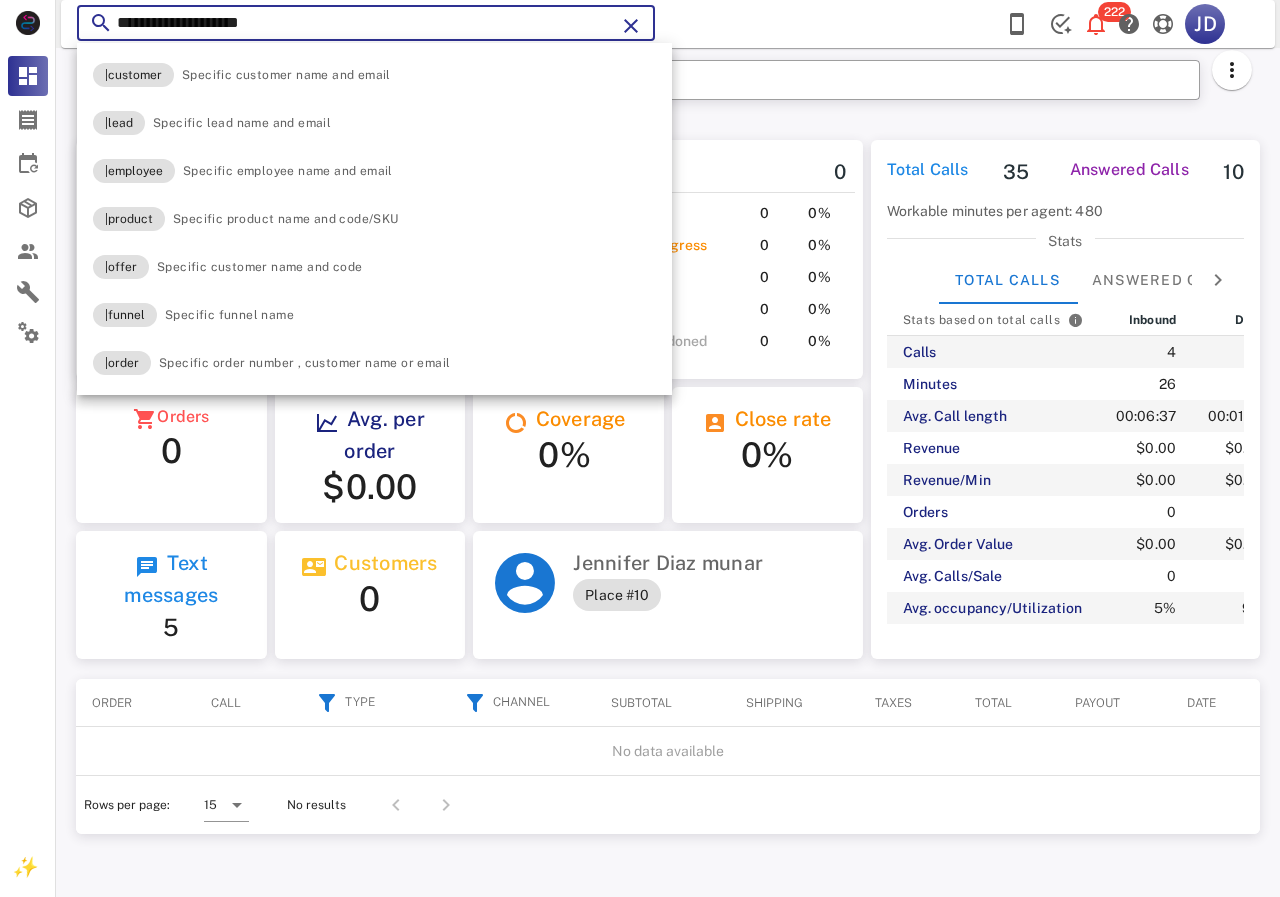 type on "**********" 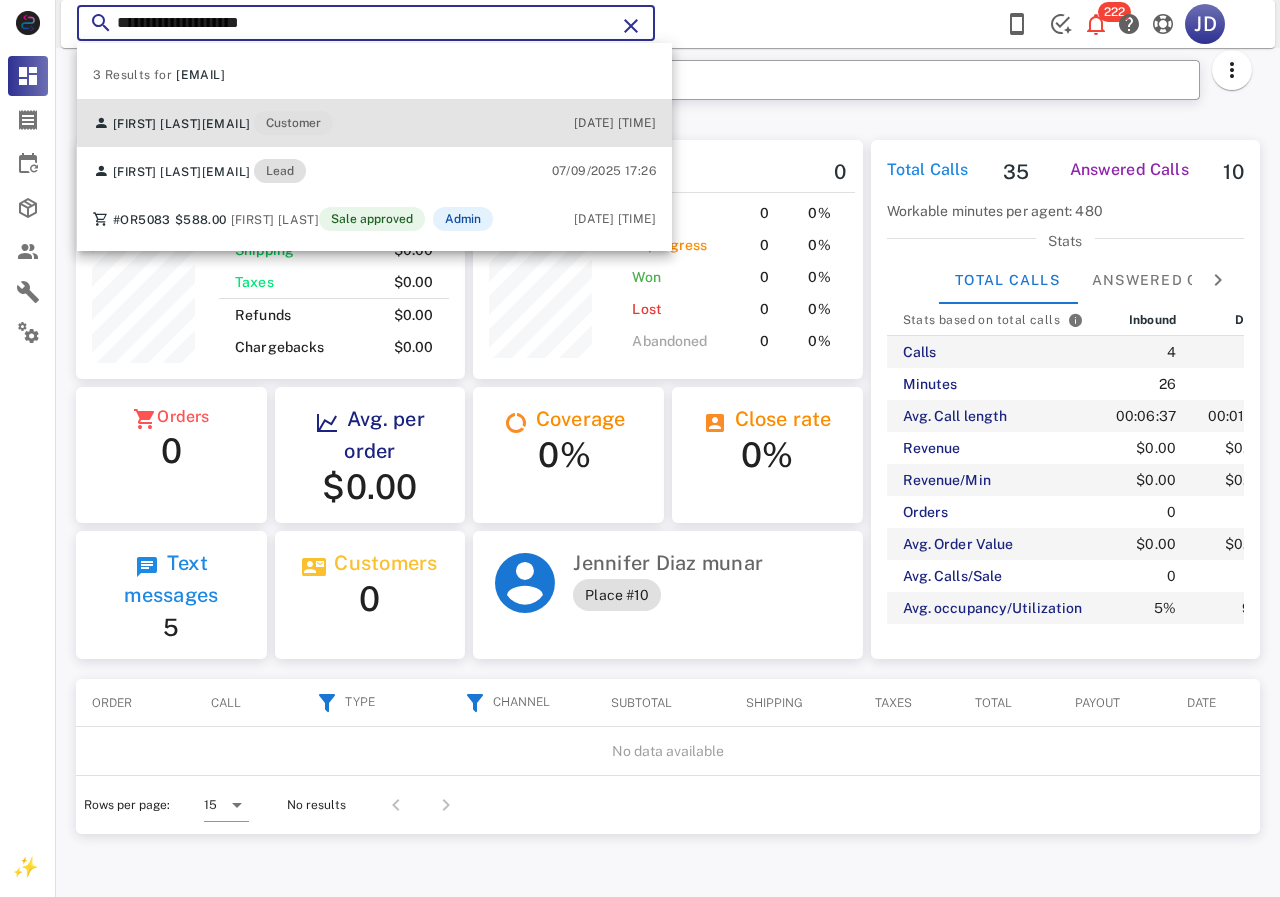 click on "[EMAIL]" at bounding box center [226, 124] 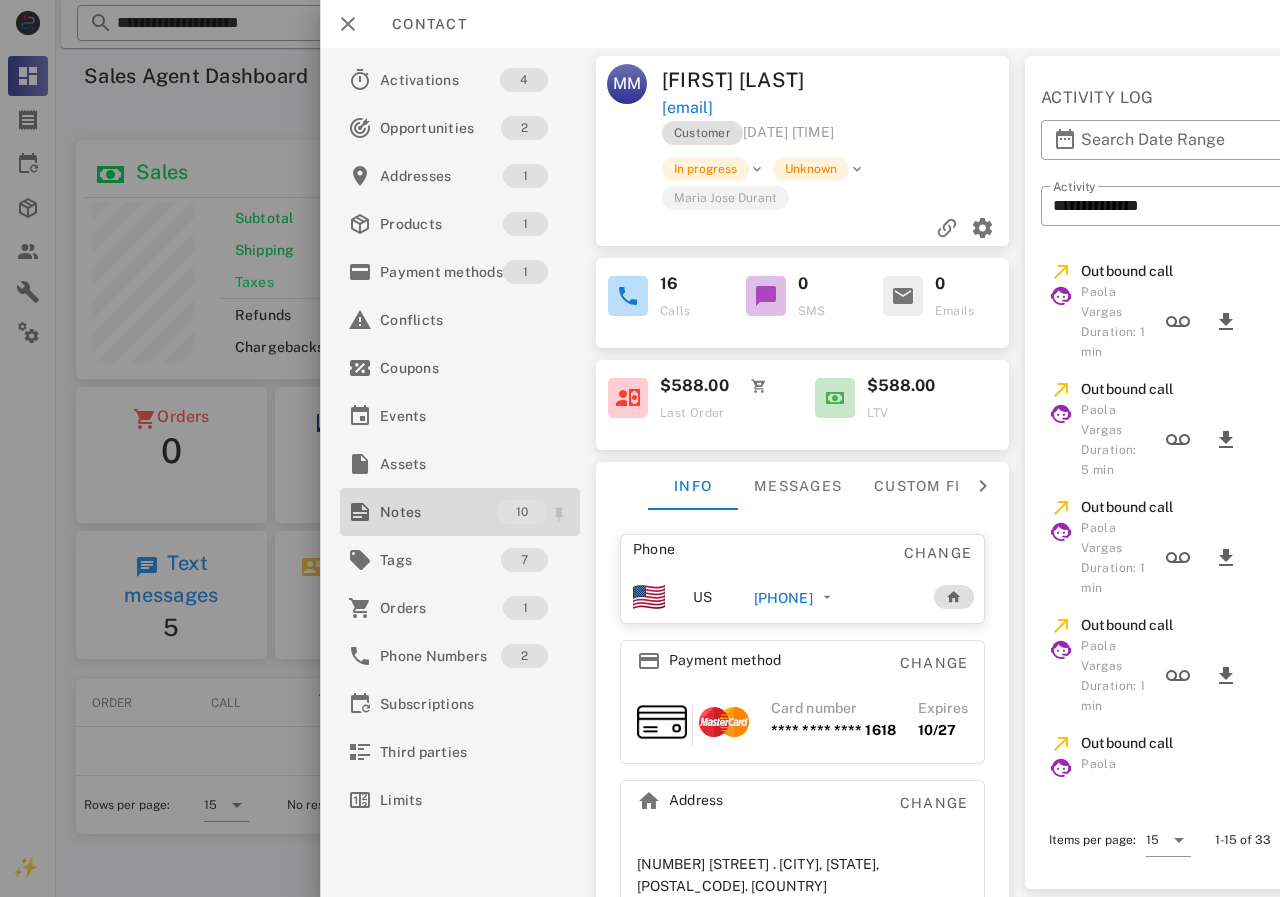 click on "Notes" at bounding box center (438, 512) 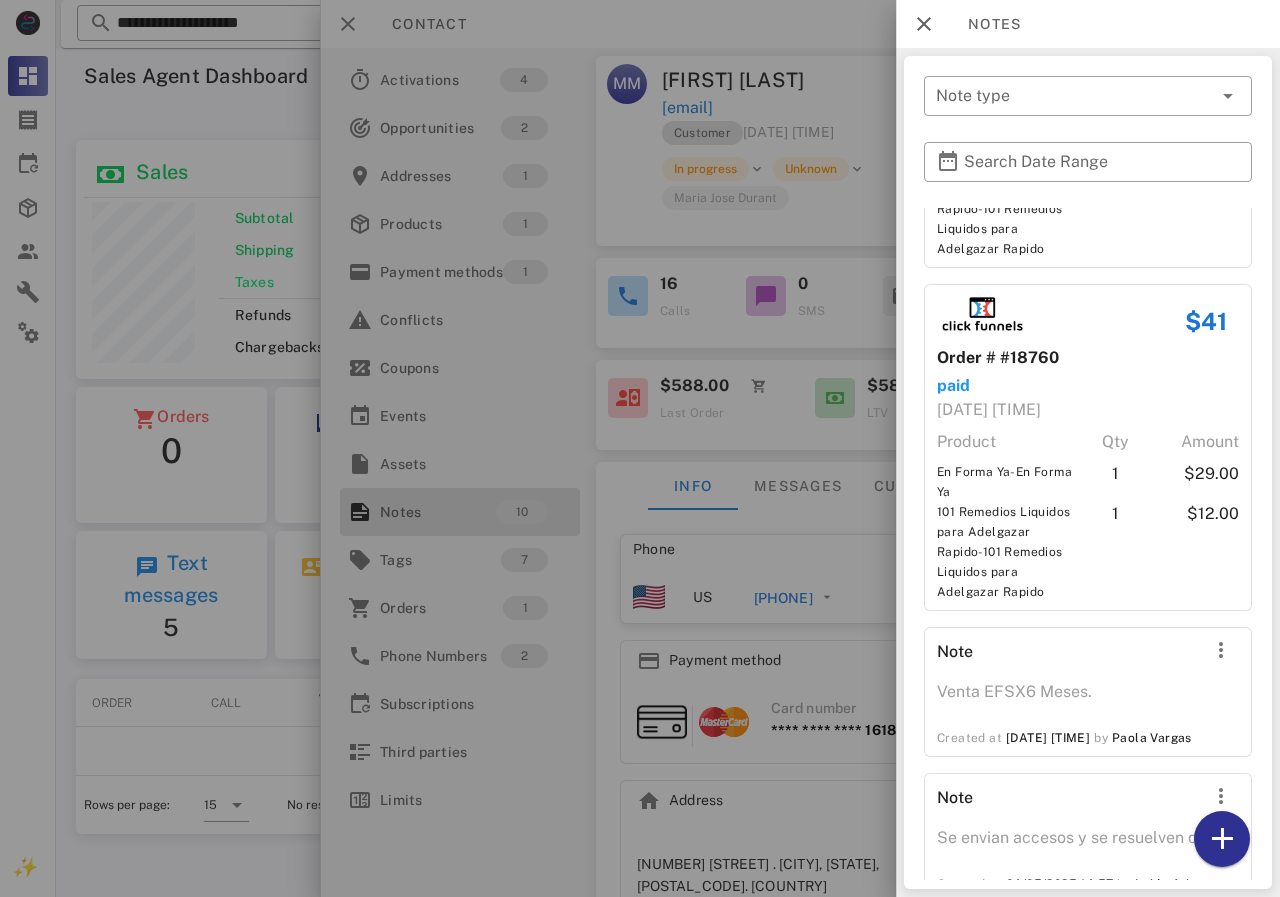 scroll, scrollTop: 0, scrollLeft: 0, axis: both 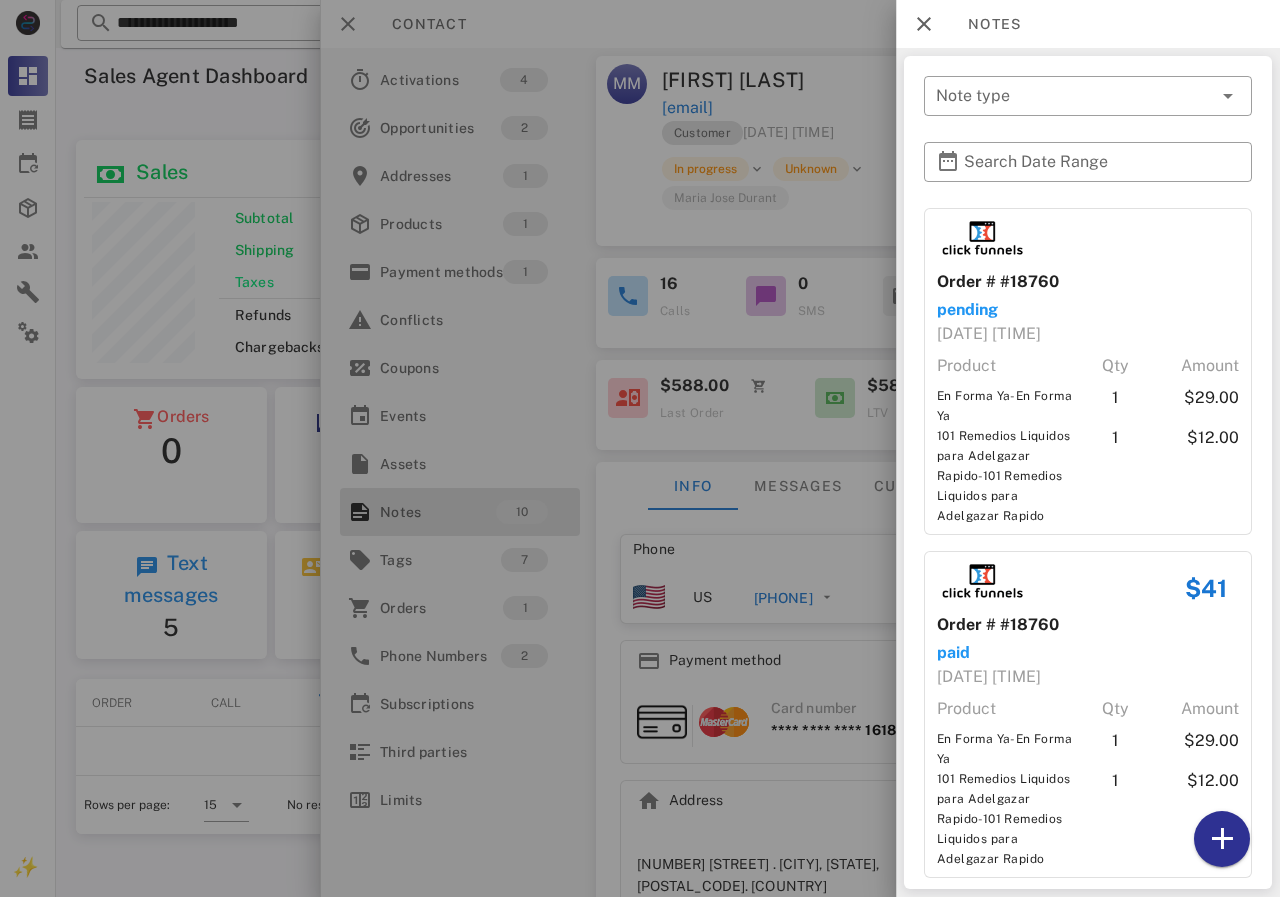 click at bounding box center [640, 448] 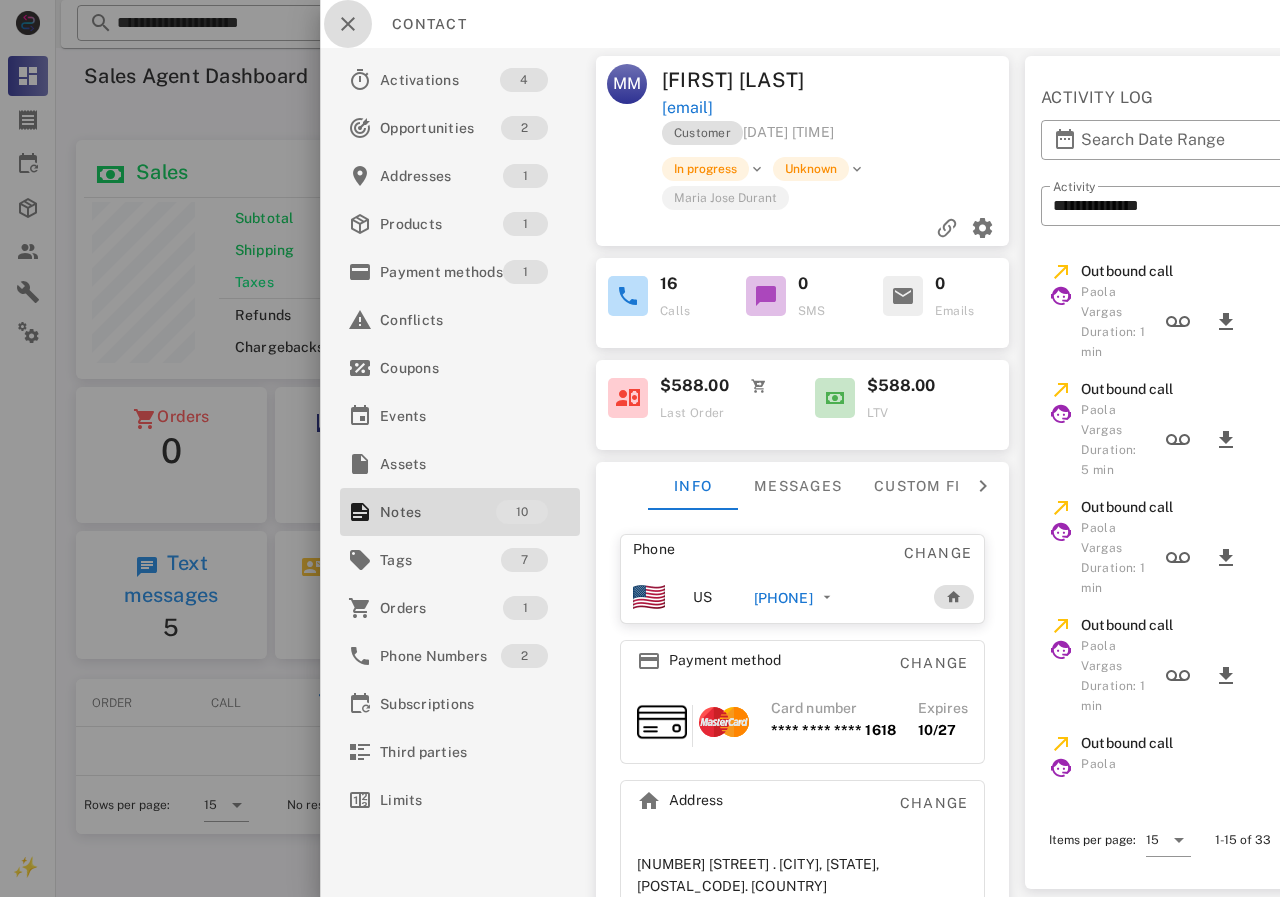 click at bounding box center [348, 24] 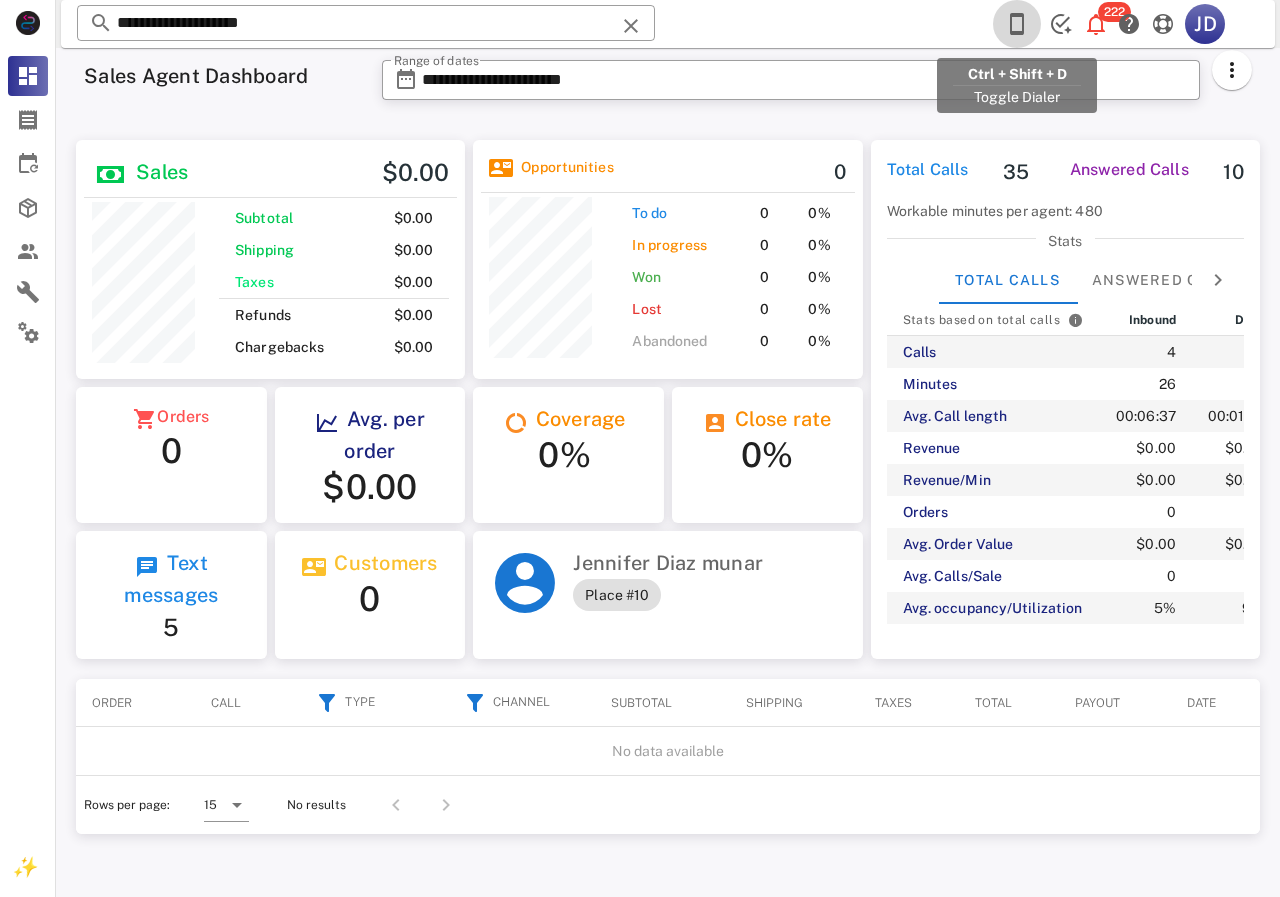 click at bounding box center (1017, 24) 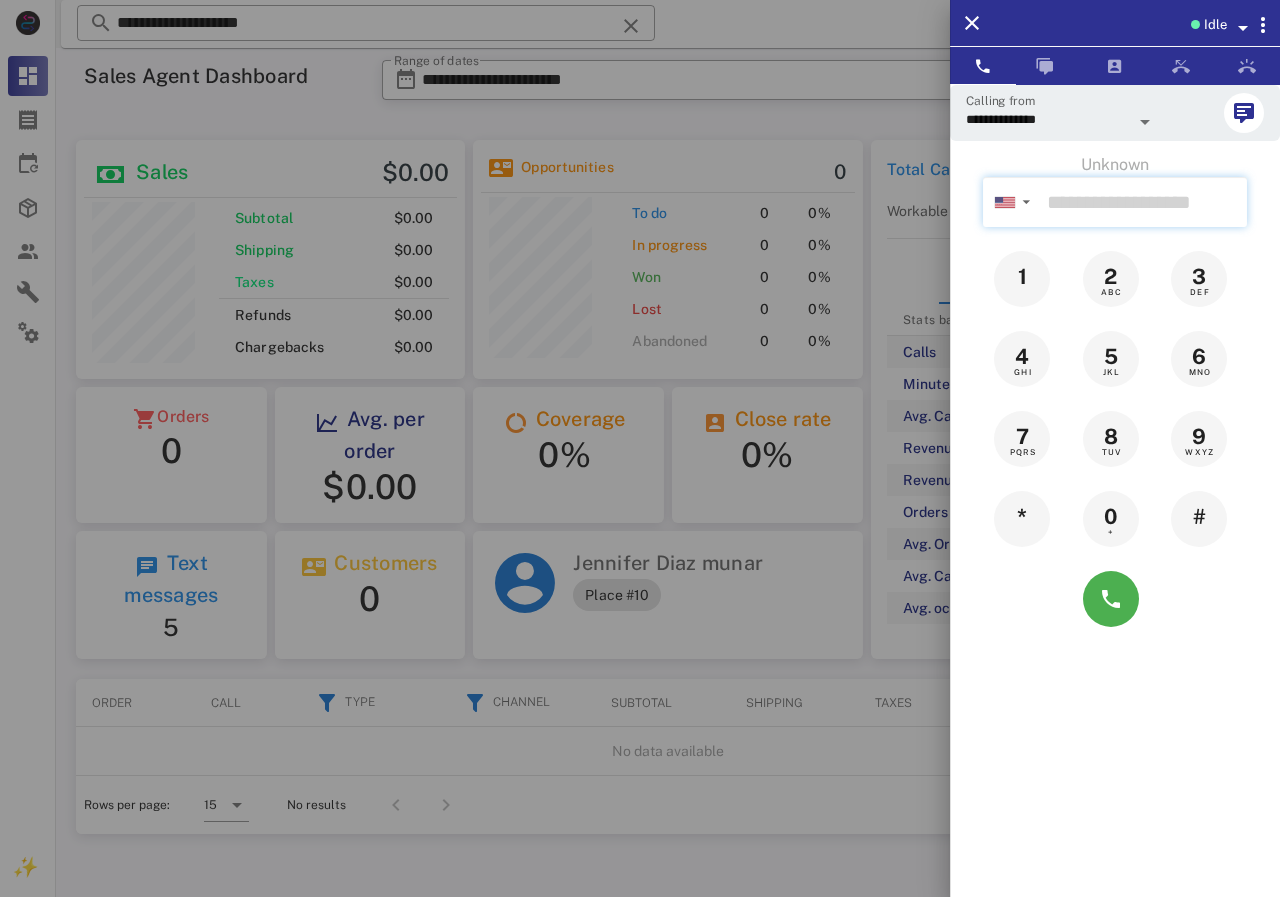 click at bounding box center [1143, 202] 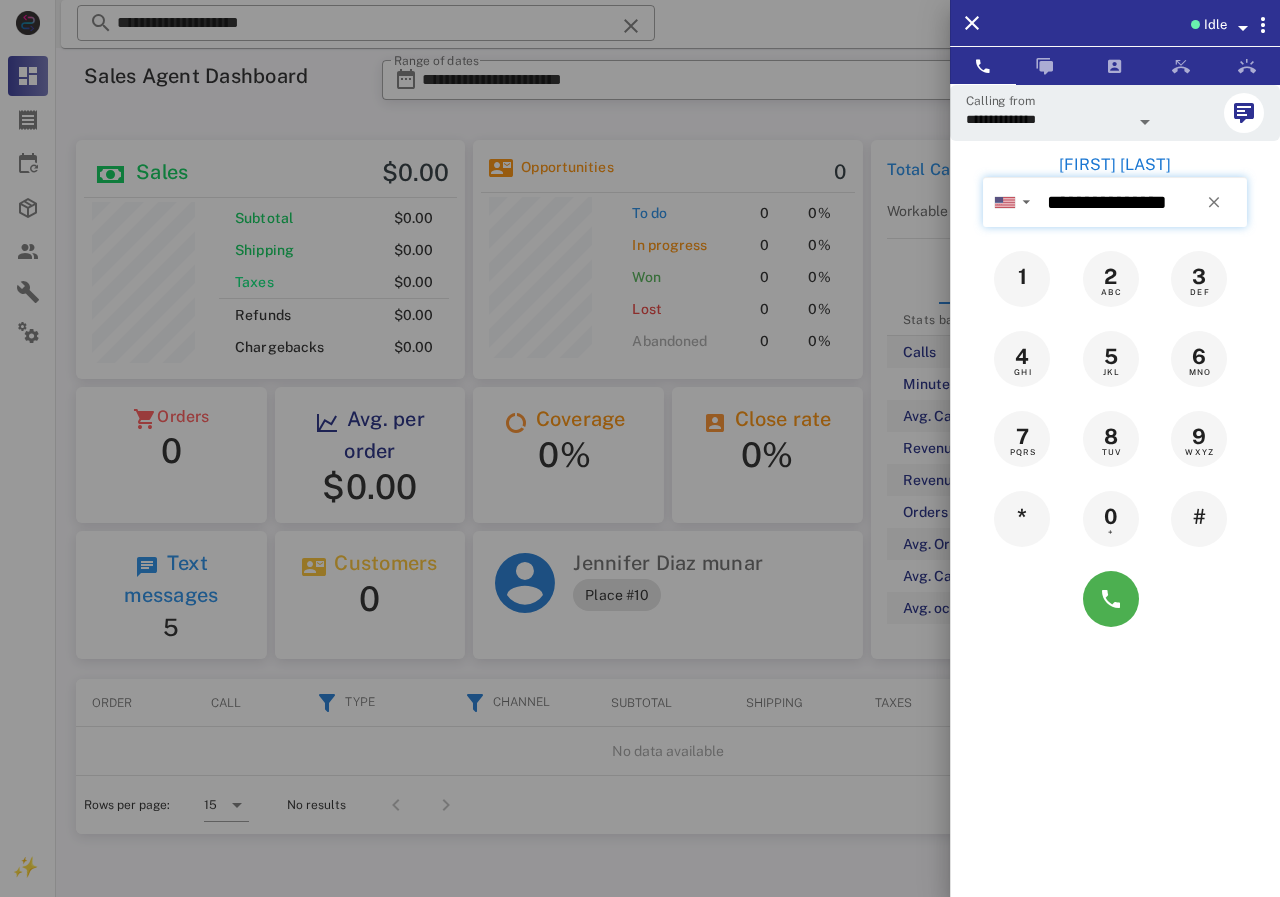 type on "**********" 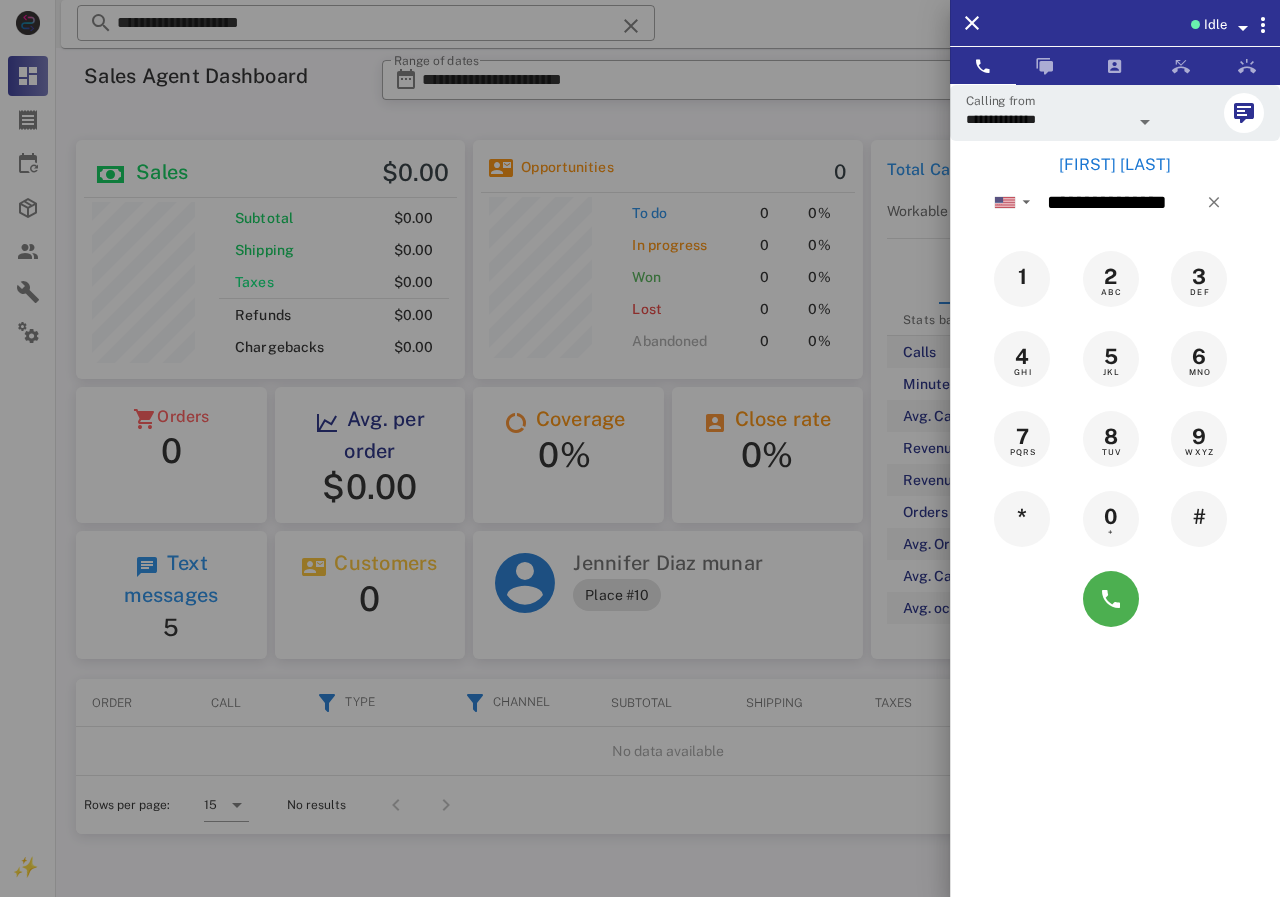 click at bounding box center (640, 448) 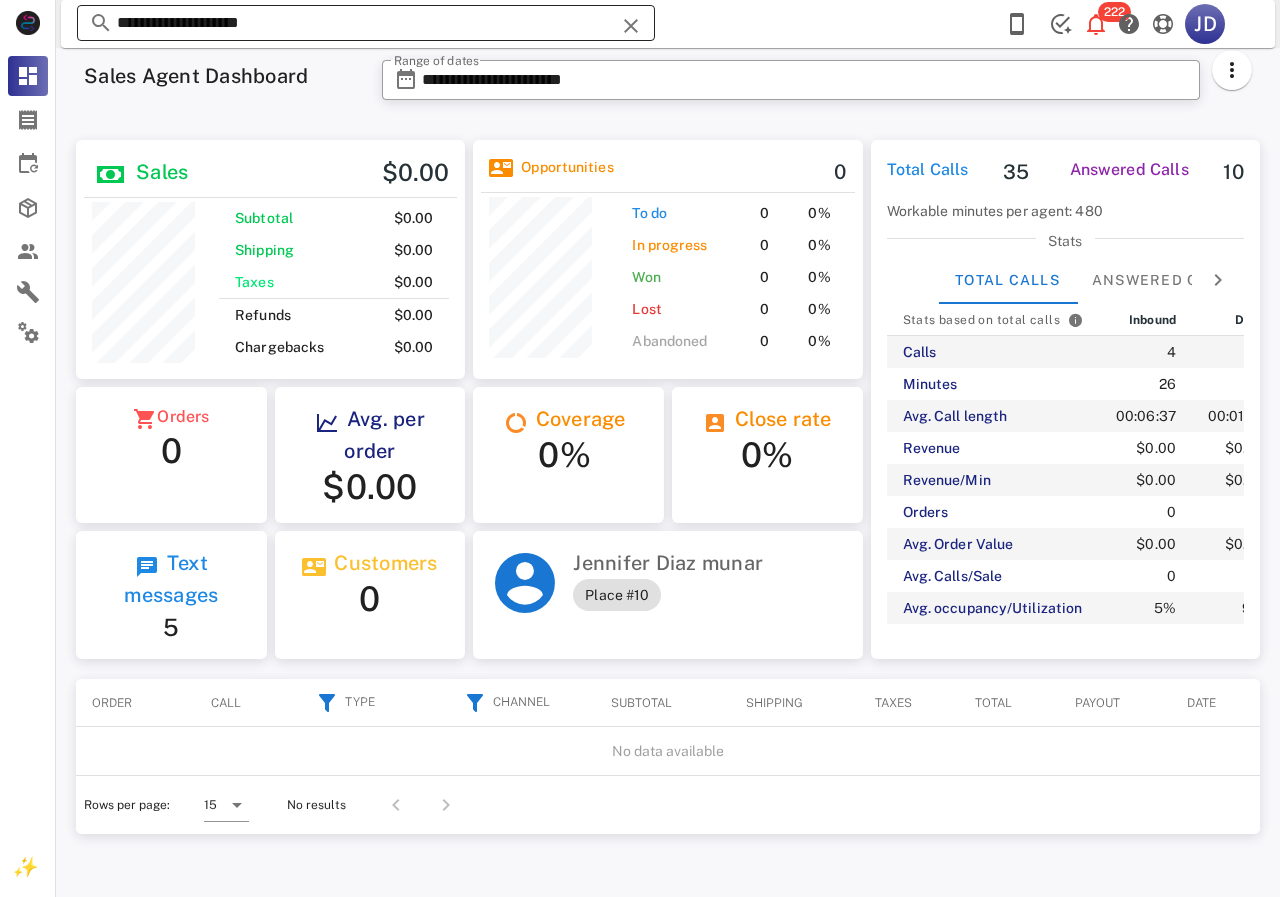 drag, startPoint x: 372, startPoint y: 22, endPoint x: 110, endPoint y: 15, distance: 262.0935 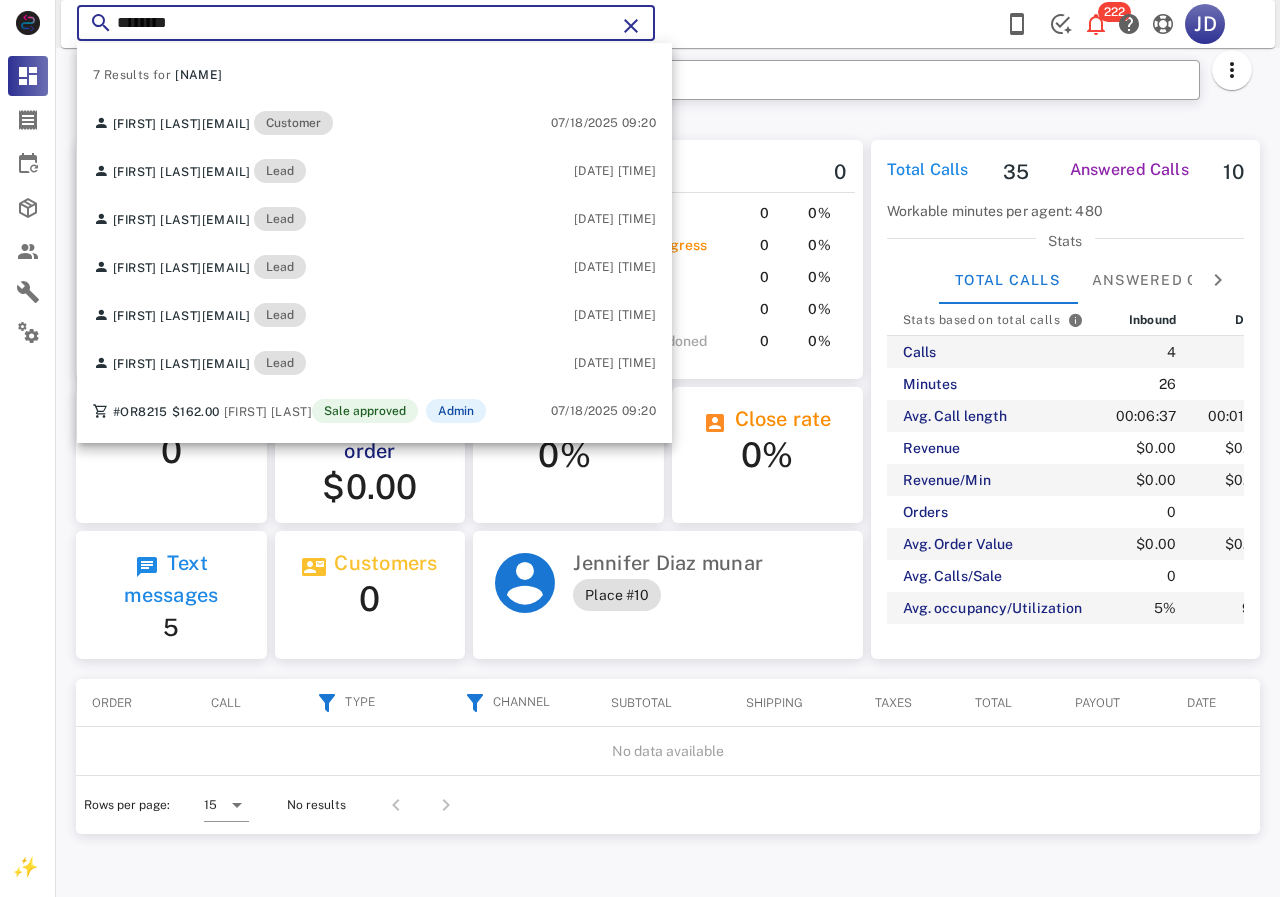 type on "********" 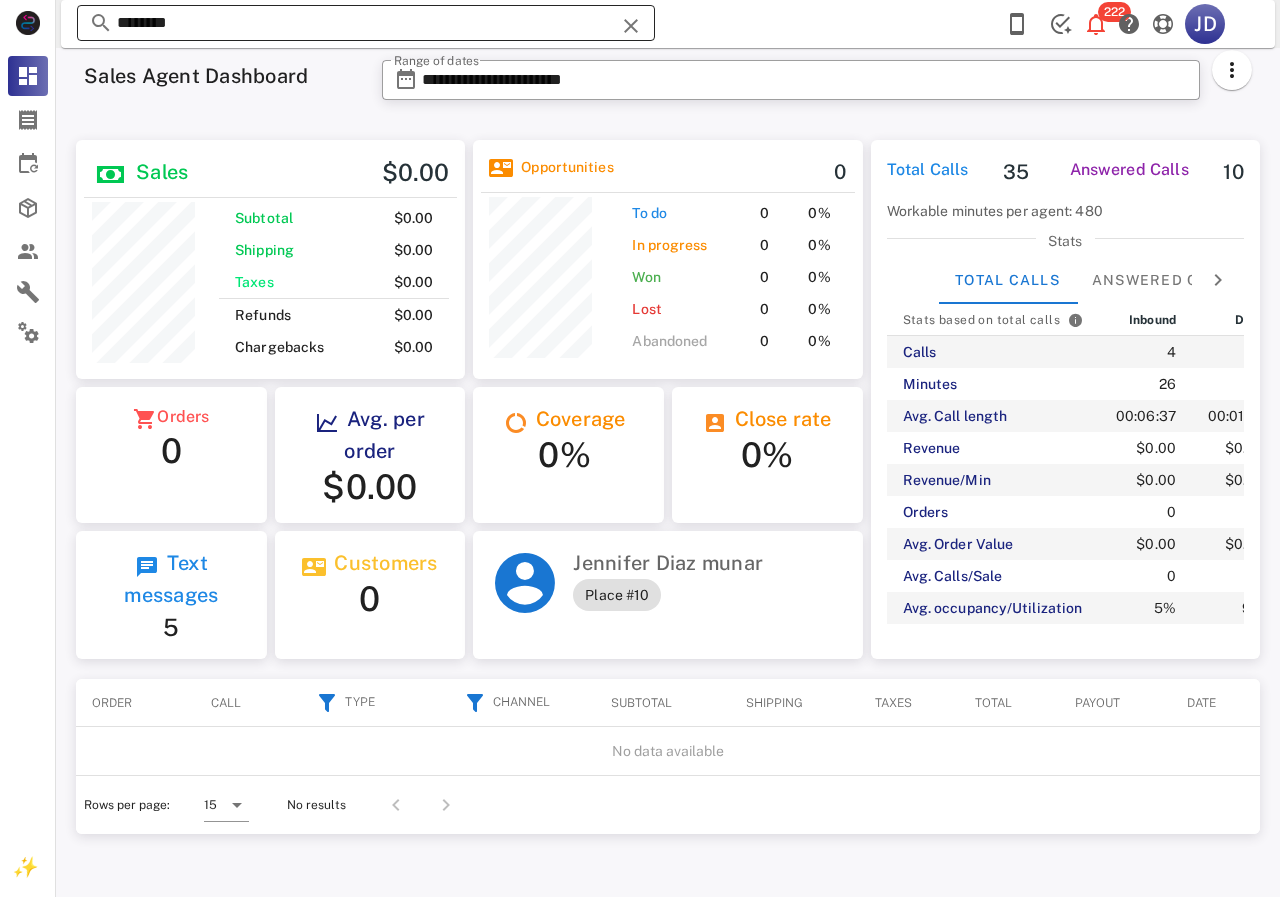 click on "********" at bounding box center (366, 23) 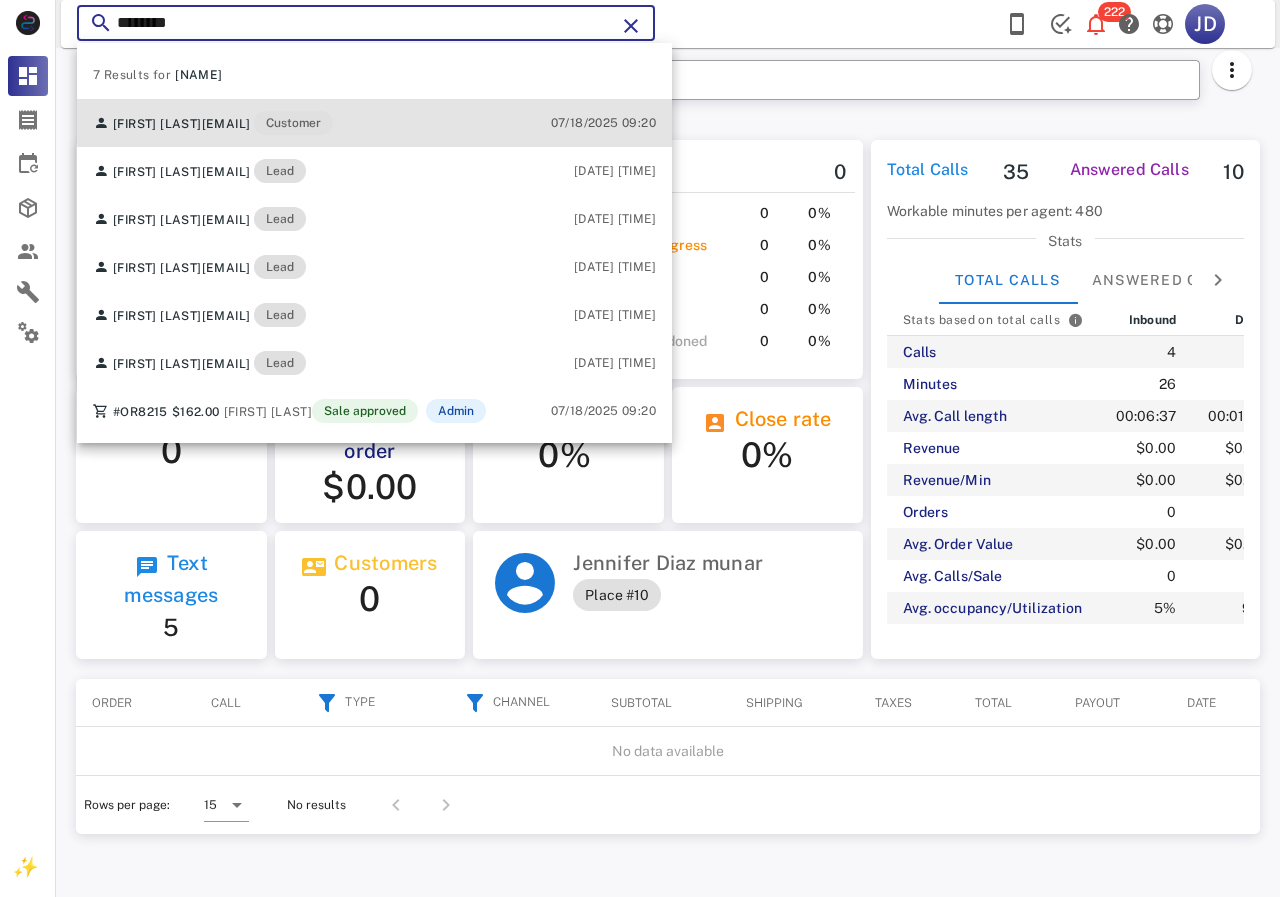 click on "[EMAIL]" at bounding box center [226, 124] 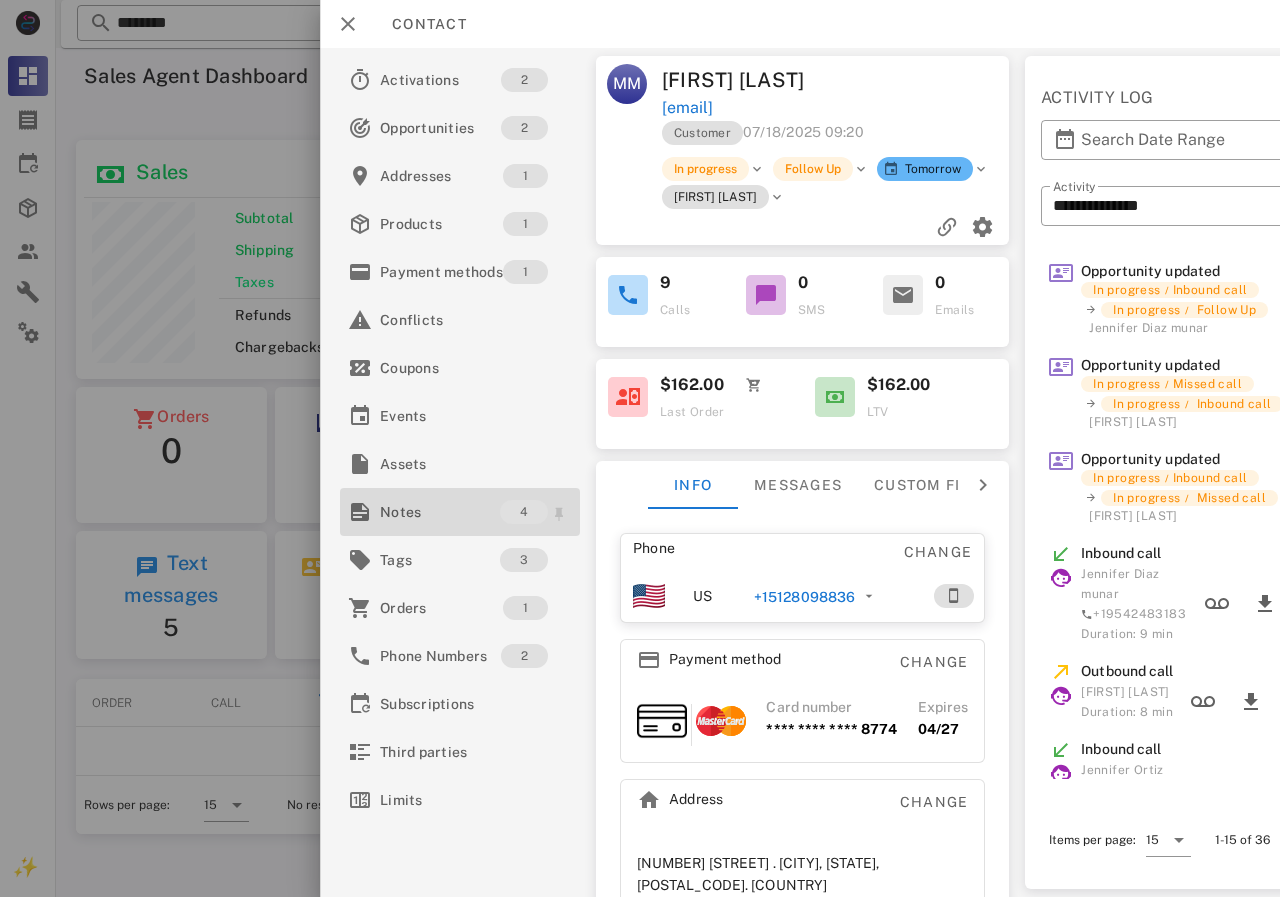 click on "Notes" at bounding box center (440, 512) 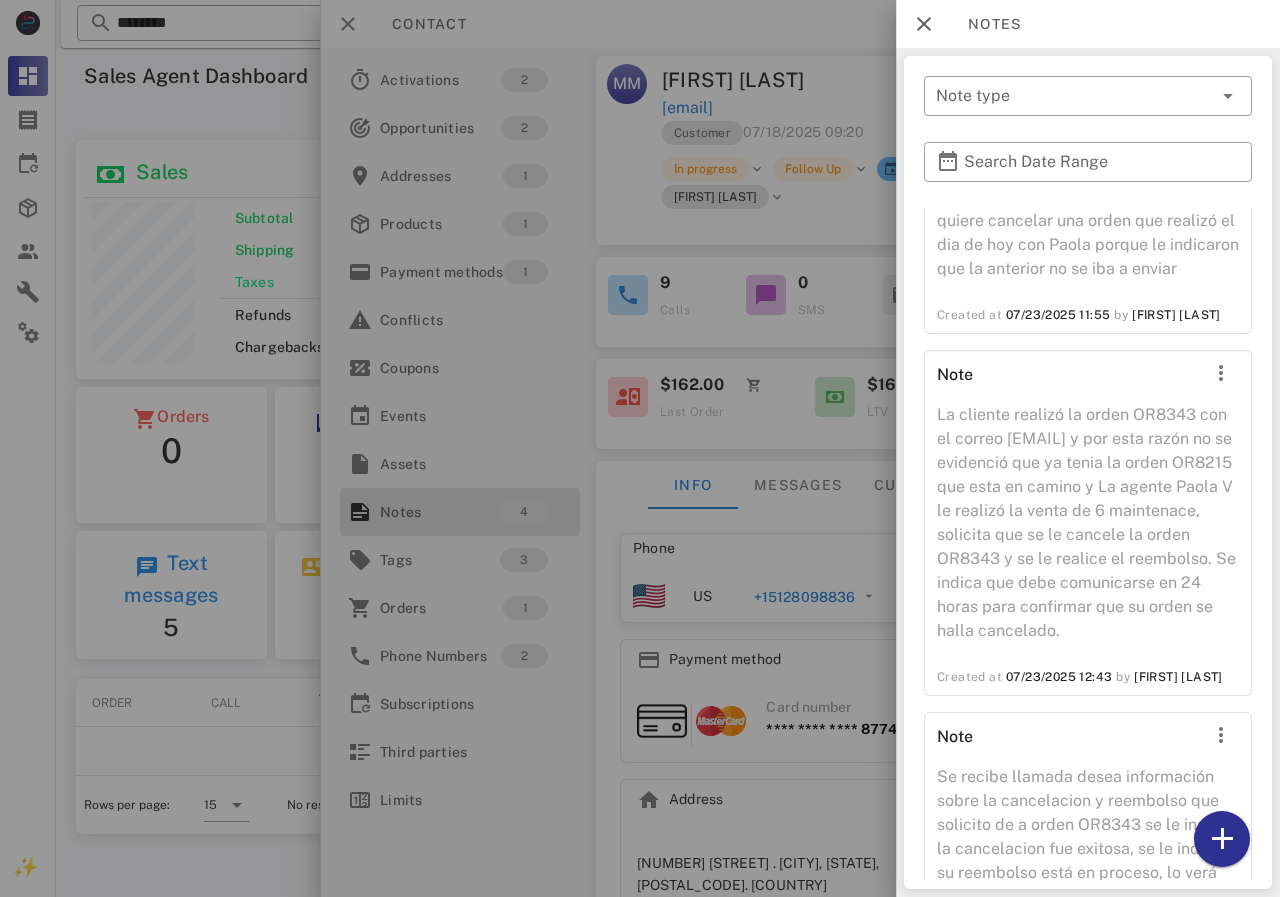 scroll, scrollTop: 448, scrollLeft: 0, axis: vertical 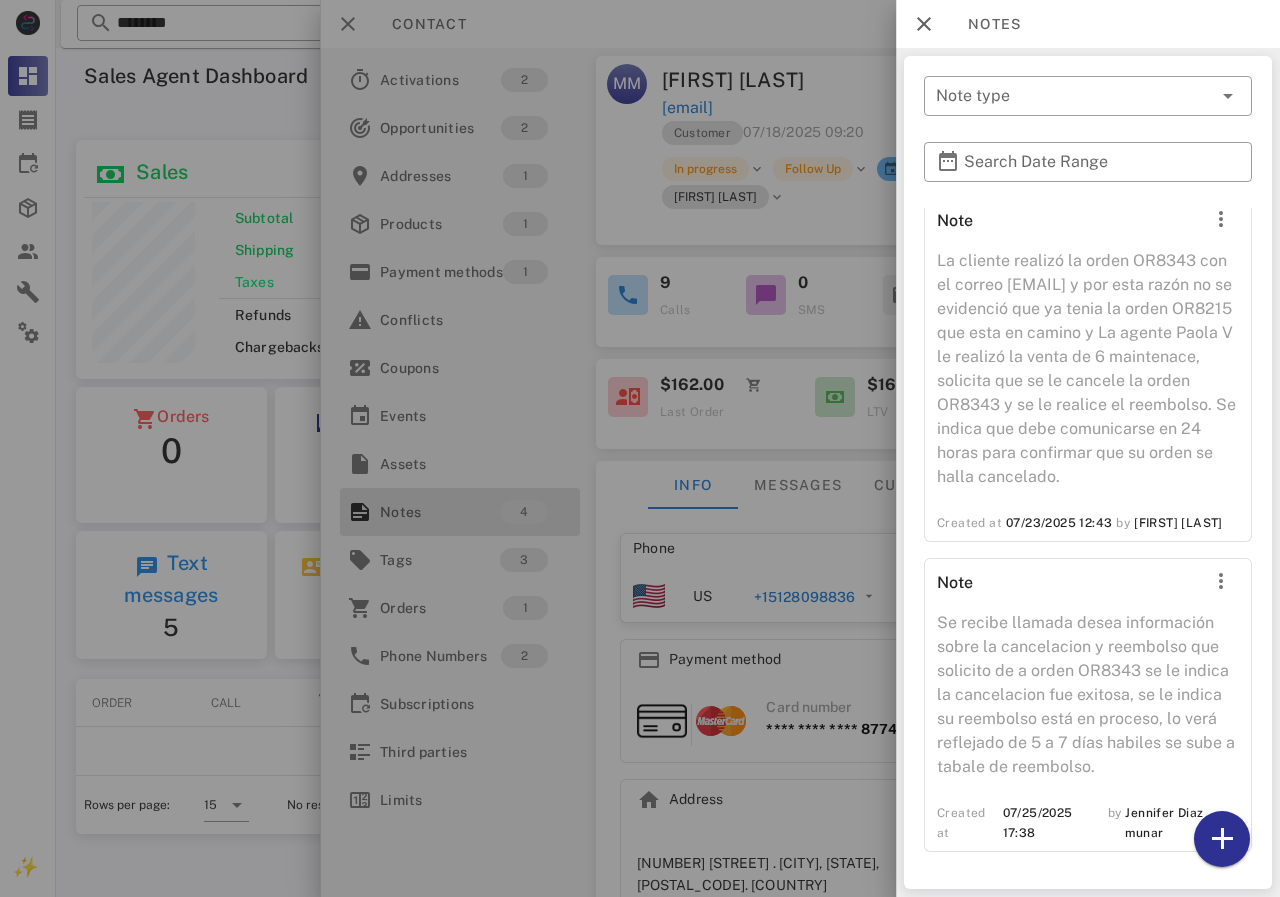 click at bounding box center [640, 448] 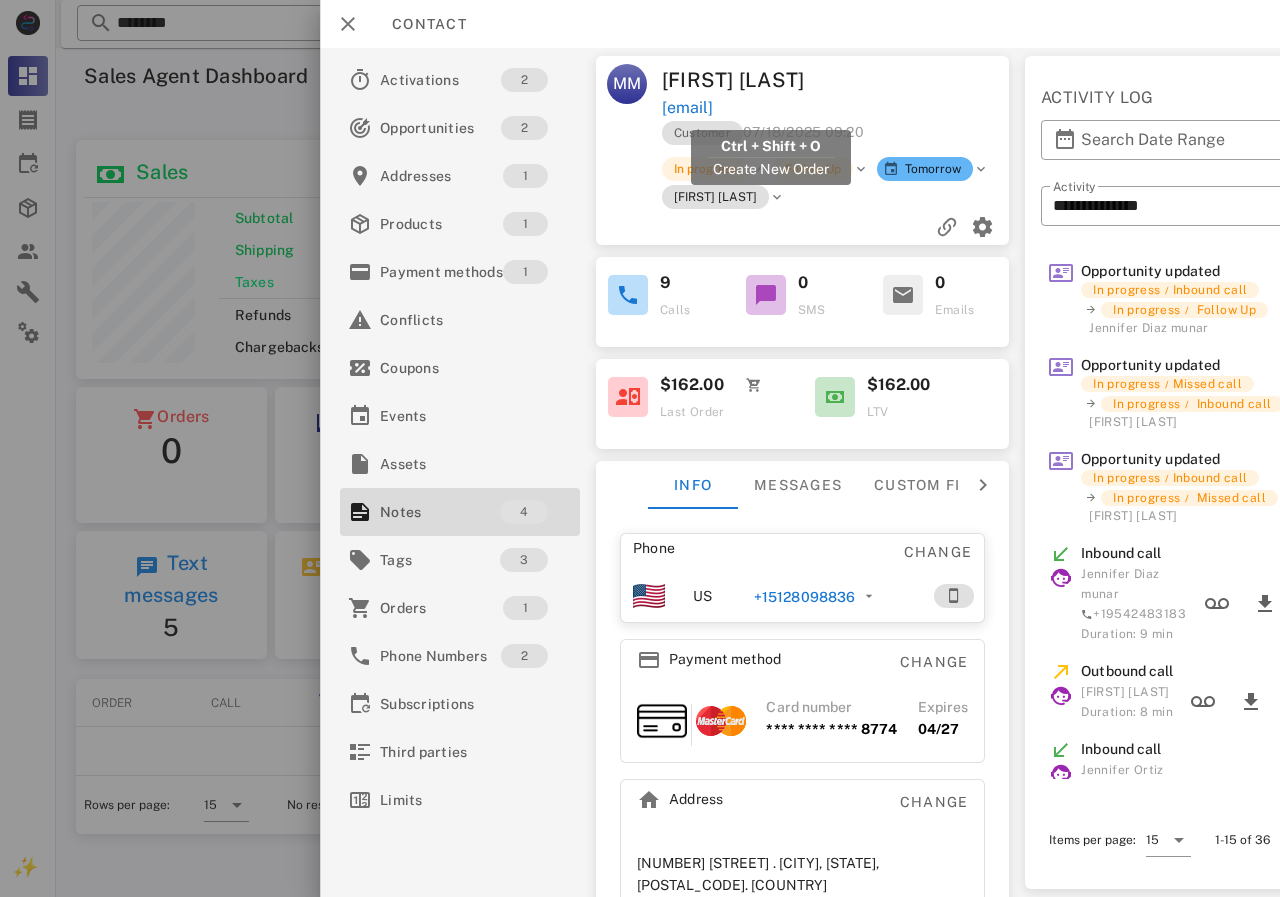 drag, startPoint x: 901, startPoint y: 112, endPoint x: 660, endPoint y: 100, distance: 241.29857 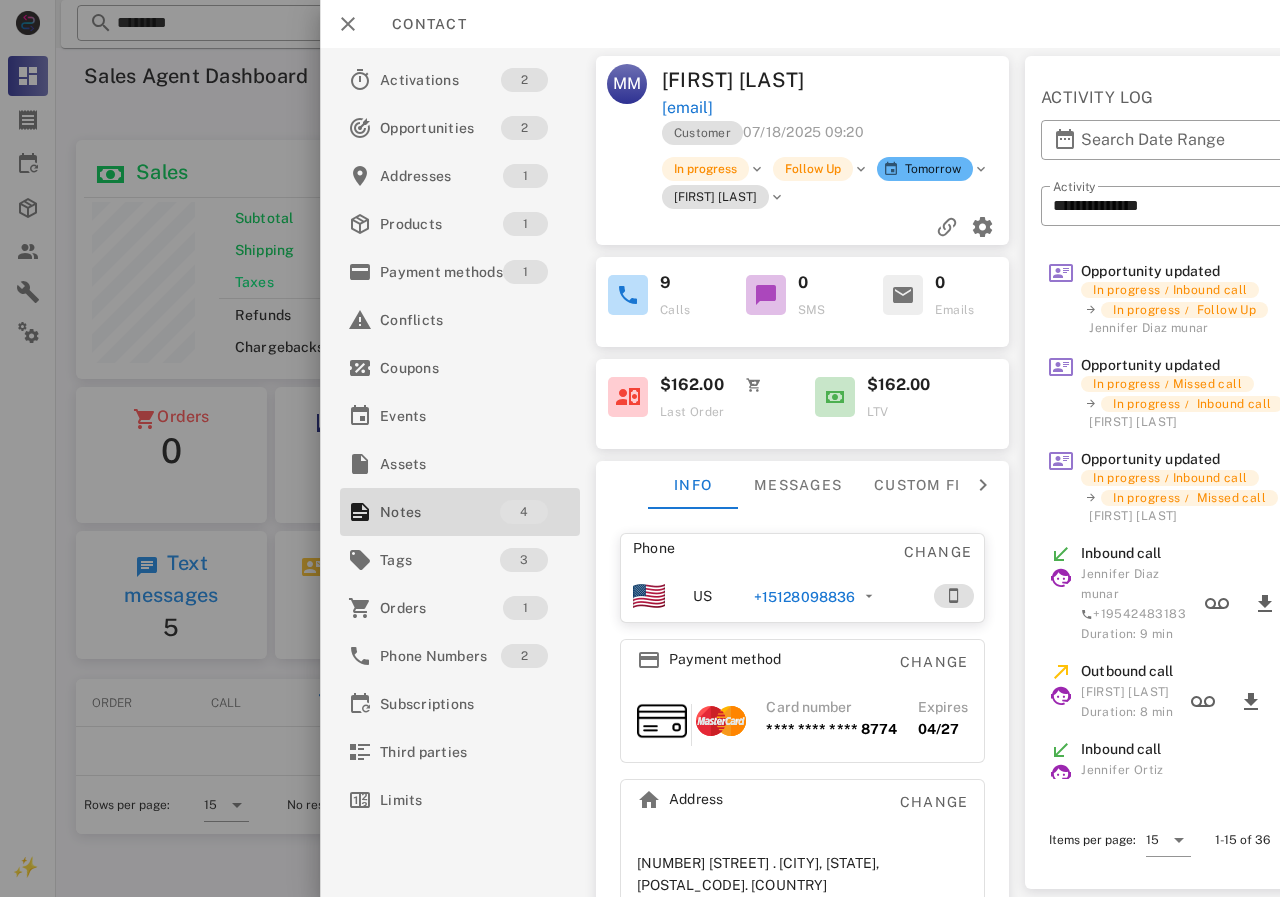 copy on "[EMAIL]" 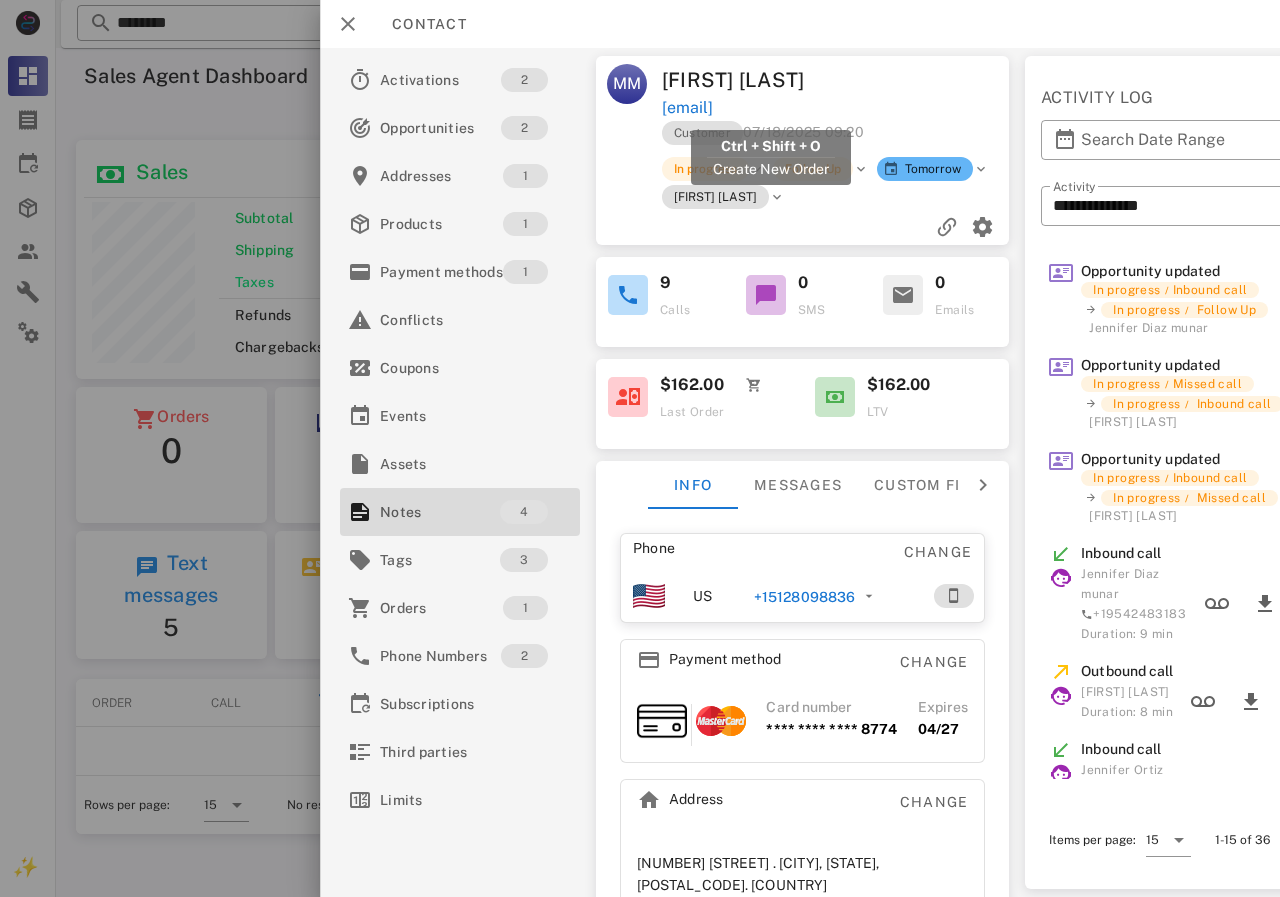 drag, startPoint x: 947, startPoint y: 111, endPoint x: 661, endPoint y: 104, distance: 286.08566 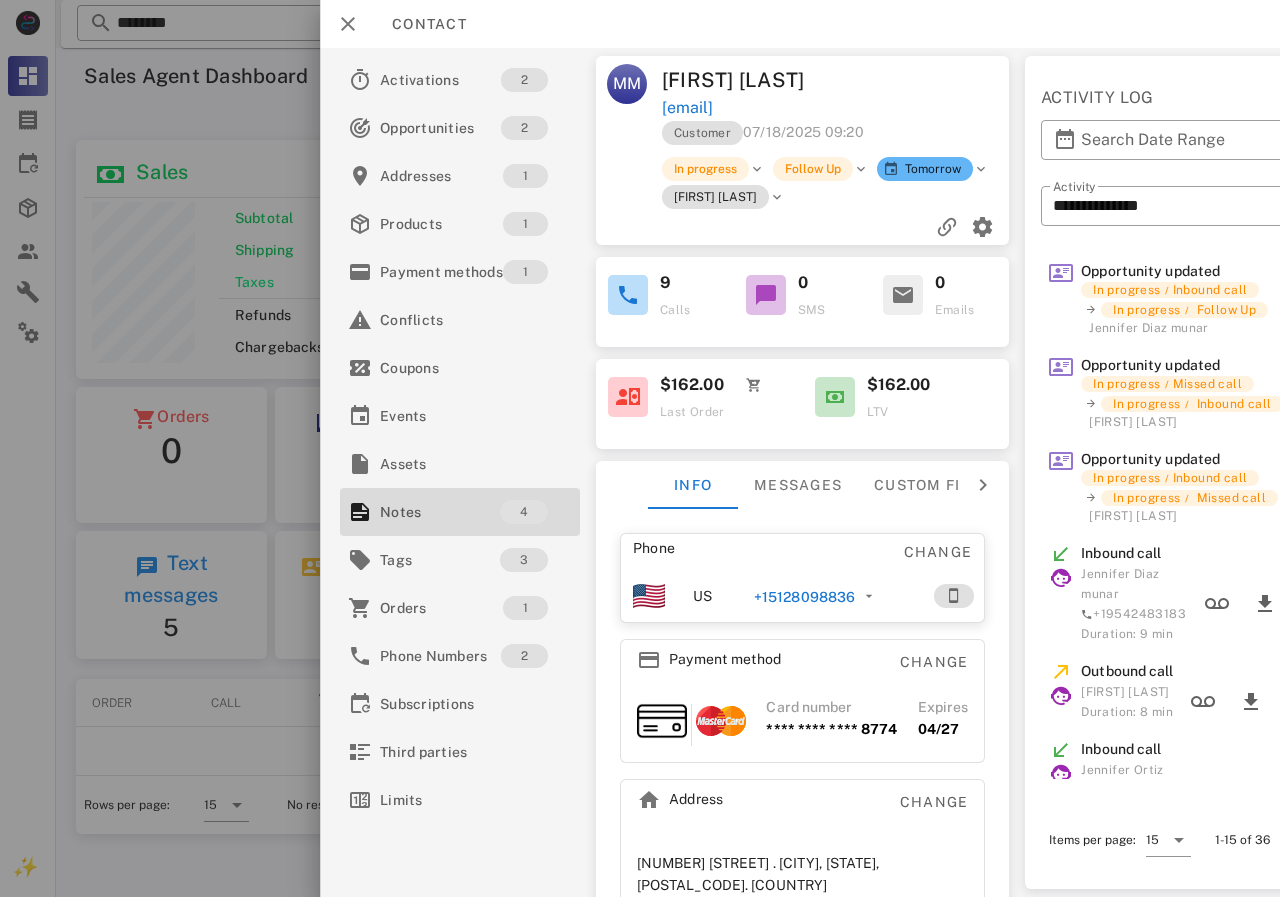 copy on "[EMAIL]" 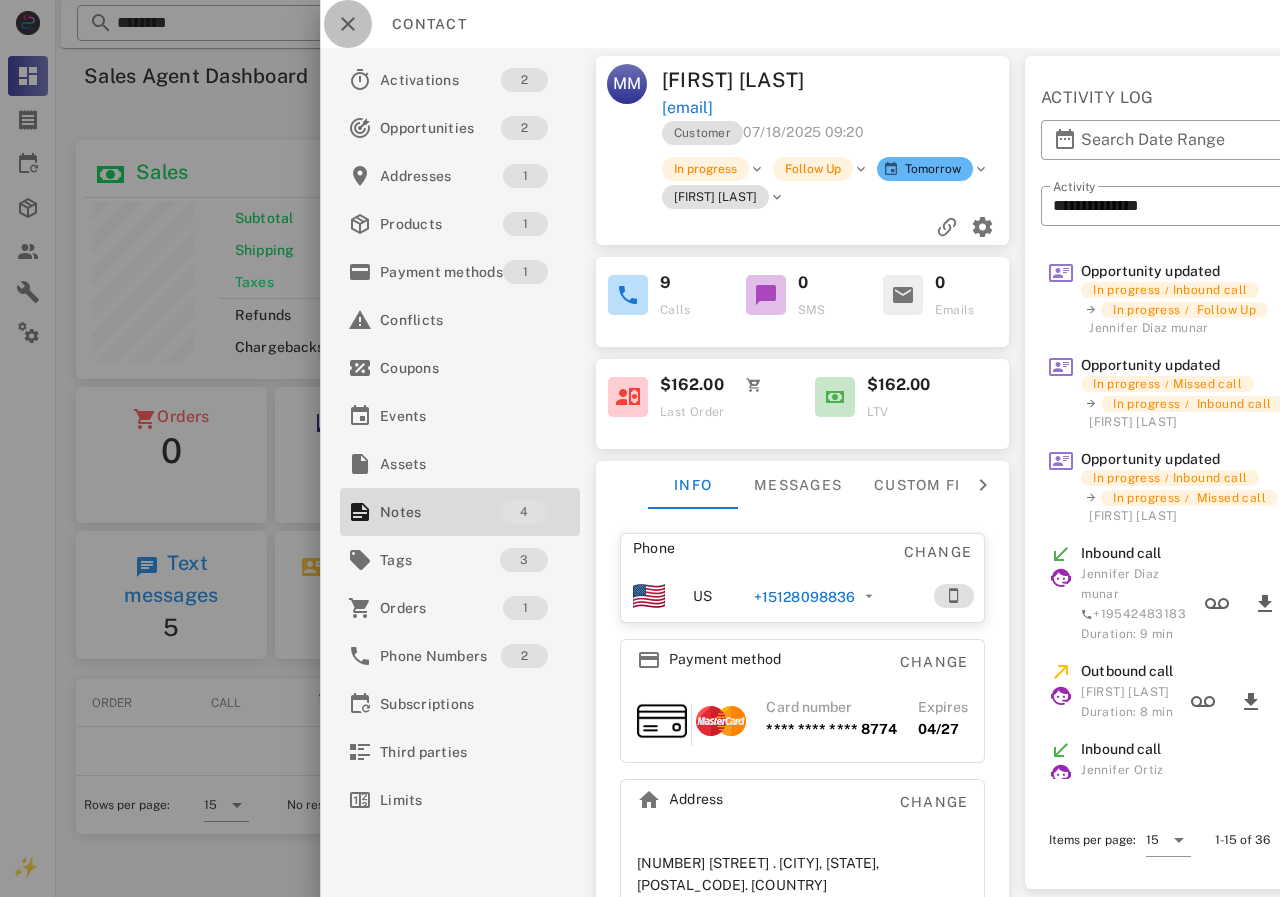 click at bounding box center [348, 24] 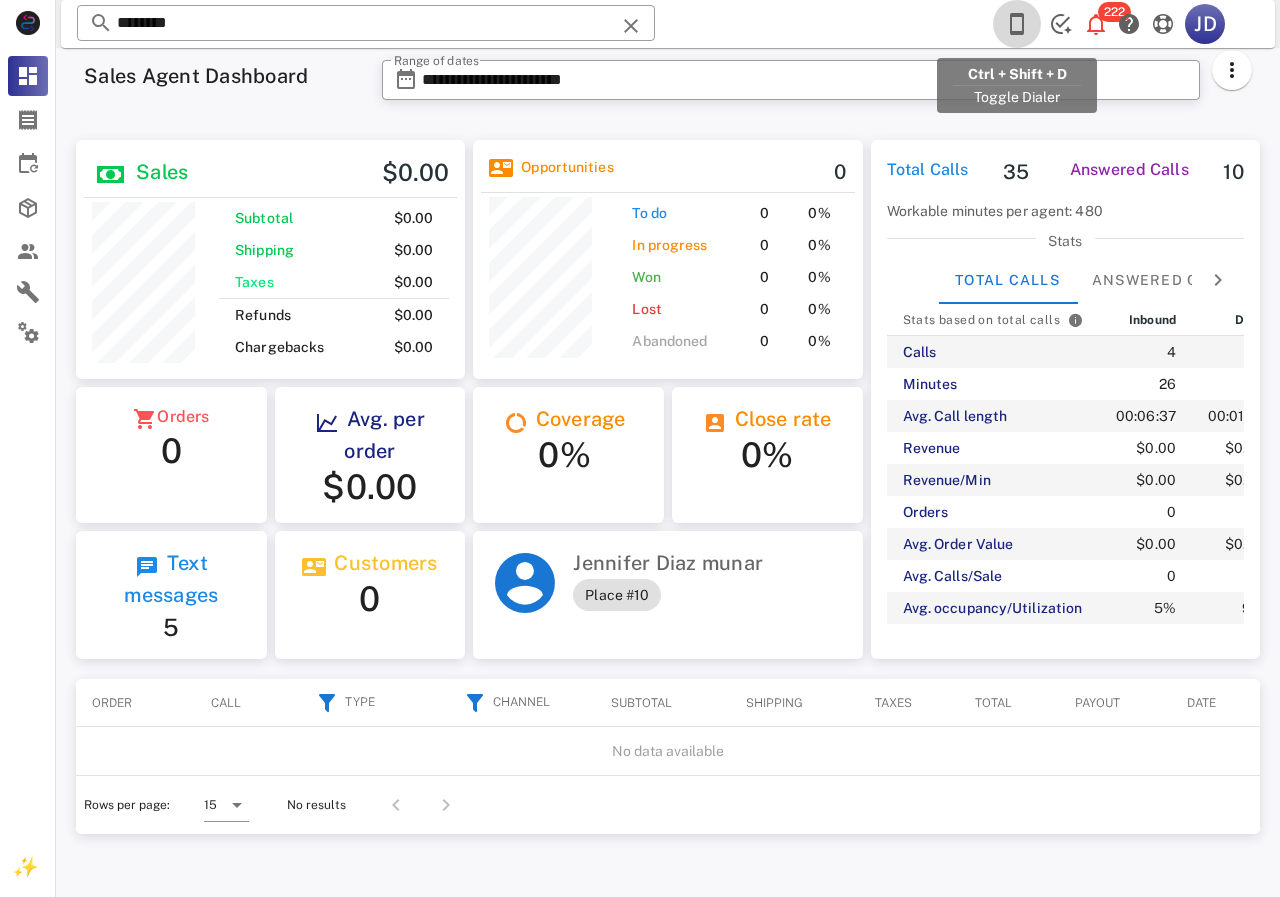 click at bounding box center (1017, 24) 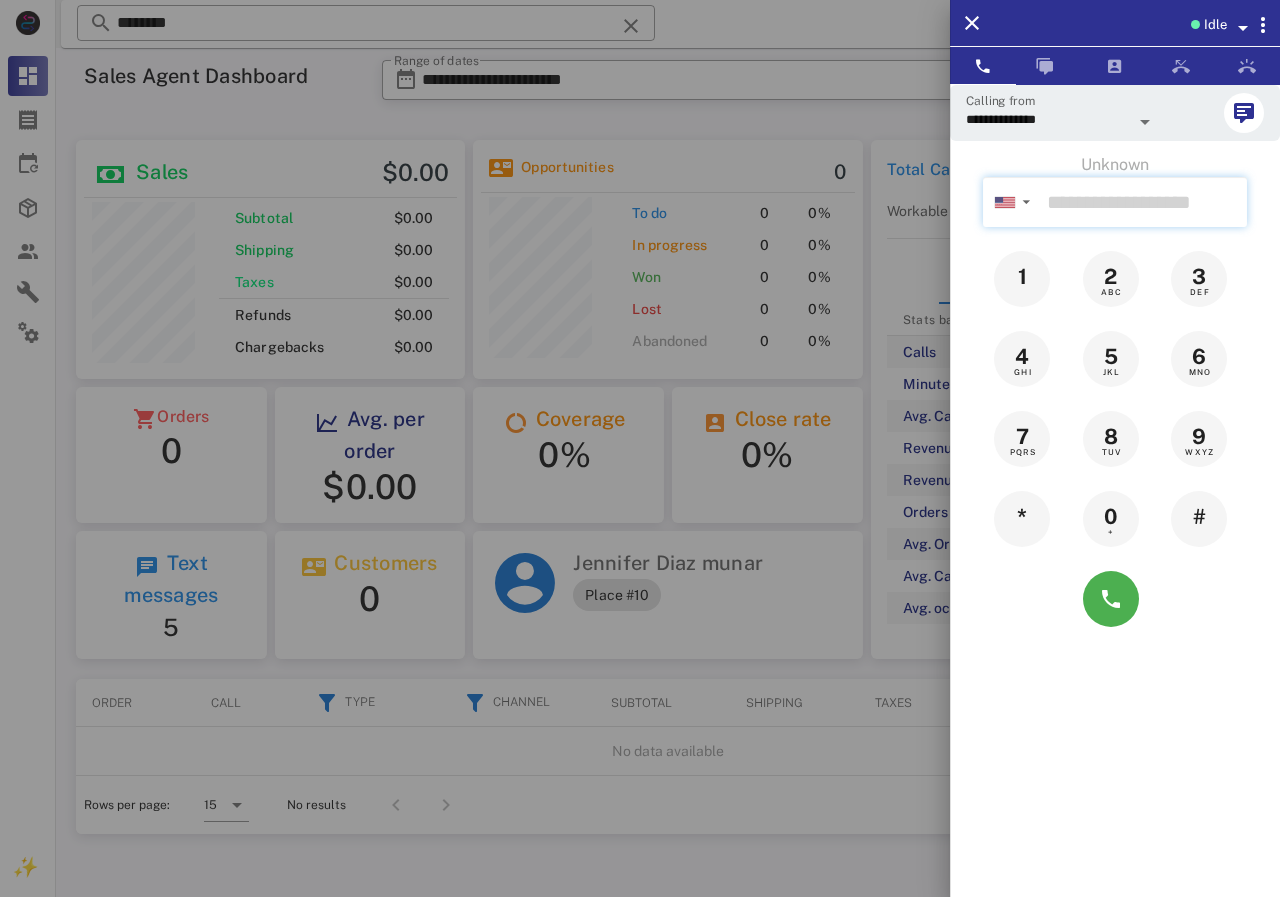 click at bounding box center (1143, 202) 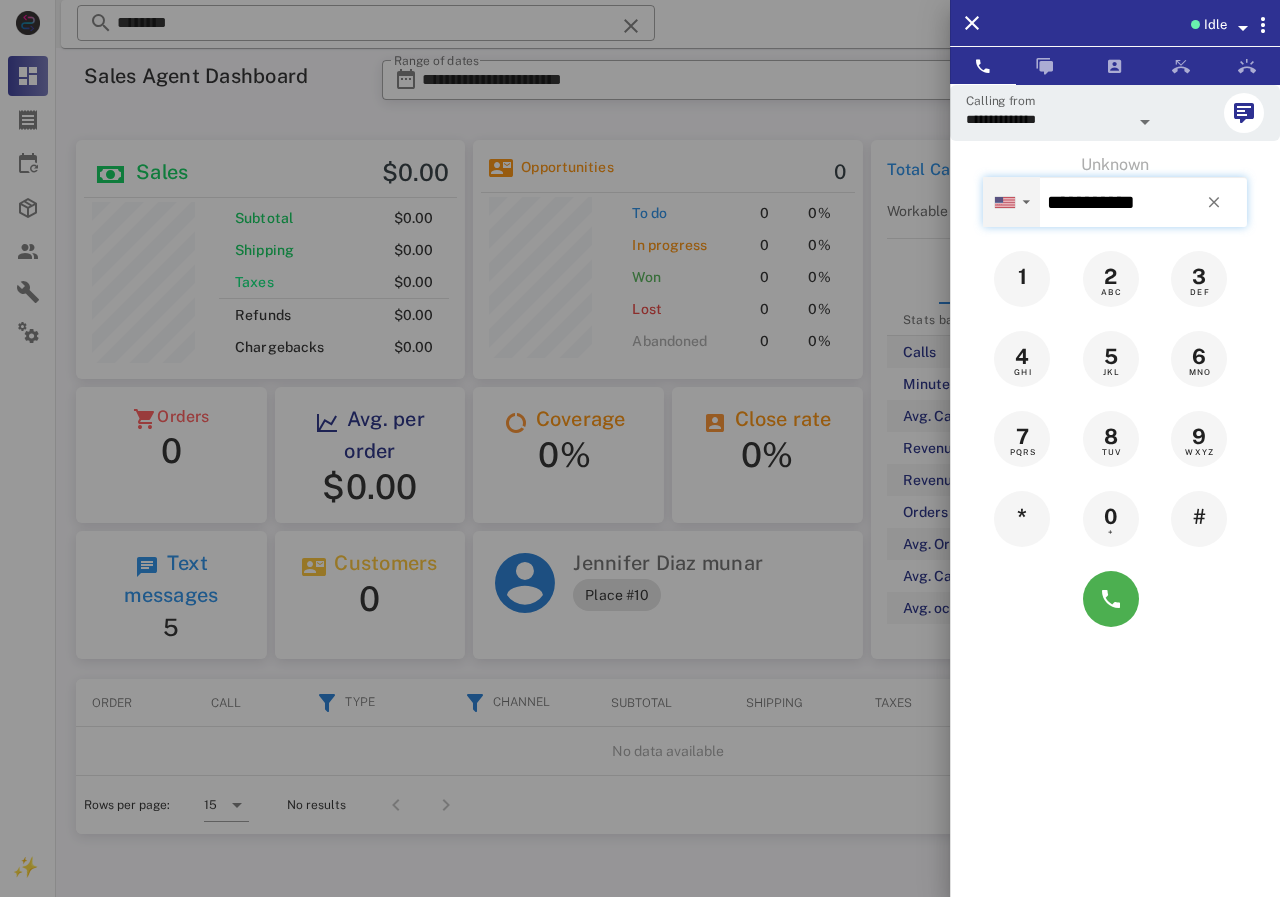click on "▼" at bounding box center [1026, 202] 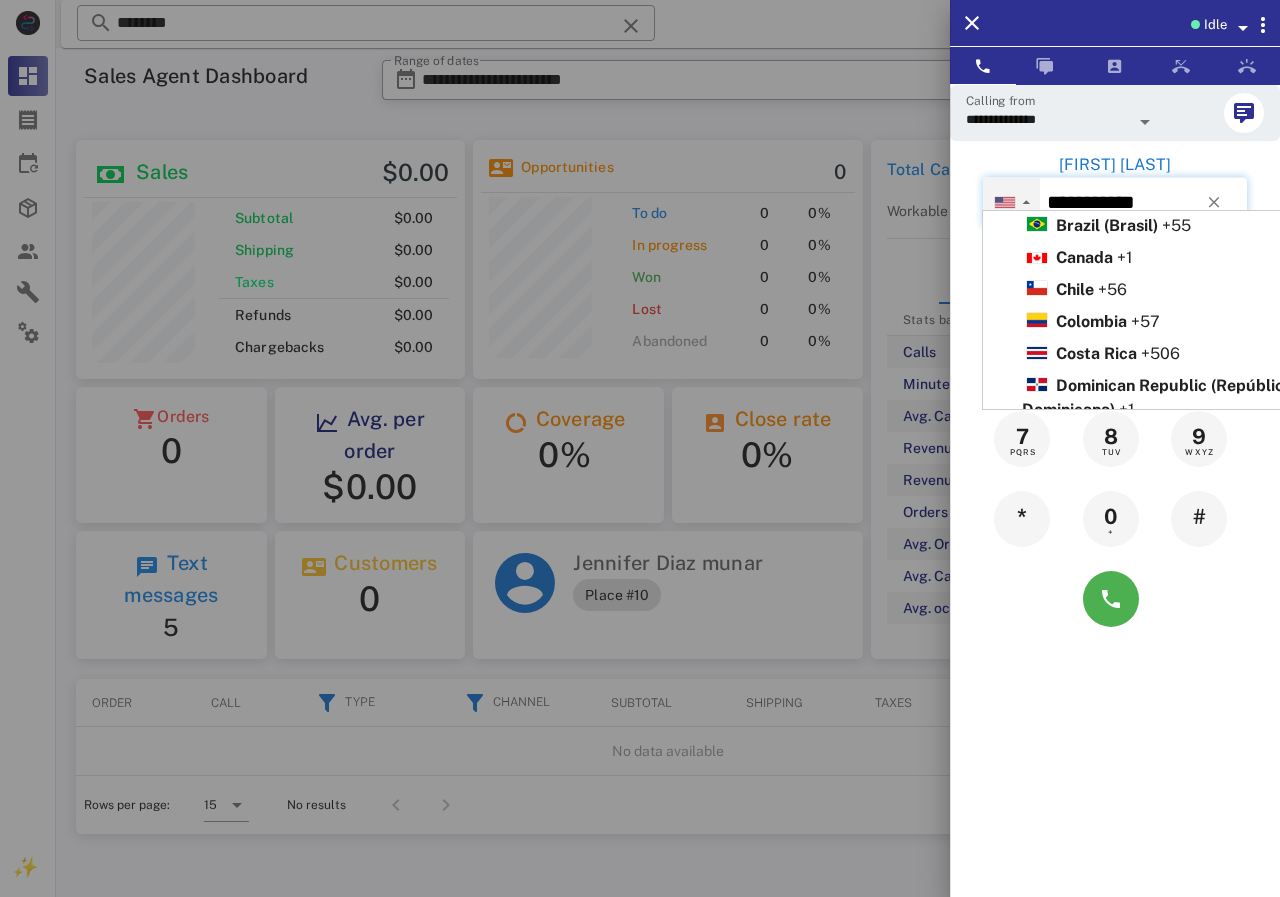 scroll, scrollTop: 200, scrollLeft: 0, axis: vertical 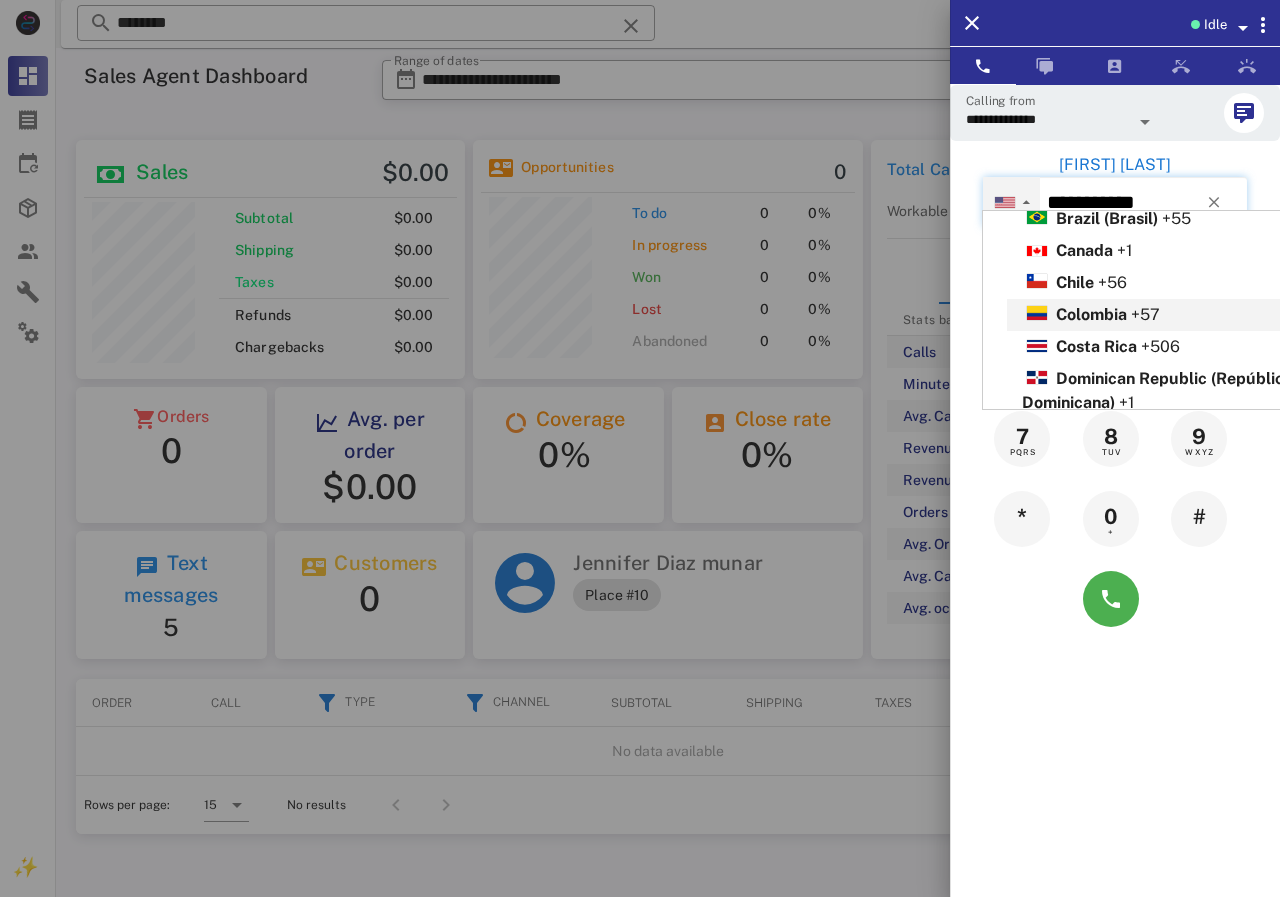 click on "Colombia" at bounding box center (1091, 314) 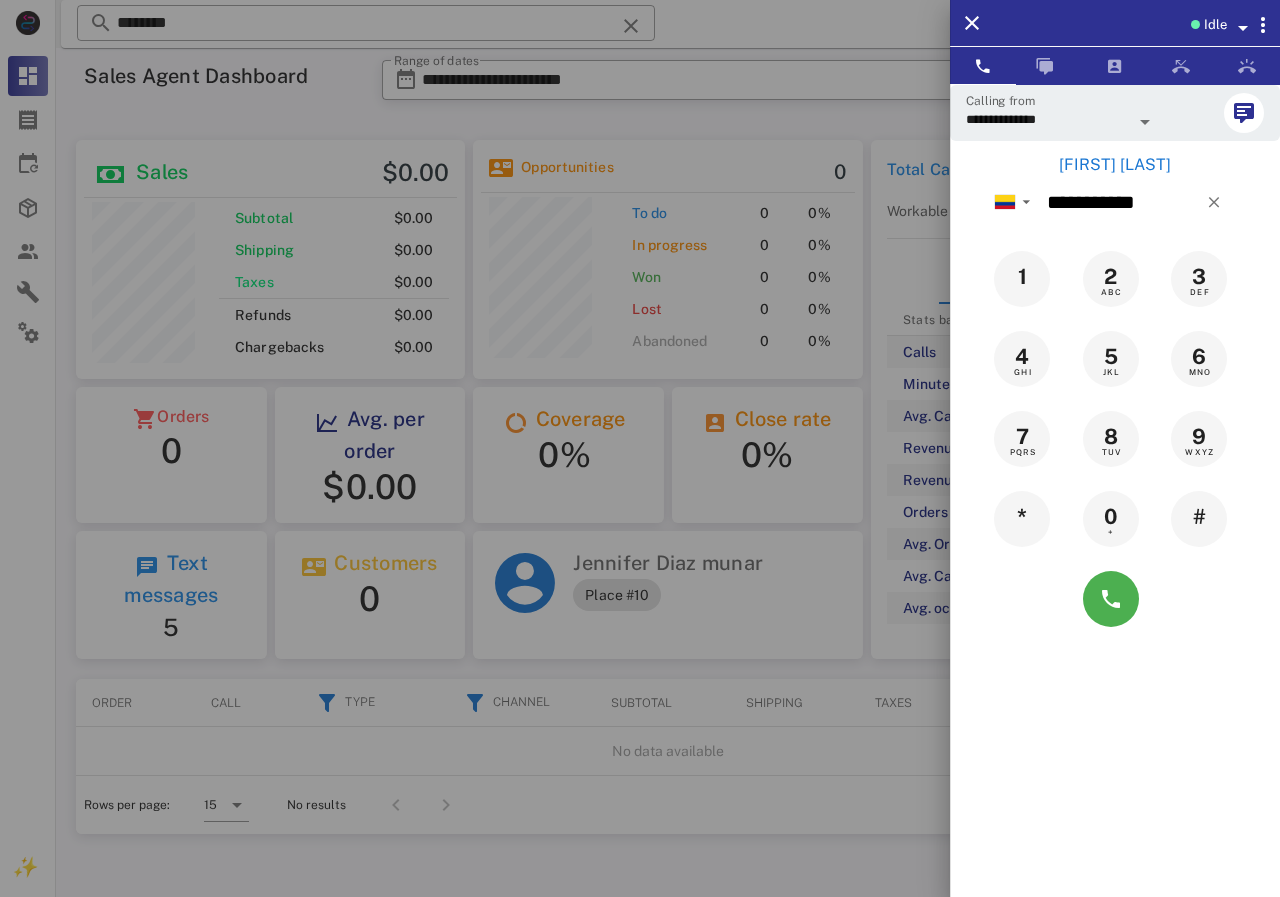 click on "[FIRST] [LAST]" at bounding box center [1115, 165] 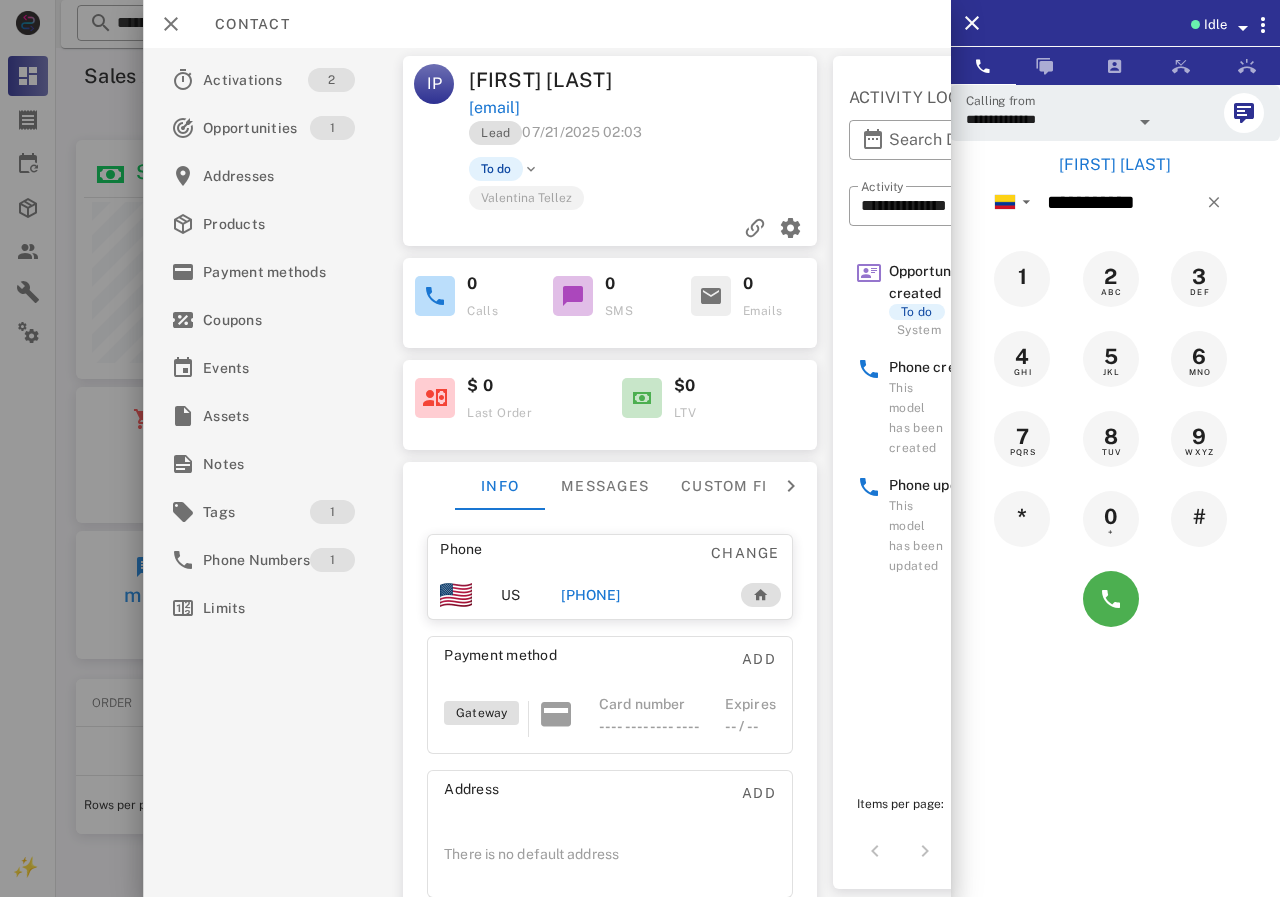 click on "[PHONE]" at bounding box center [590, 595] 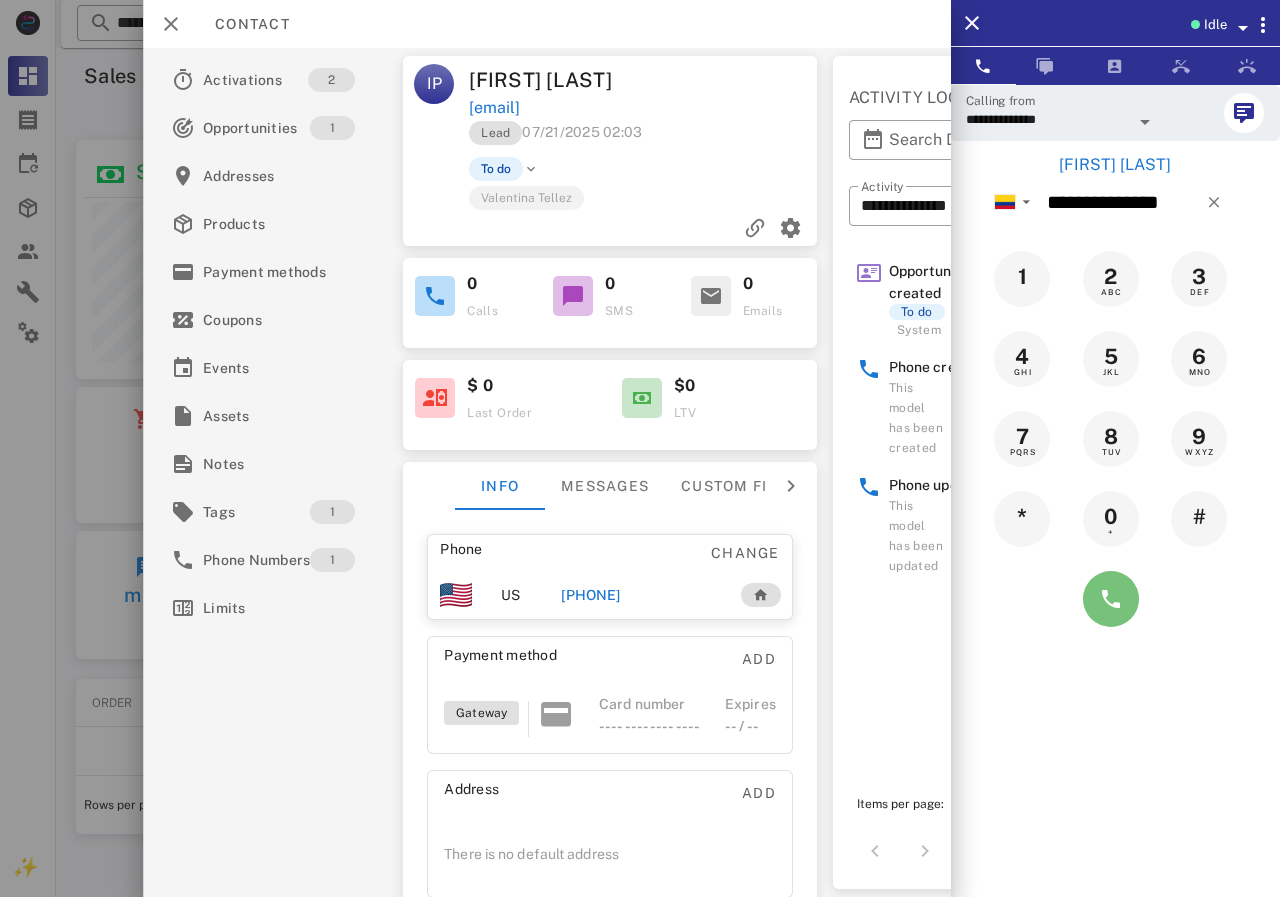 click at bounding box center [1111, 599] 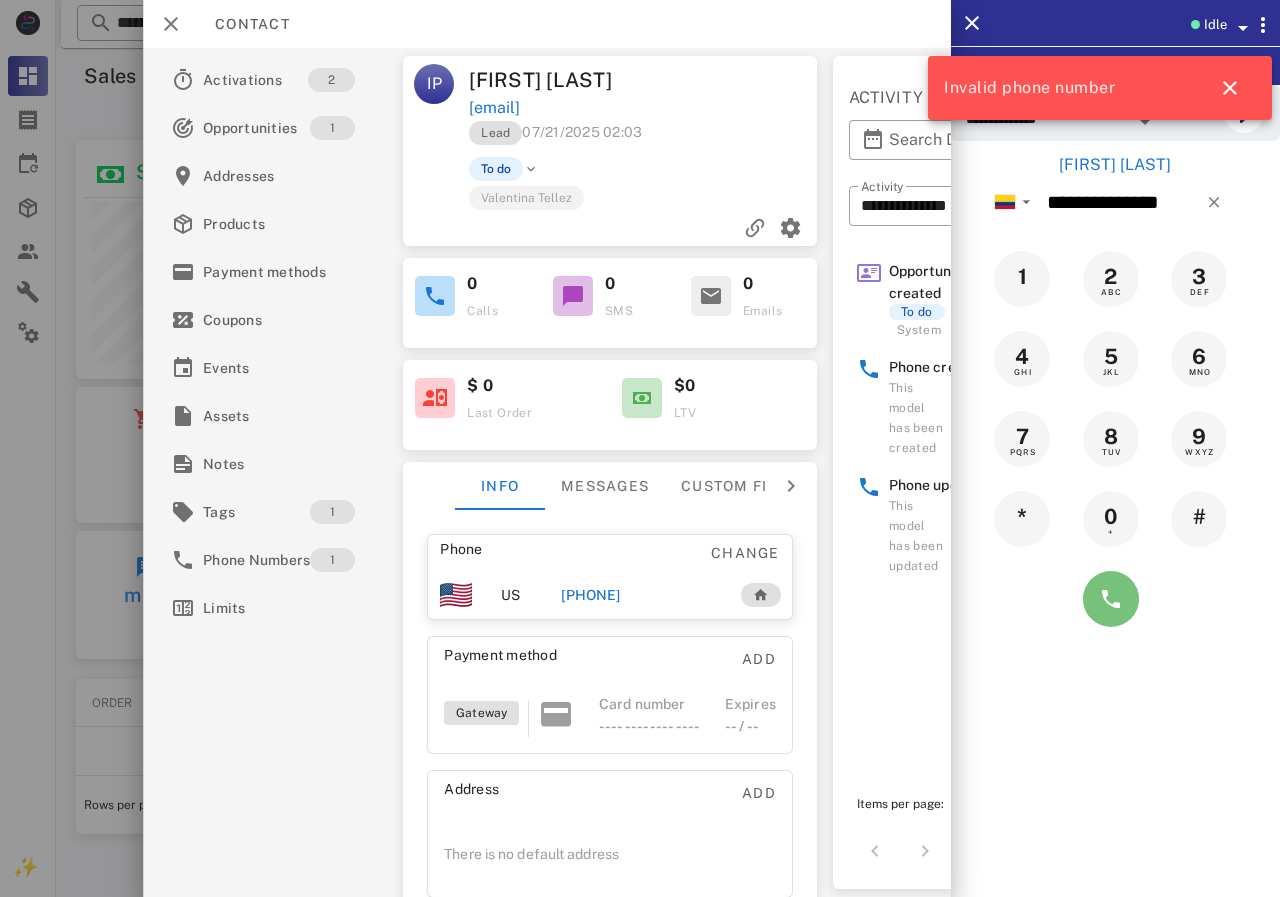 click at bounding box center [1111, 599] 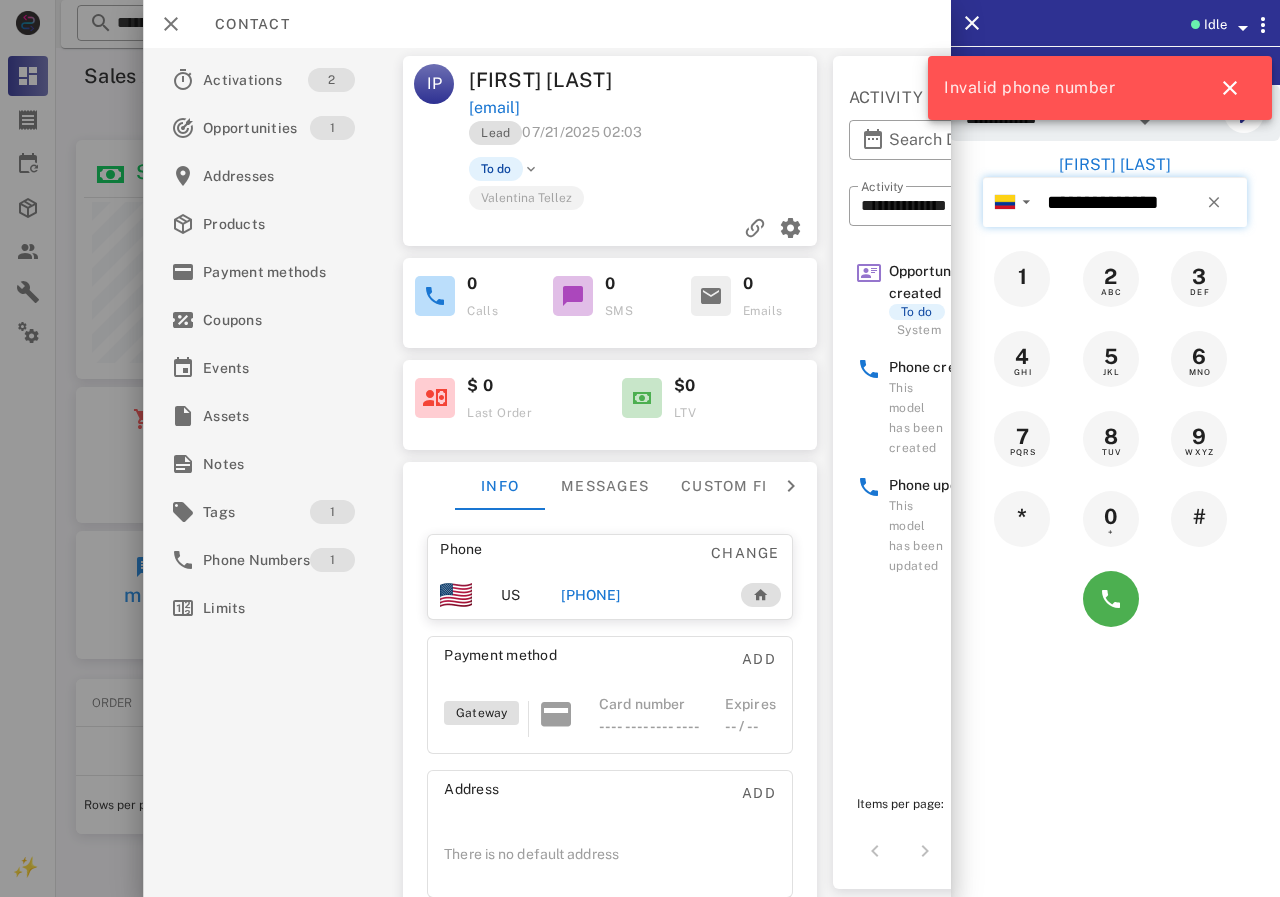 drag, startPoint x: 1047, startPoint y: 203, endPoint x: 1169, endPoint y: 219, distance: 123.04471 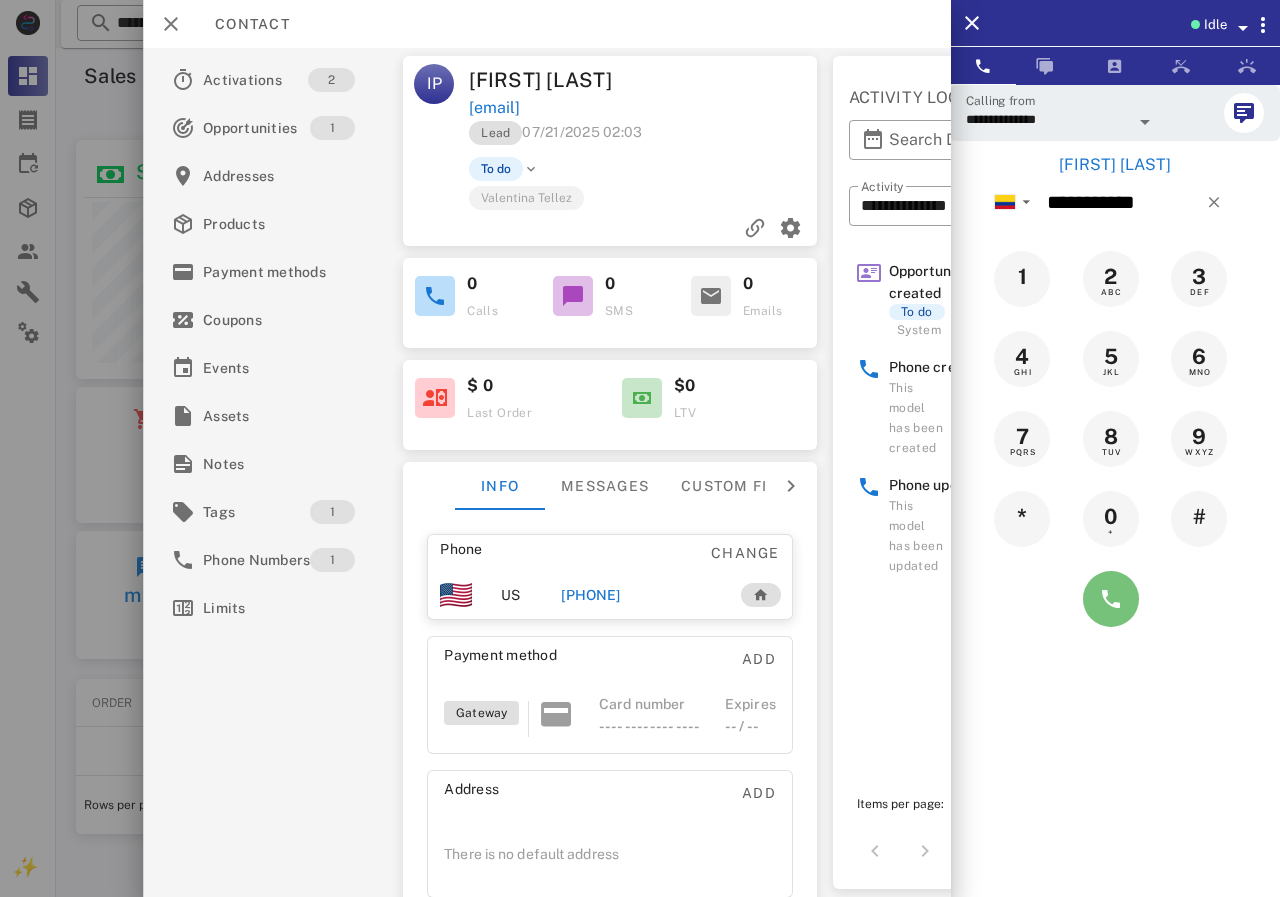 click at bounding box center [1111, 599] 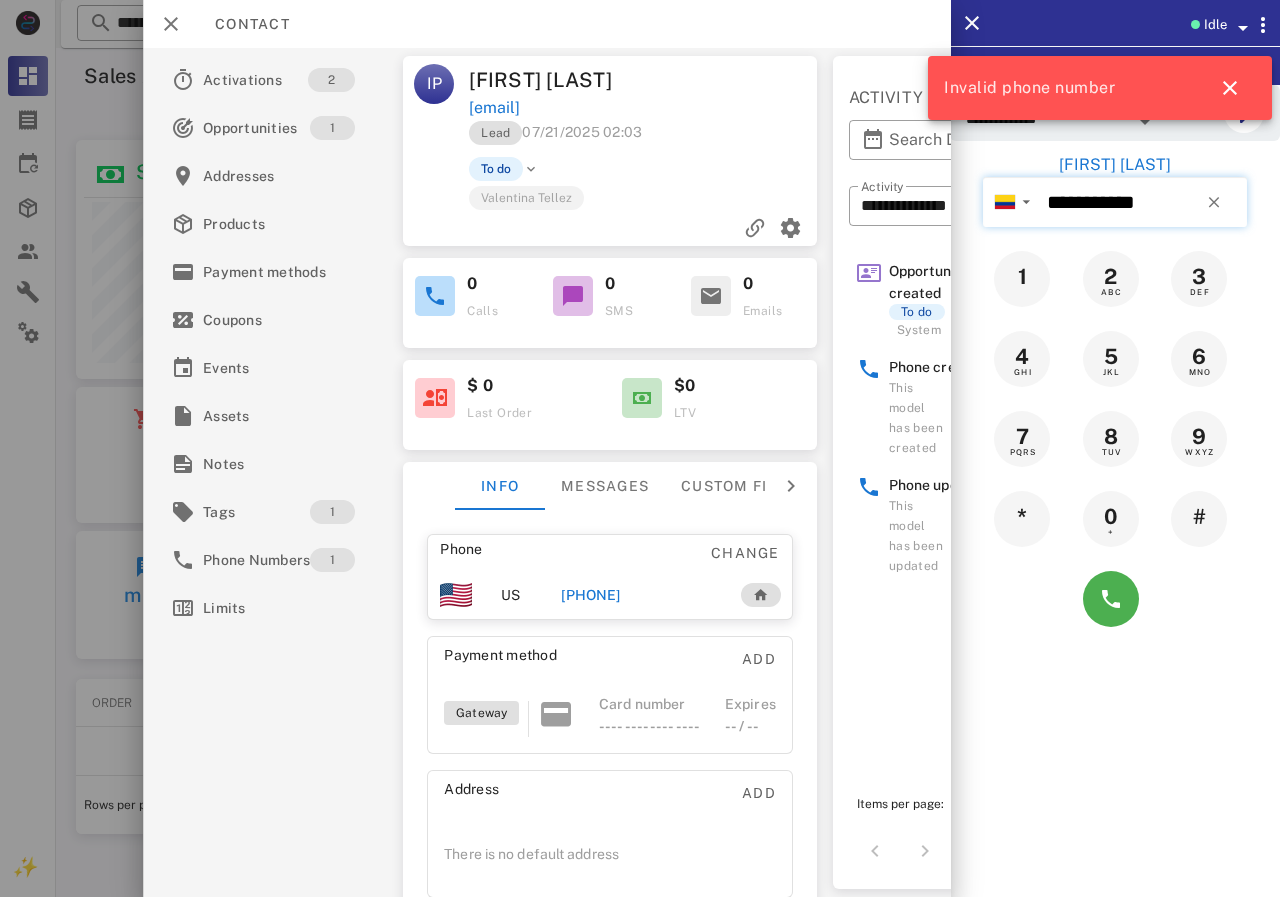 drag, startPoint x: 1157, startPoint y: 214, endPoint x: 1041, endPoint y: 211, distance: 116.03879 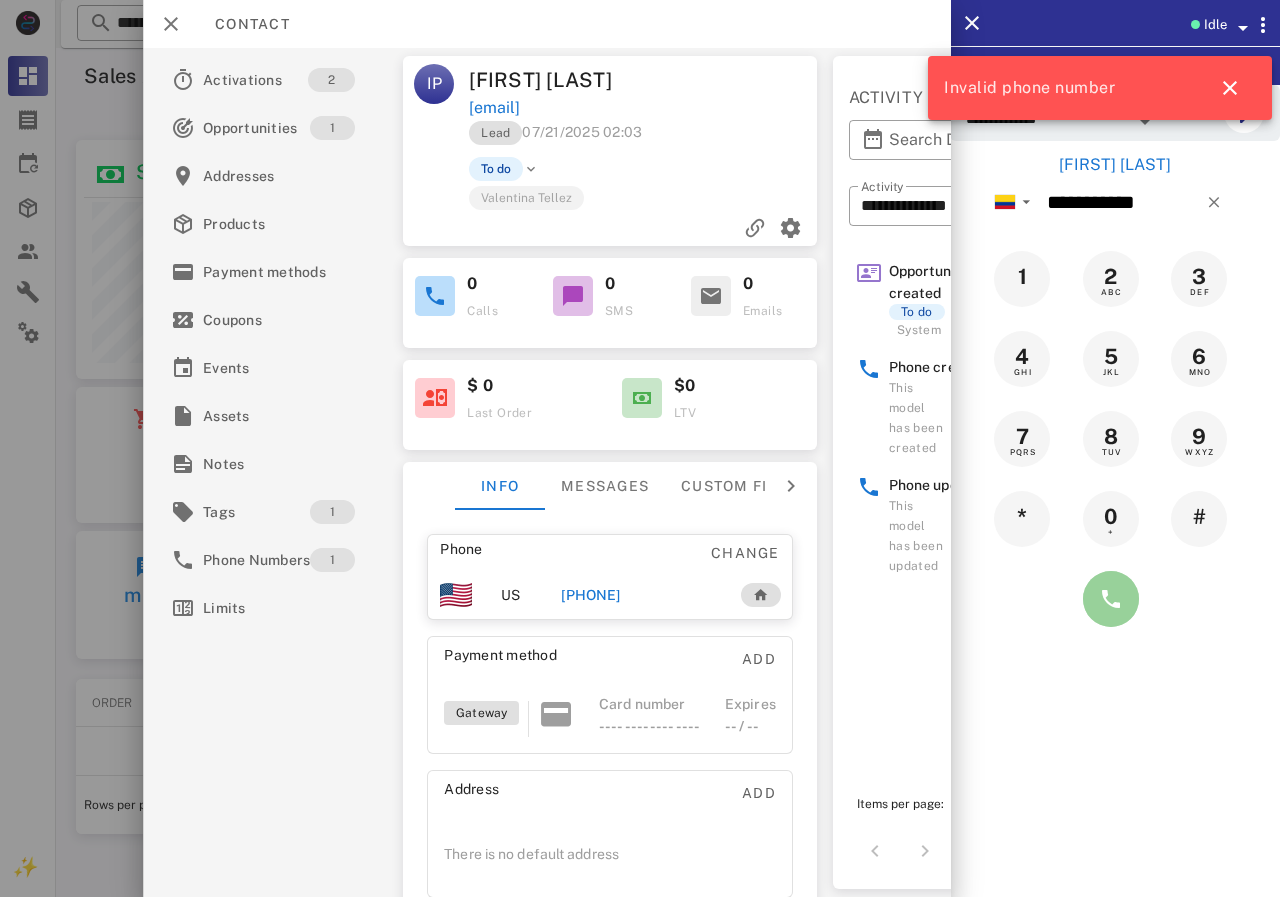 click at bounding box center (1111, 599) 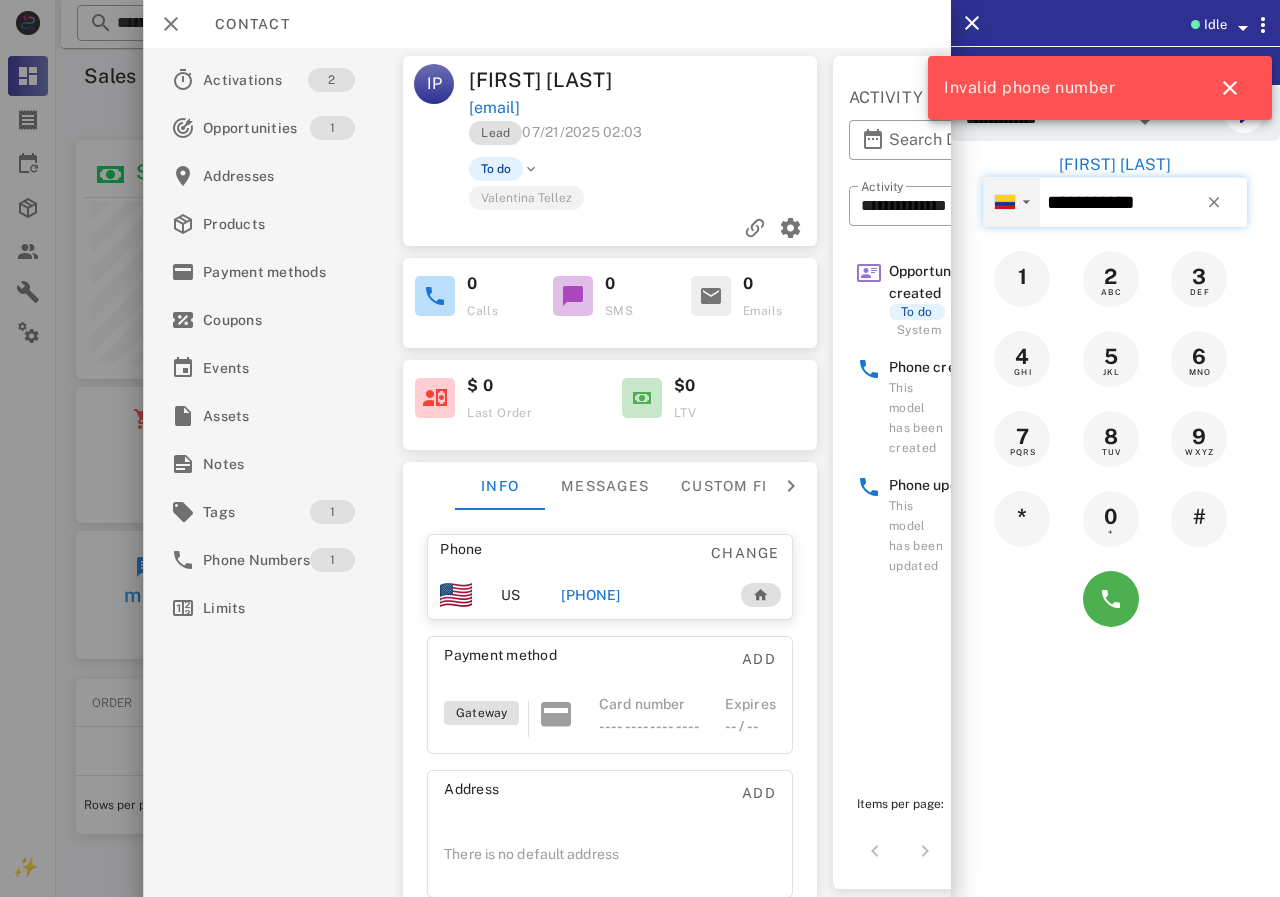 click on "▼" at bounding box center (1026, 202) 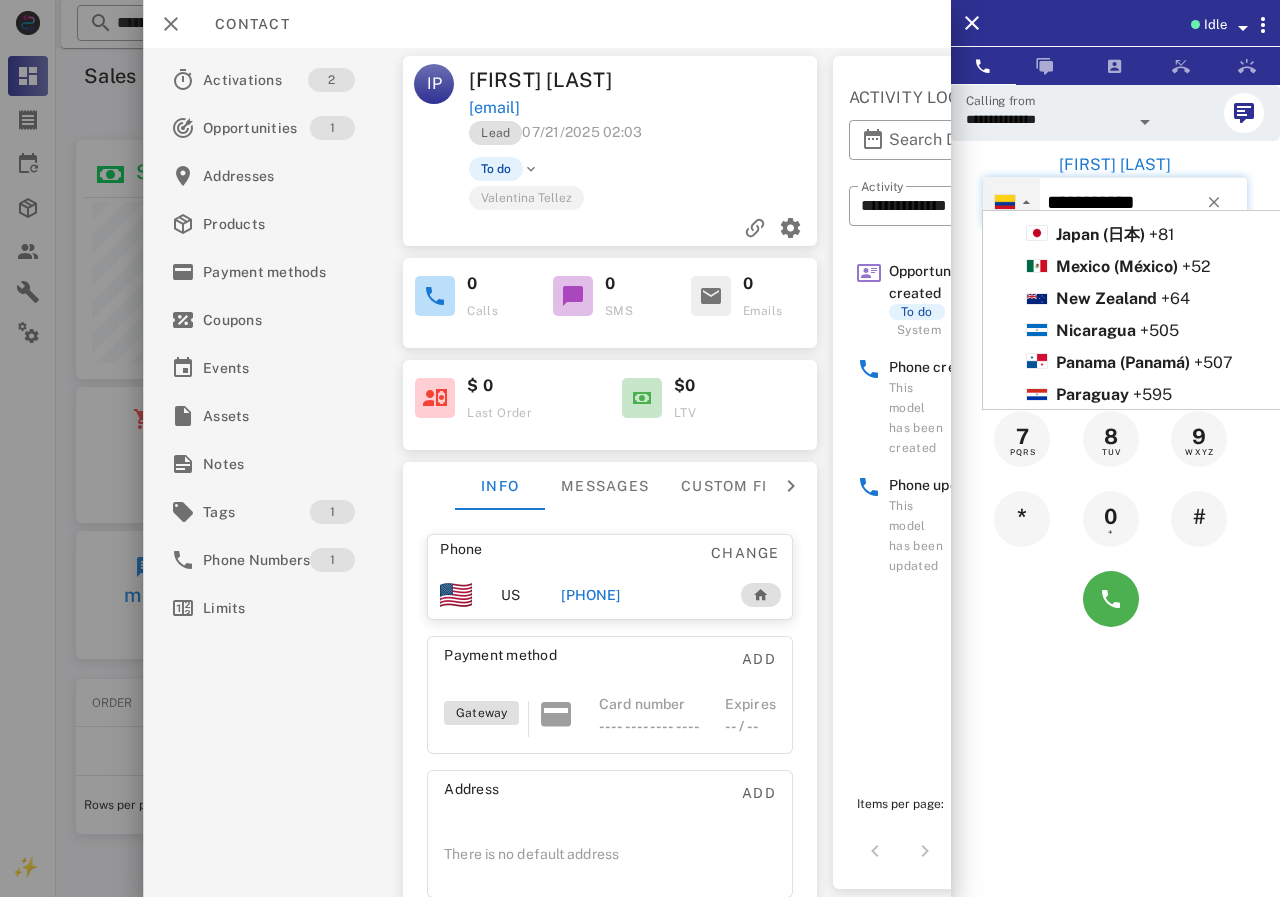 scroll, scrollTop: 800, scrollLeft: 0, axis: vertical 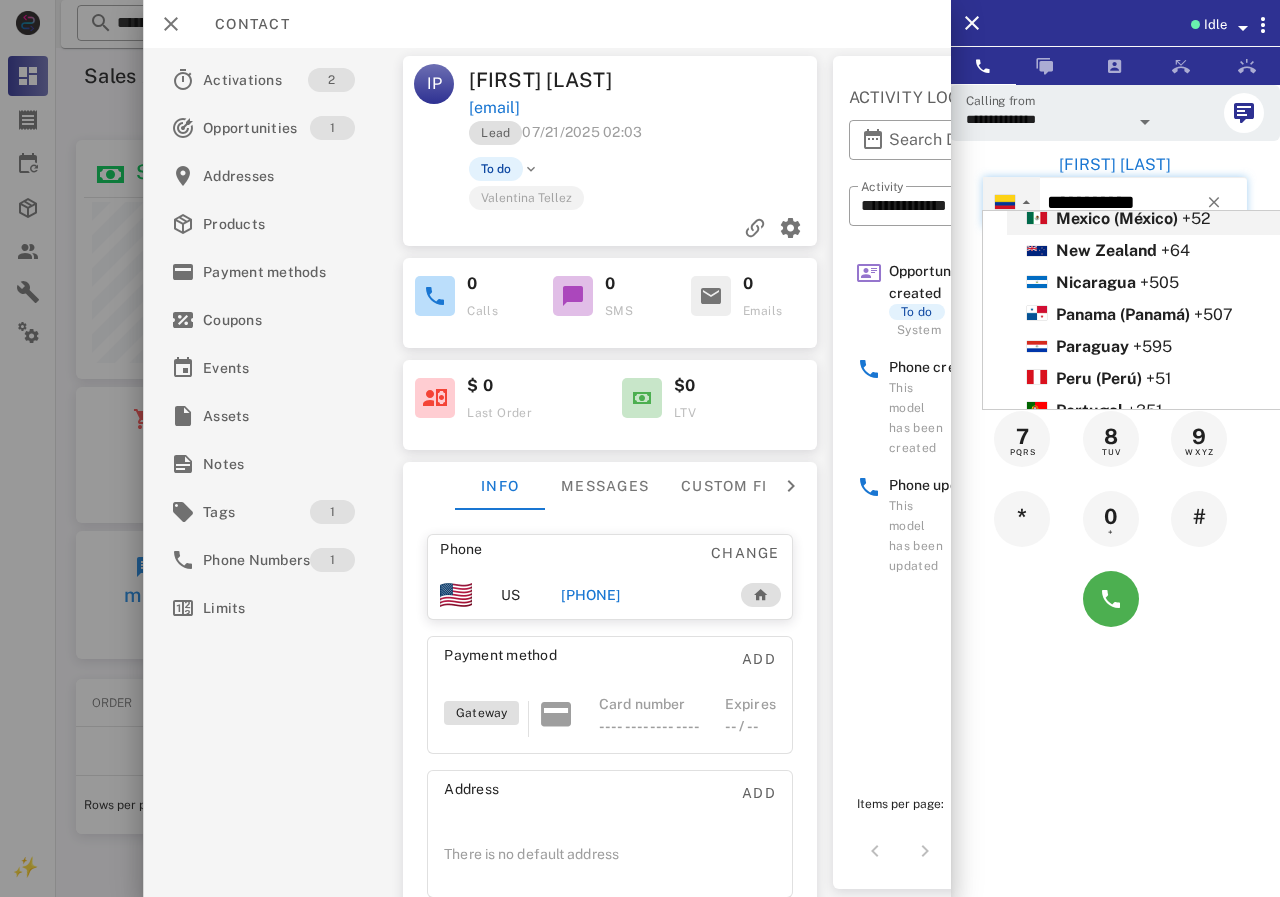 click on "**********" at bounding box center [1143, 202] 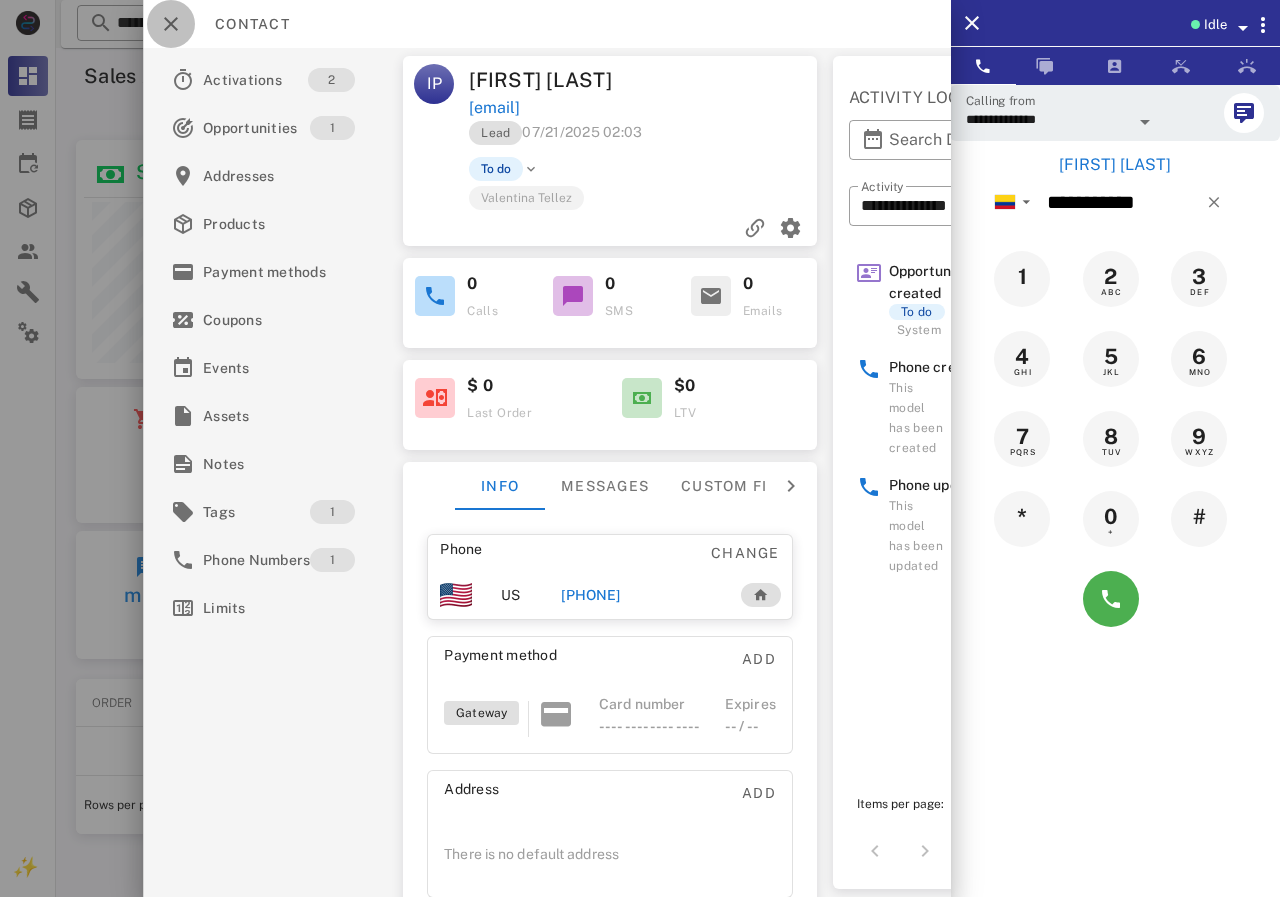 click at bounding box center (171, 24) 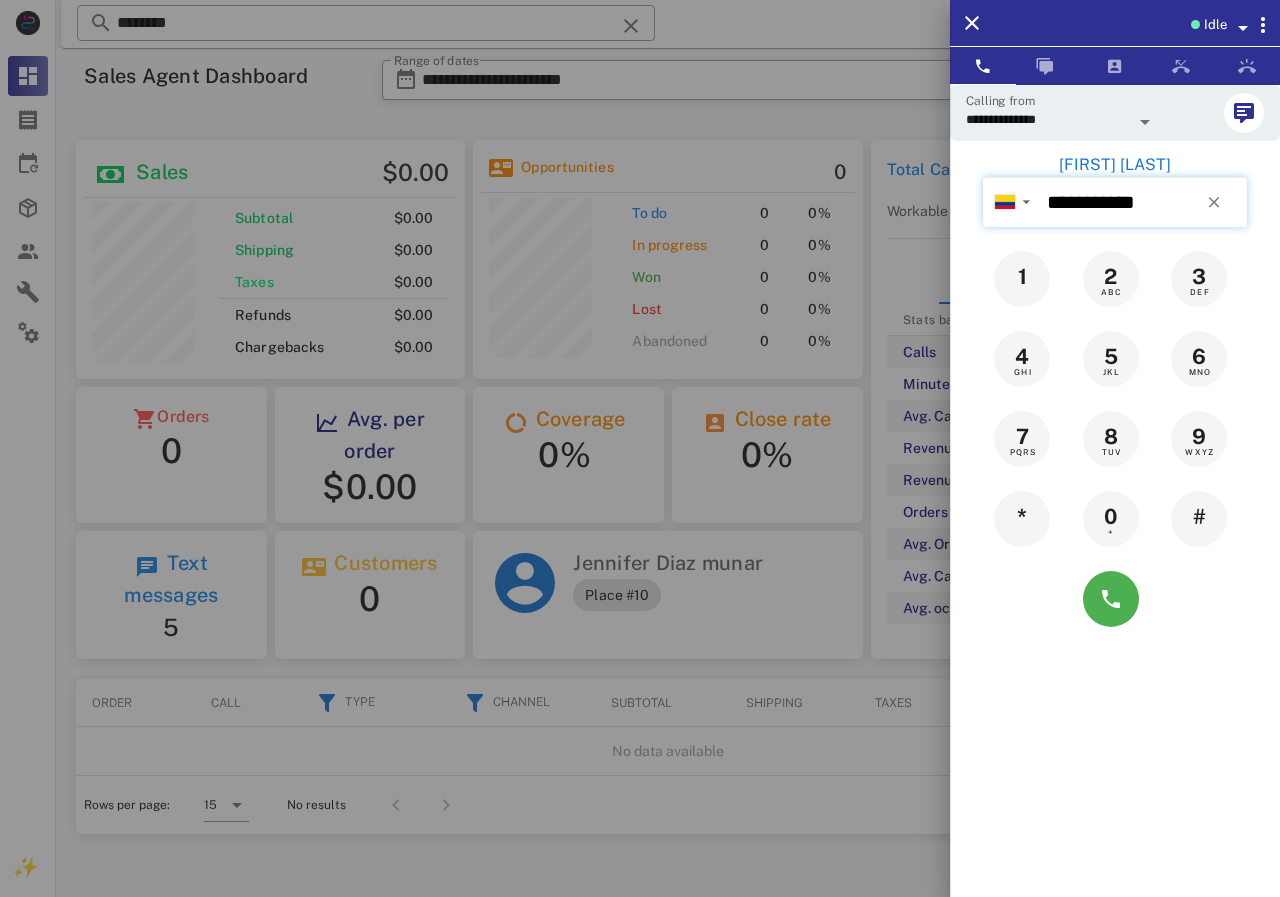 drag, startPoint x: 1160, startPoint y: 204, endPoint x: 1046, endPoint y: 213, distance: 114.35471 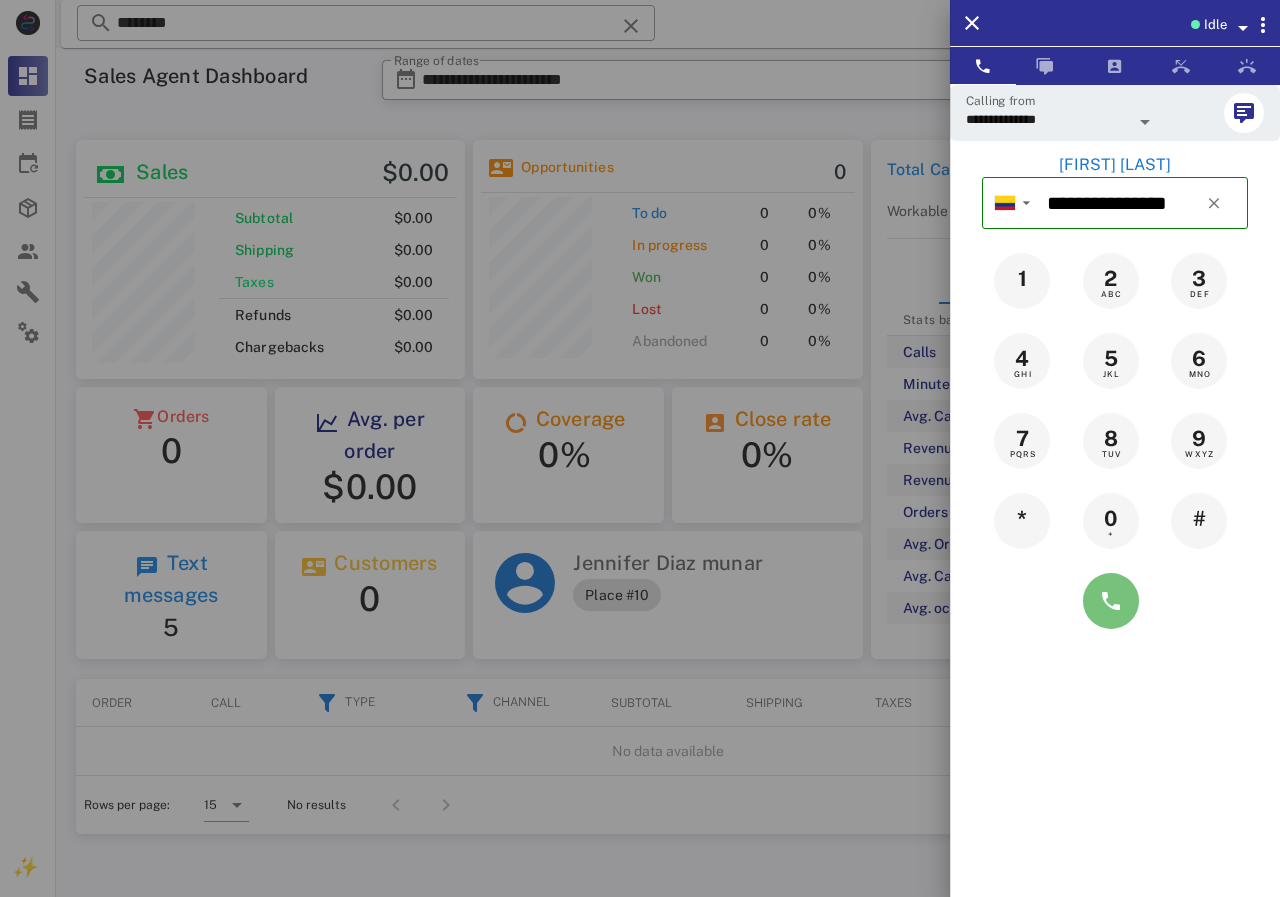 click at bounding box center (1111, 601) 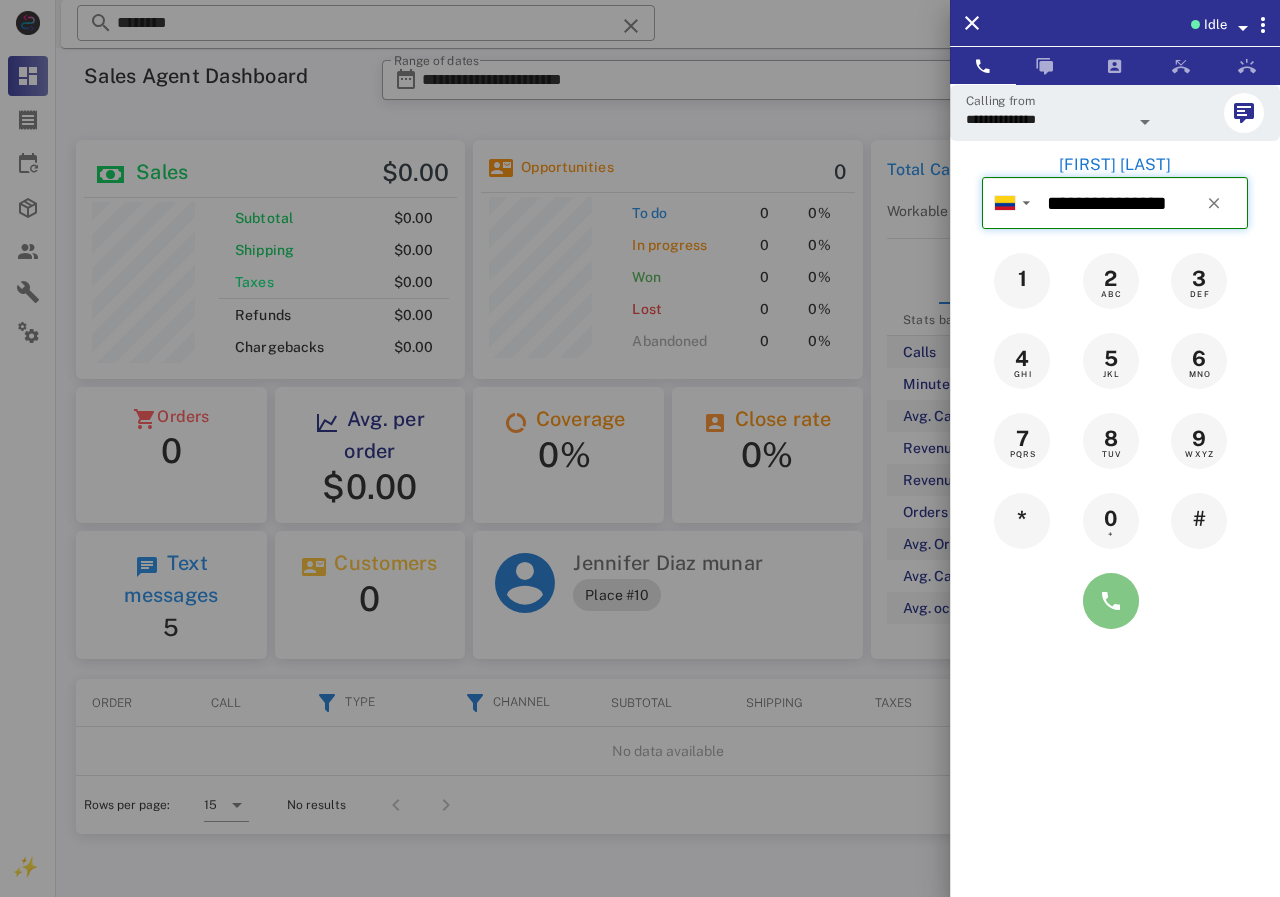 type on "**********" 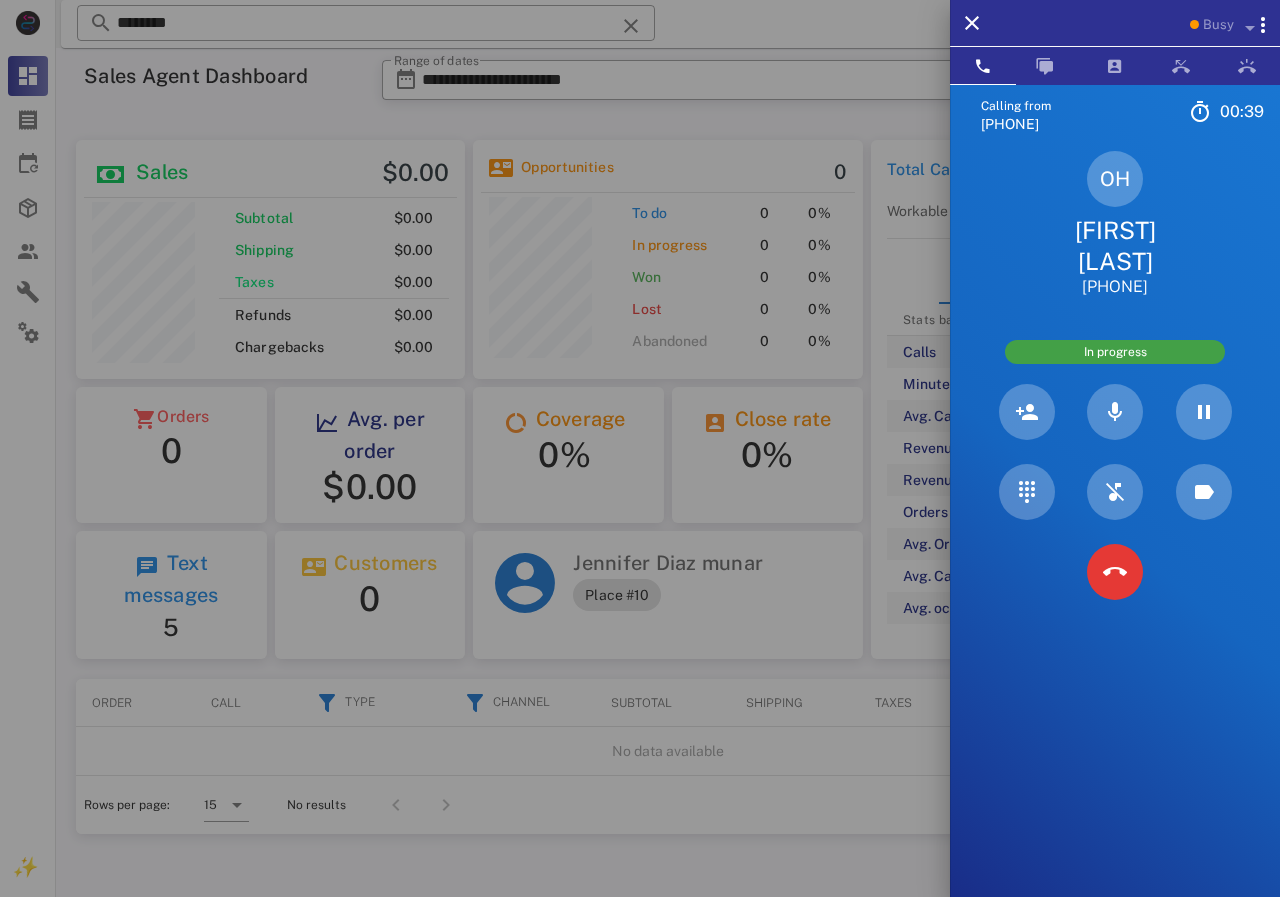 click on "[FIRST] [LAST]" at bounding box center [1115, 246] 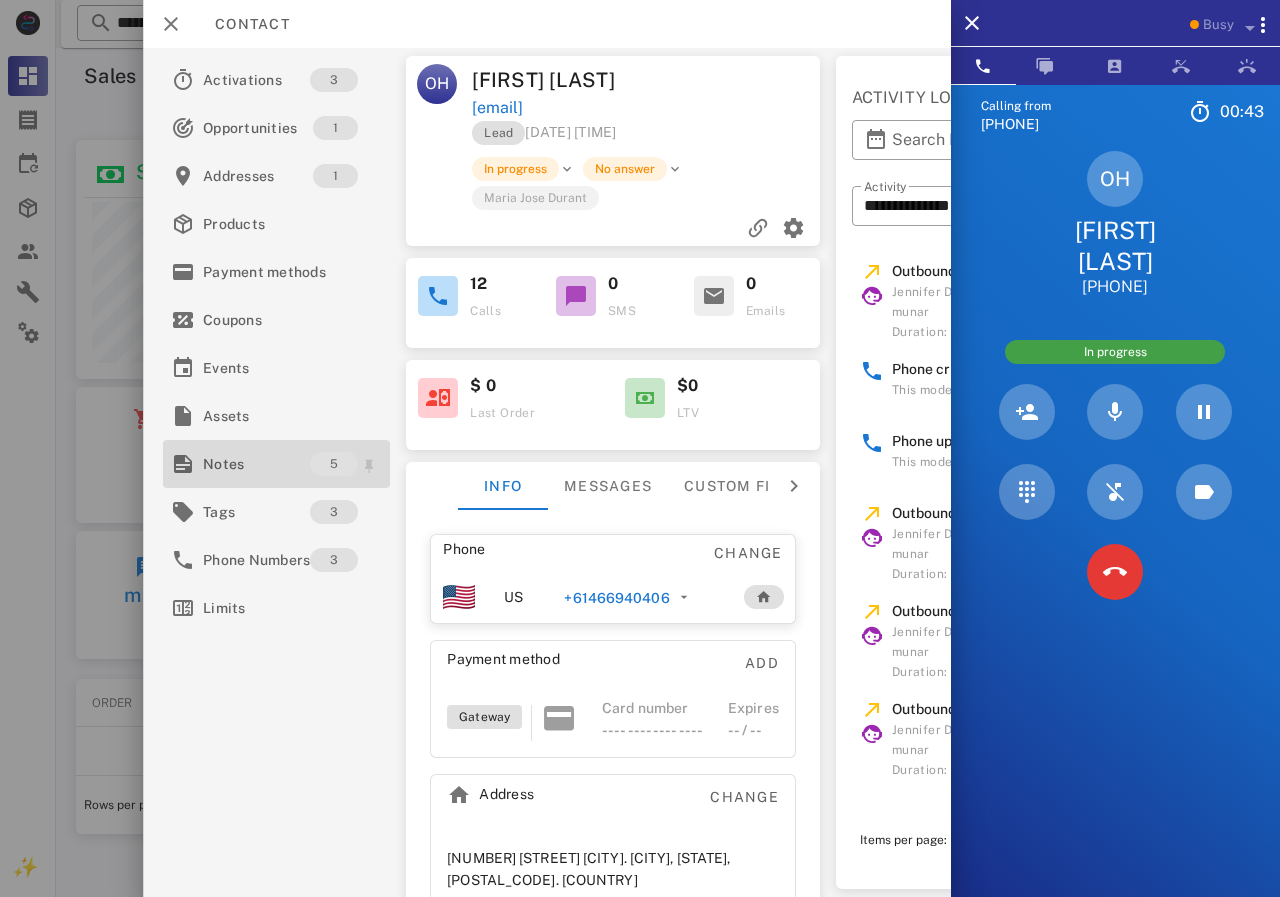 click on "Notes" at bounding box center [256, 464] 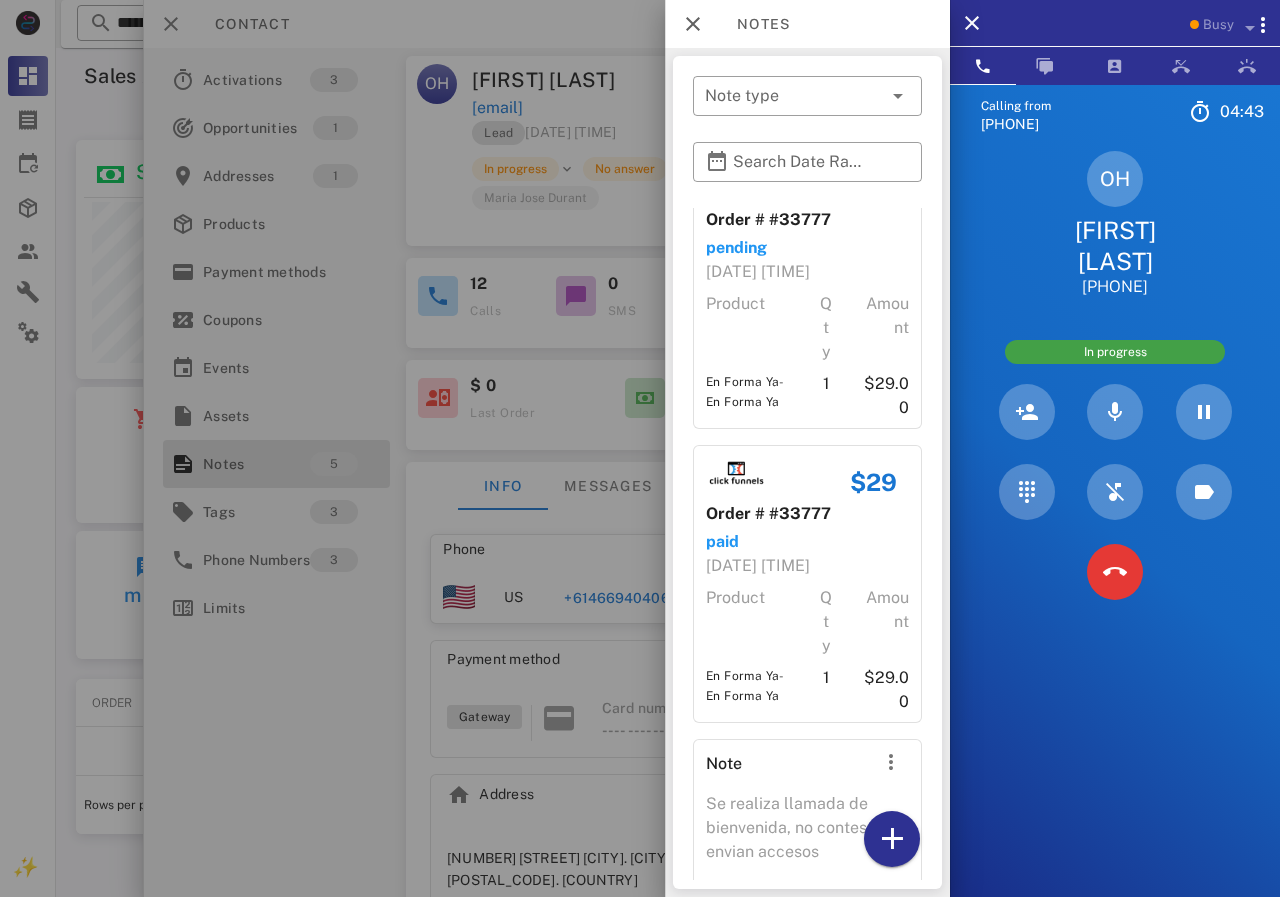 scroll, scrollTop: 0, scrollLeft: 0, axis: both 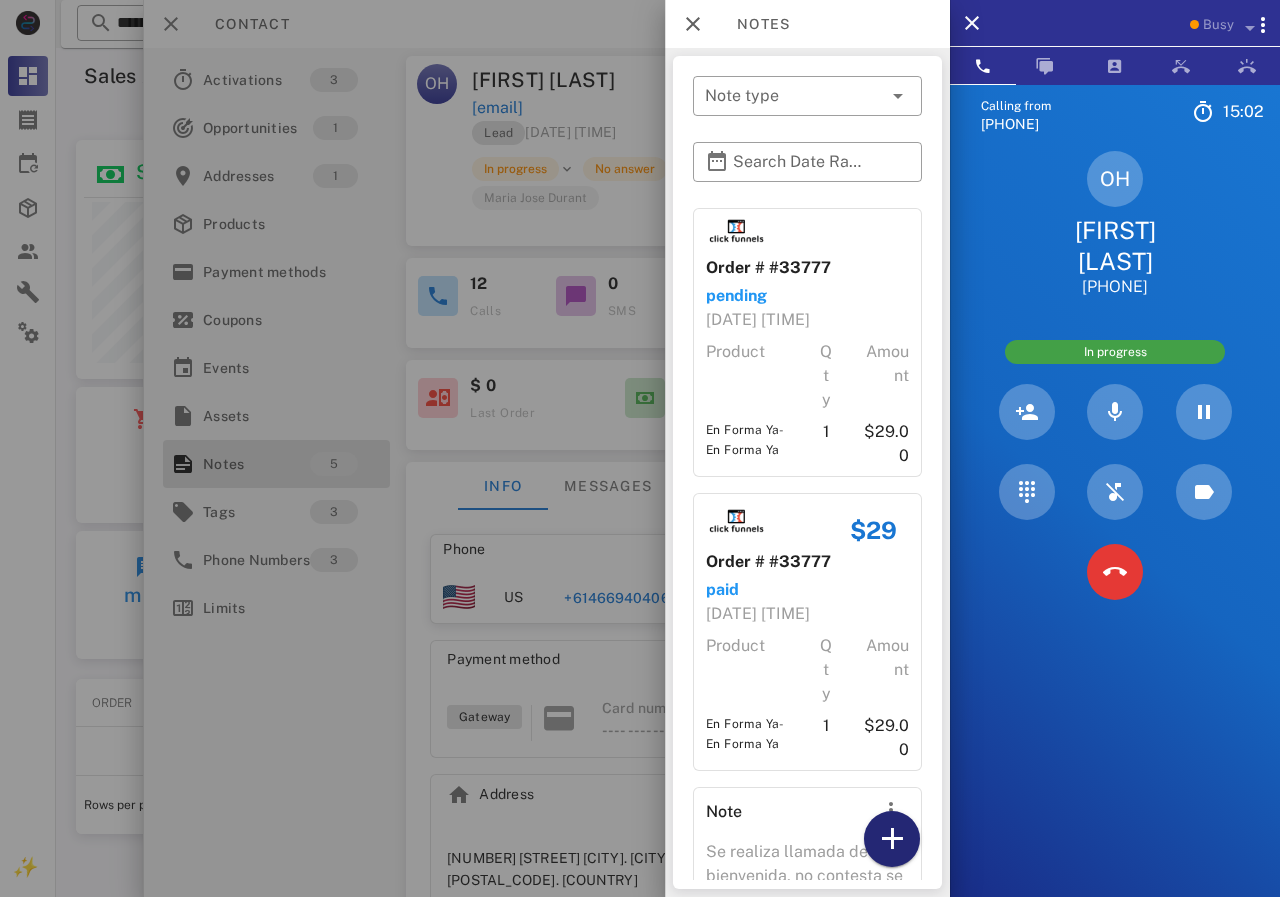 click at bounding box center [892, 839] 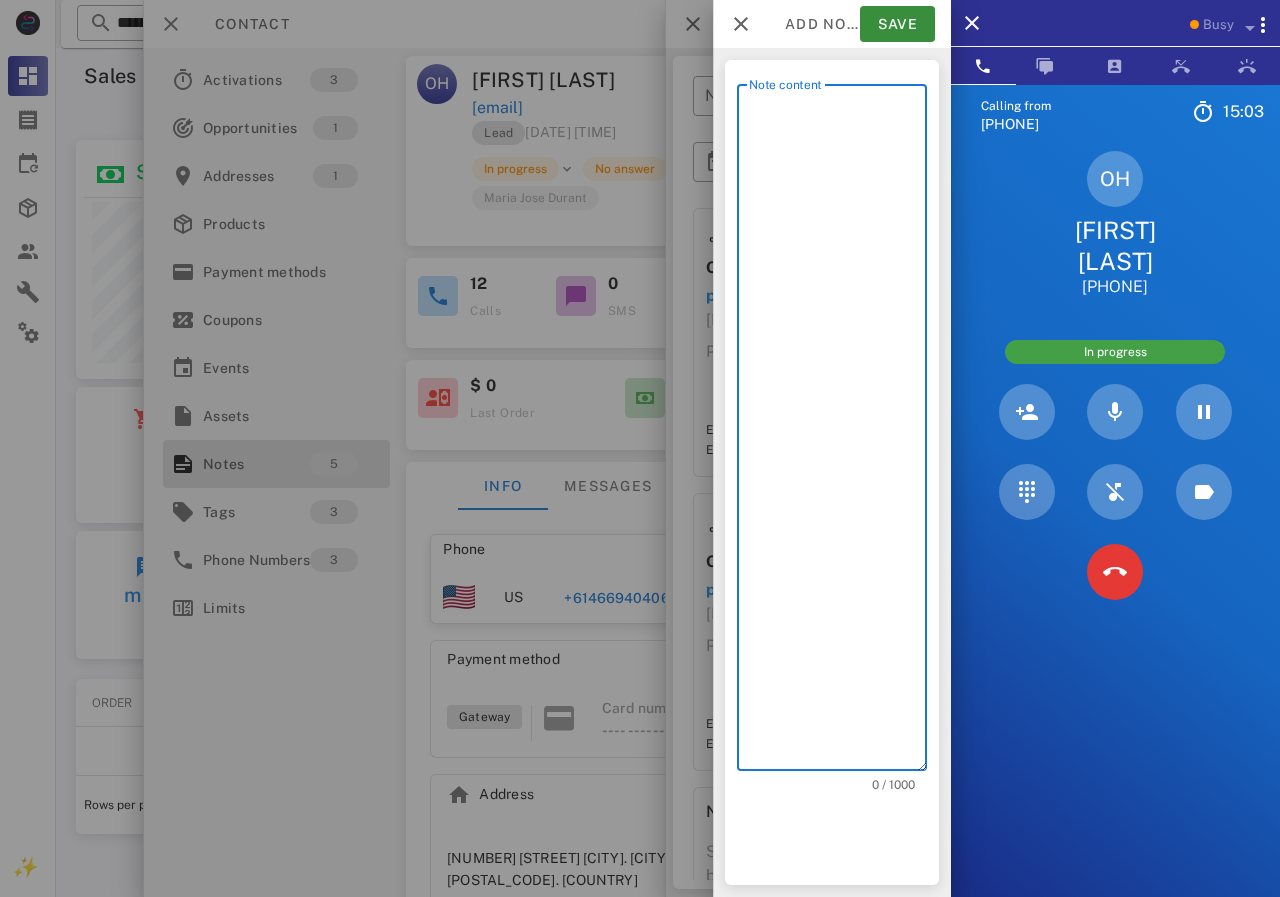 click on "Note content" at bounding box center [838, 432] 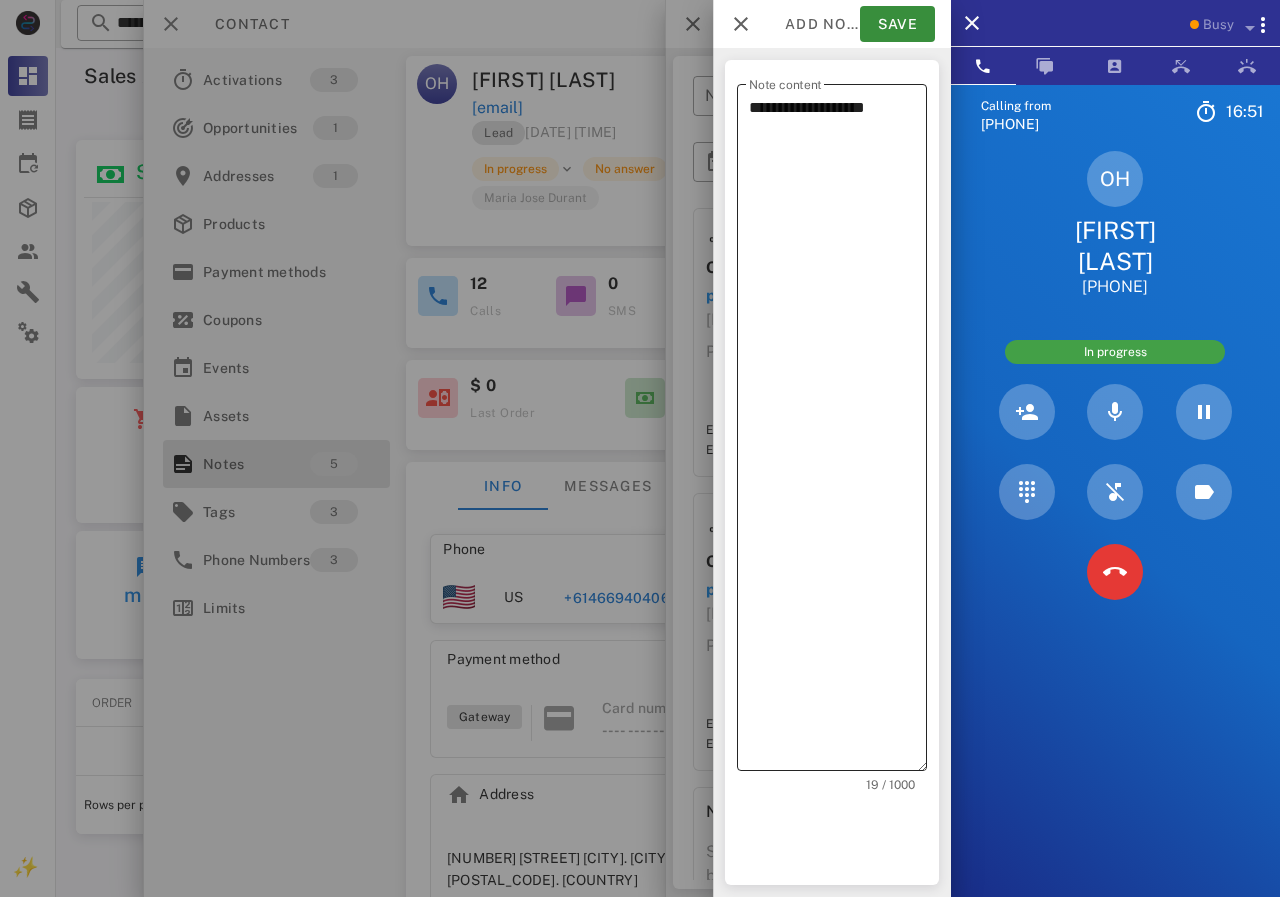 click on "**********" at bounding box center (838, 432) 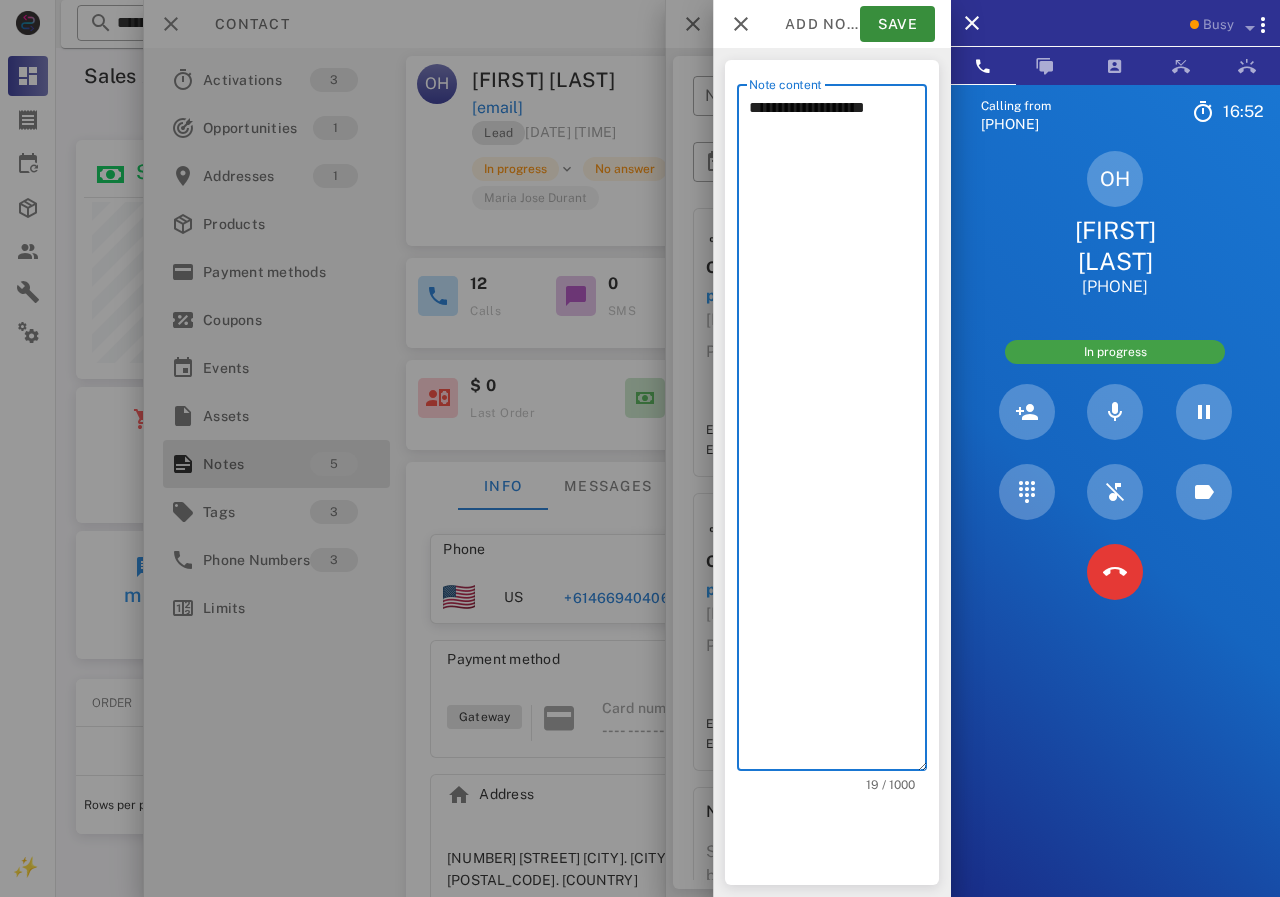 click on "**********" at bounding box center [838, 432] 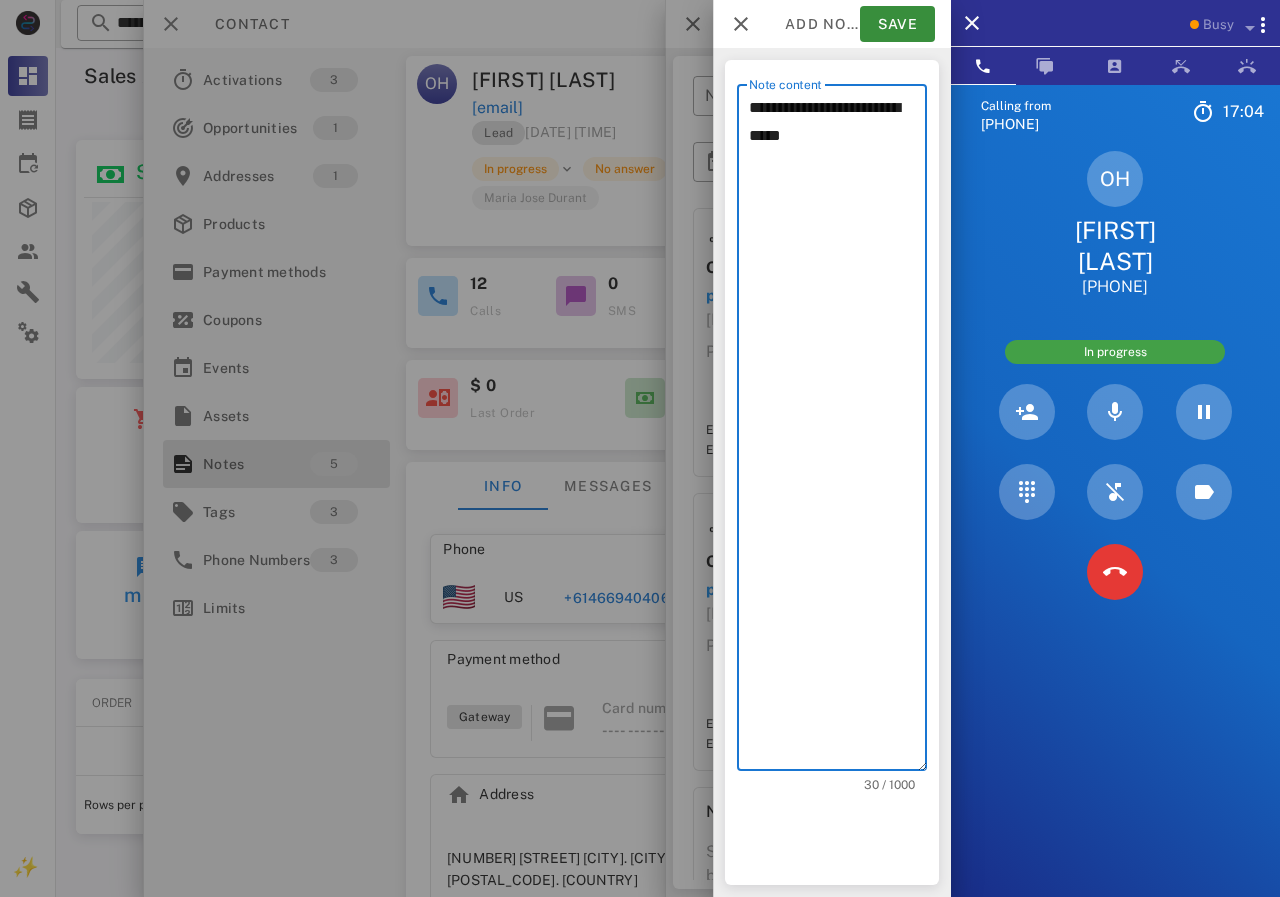 paste on "**********" 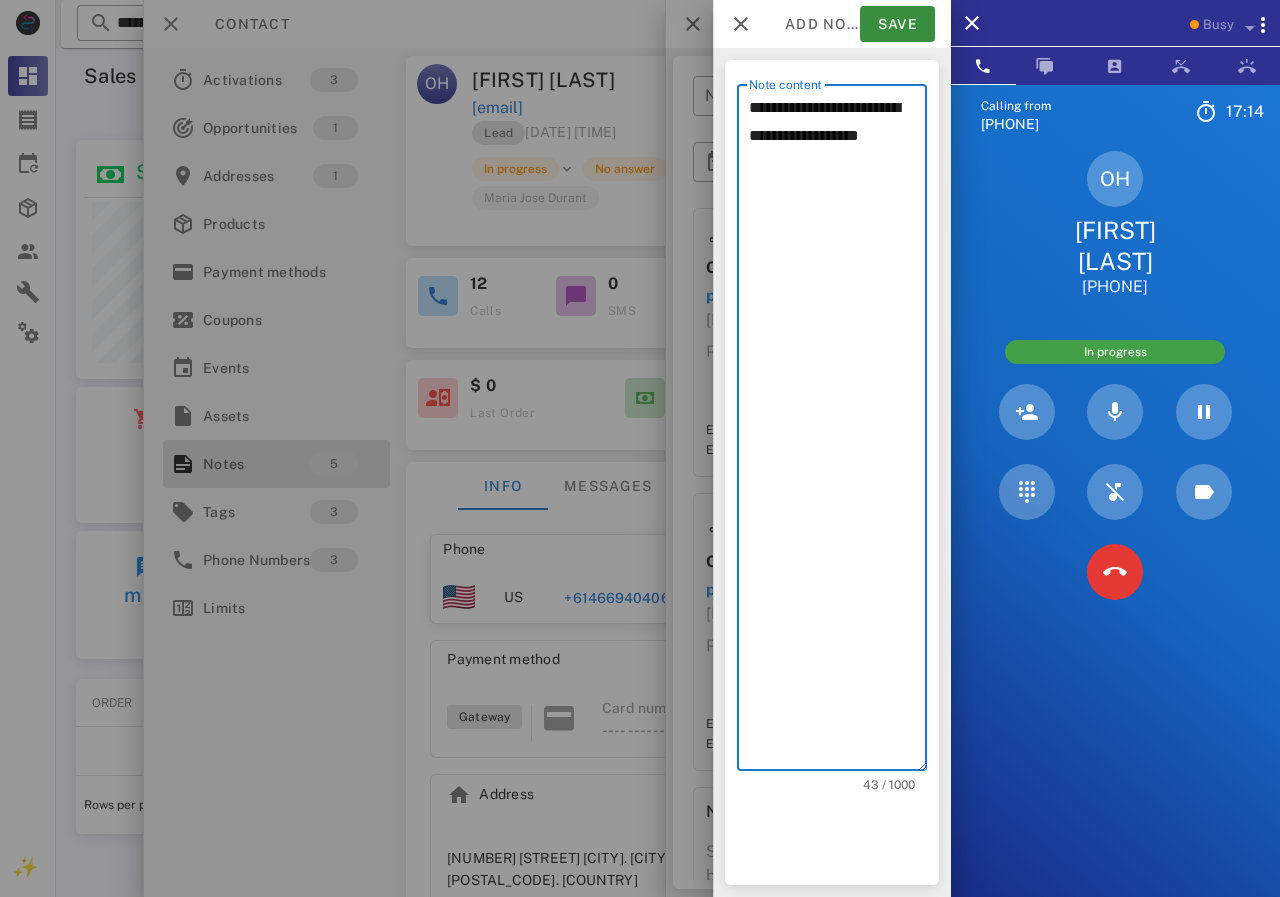 click on "**********" at bounding box center (838, 432) 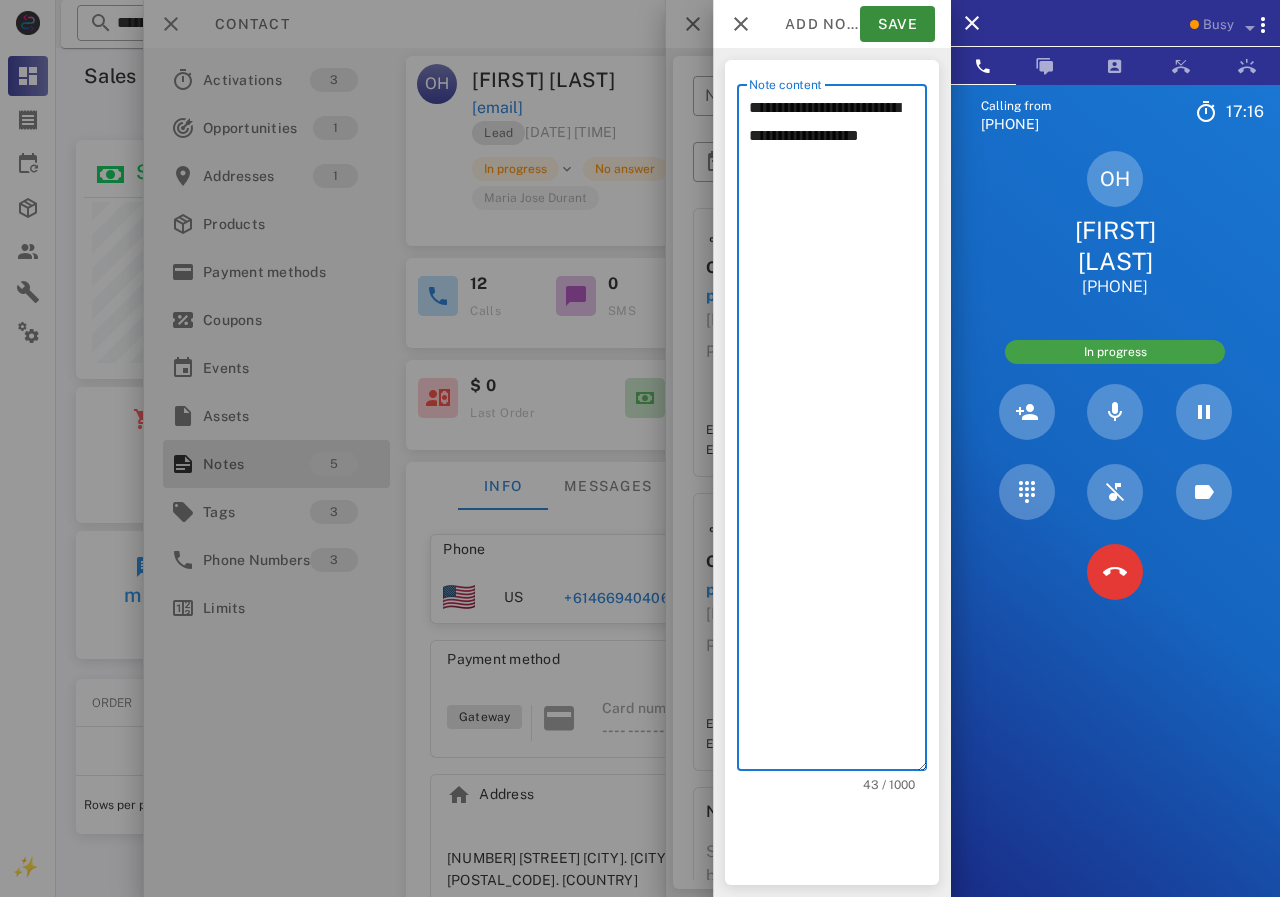 click on "**********" at bounding box center [838, 432] 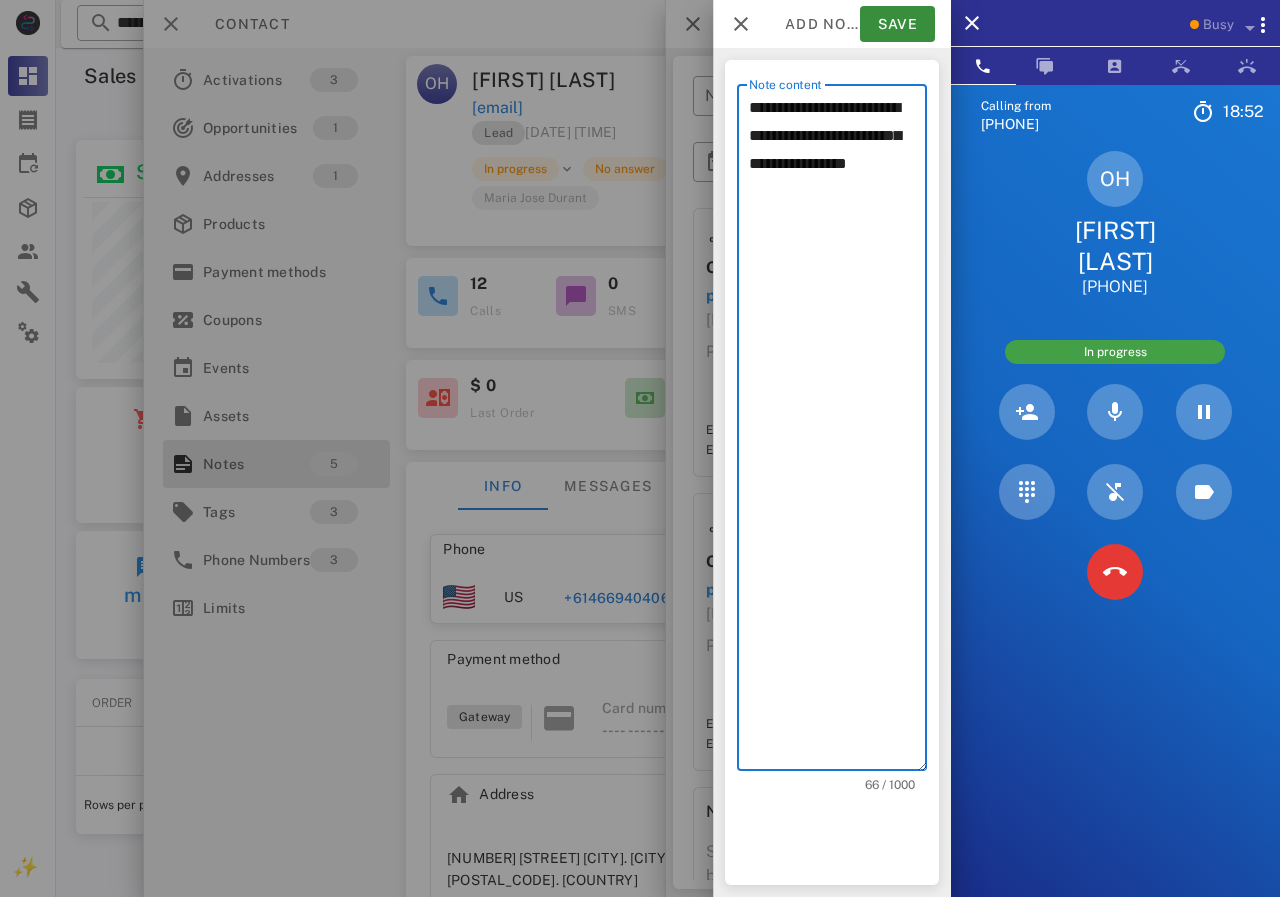 click on "**********" at bounding box center (838, 432) 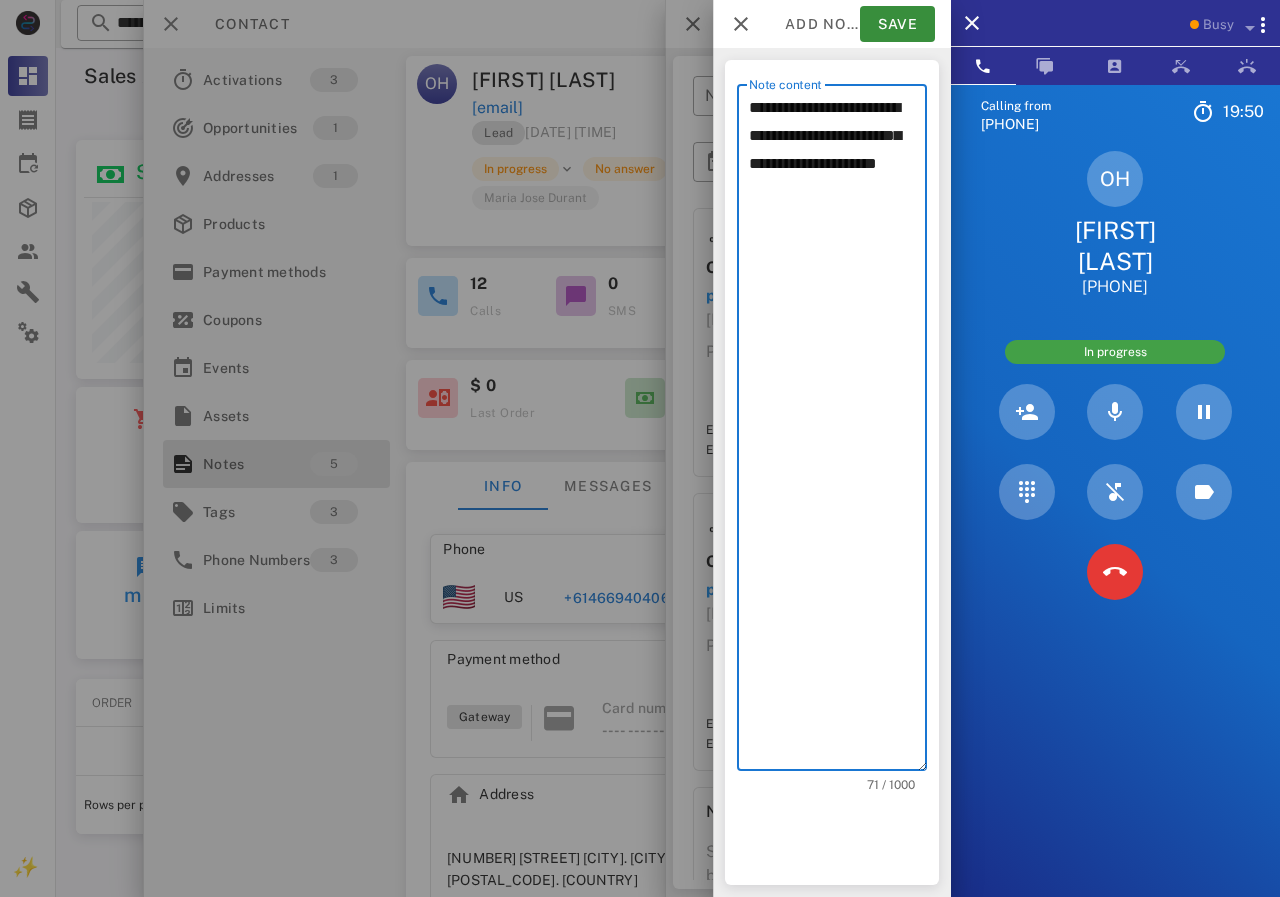 click on "**********" at bounding box center (838, 432) 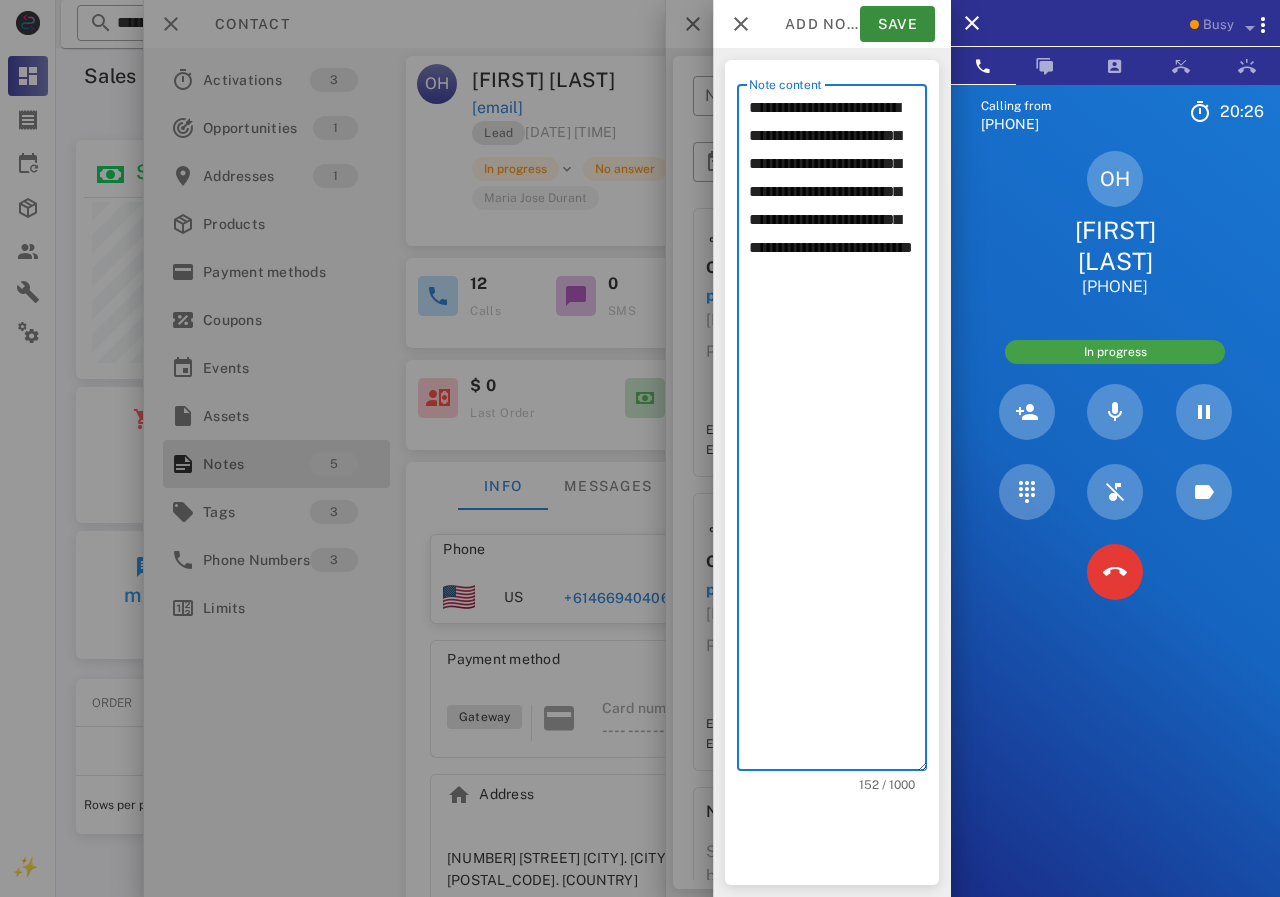 click on "**********" at bounding box center (838, 432) 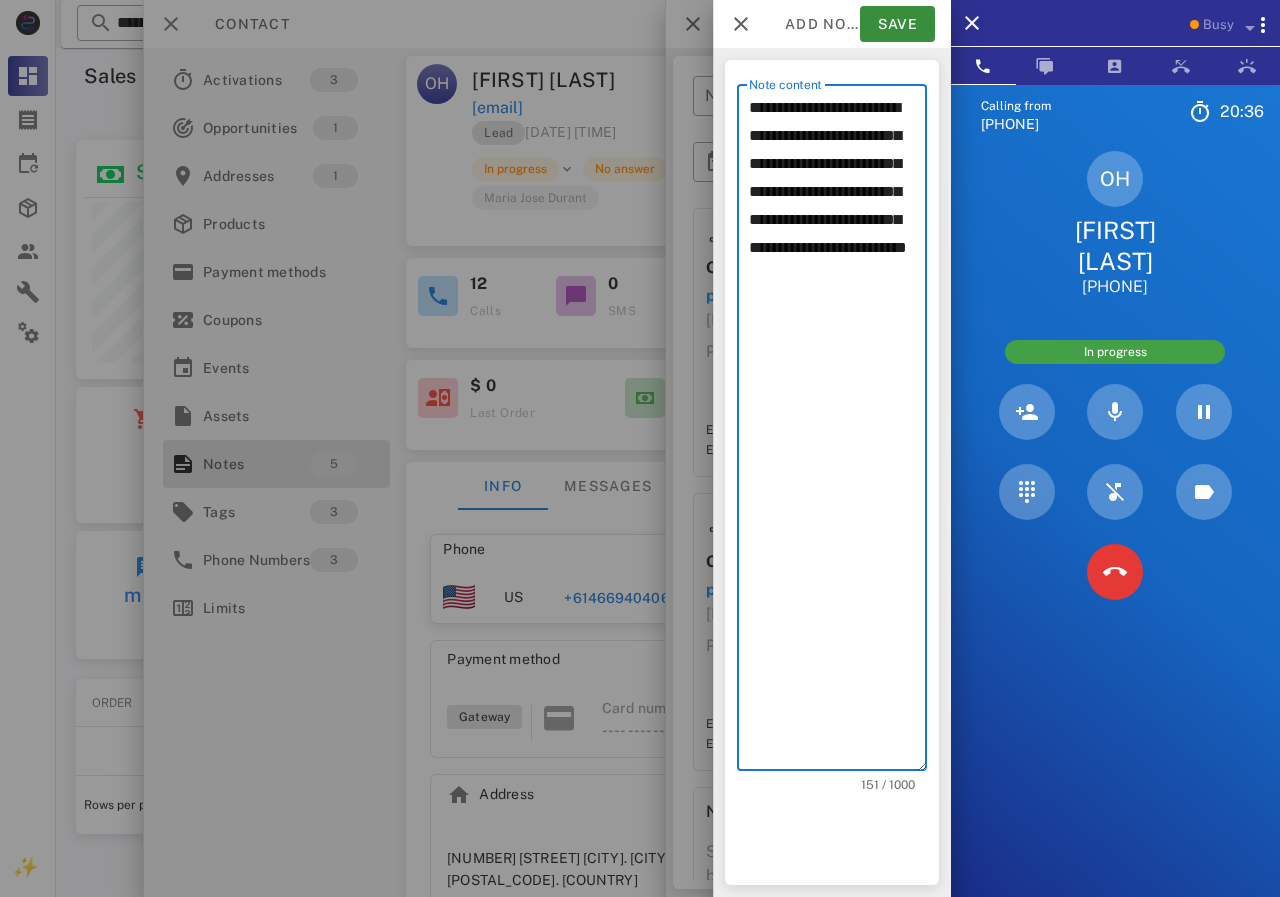 click on "**********" at bounding box center (838, 432) 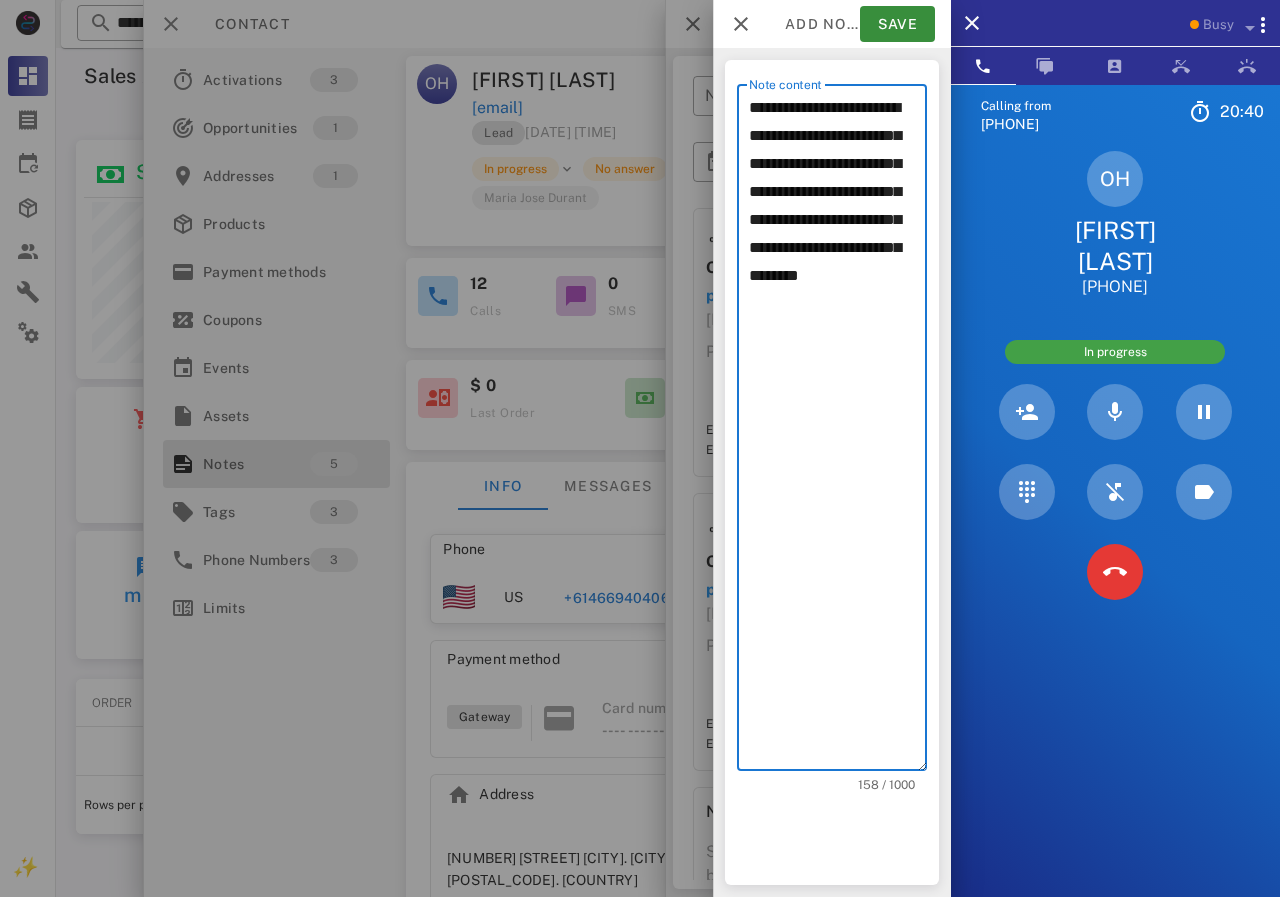 click on "**********" at bounding box center (838, 432) 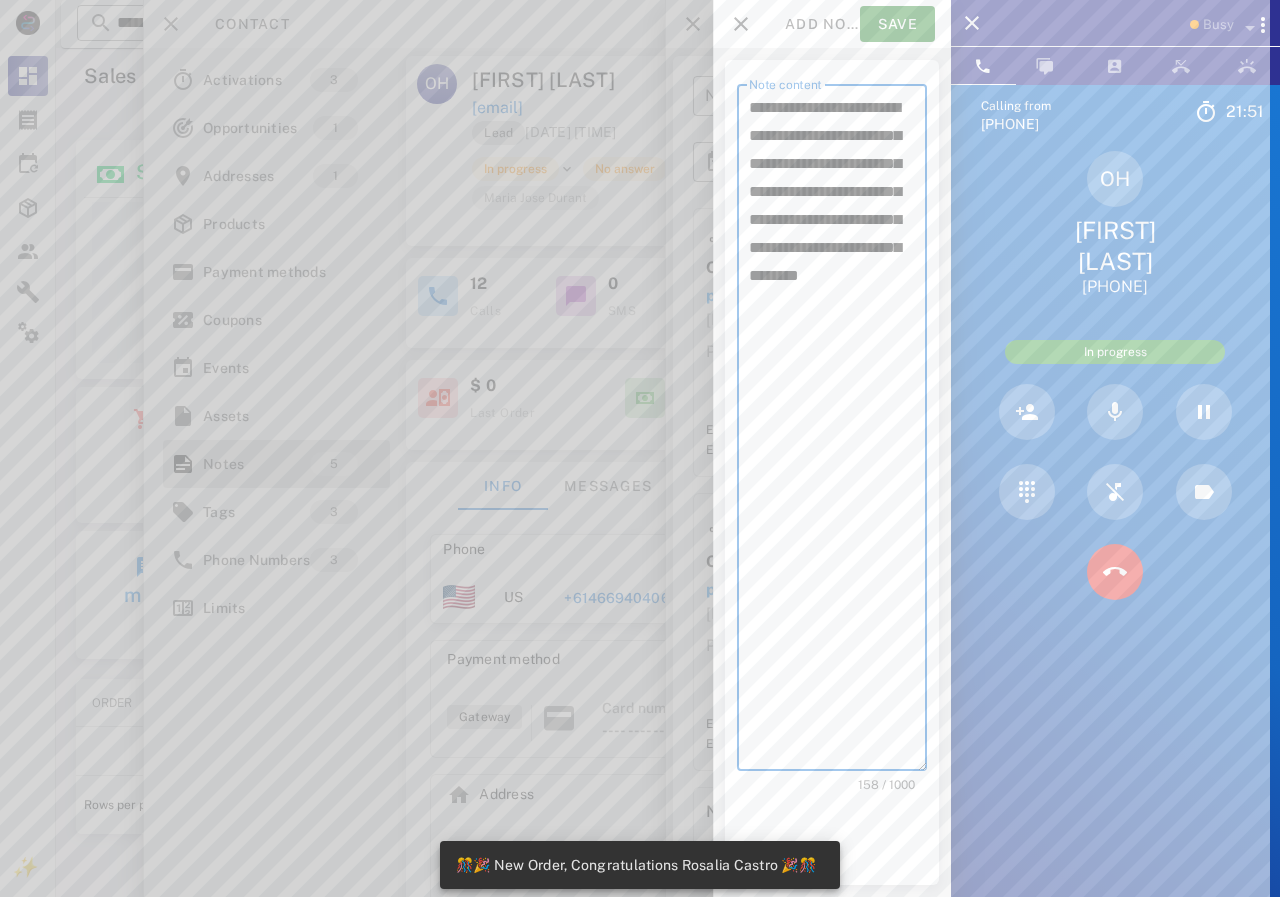 scroll, scrollTop: 999761, scrollLeft: 999611, axis: both 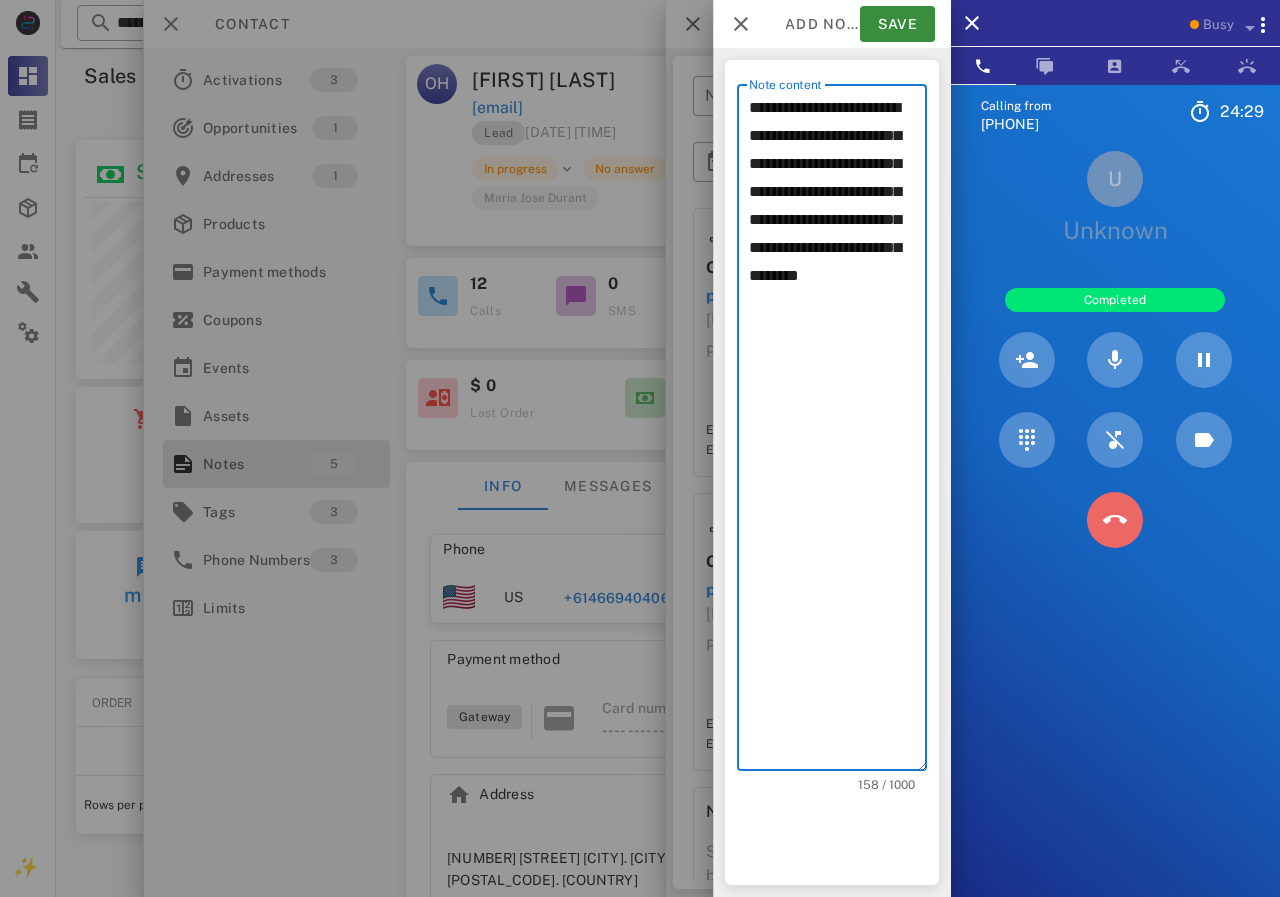 click at bounding box center [1115, 520] 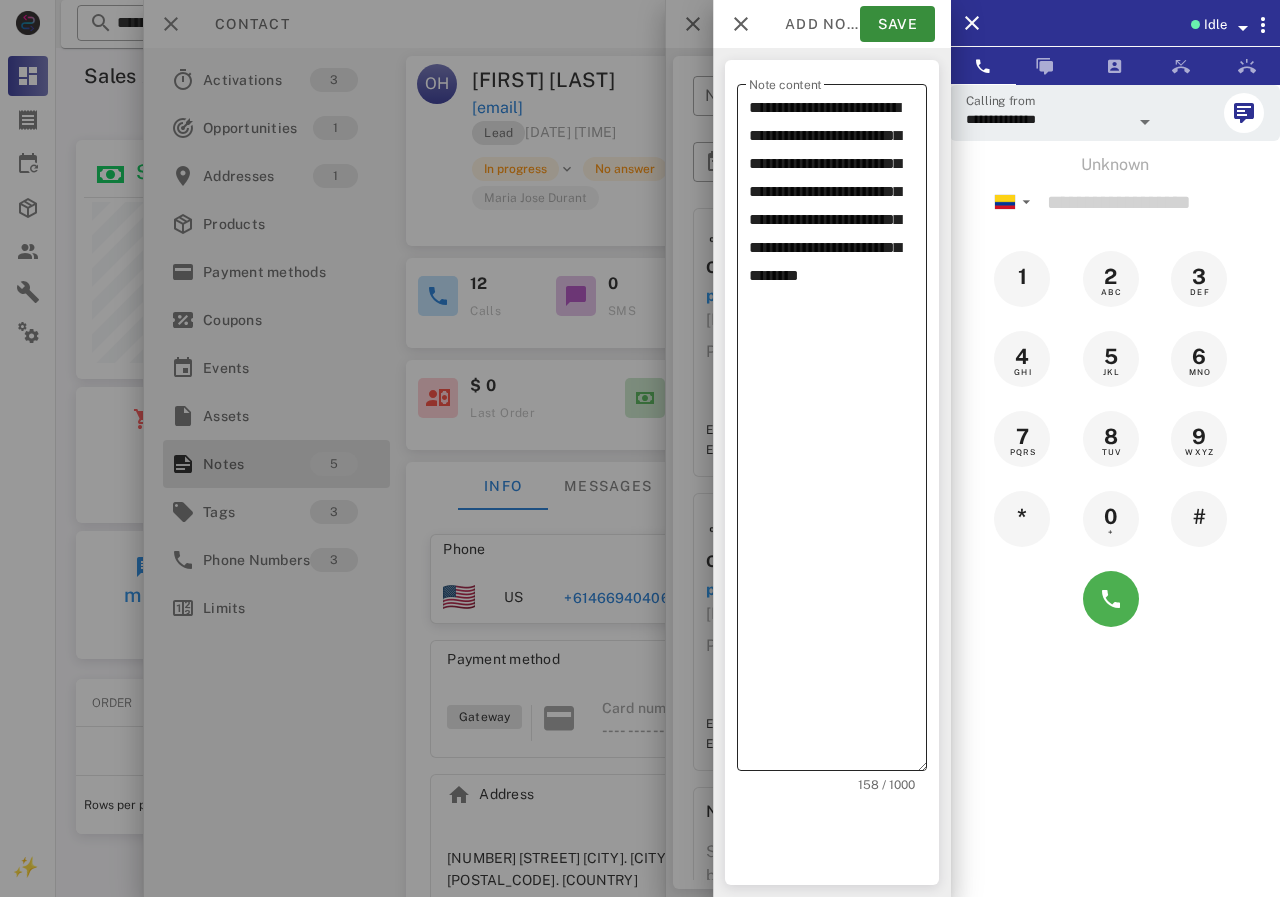 click on "**********" at bounding box center (838, 432) 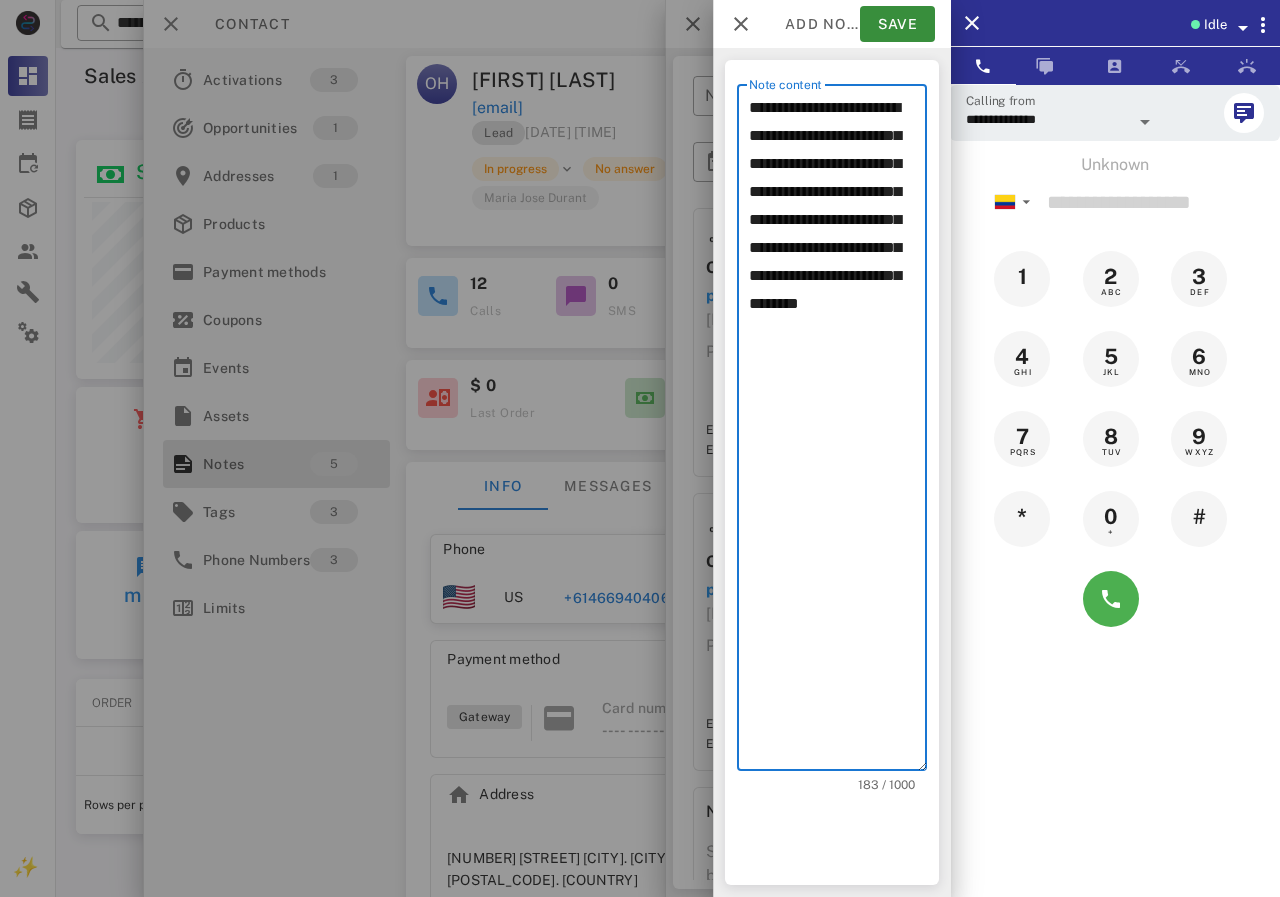 click on "**********" at bounding box center (838, 432) 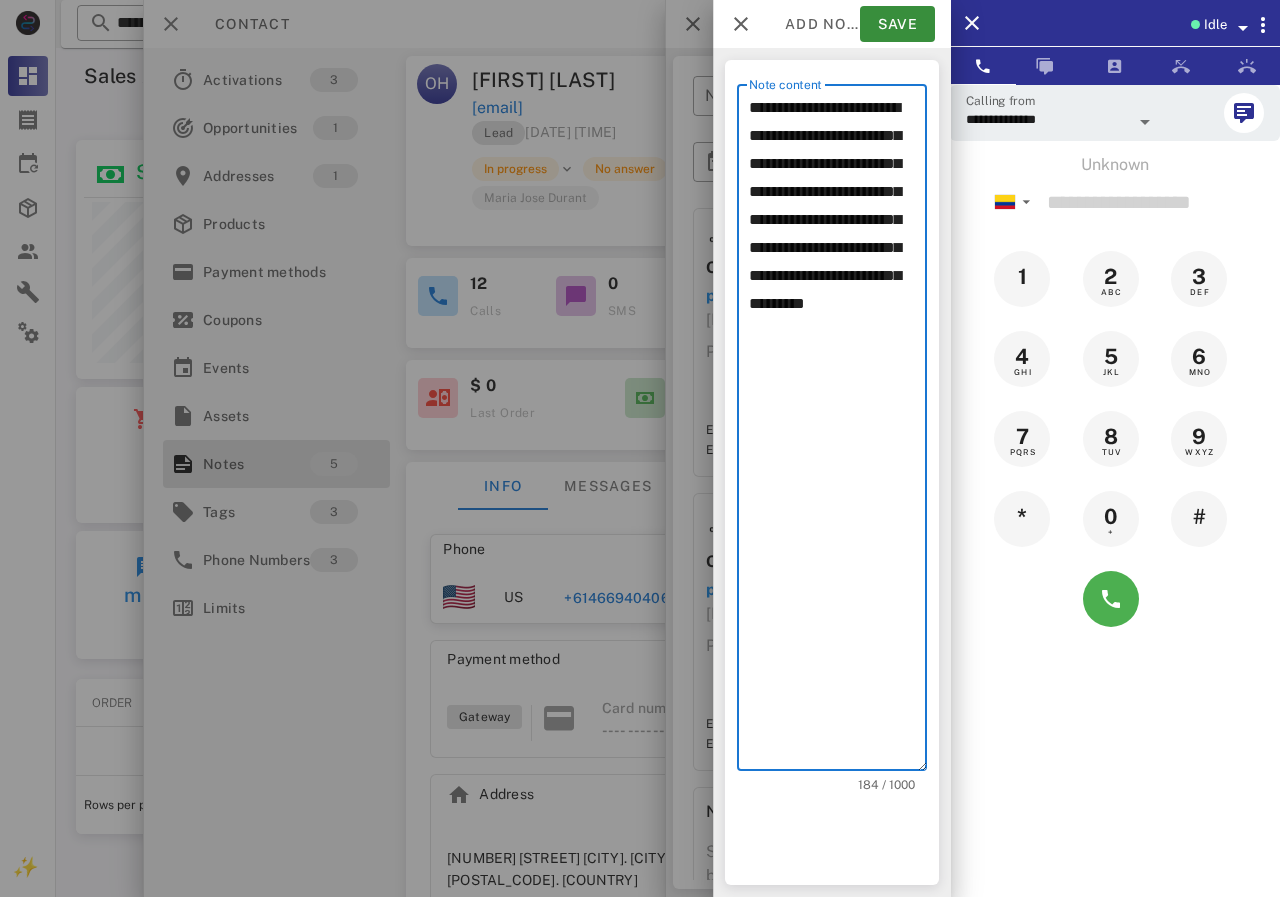 click on "**********" at bounding box center (838, 432) 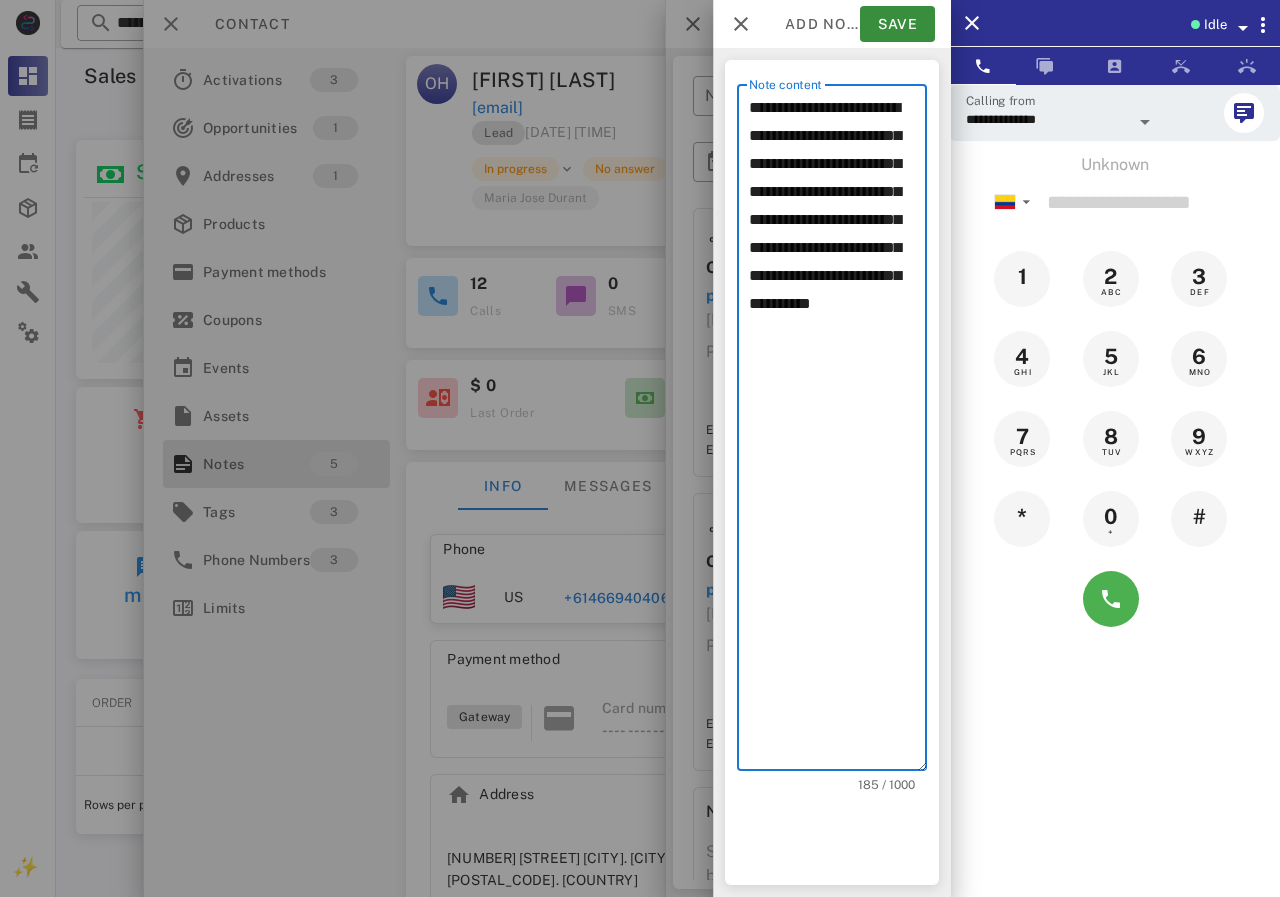 click on "**********" at bounding box center (832, 472) 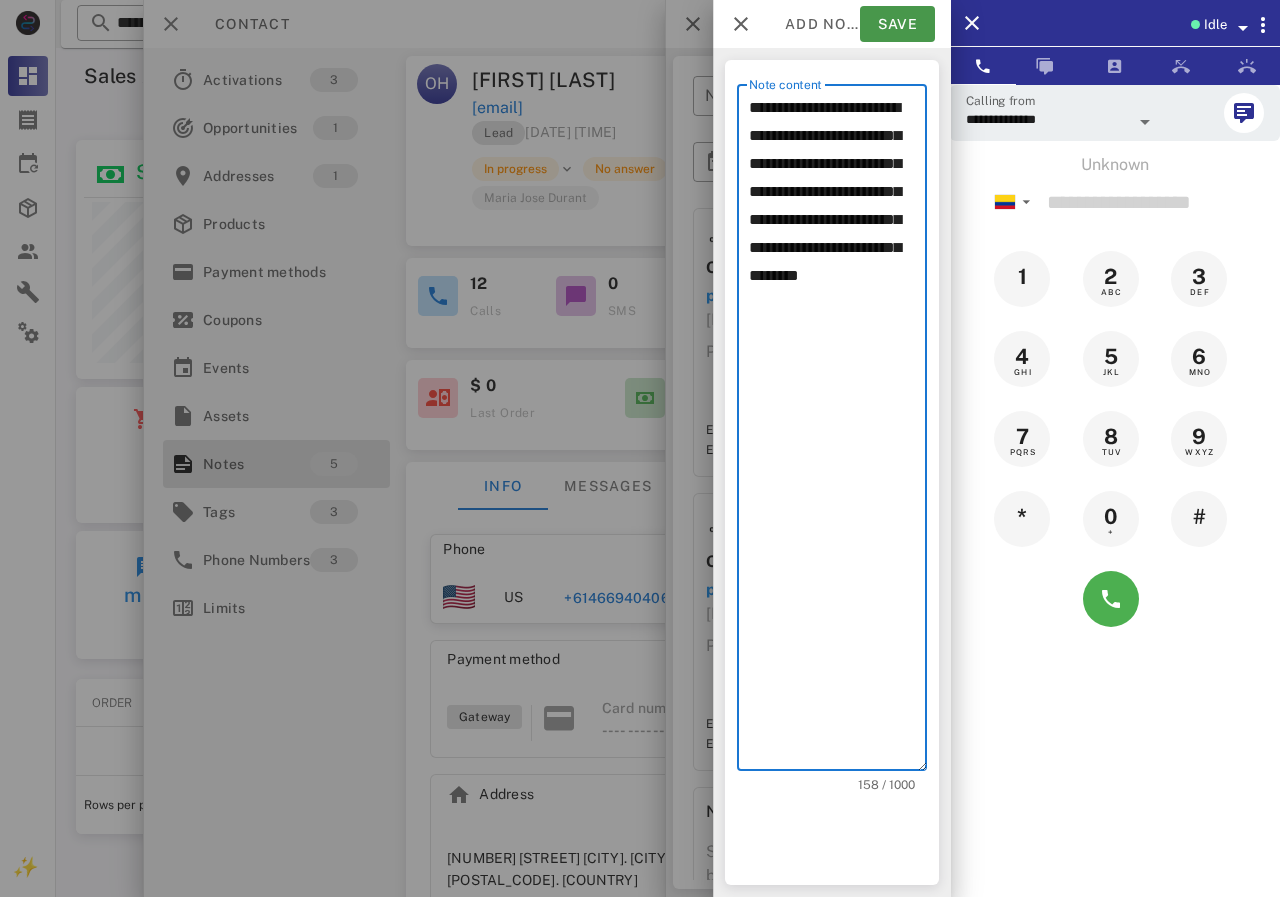 type on "**********" 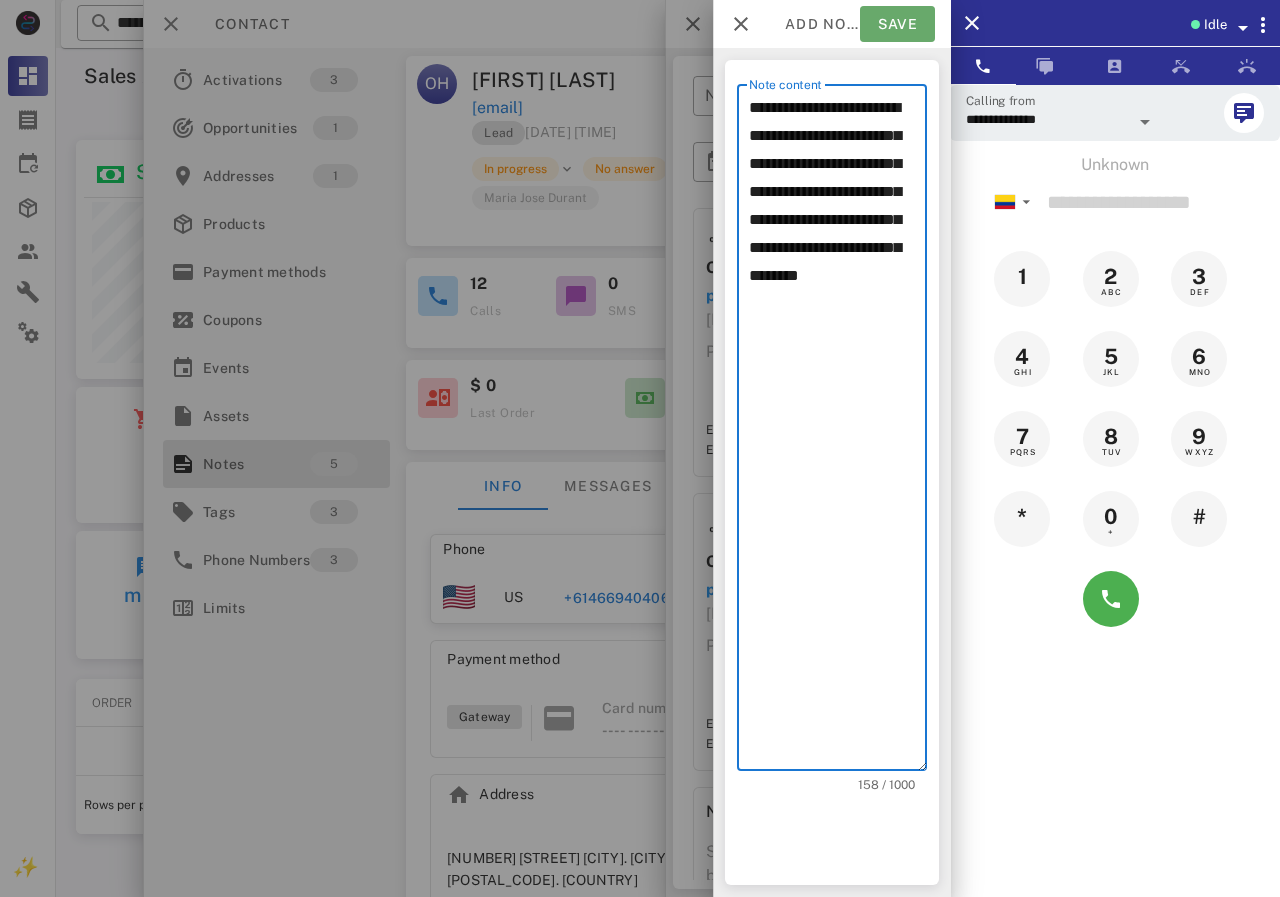 click on "Save" at bounding box center [897, 24] 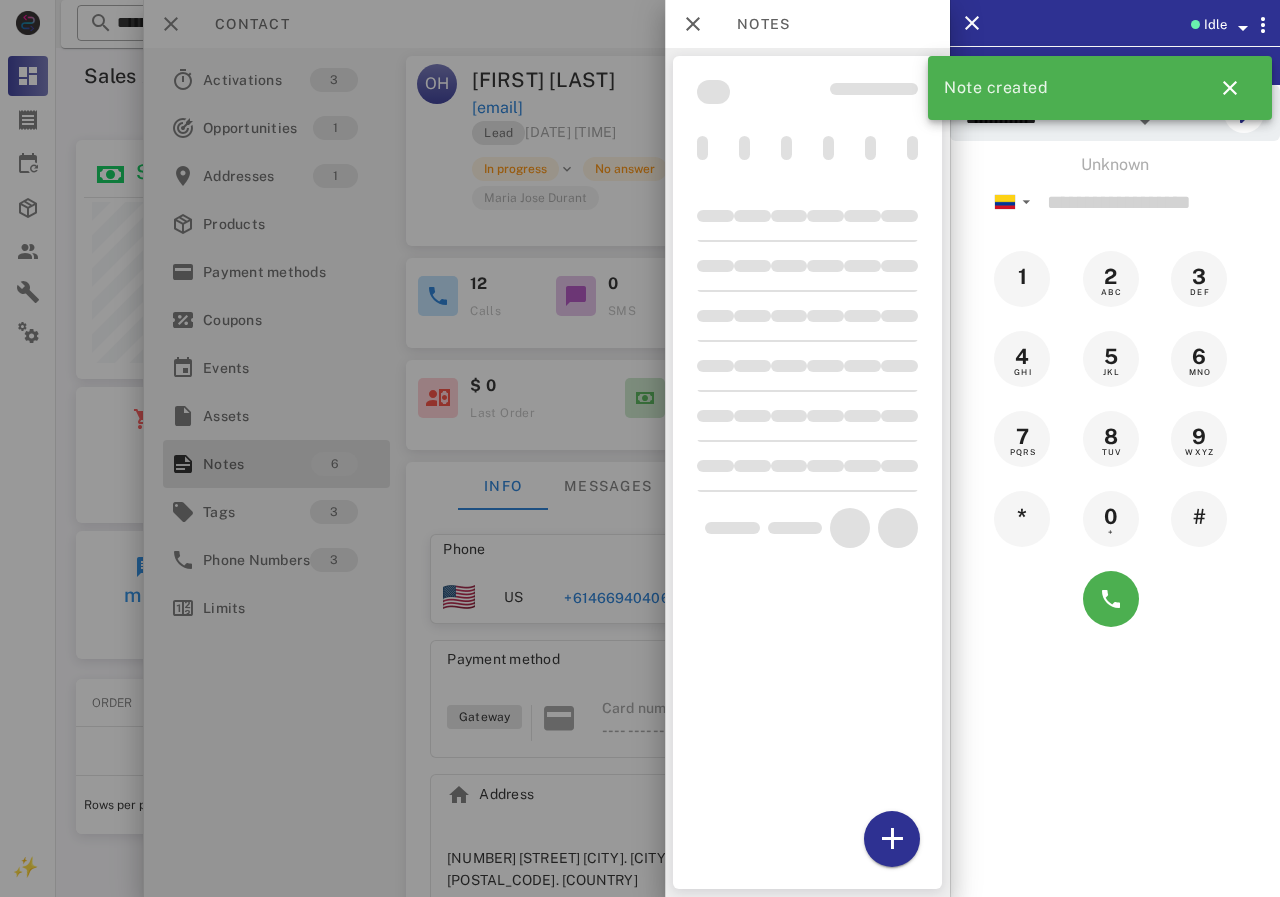 click at bounding box center (640, 448) 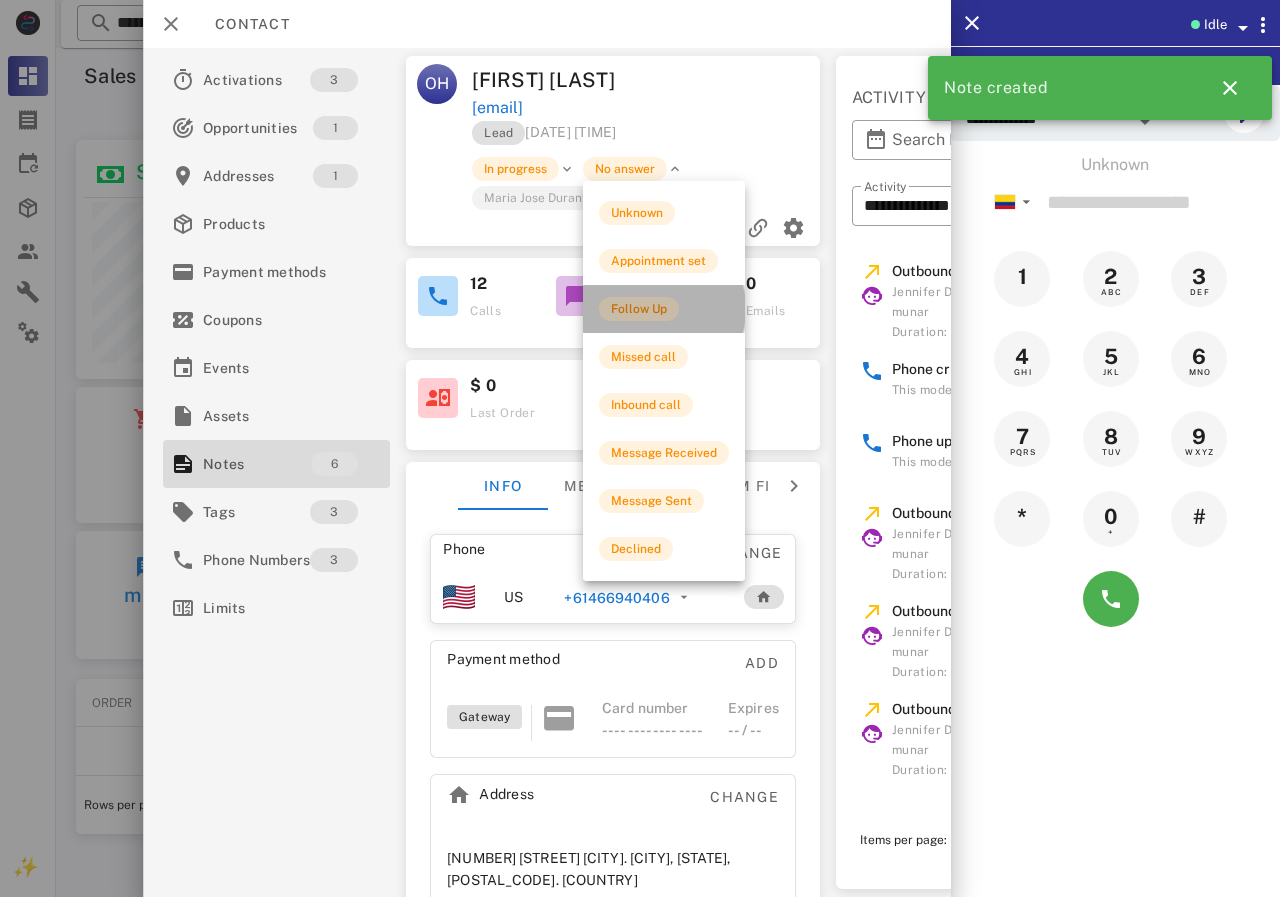 click on "Follow Up" at bounding box center (639, 309) 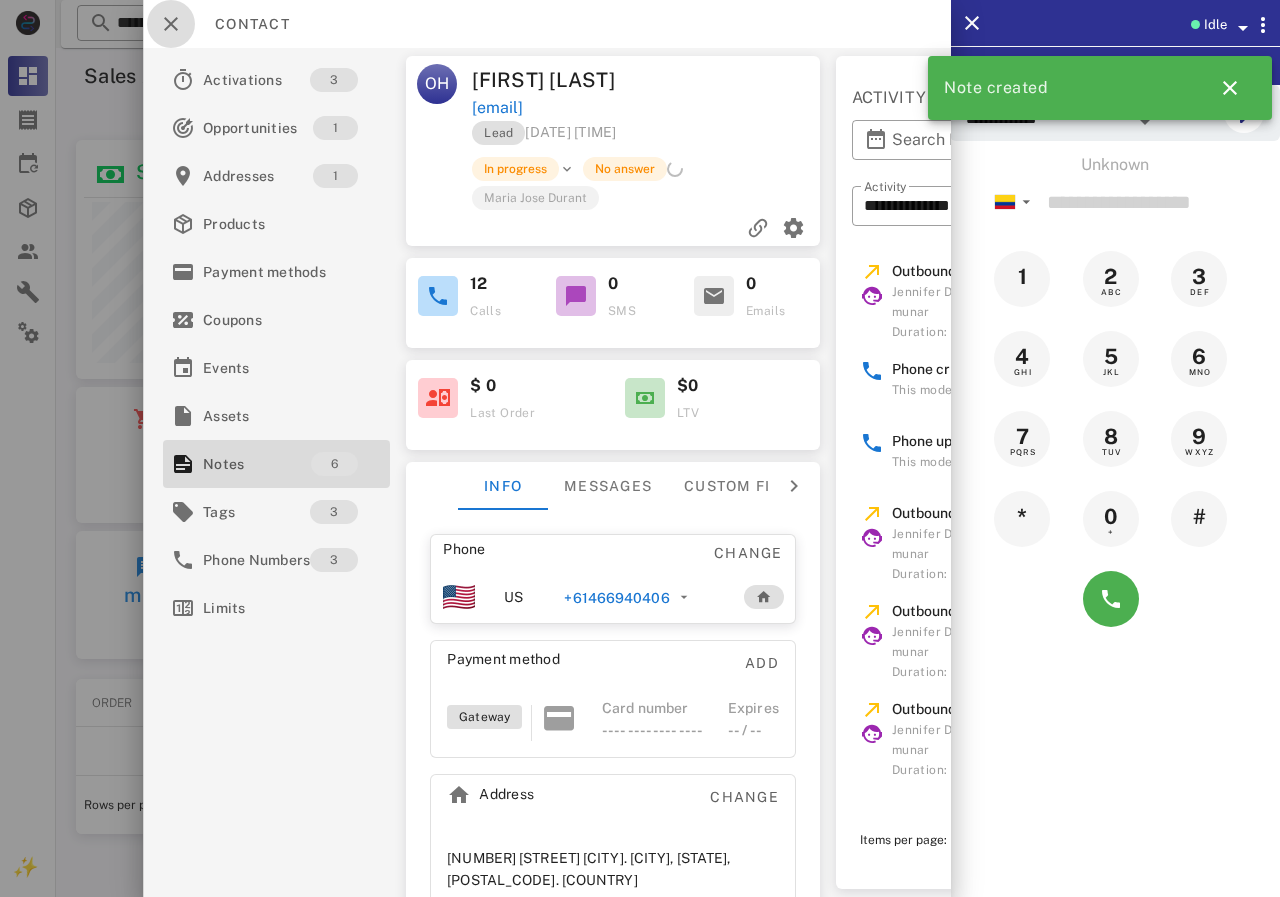 click at bounding box center [171, 24] 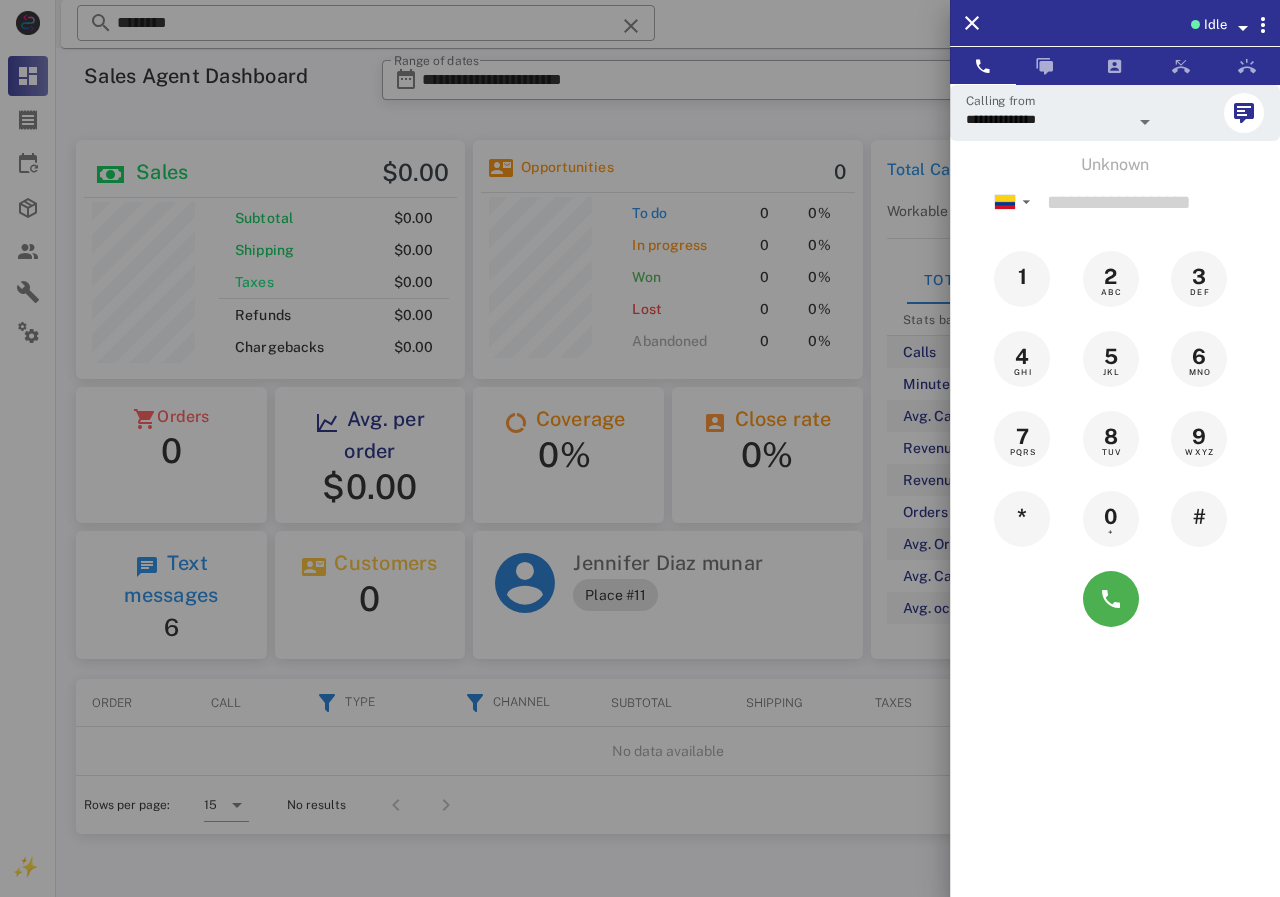 click at bounding box center [640, 448] 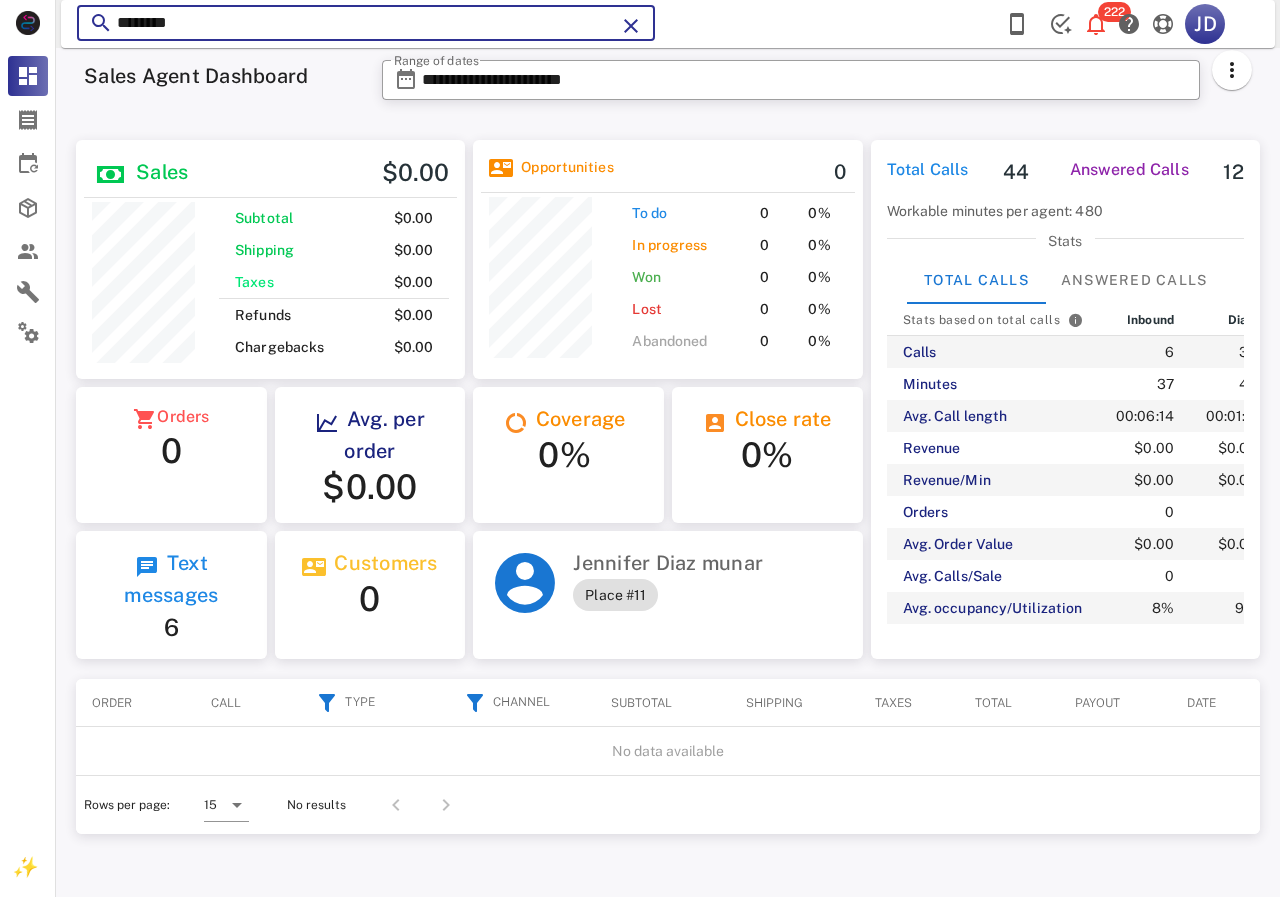 drag, startPoint x: 244, startPoint y: 23, endPoint x: 107, endPoint y: 21, distance: 137.0146 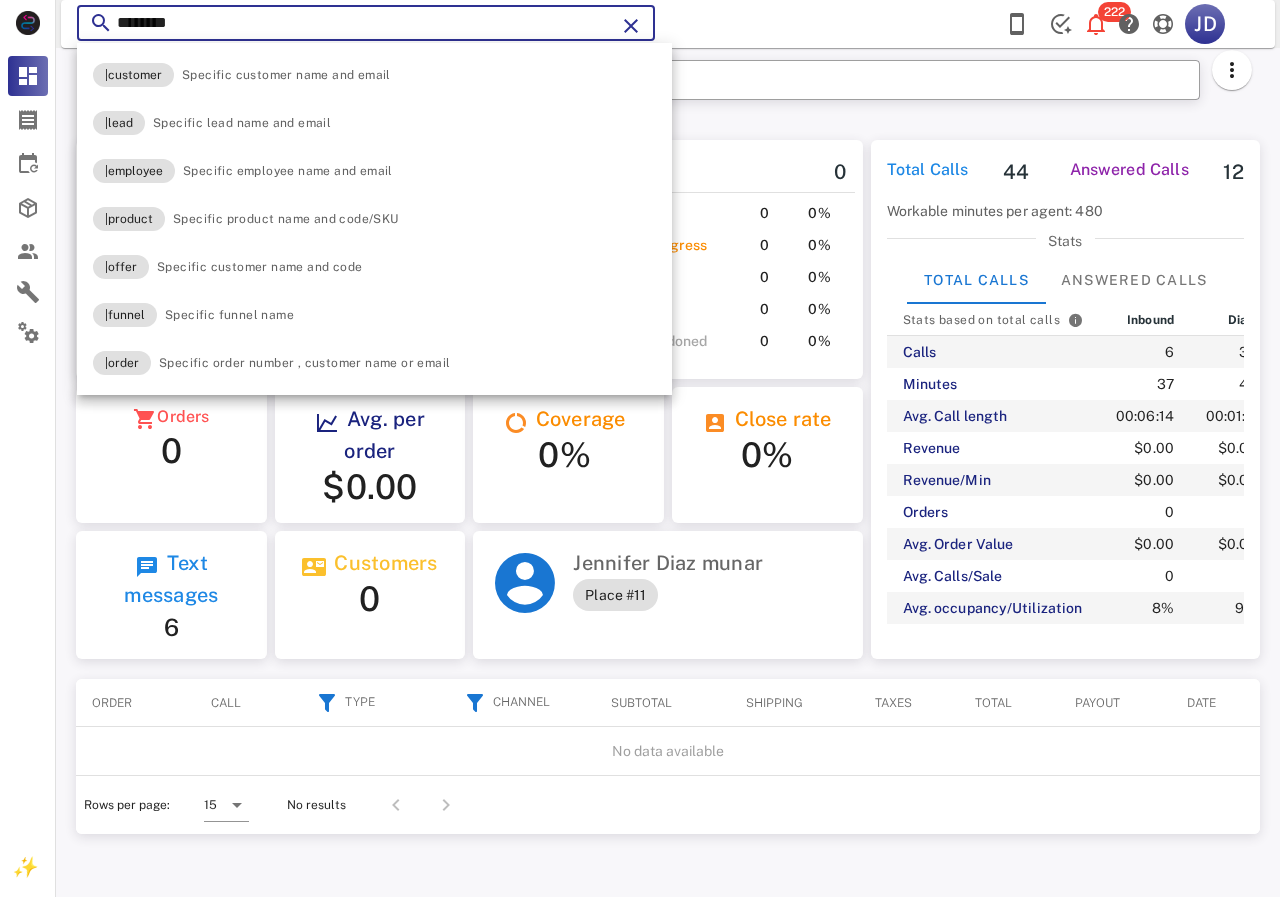 paste on "**********" 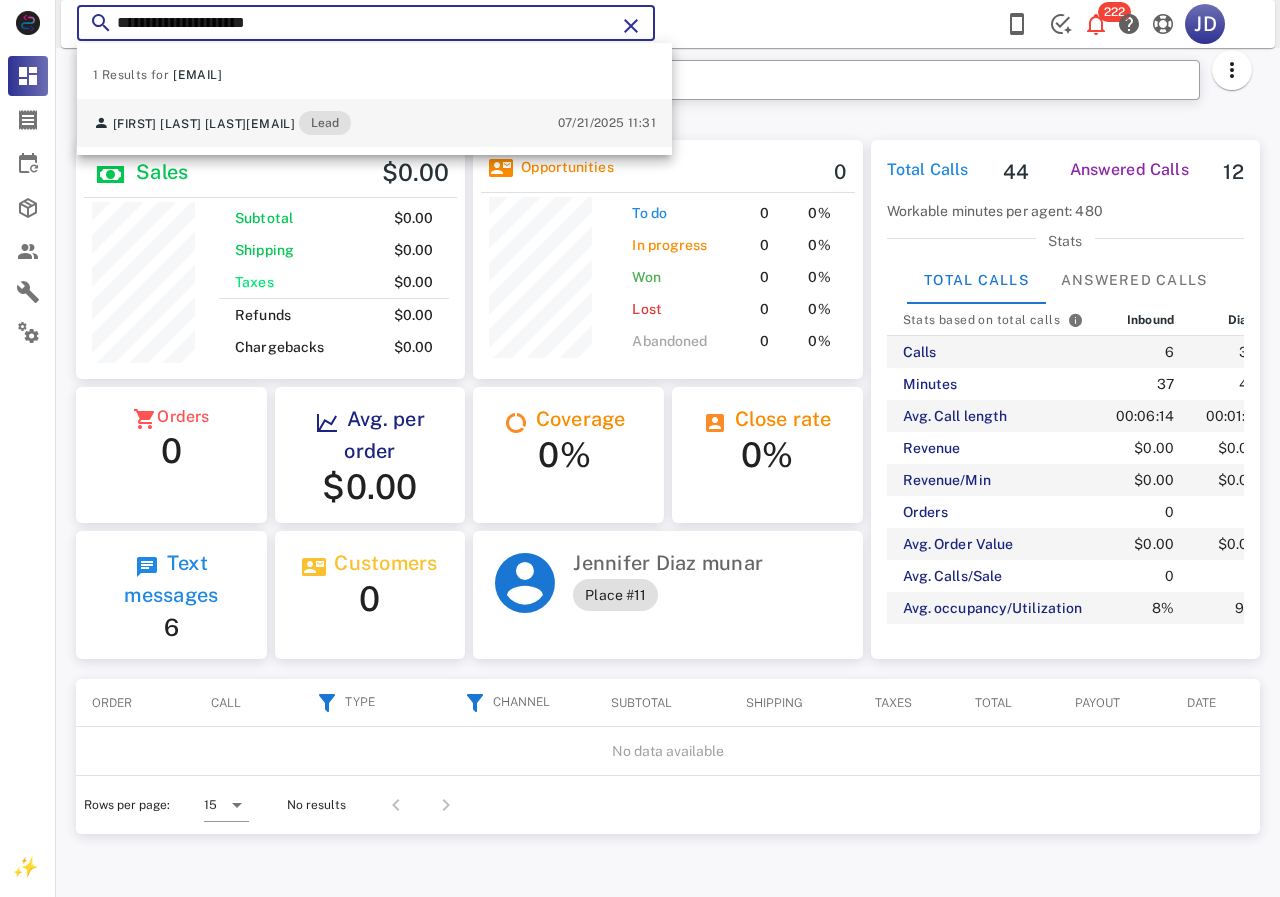 type on "**********" 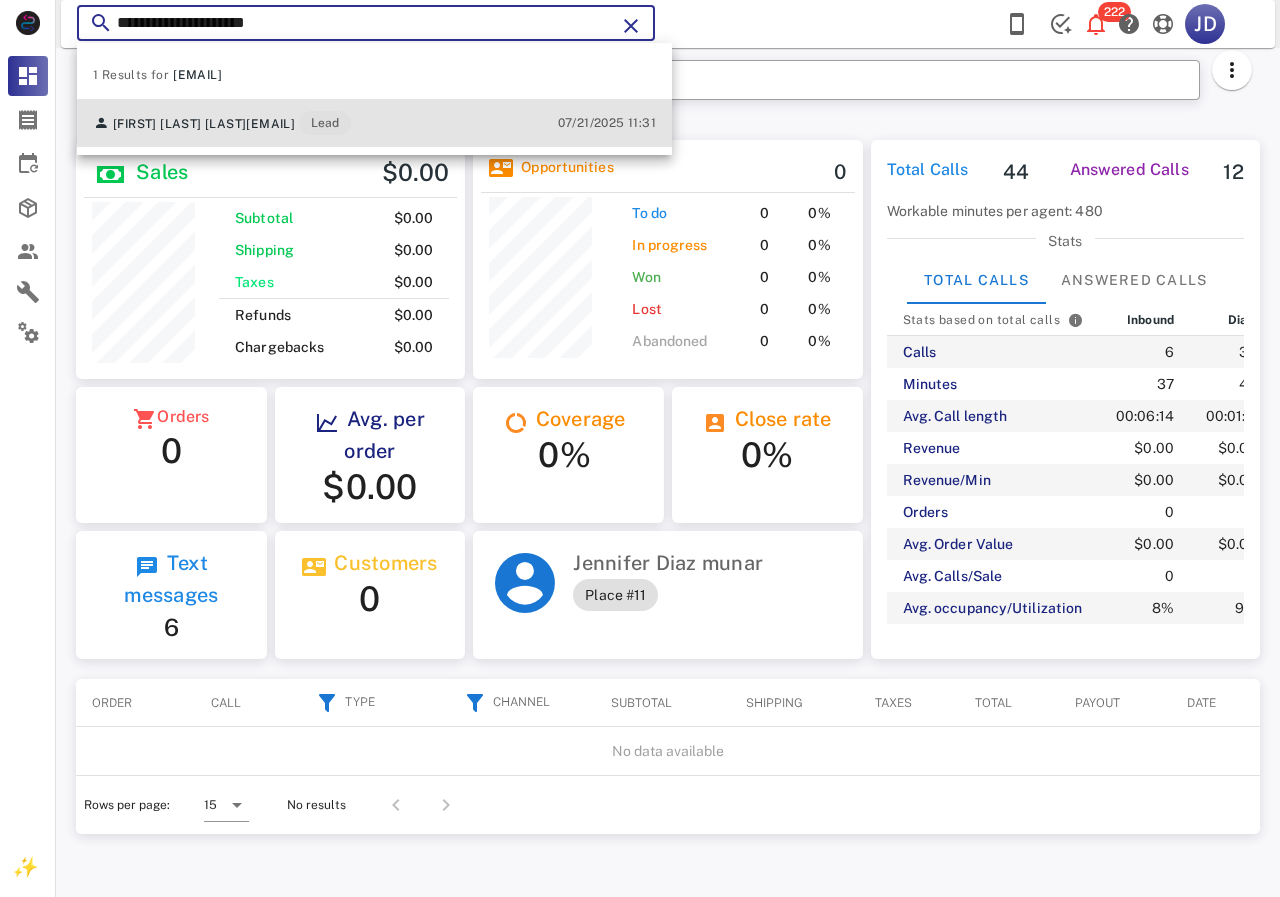 click on "[FIRST] [LAST] [LAST] [EMAIL] Lead" at bounding box center [222, 123] 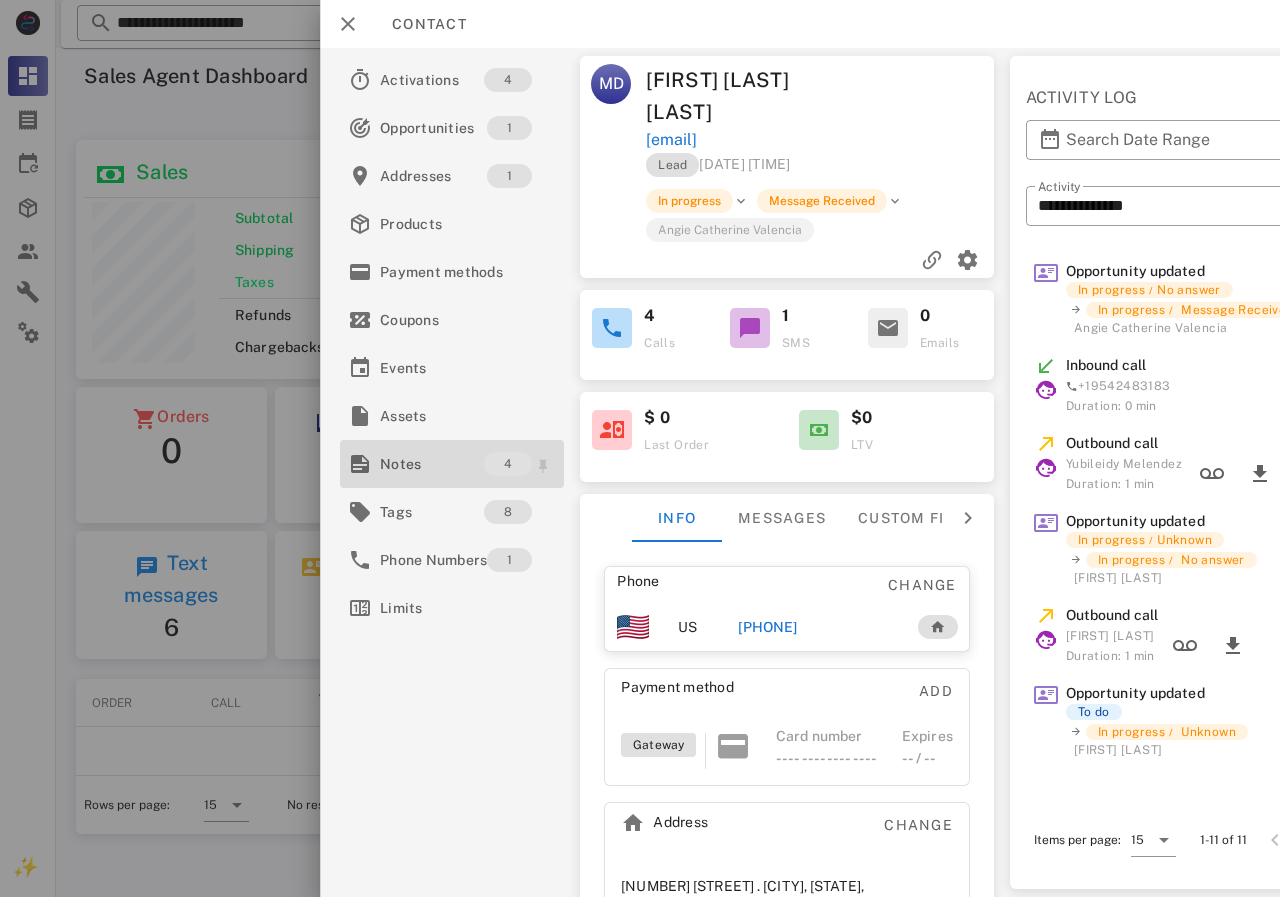 click on "Notes" at bounding box center [432, 464] 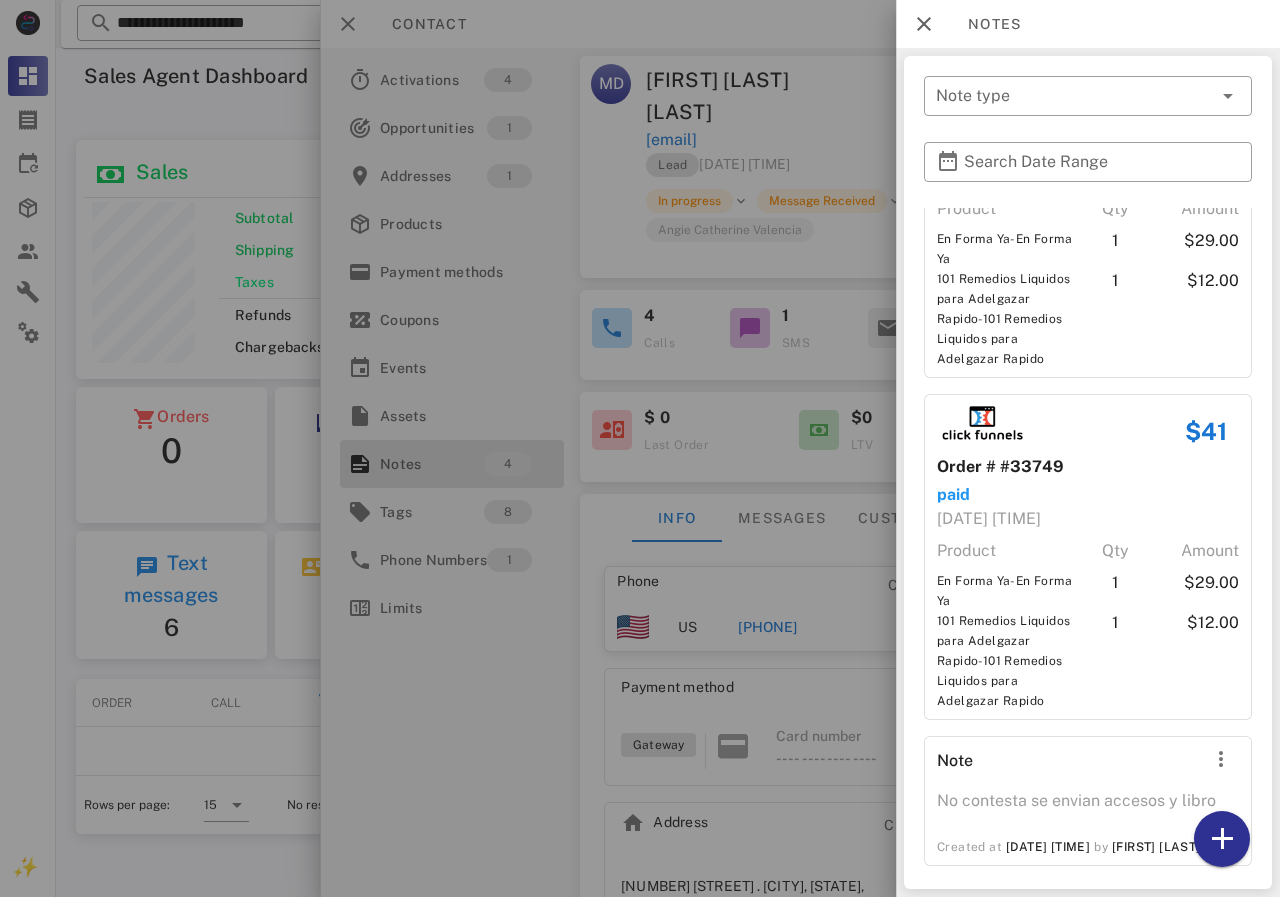 scroll, scrollTop: 510, scrollLeft: 0, axis: vertical 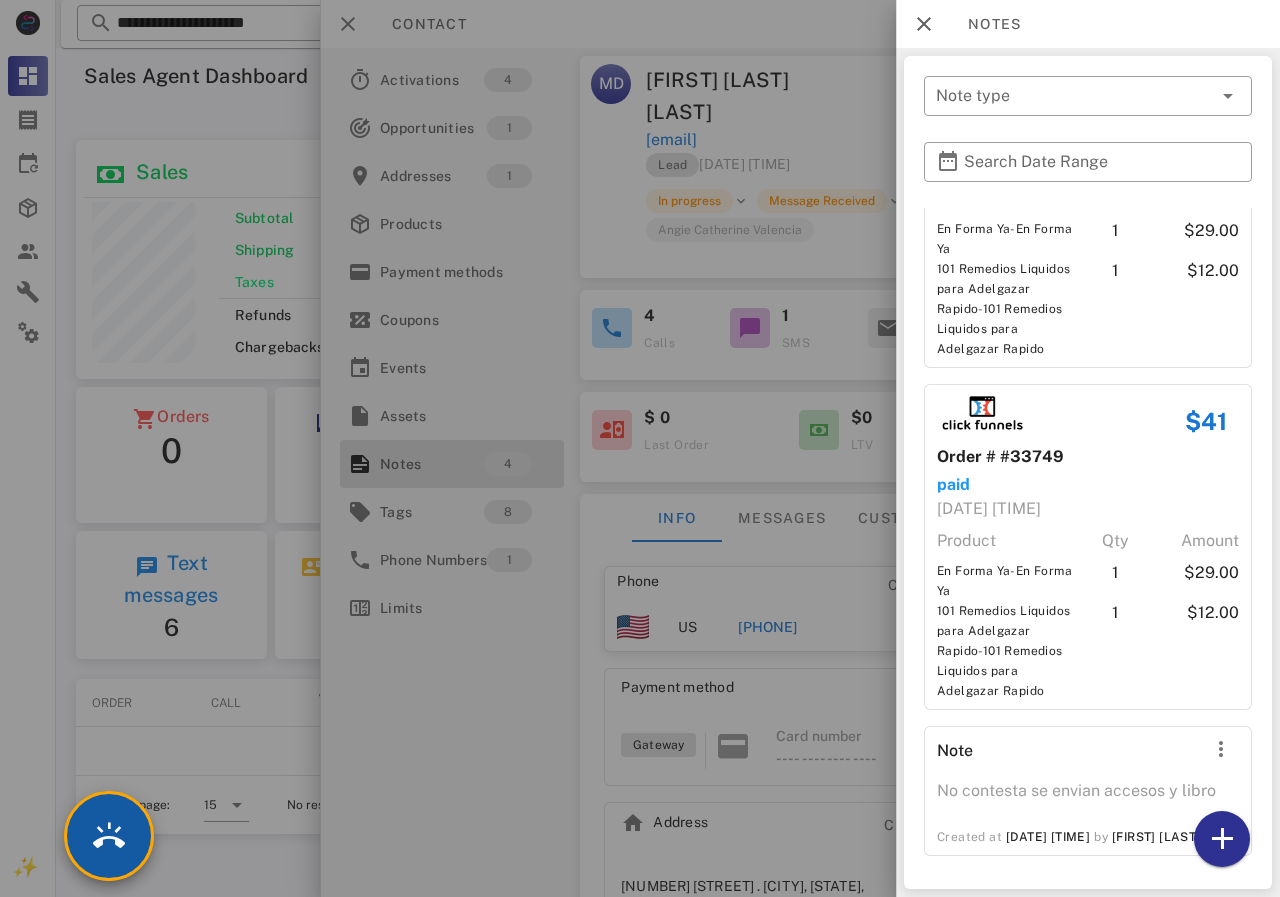 click at bounding box center [109, 836] 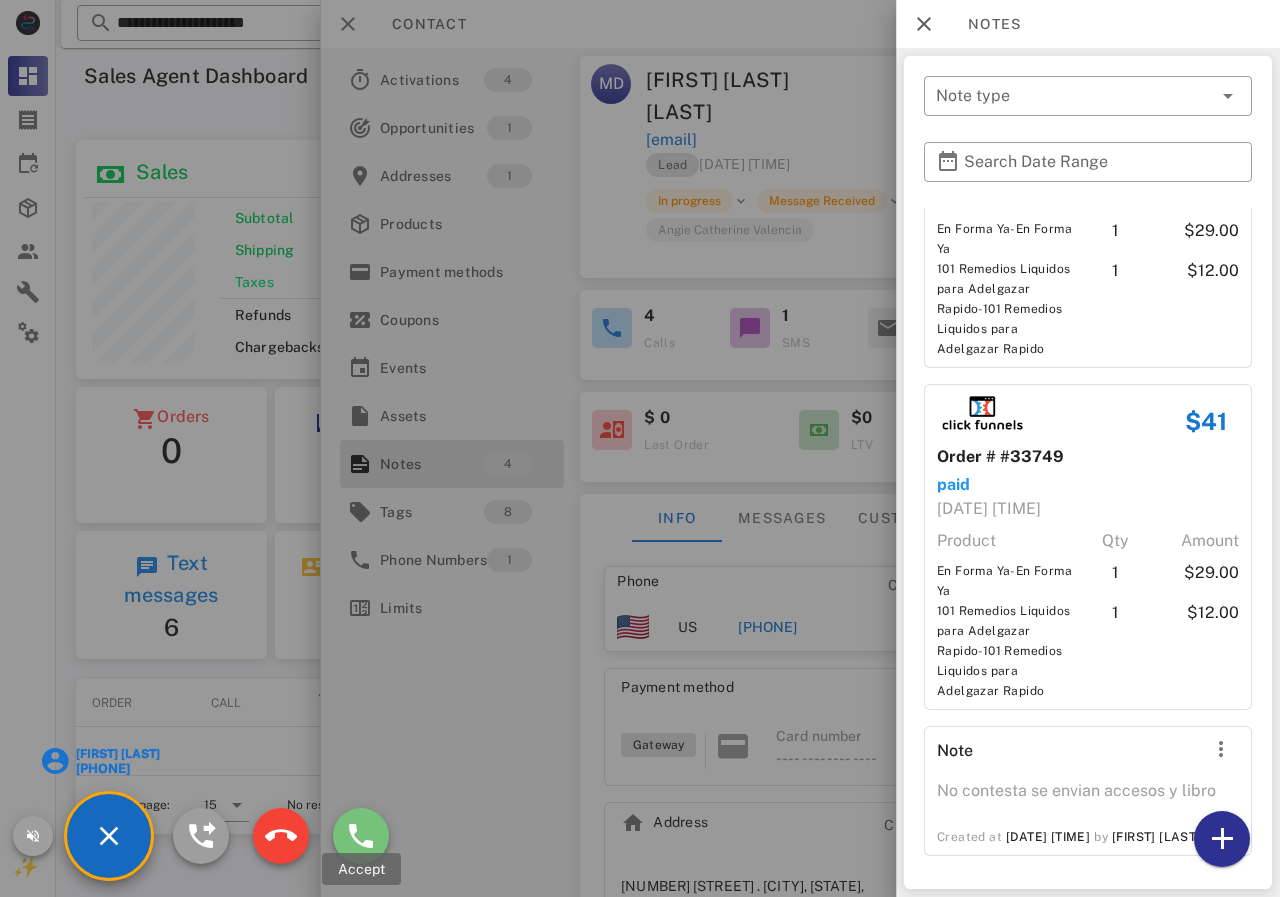 click at bounding box center (361, 836) 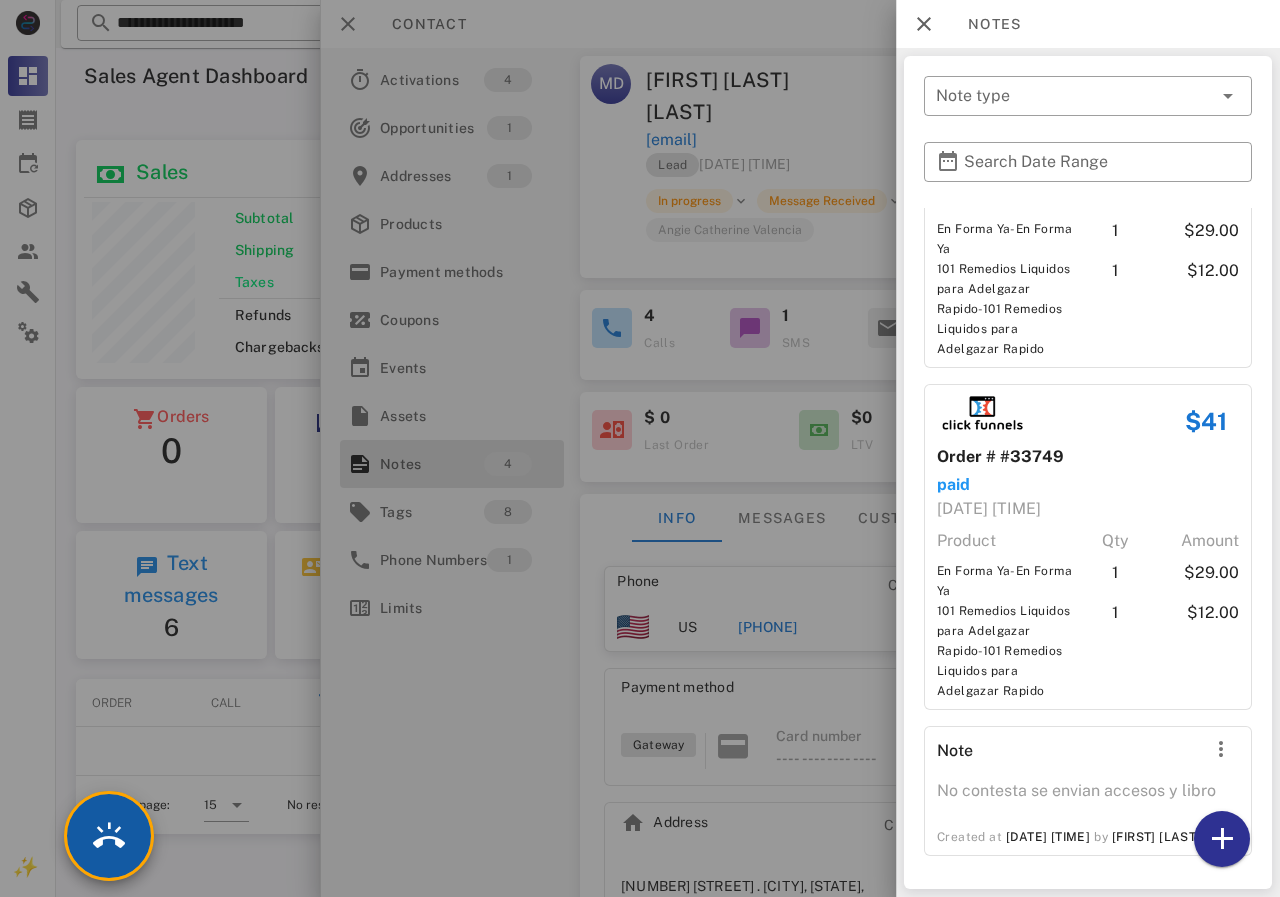 click at bounding box center [109, 836] 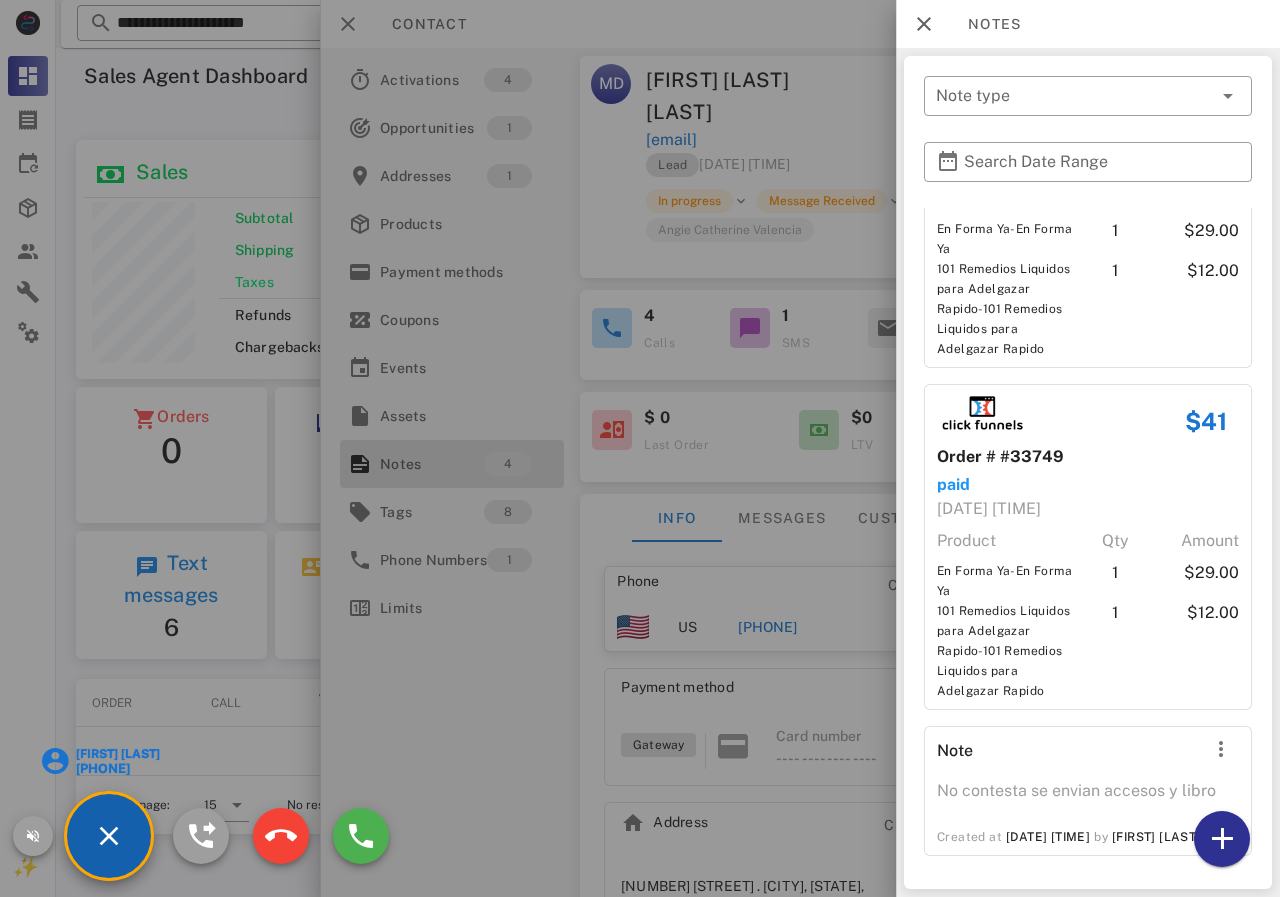 click at bounding box center [640, 448] 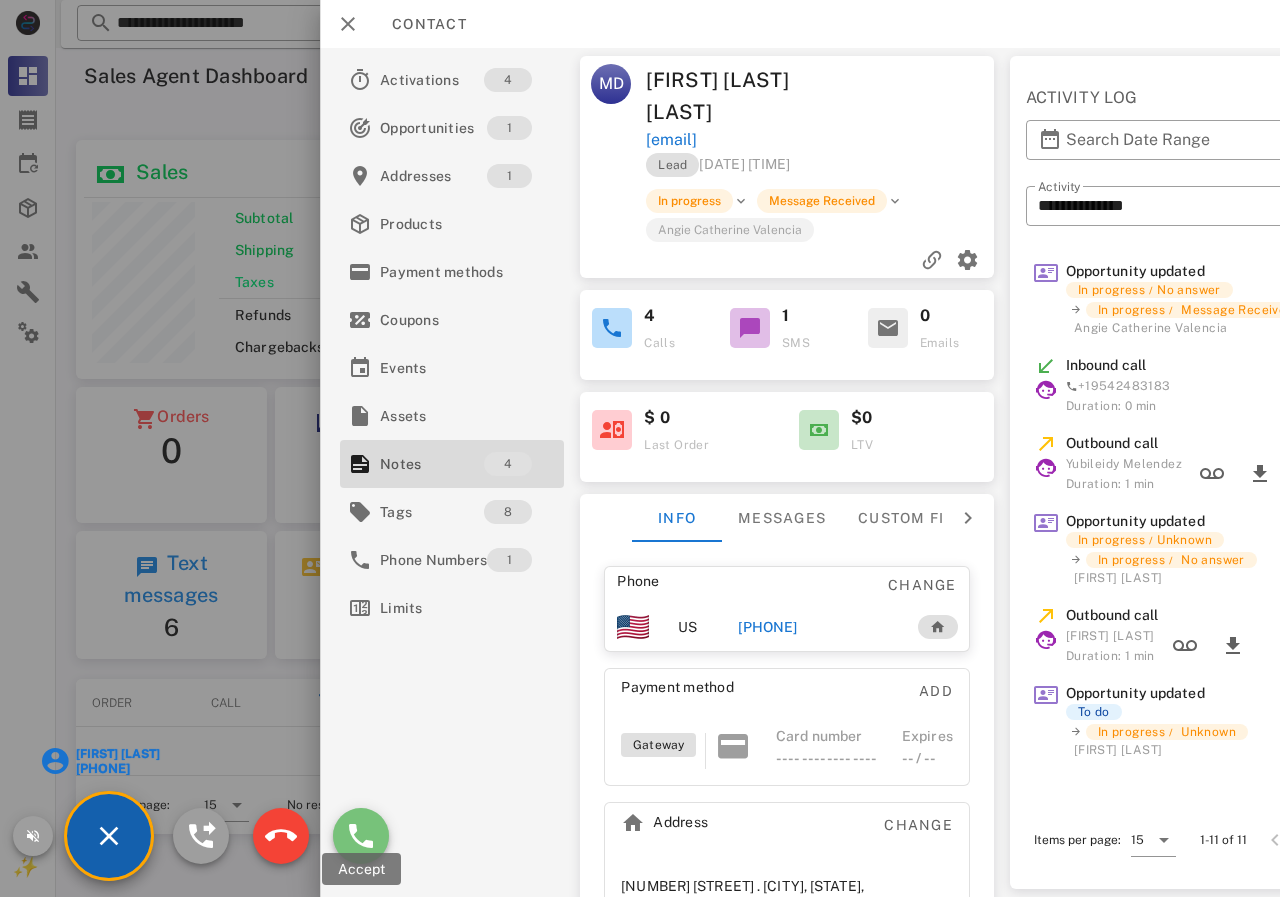 click at bounding box center [361, 836] 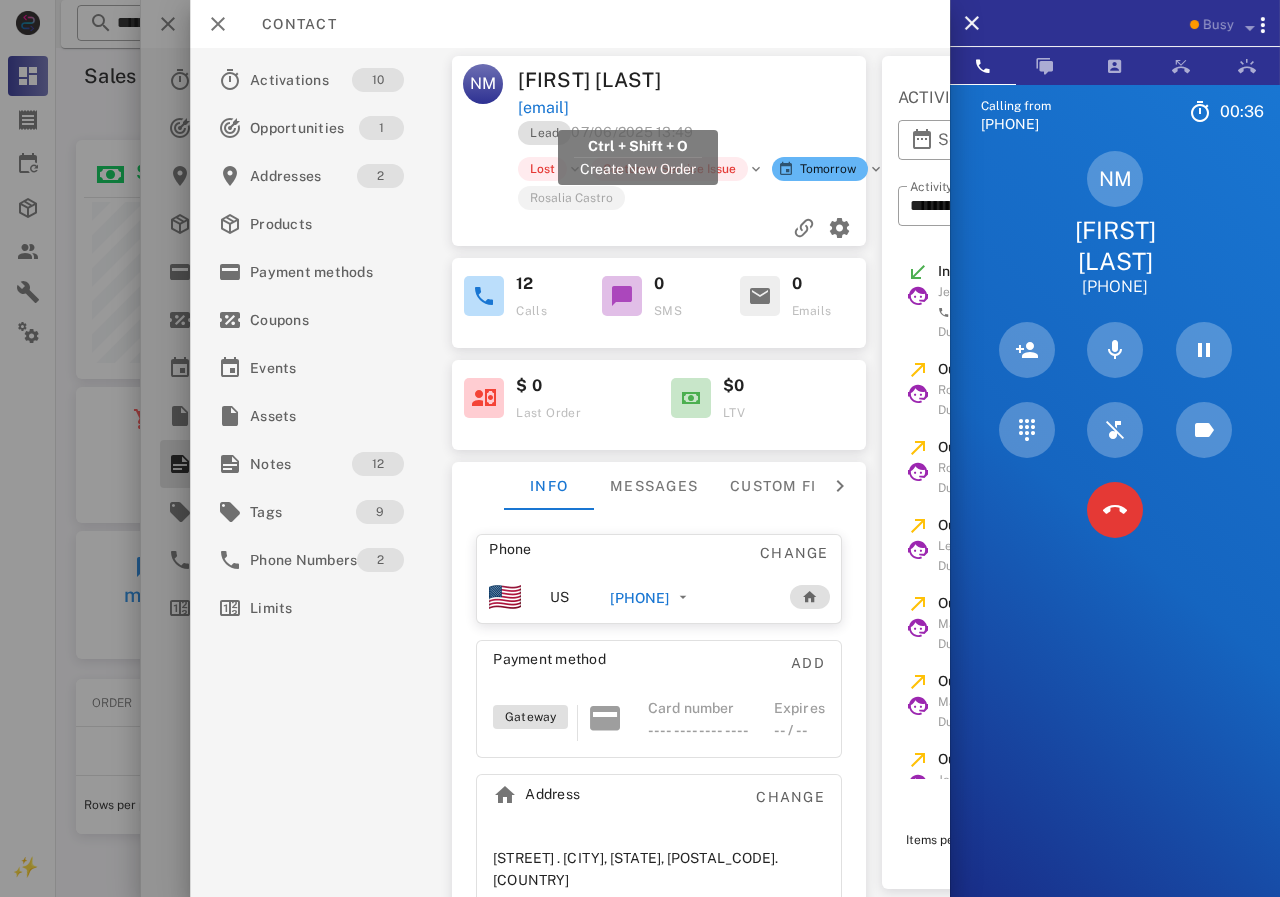 drag, startPoint x: 779, startPoint y: 112, endPoint x: 520, endPoint y: 104, distance: 259.12354 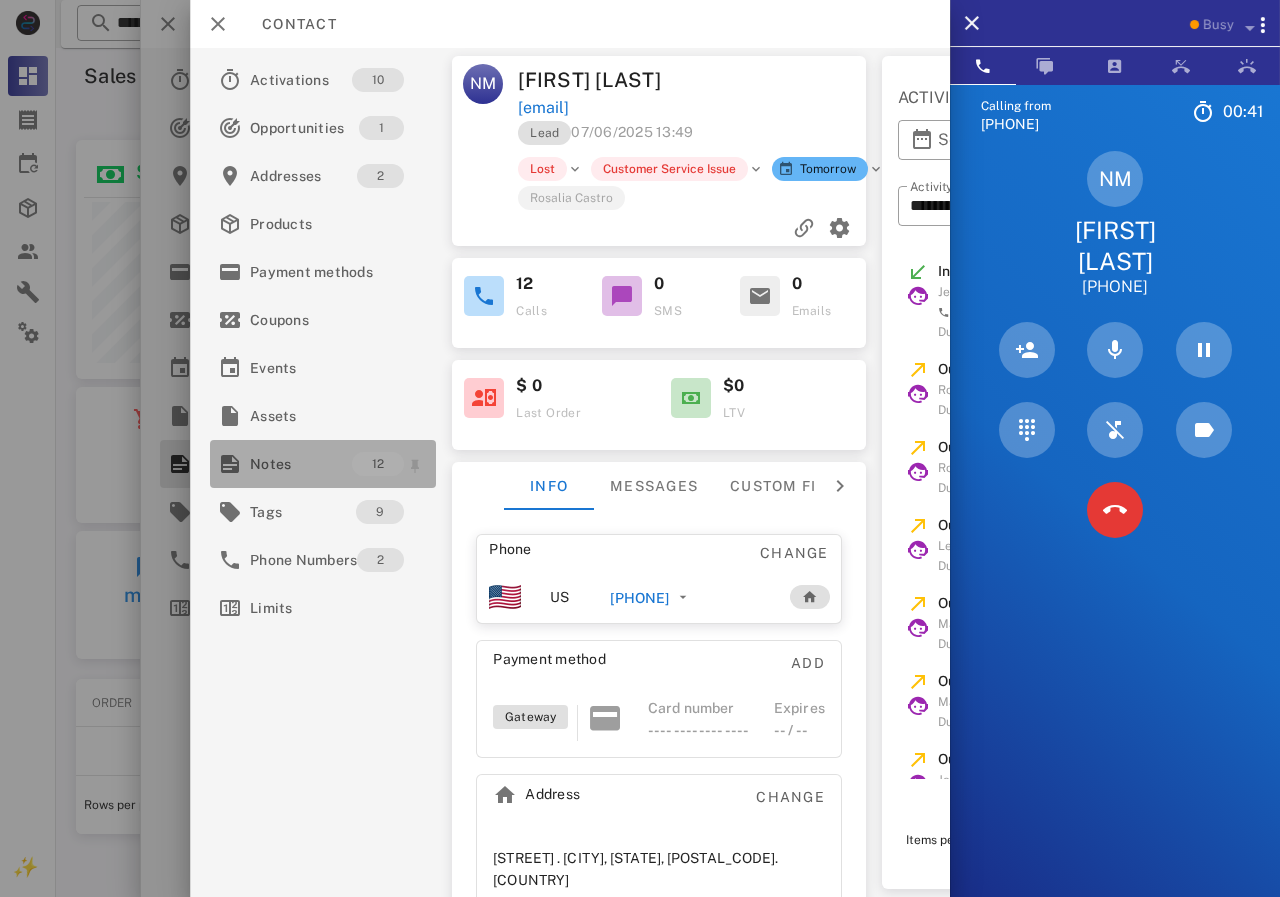 click on "Notes" at bounding box center (301, 464) 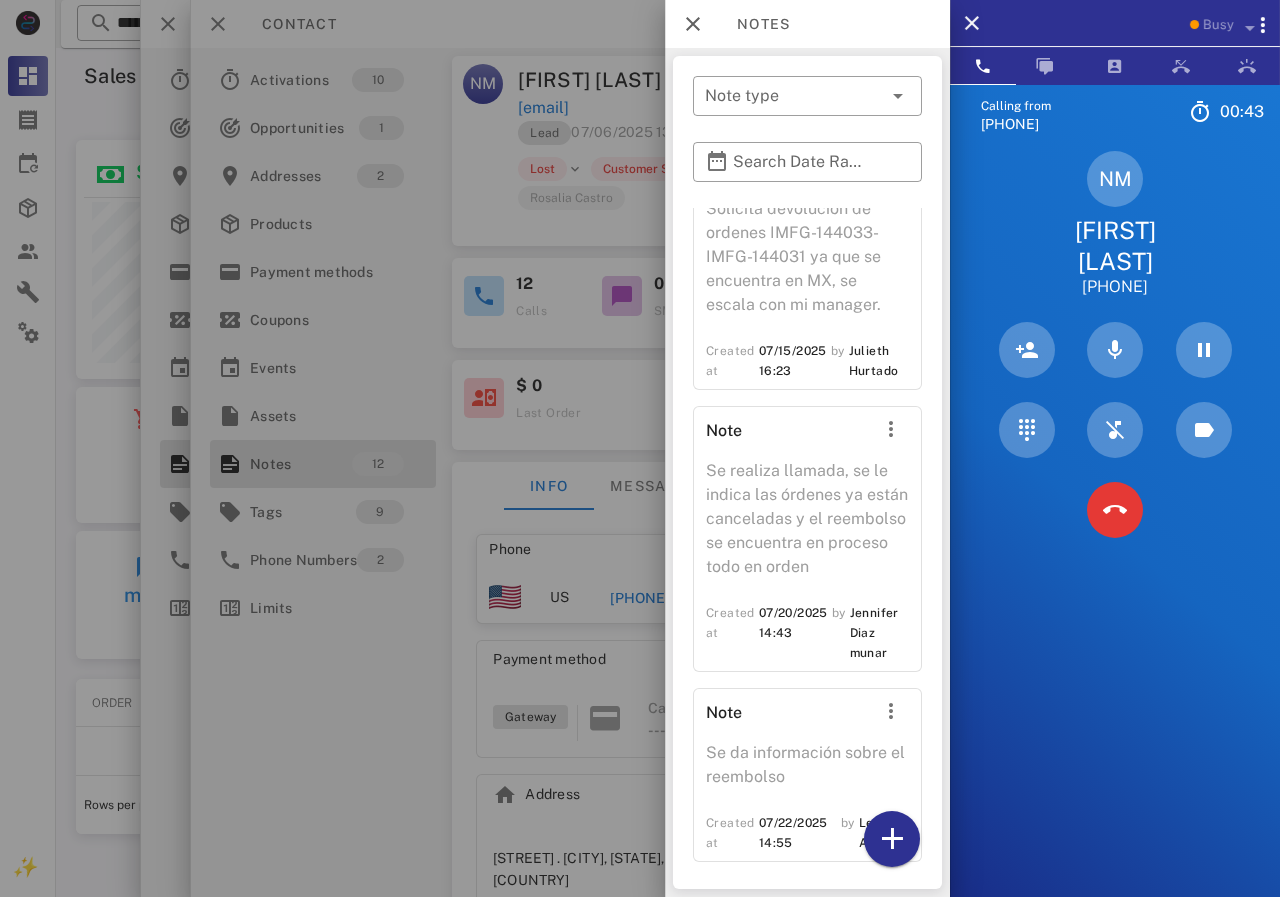 scroll, scrollTop: 2910, scrollLeft: 0, axis: vertical 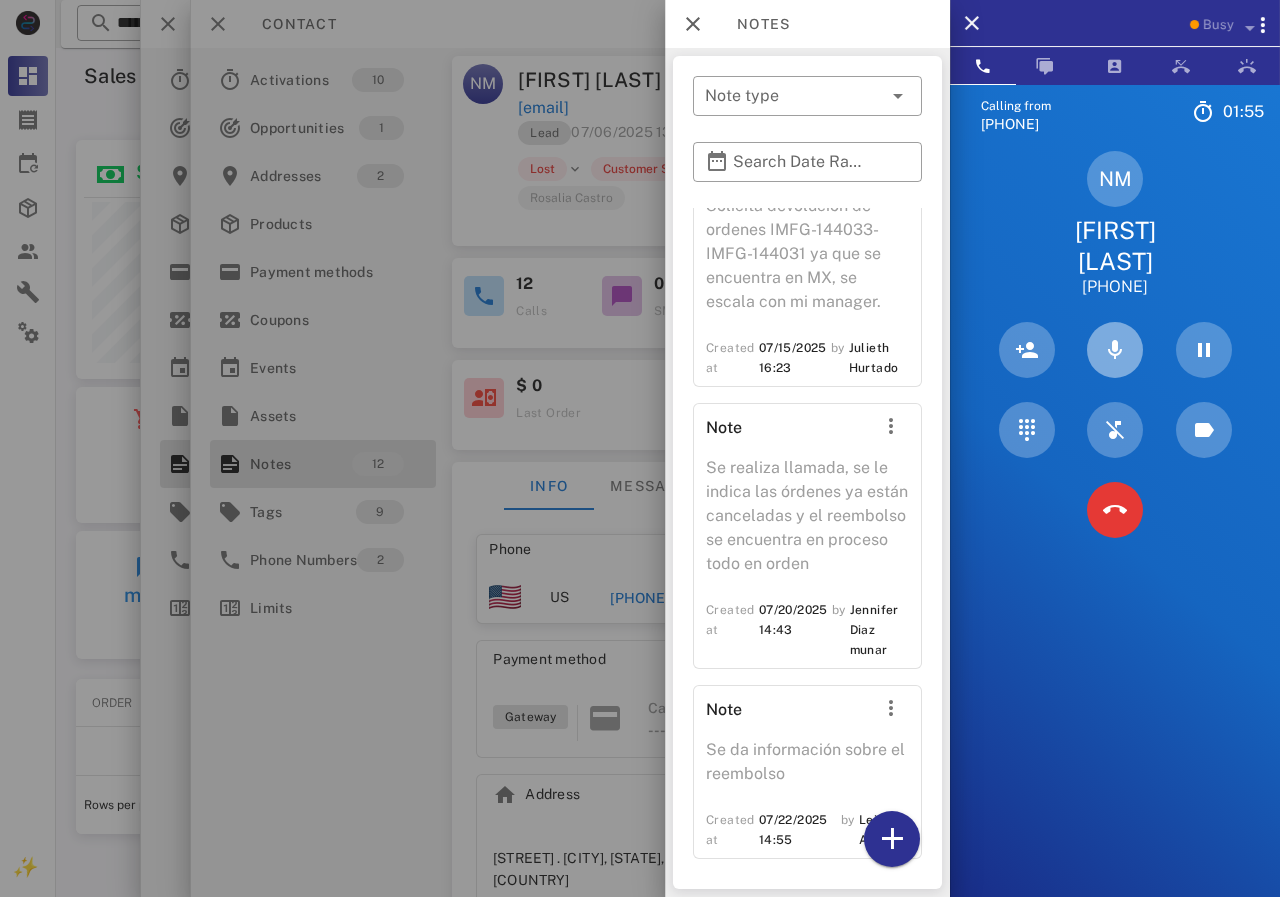 click at bounding box center [1115, 350] 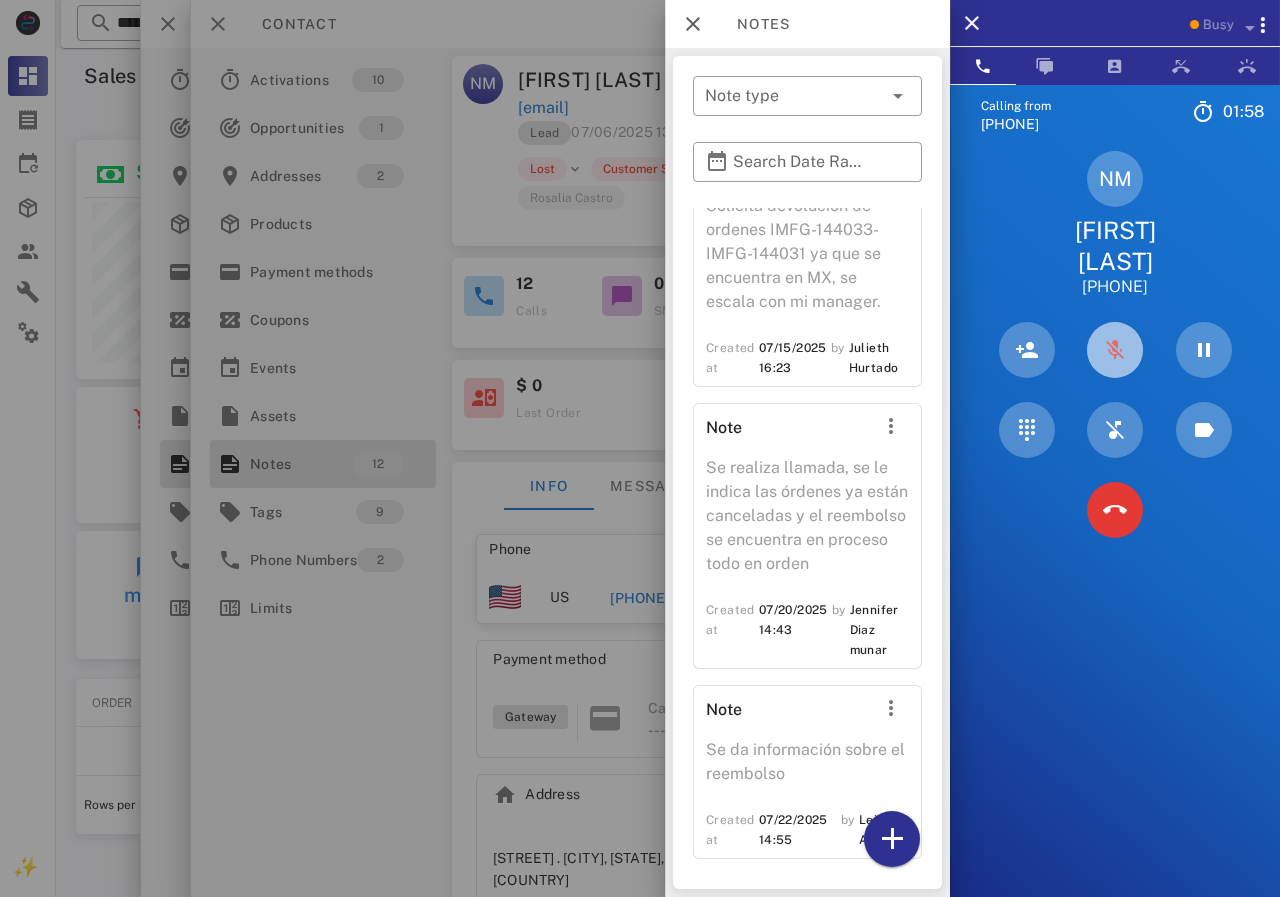 click at bounding box center [1115, 350] 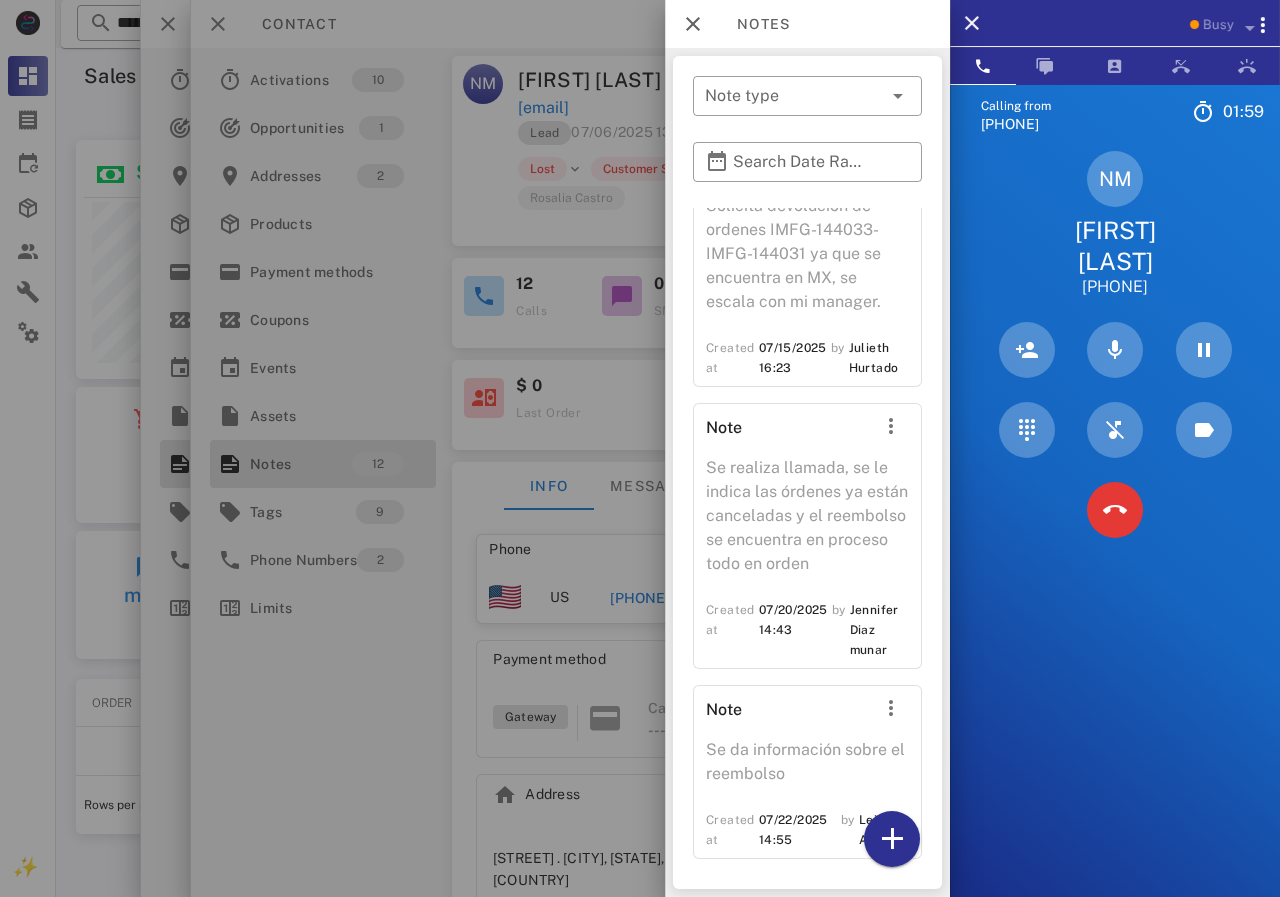 click at bounding box center [640, 448] 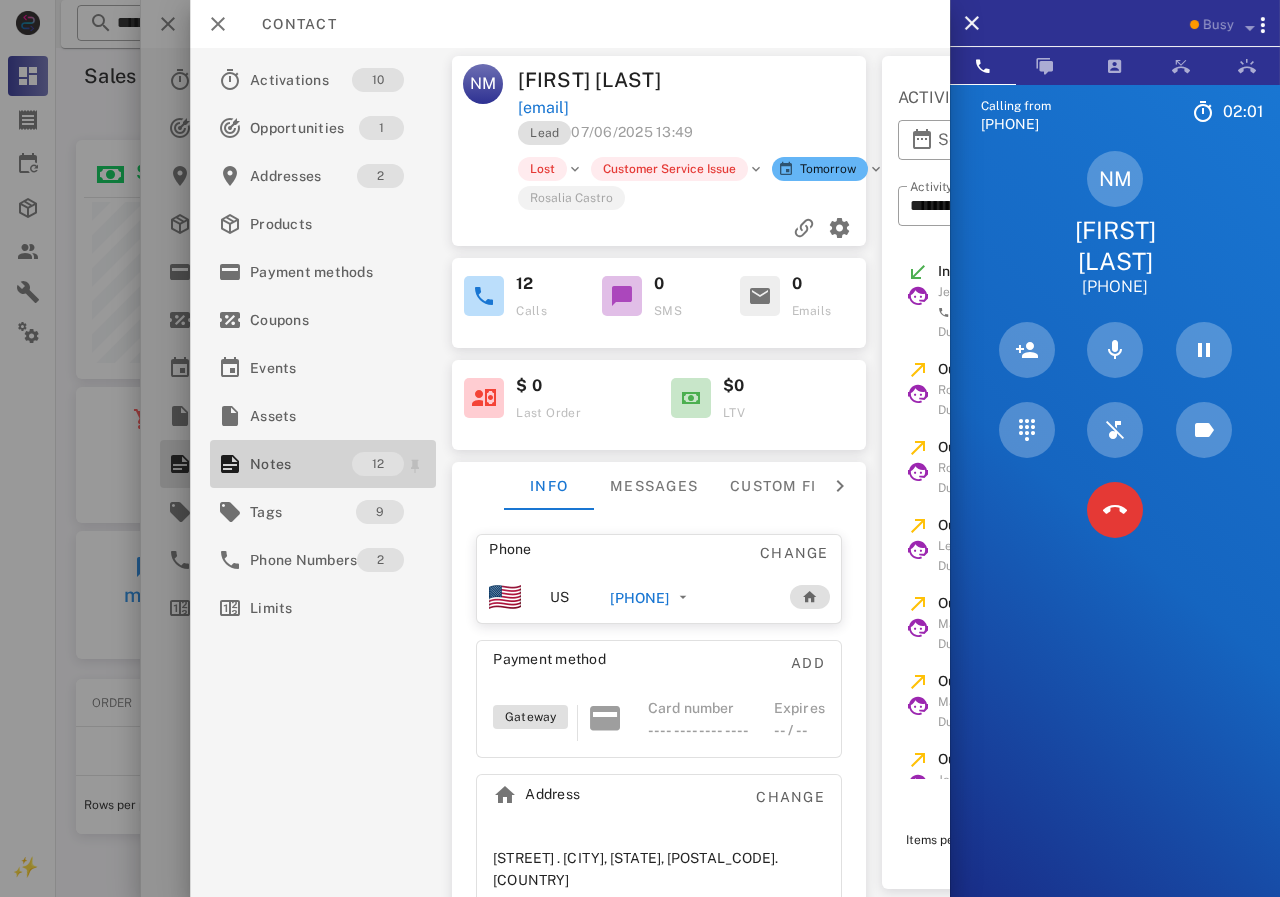 click on "Notes" at bounding box center (301, 464) 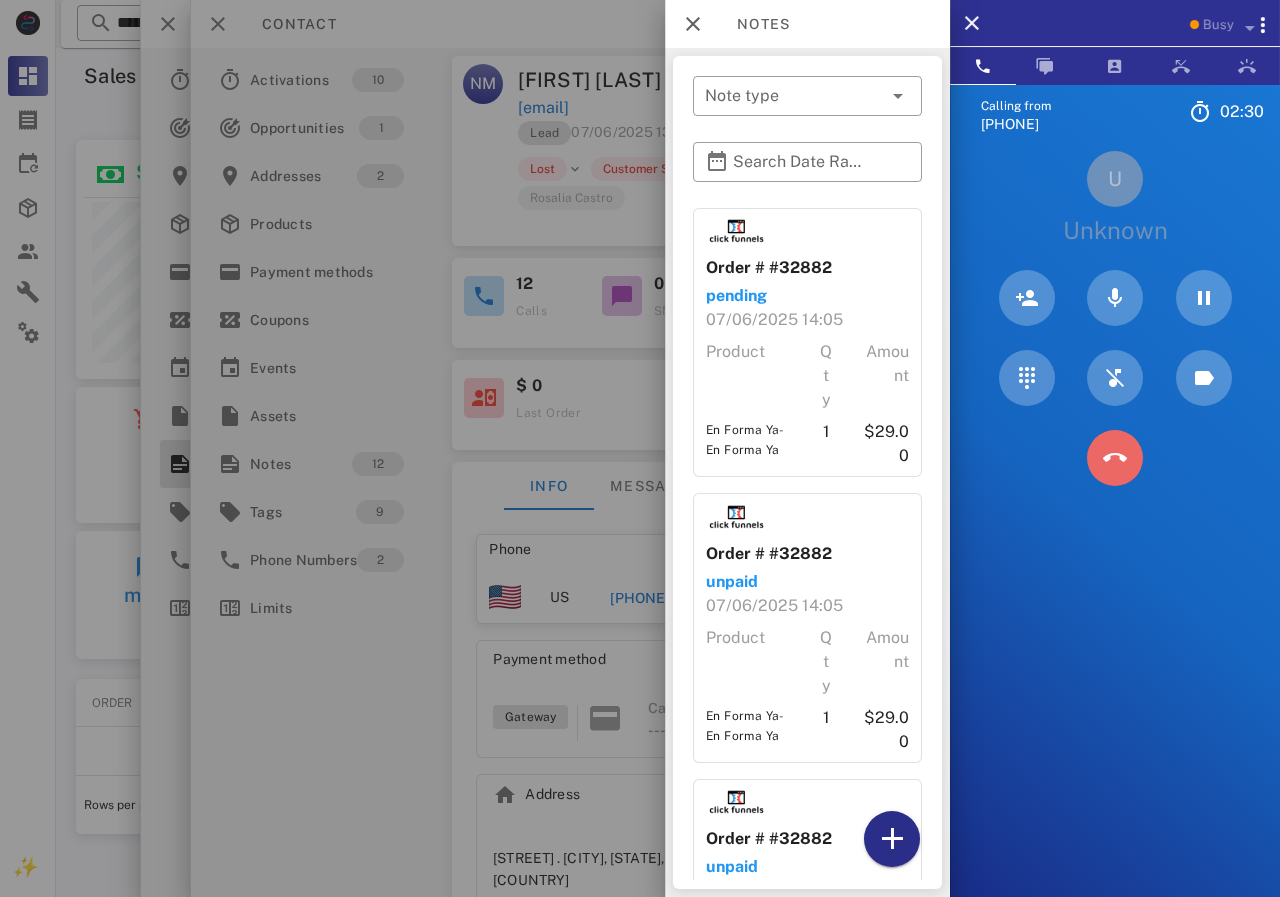 drag, startPoint x: 1120, startPoint y: 448, endPoint x: 906, endPoint y: 859, distance: 463.37567 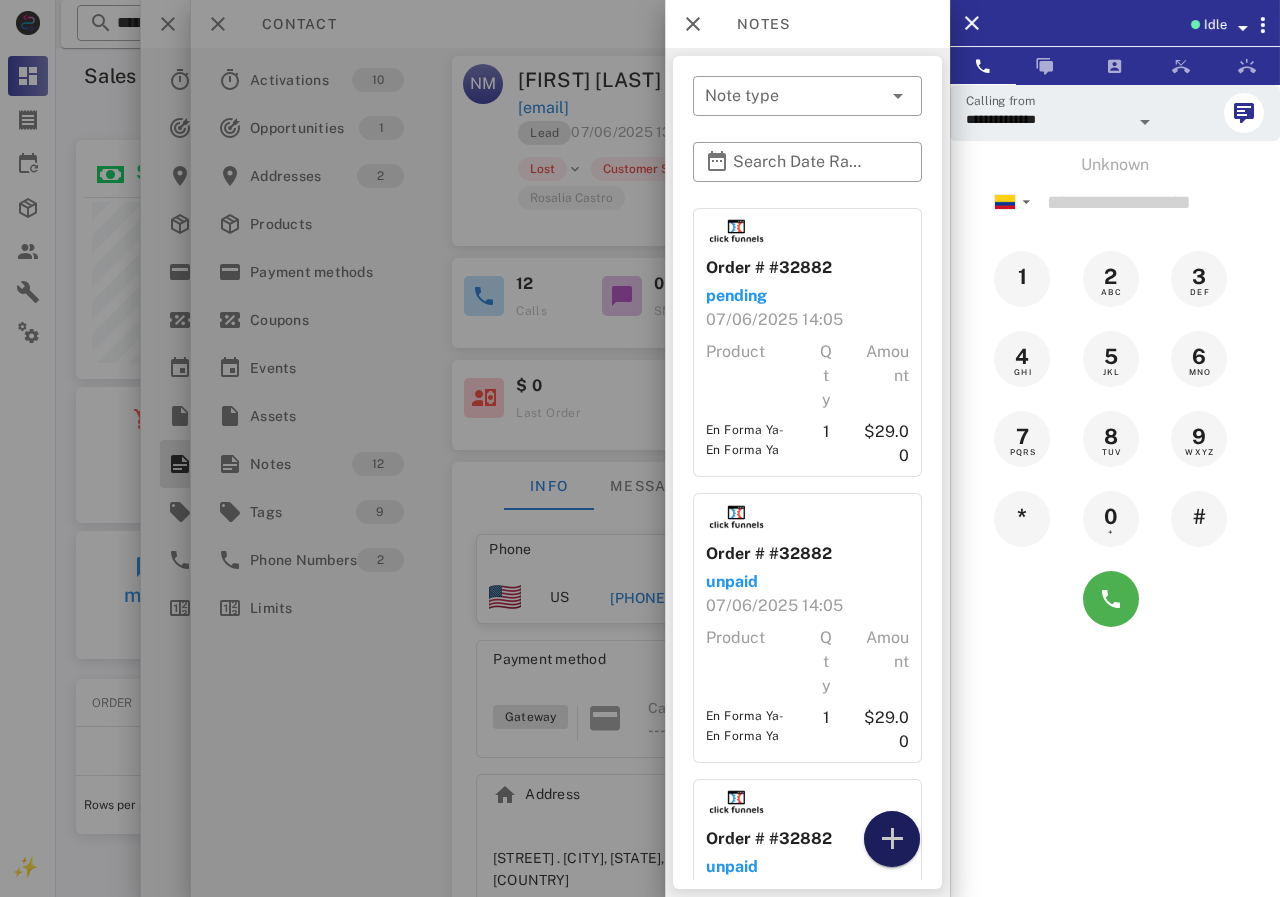 click at bounding box center [892, 839] 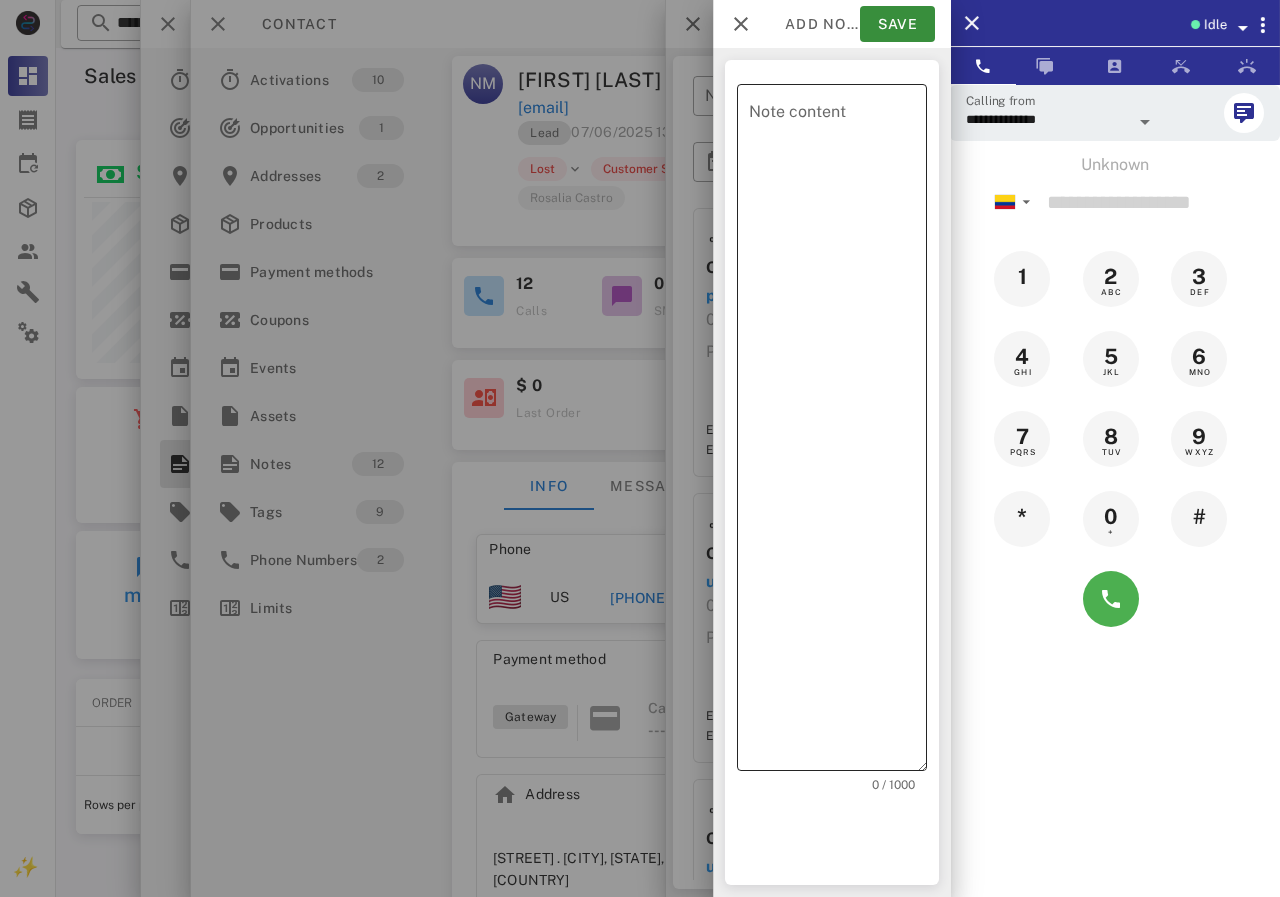 click on "Note content" at bounding box center [838, 432] 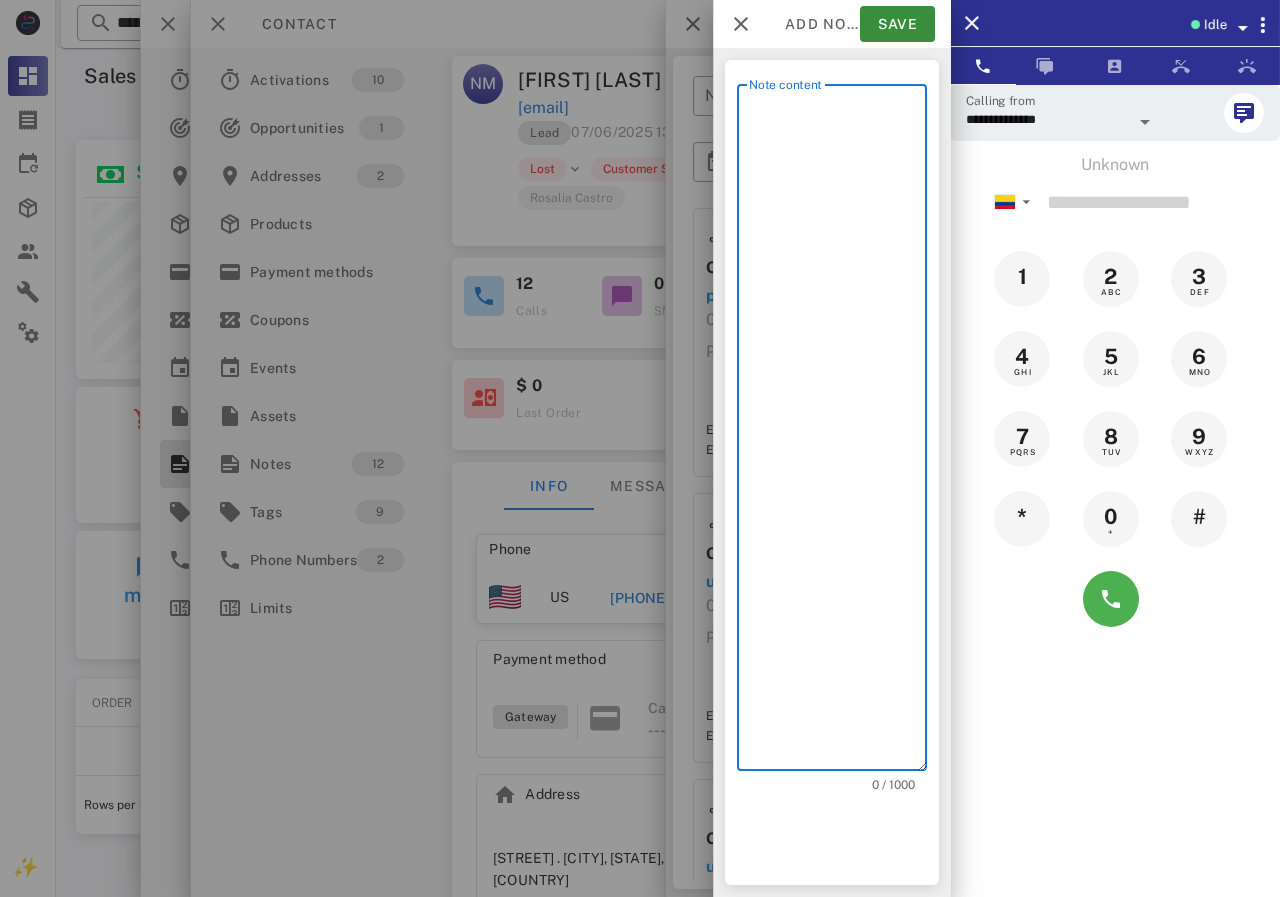 scroll, scrollTop: 240, scrollLeft: 390, axis: both 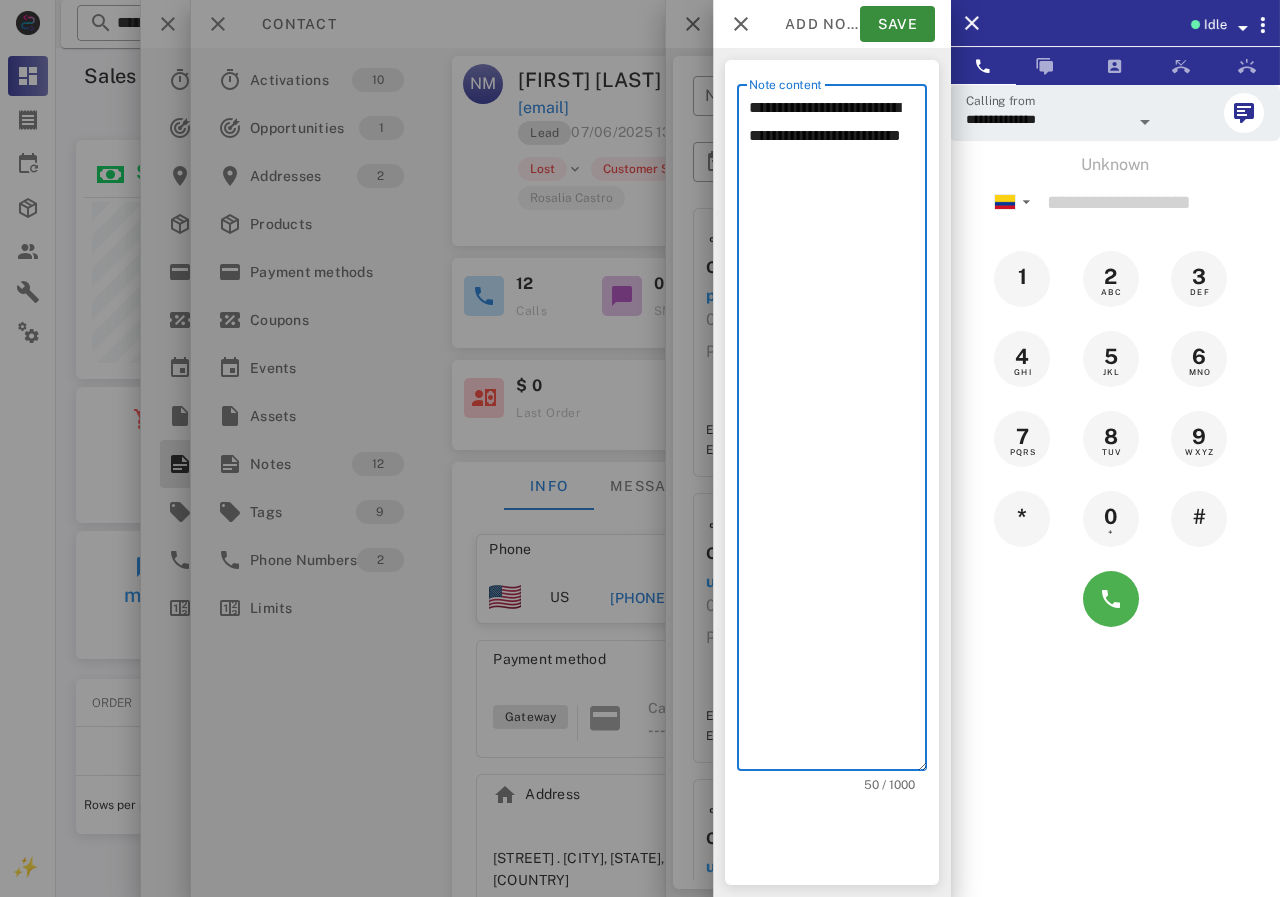 click on "**********" at bounding box center [838, 432] 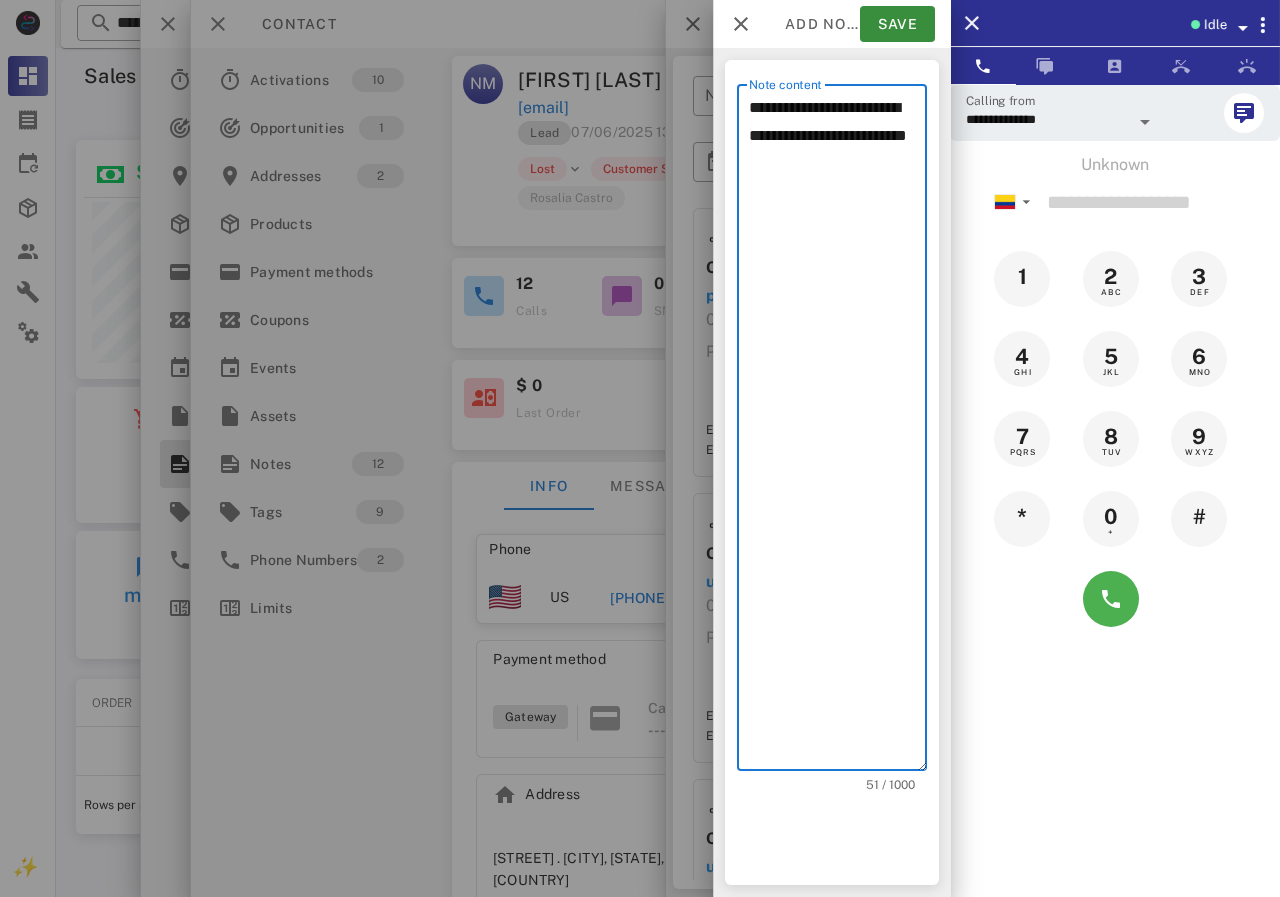 click on "**********" at bounding box center (838, 432) 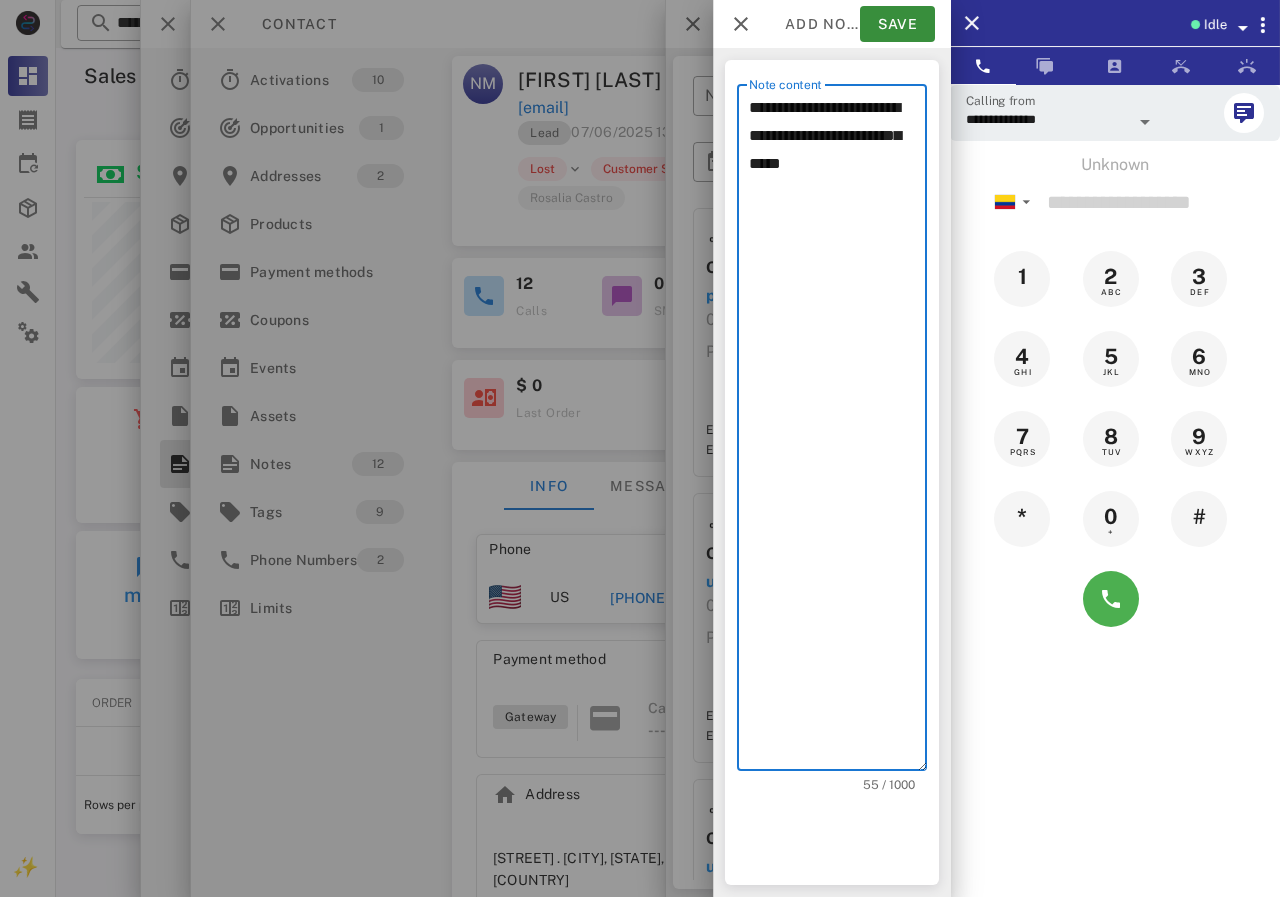 drag, startPoint x: 838, startPoint y: 126, endPoint x: 831, endPoint y: 141, distance: 16.552946 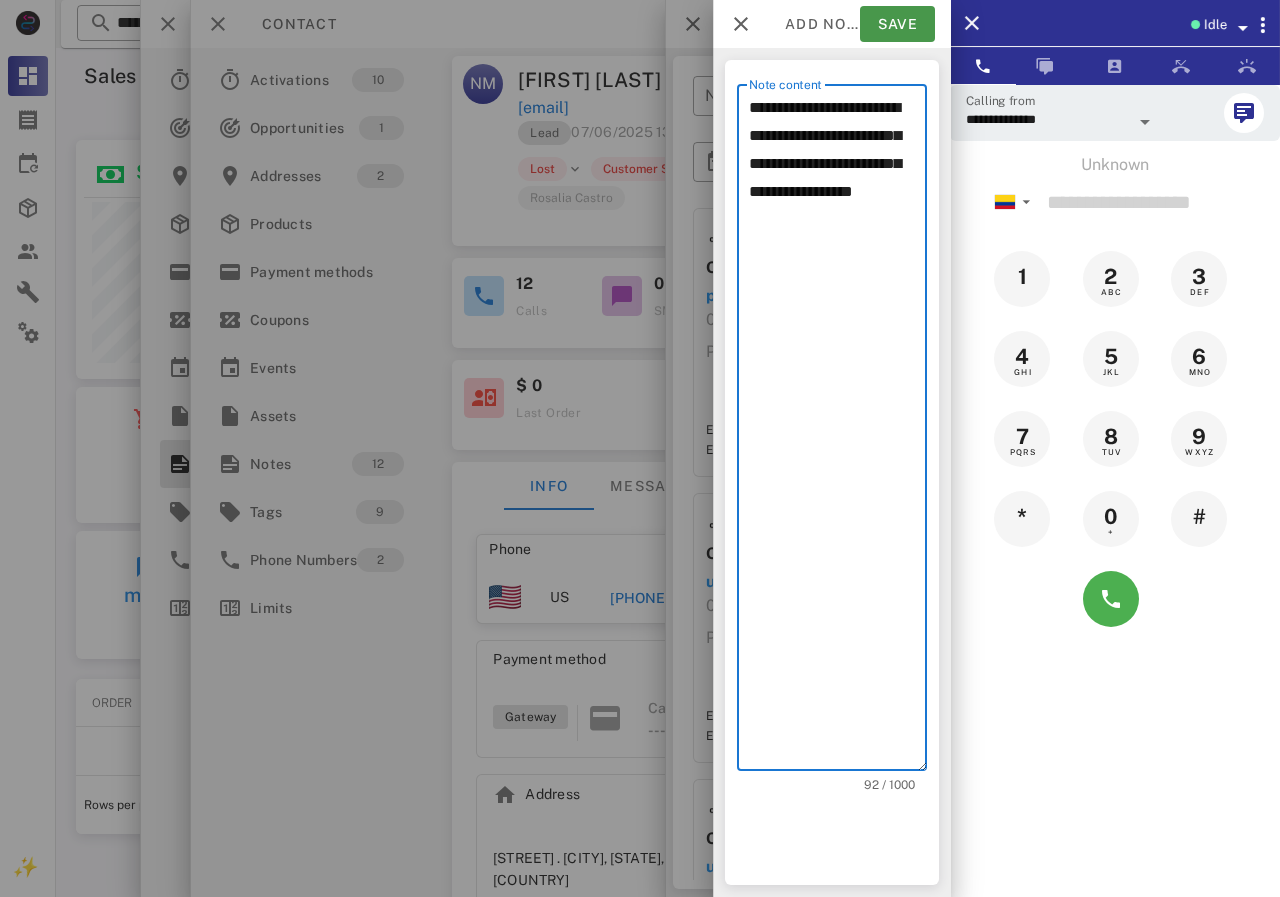 type on "**********" 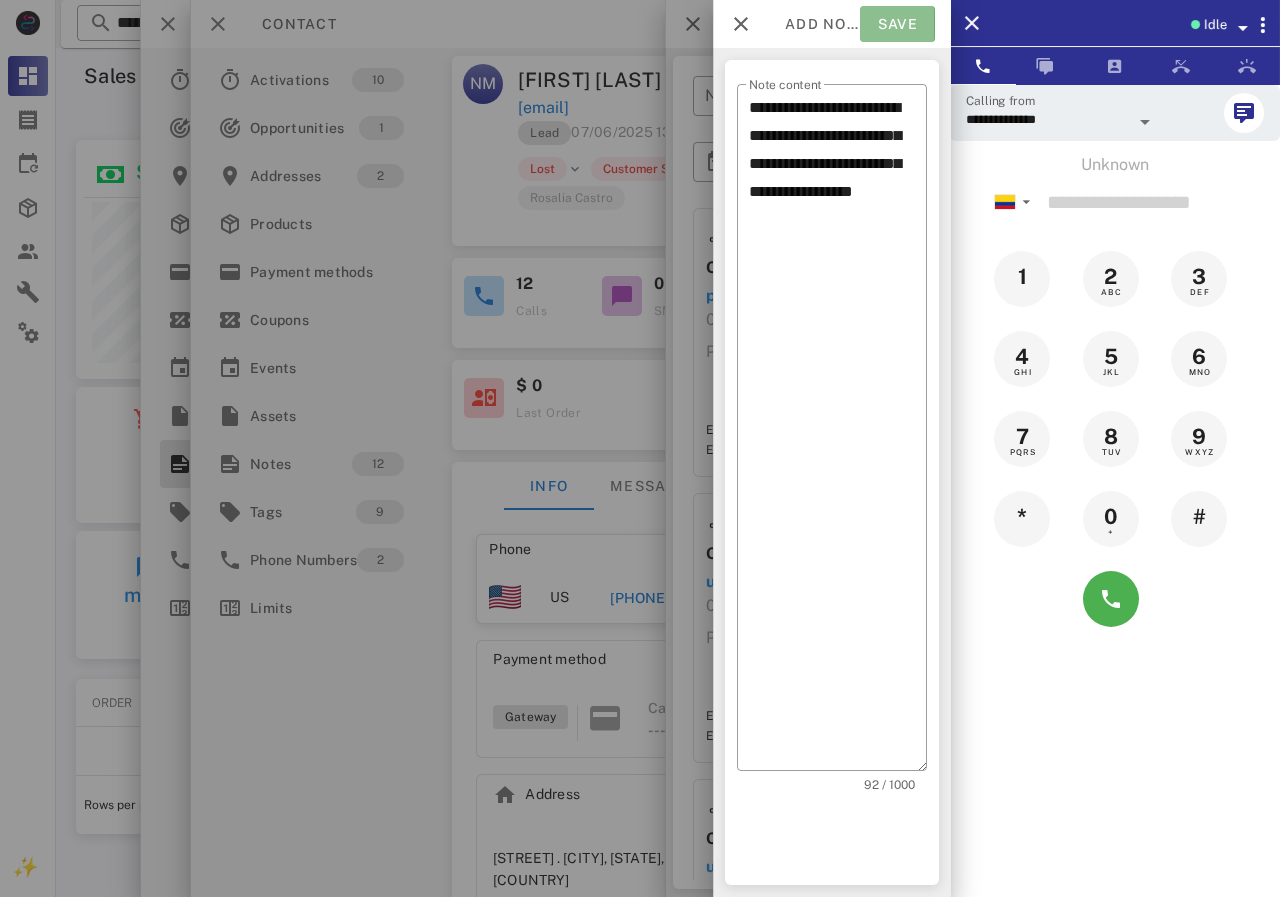 click on "Save" at bounding box center [897, 24] 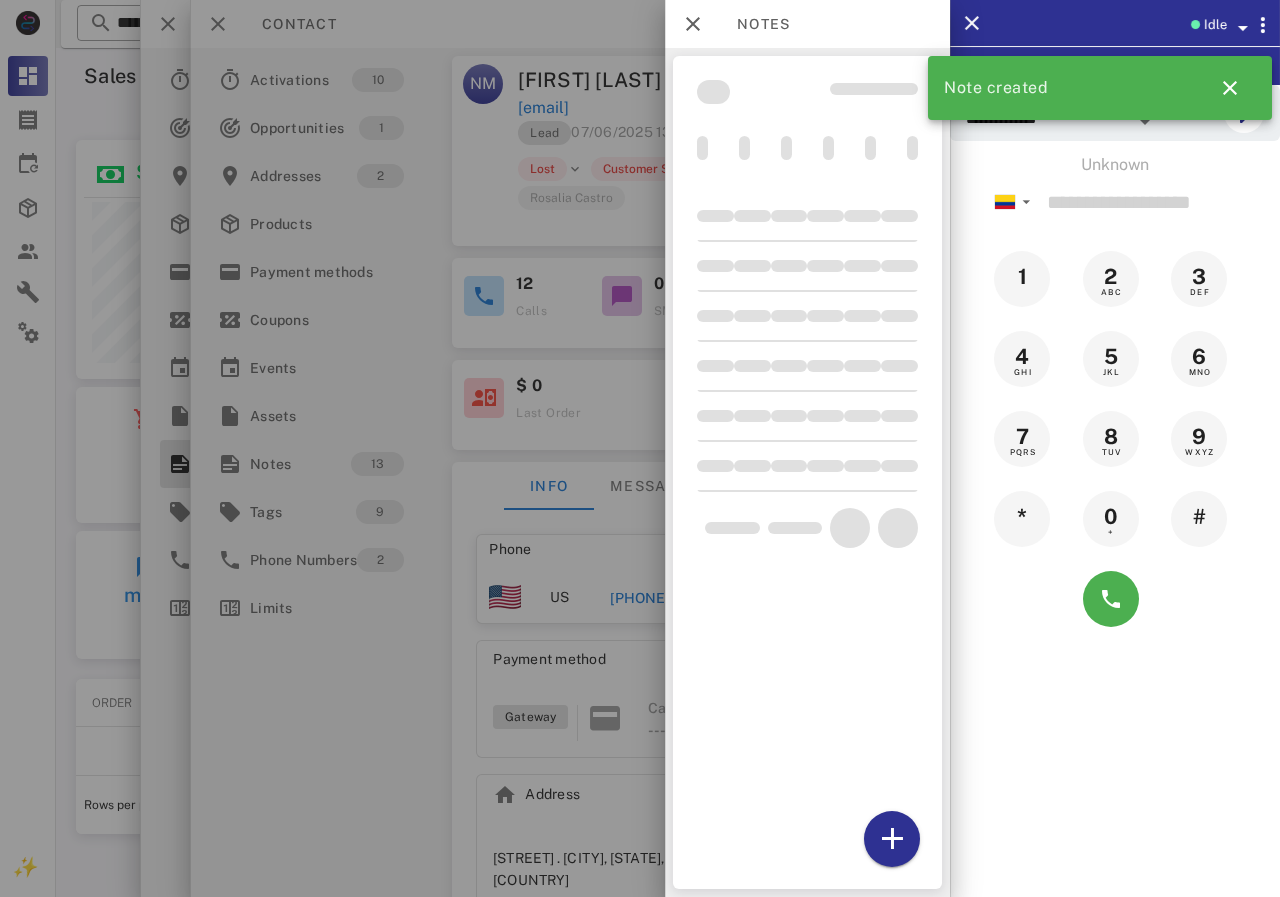 click at bounding box center (640, 448) 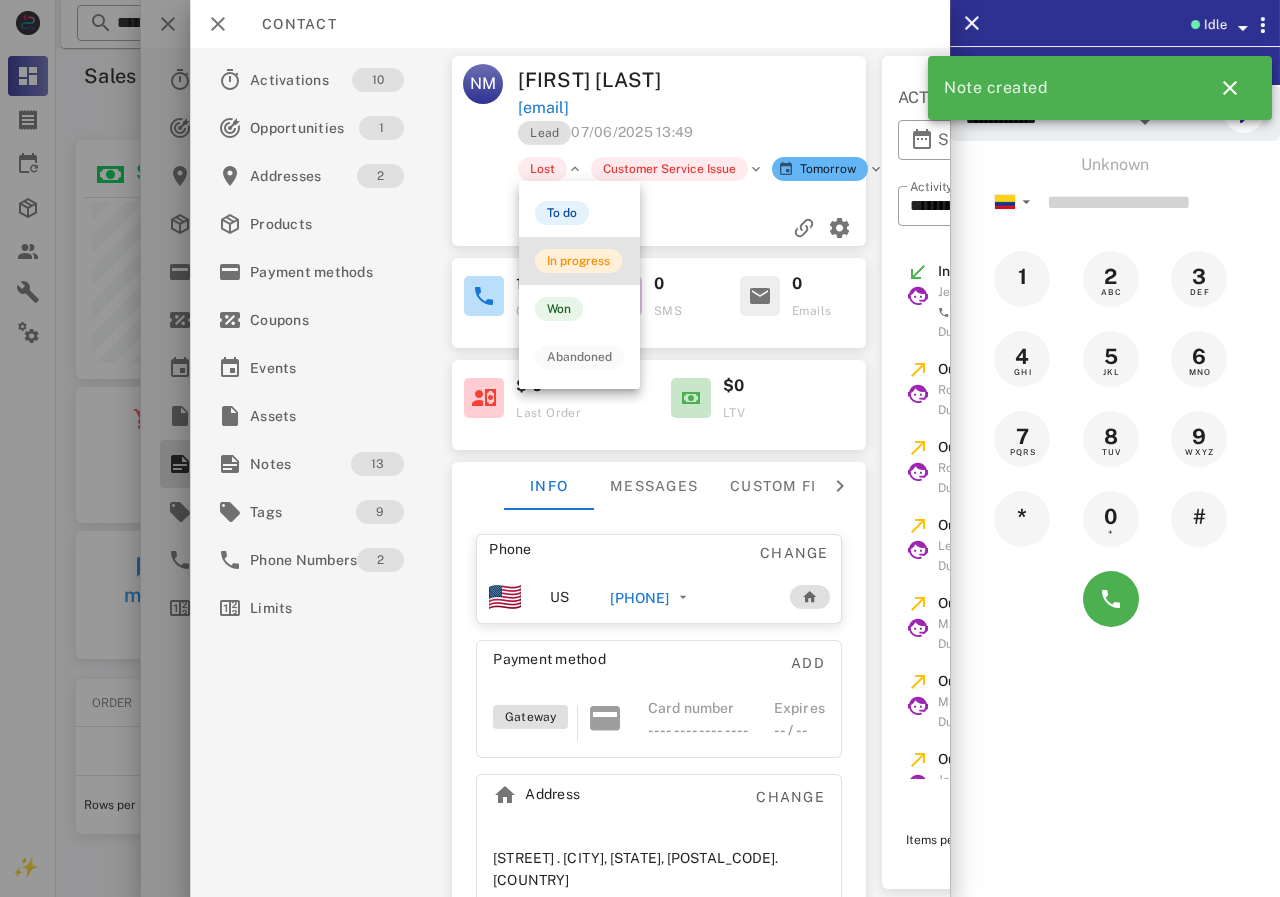 click on "In progress" at bounding box center [578, 261] 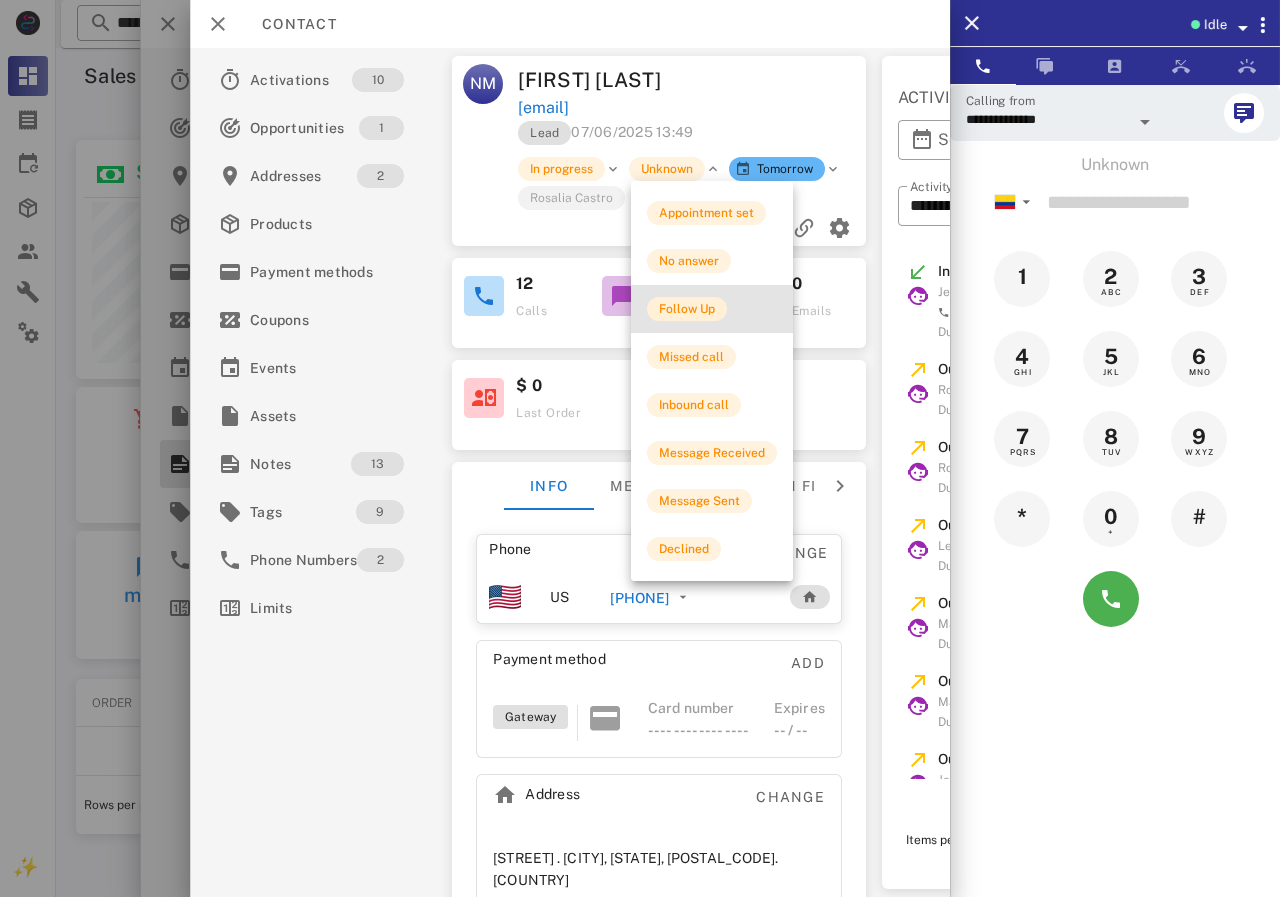 click on "Follow Up" at bounding box center [687, 309] 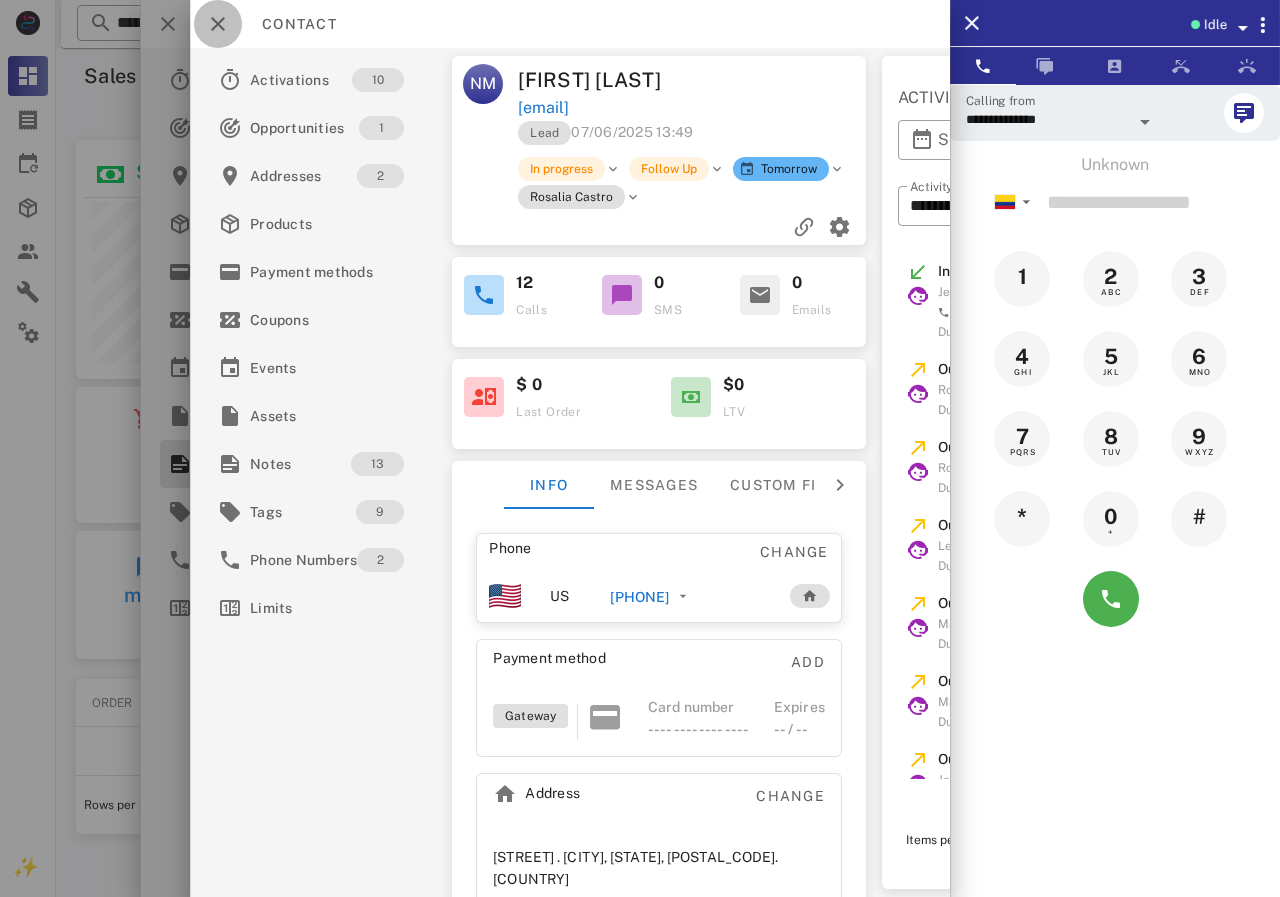click at bounding box center [218, 24] 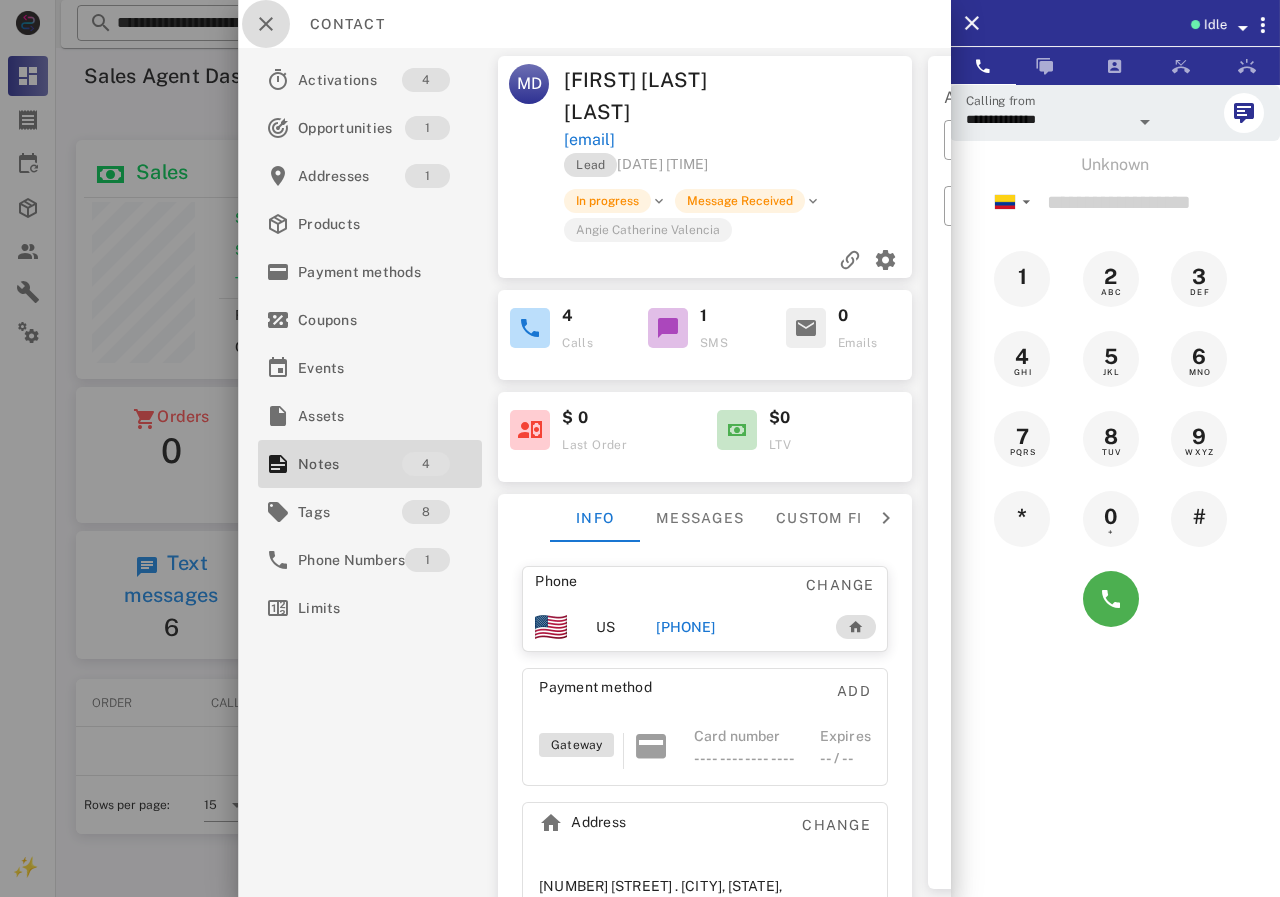 click at bounding box center (266, 24) 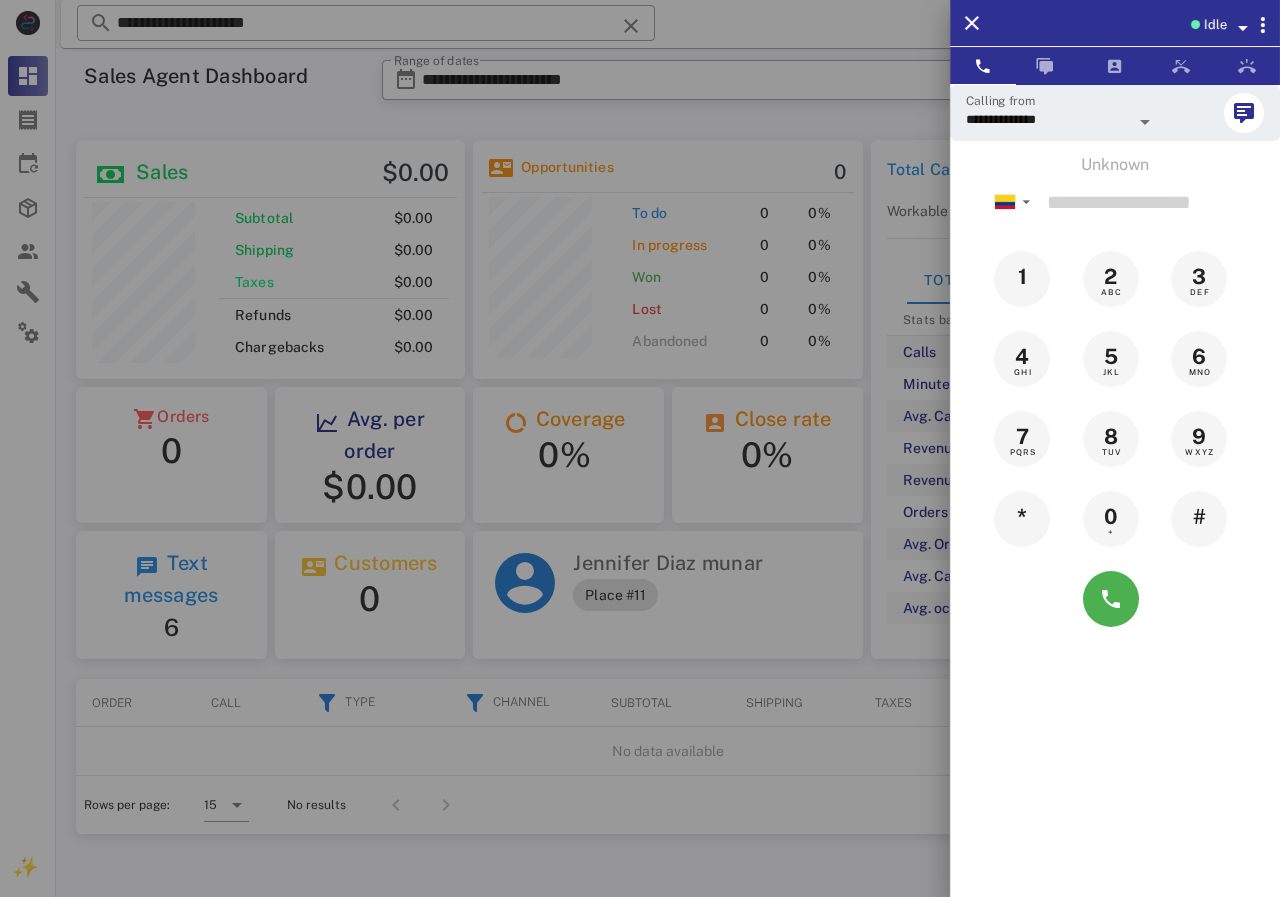 click at bounding box center [640, 448] 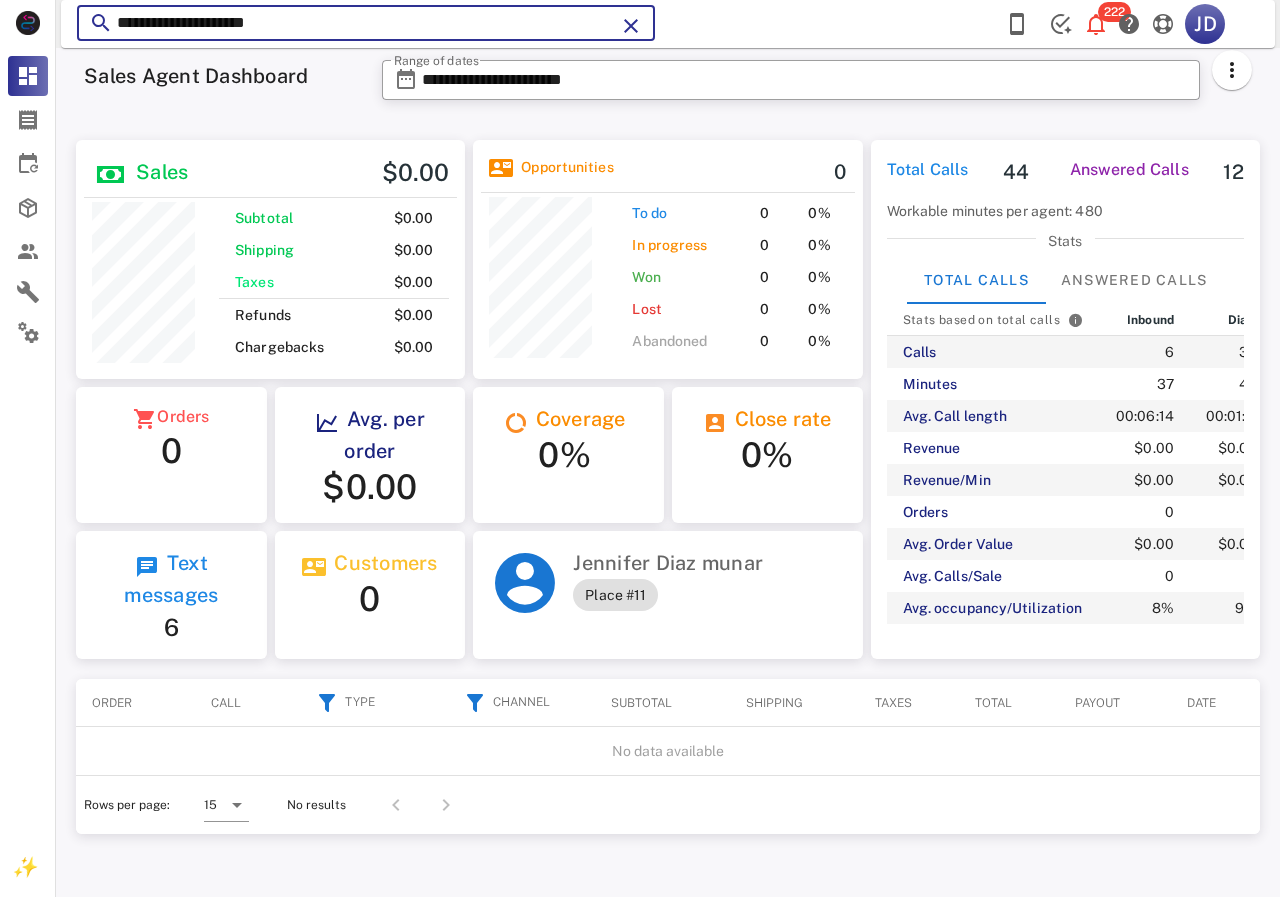 drag, startPoint x: 386, startPoint y: 16, endPoint x: 99, endPoint y: -7, distance: 287.92014 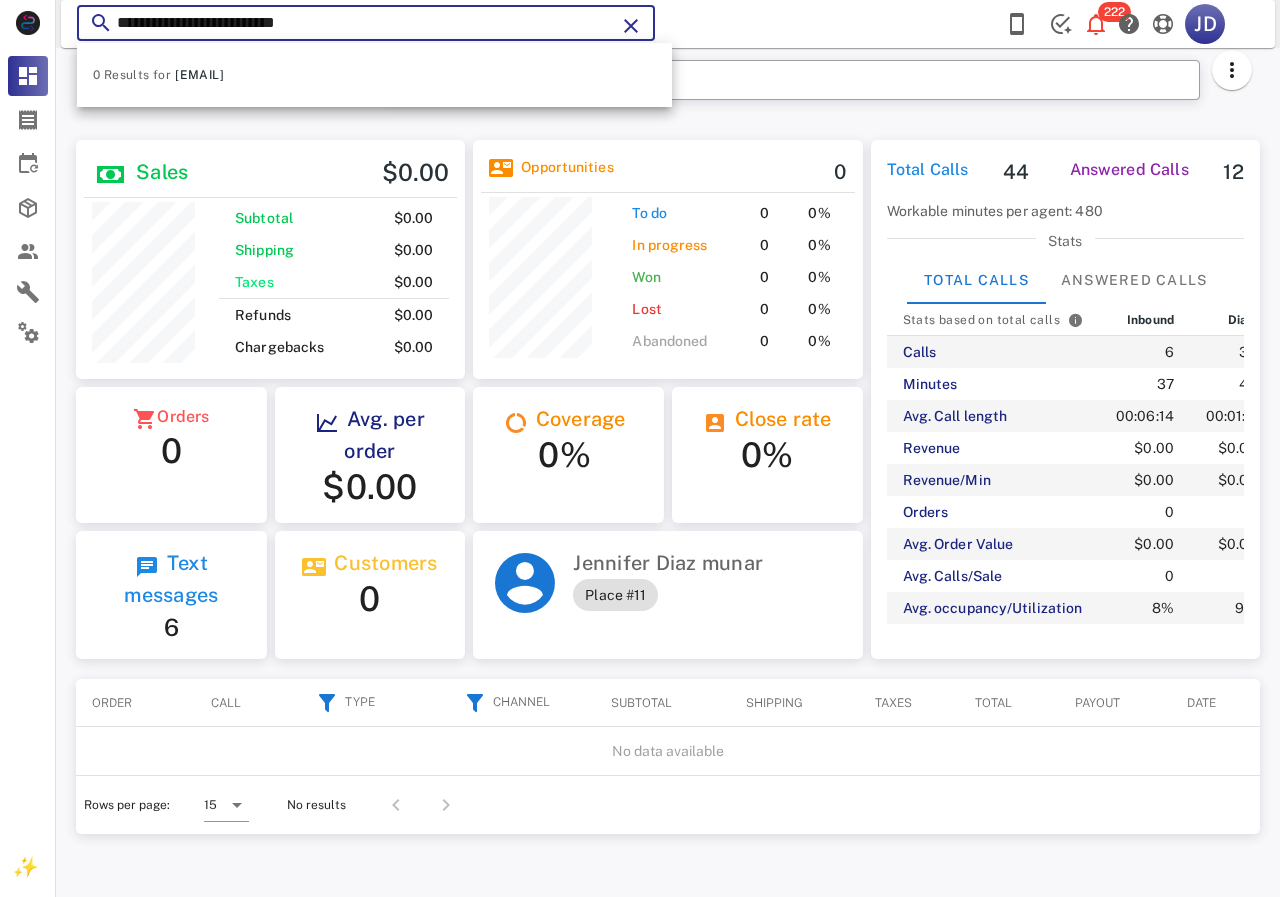 drag, startPoint x: 366, startPoint y: 24, endPoint x: 107, endPoint y: 20, distance: 259.03088 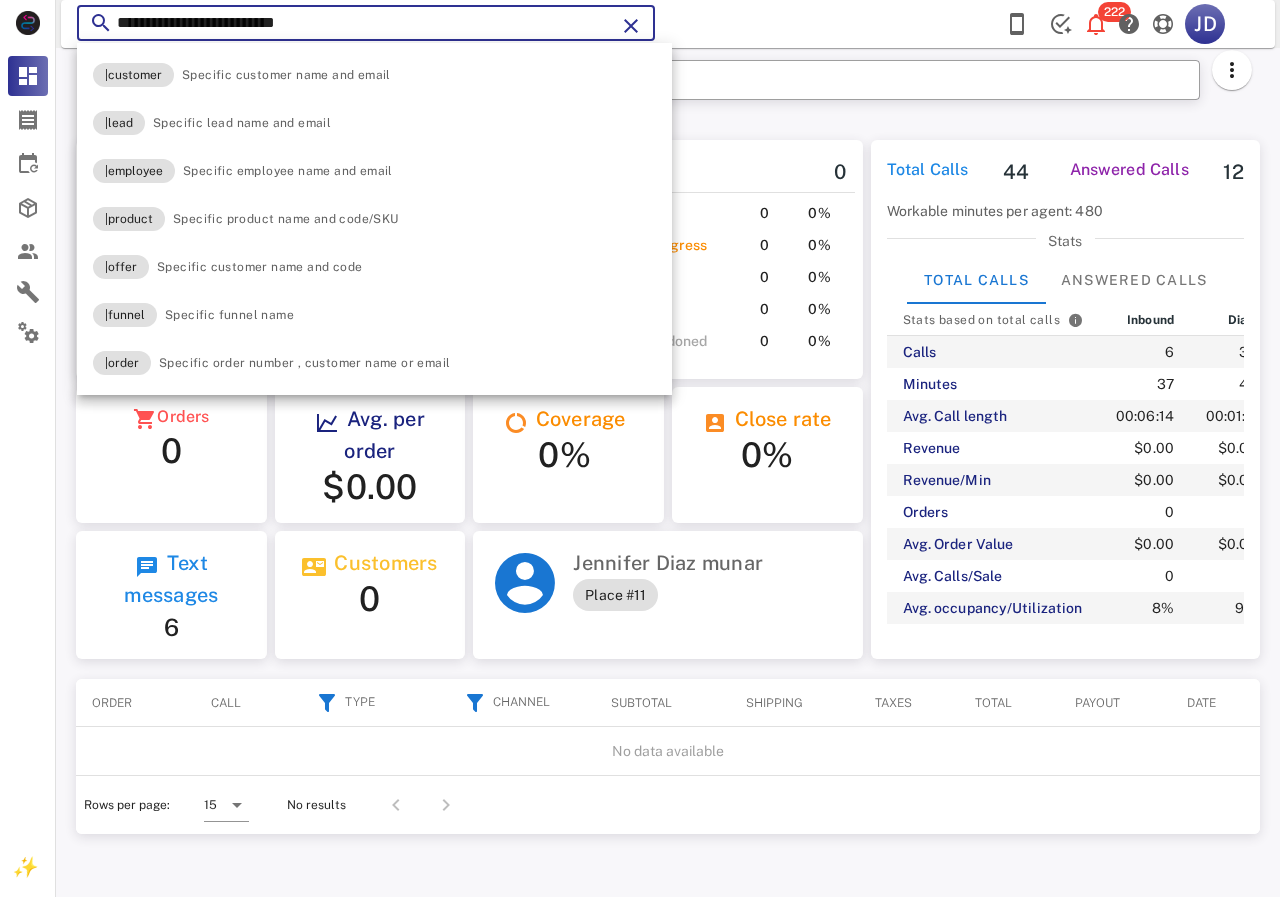 paste 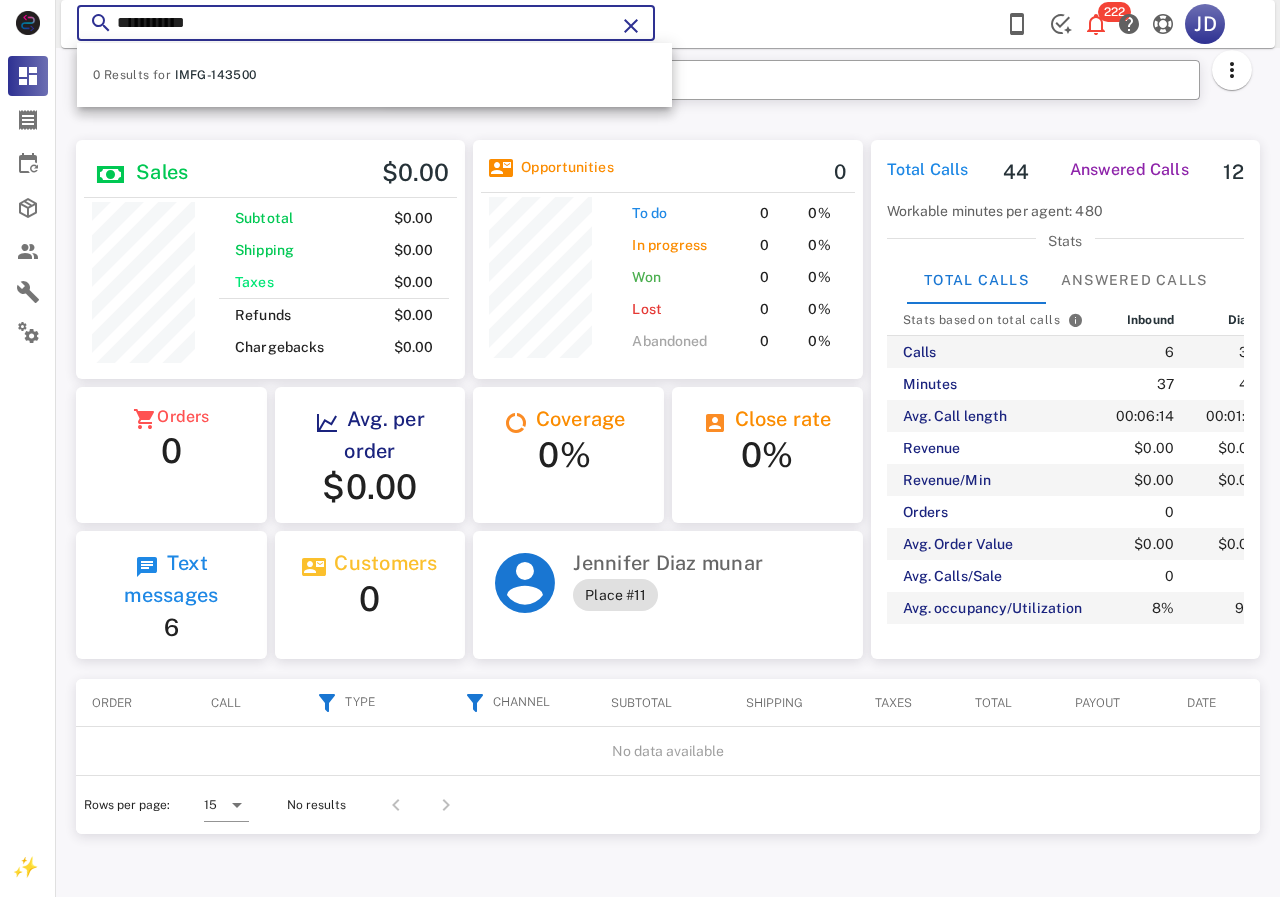 drag, startPoint x: 268, startPoint y: 26, endPoint x: 111, endPoint y: 25, distance: 157.00319 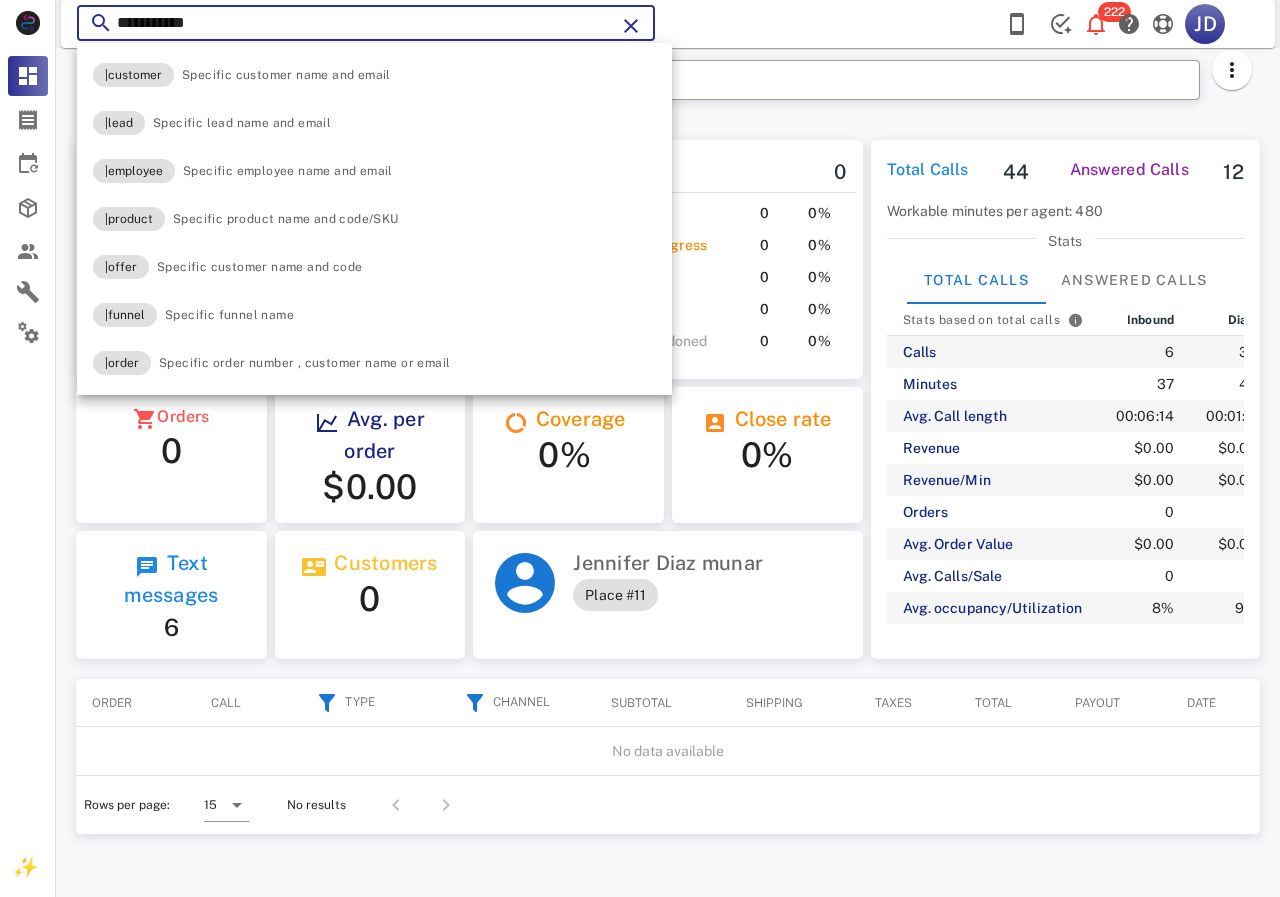 paste on "**********" 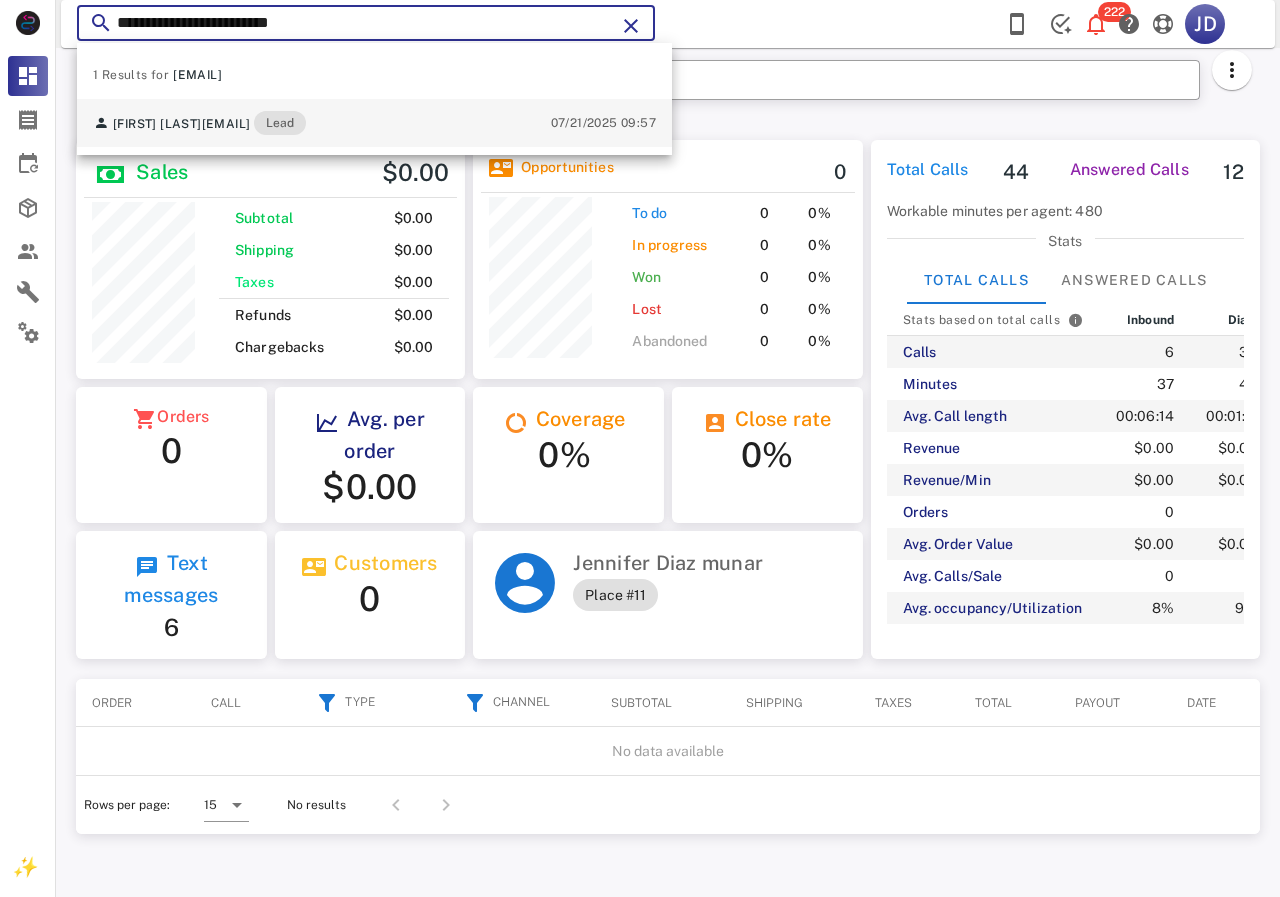 type on "**********" 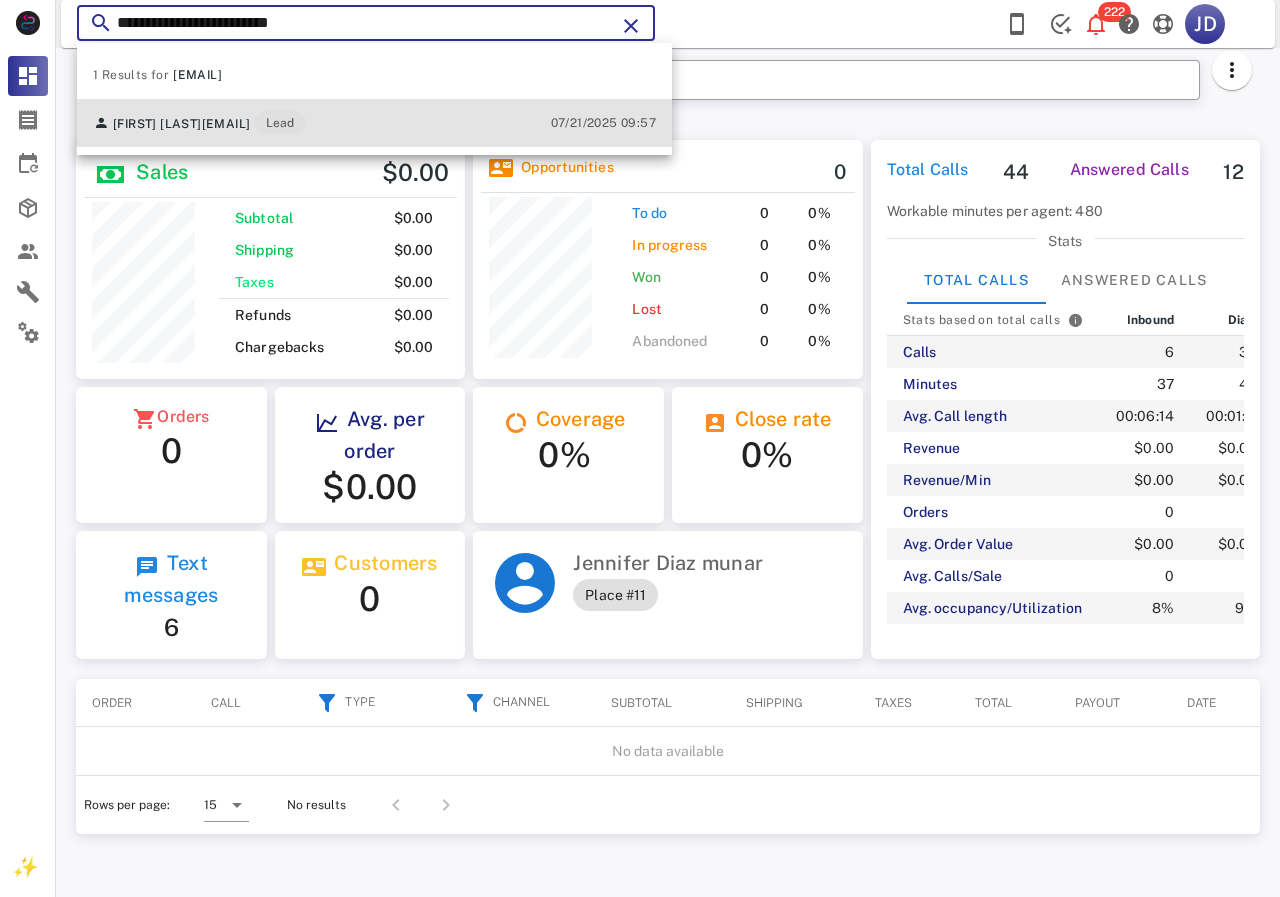 click on "[EMAIL]" at bounding box center (226, 124) 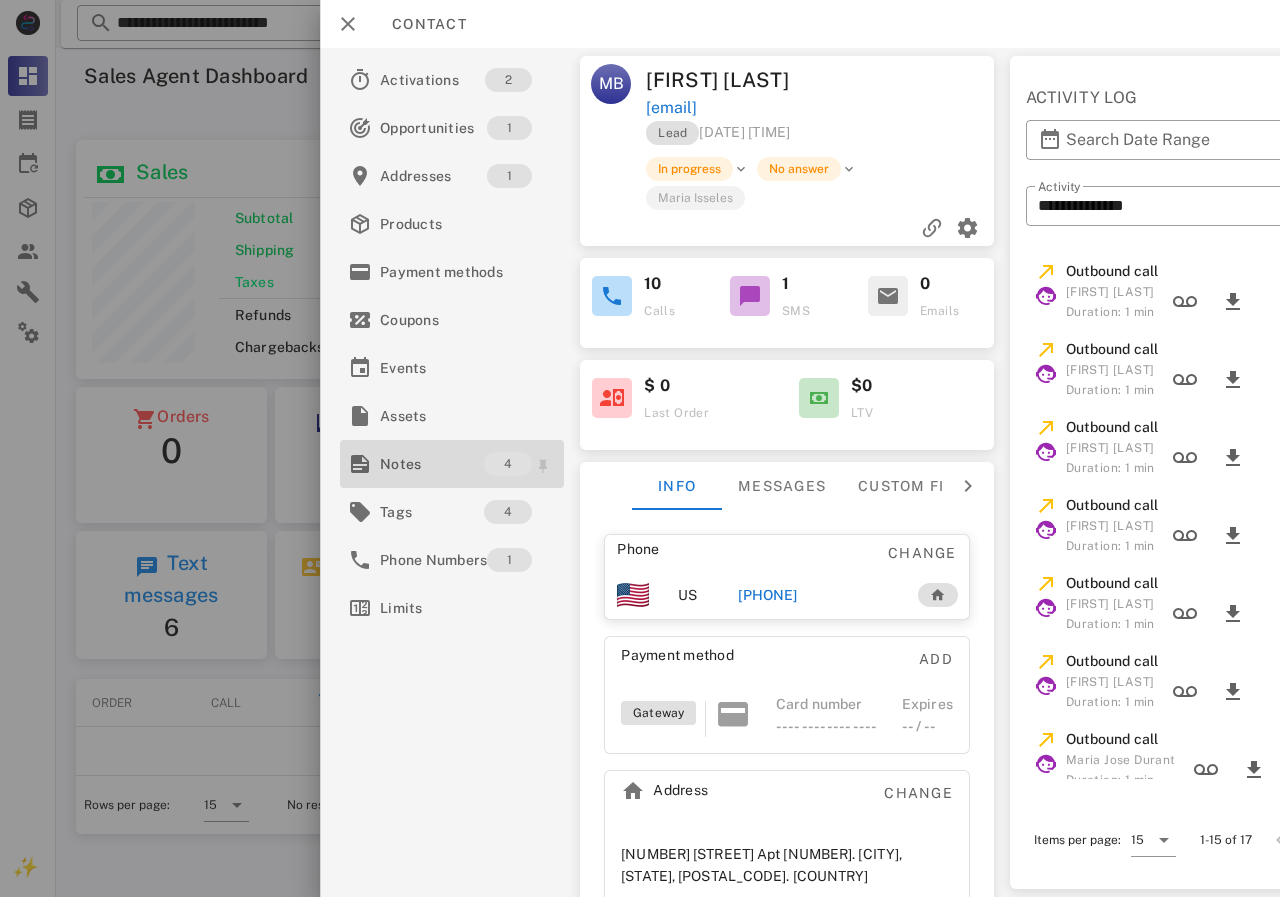 click on "Notes" at bounding box center [432, 464] 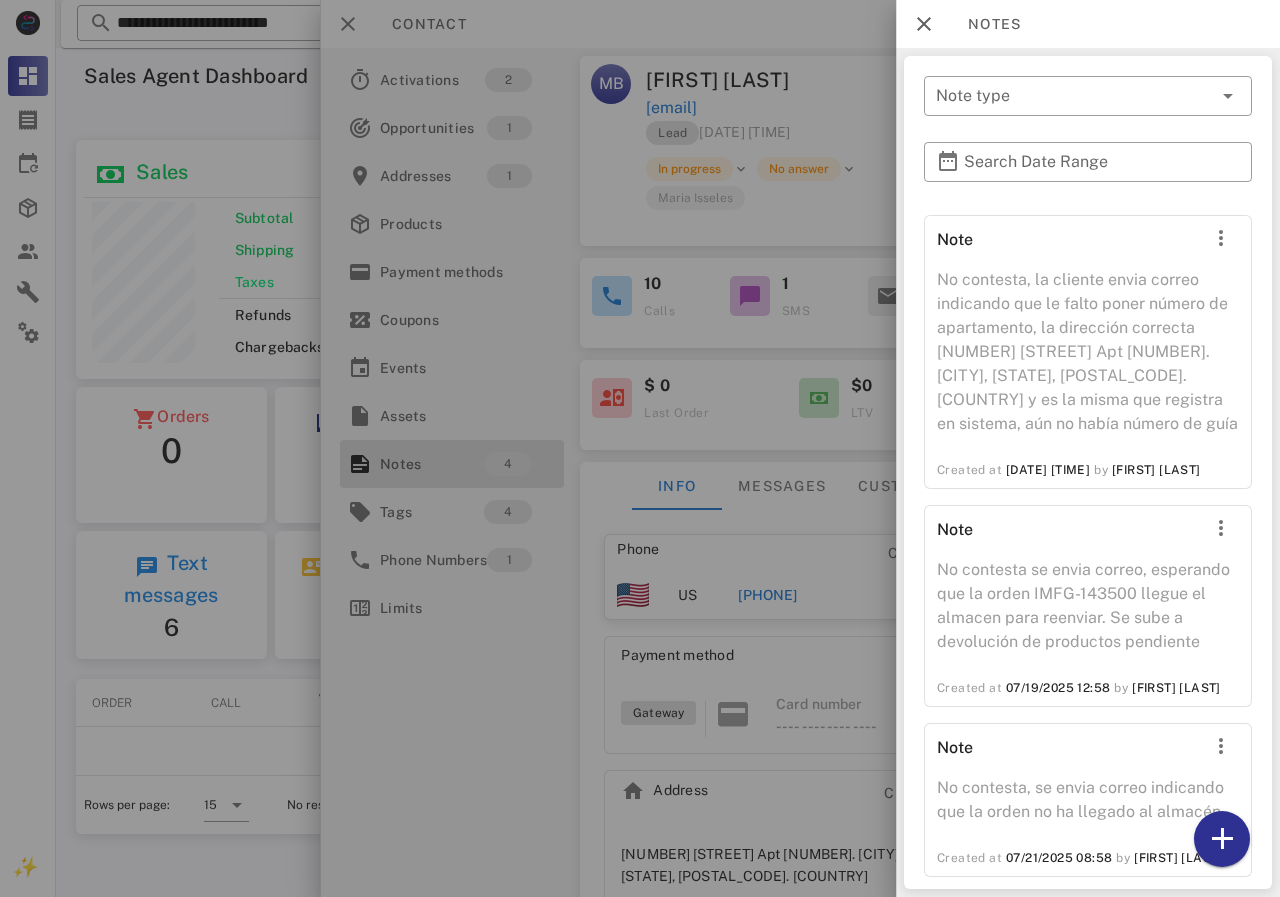 scroll, scrollTop: 272, scrollLeft: 0, axis: vertical 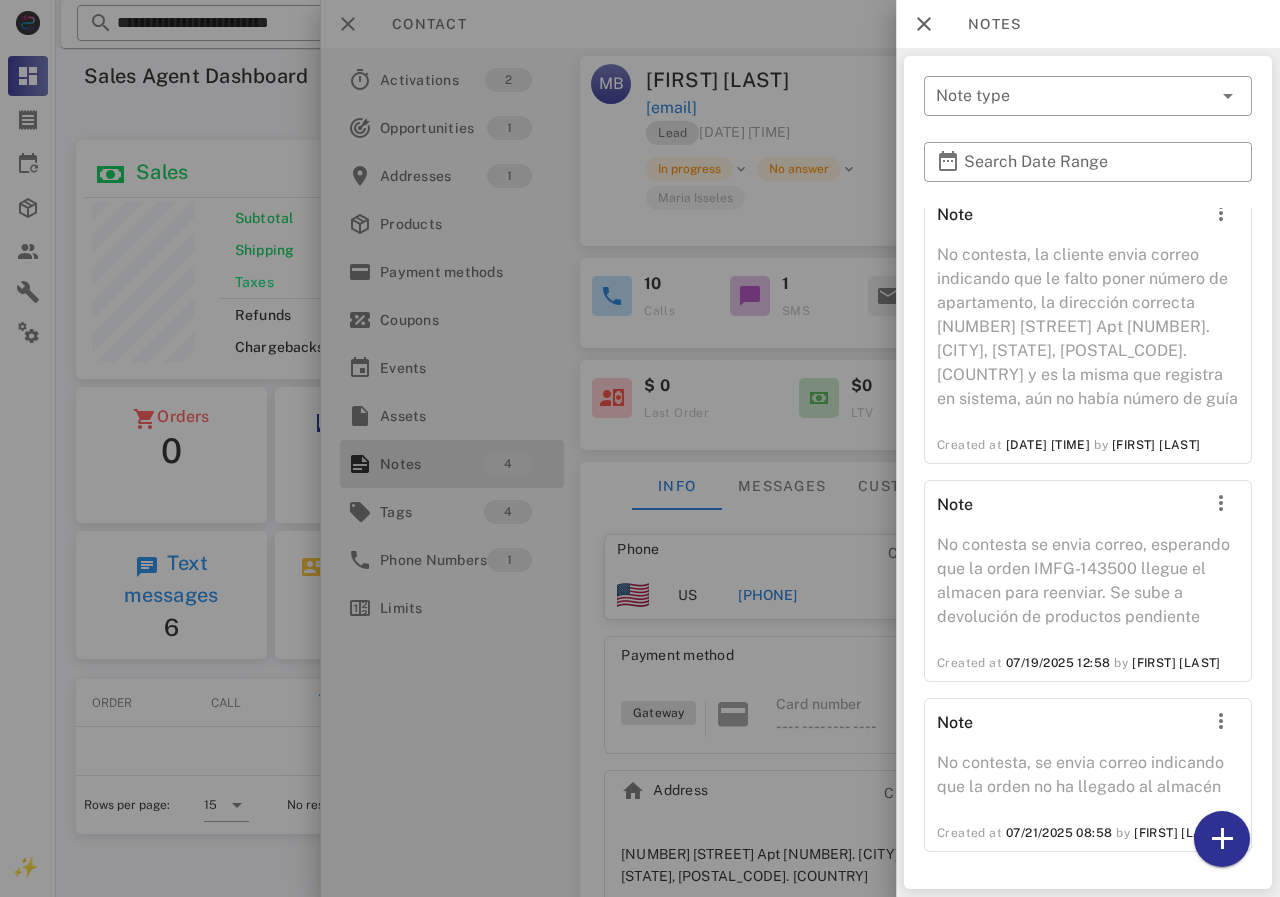 click at bounding box center (640, 448) 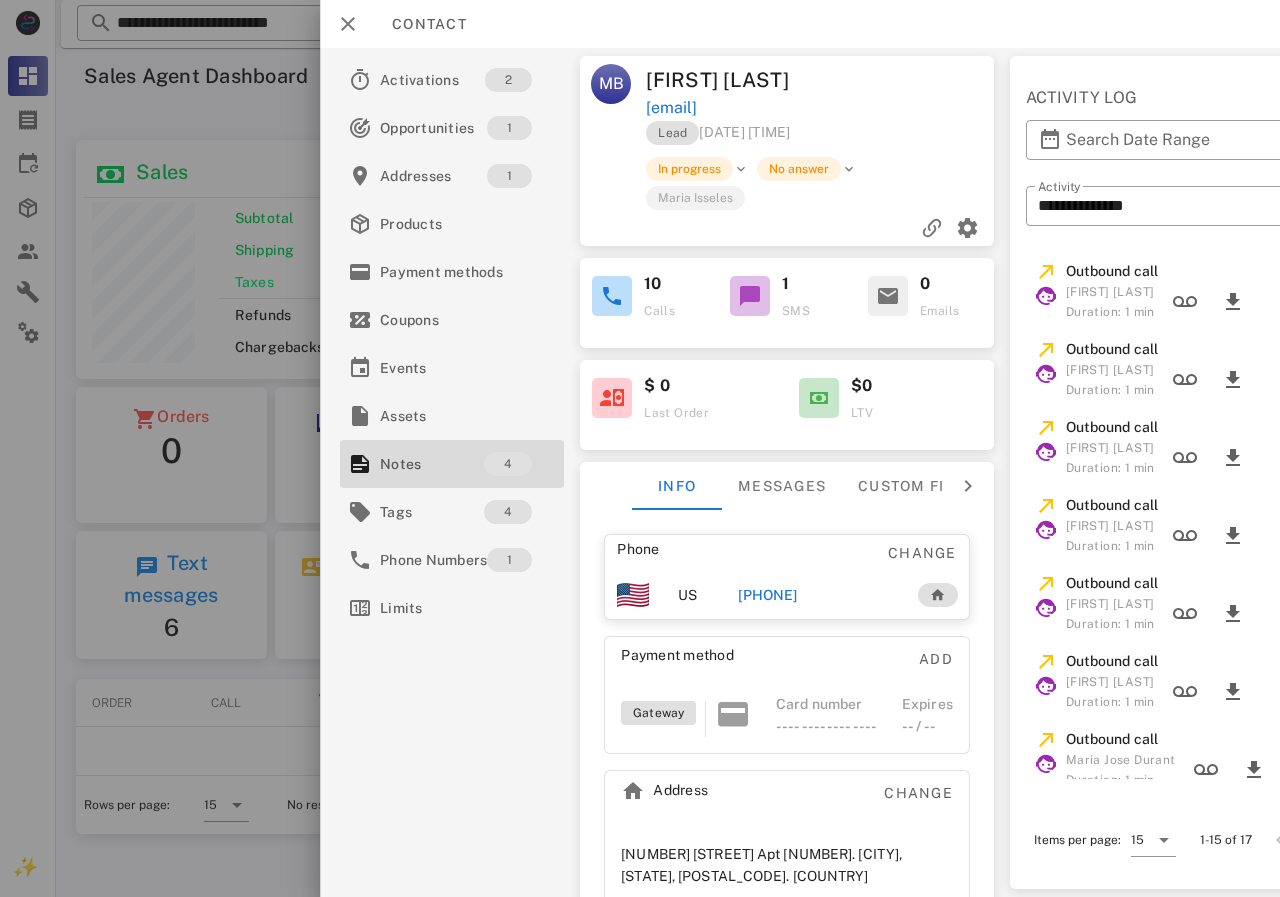 click on "[PHONE]" at bounding box center [767, 595] 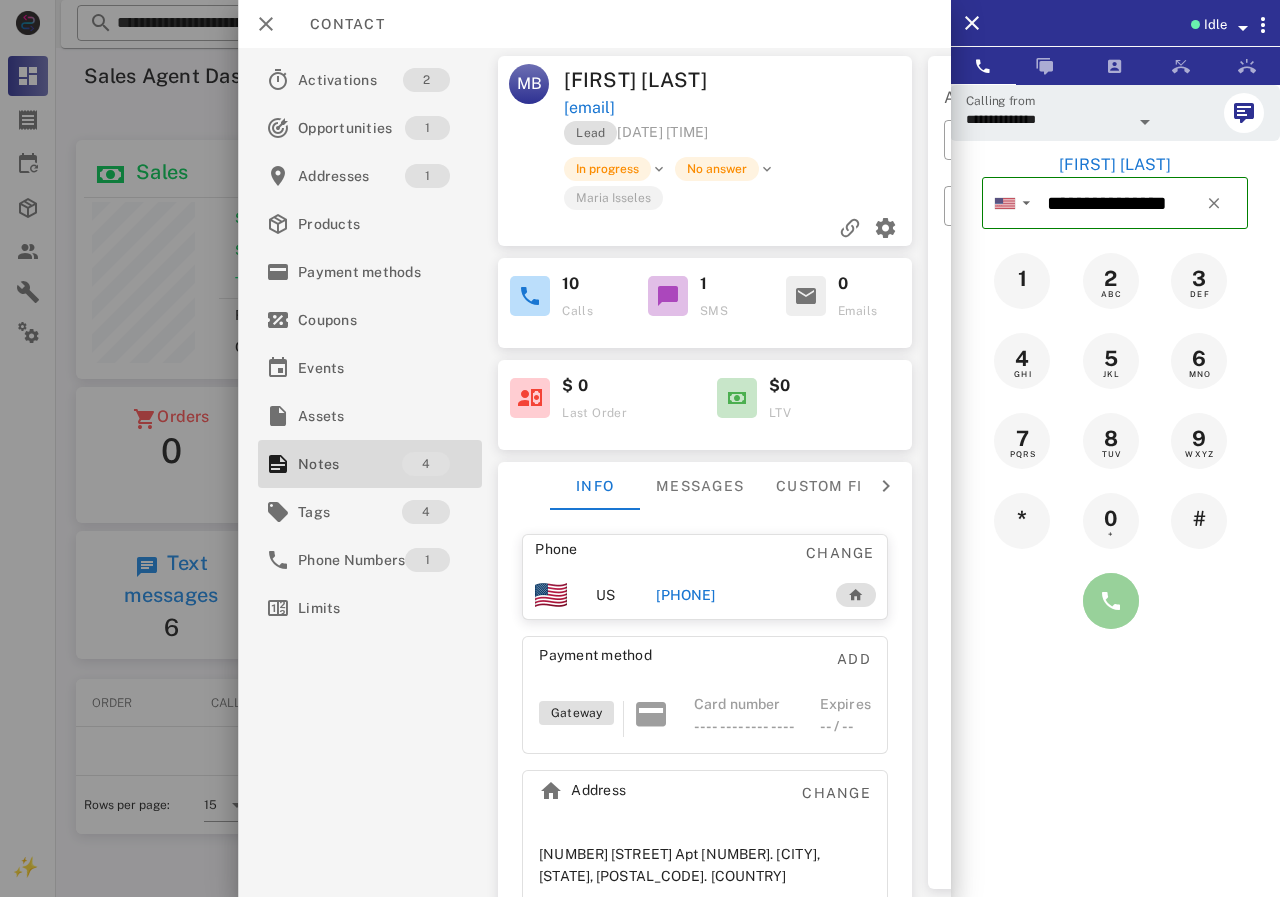 click at bounding box center (1111, 601) 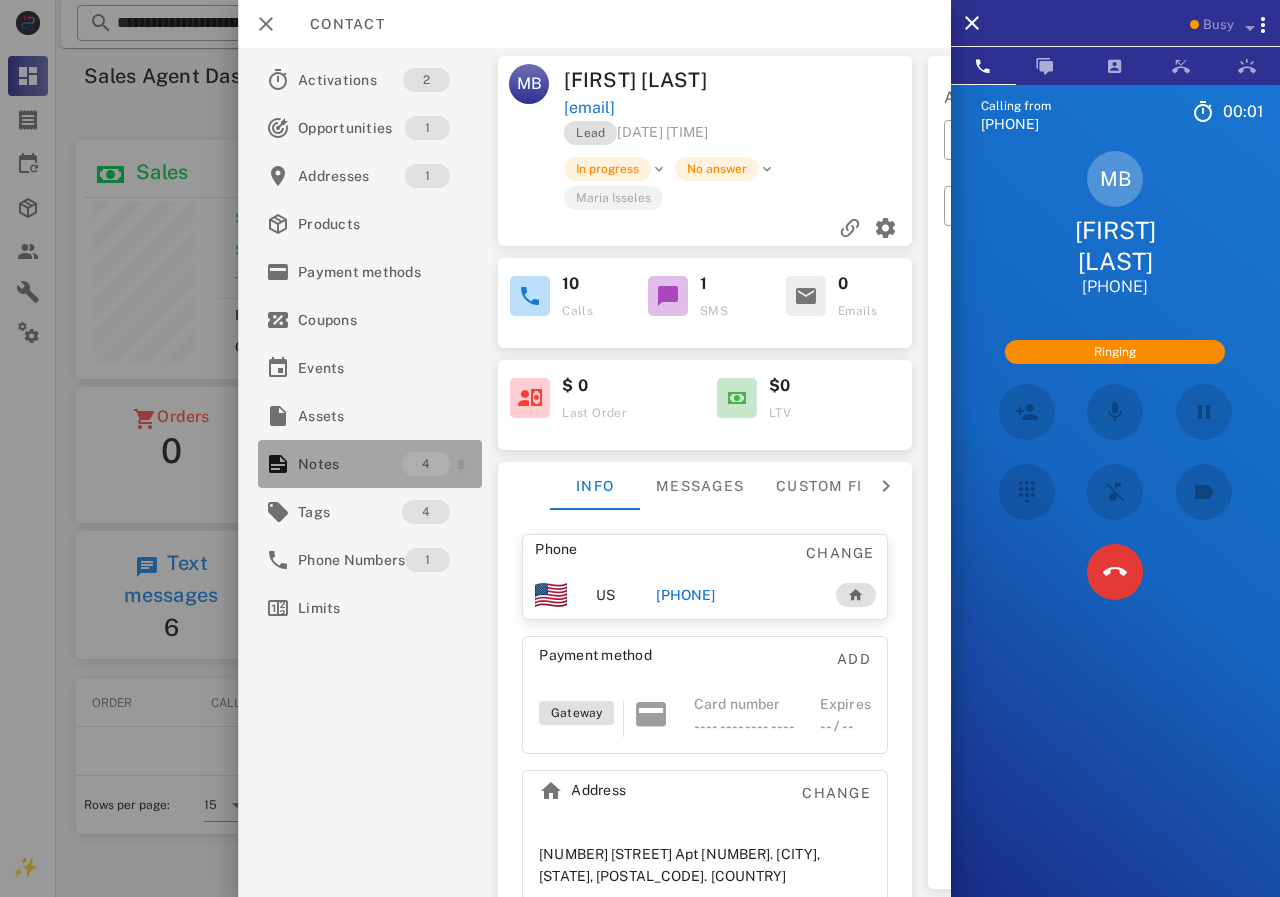 click on "Notes" at bounding box center [350, 464] 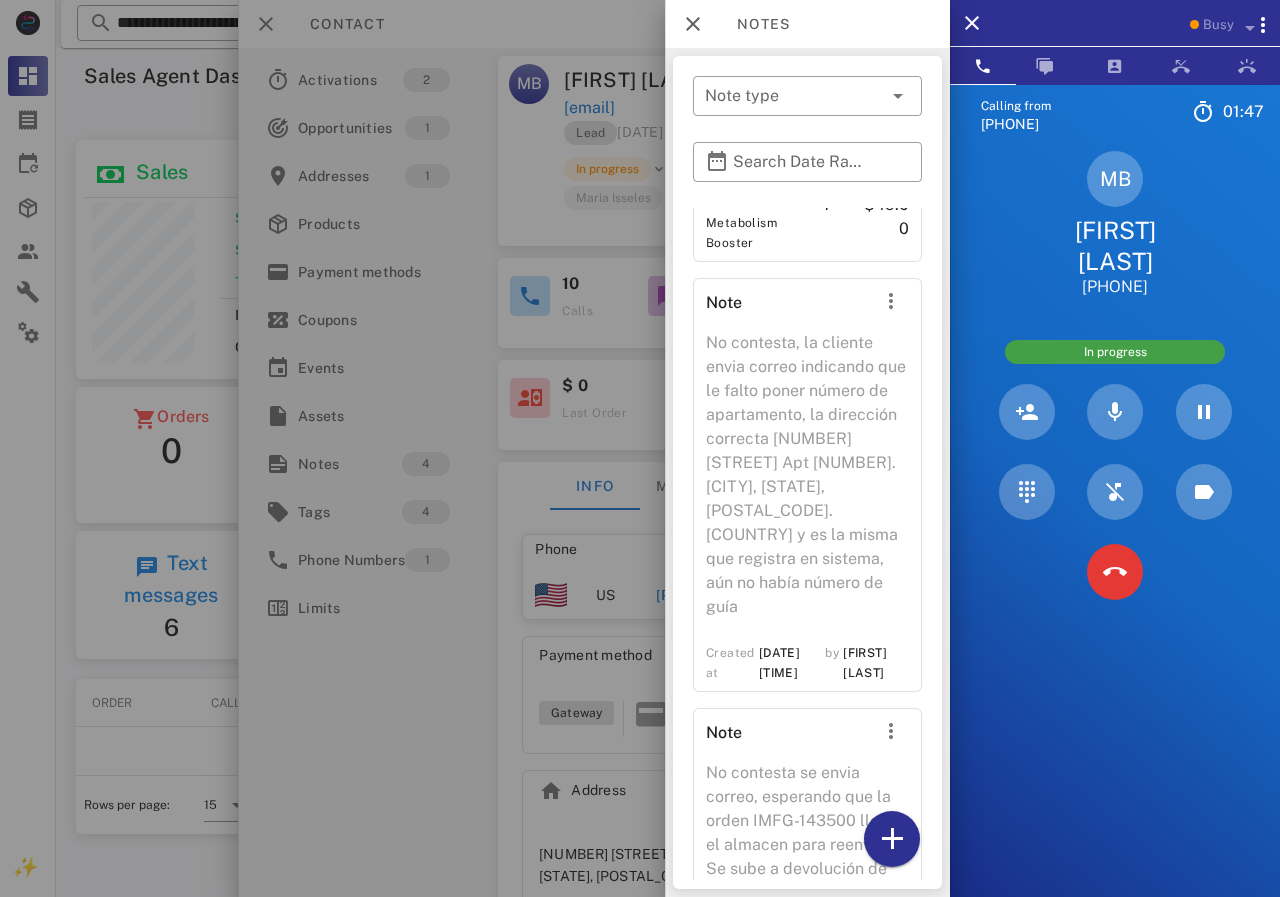 scroll, scrollTop: 264, scrollLeft: 0, axis: vertical 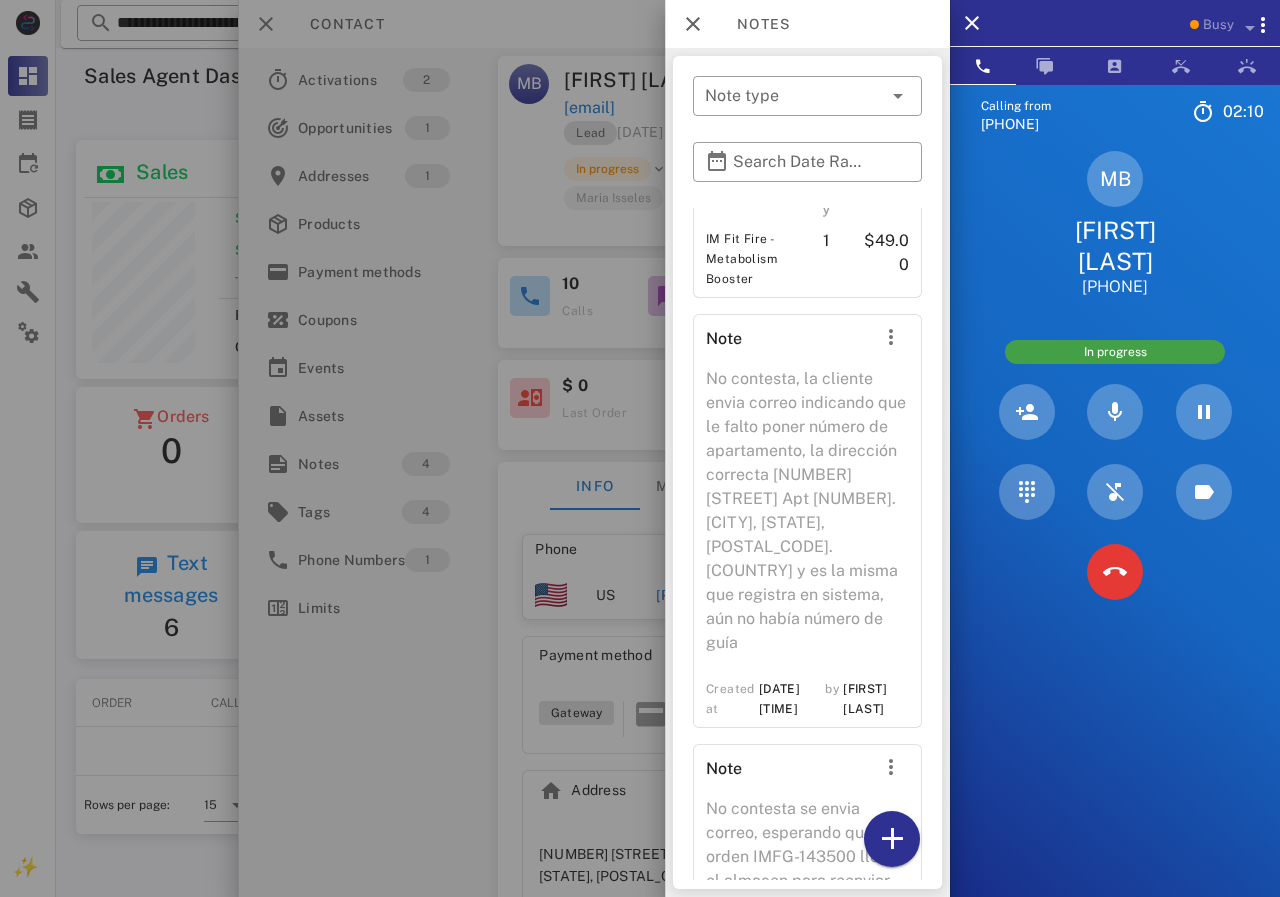 click at bounding box center (640, 448) 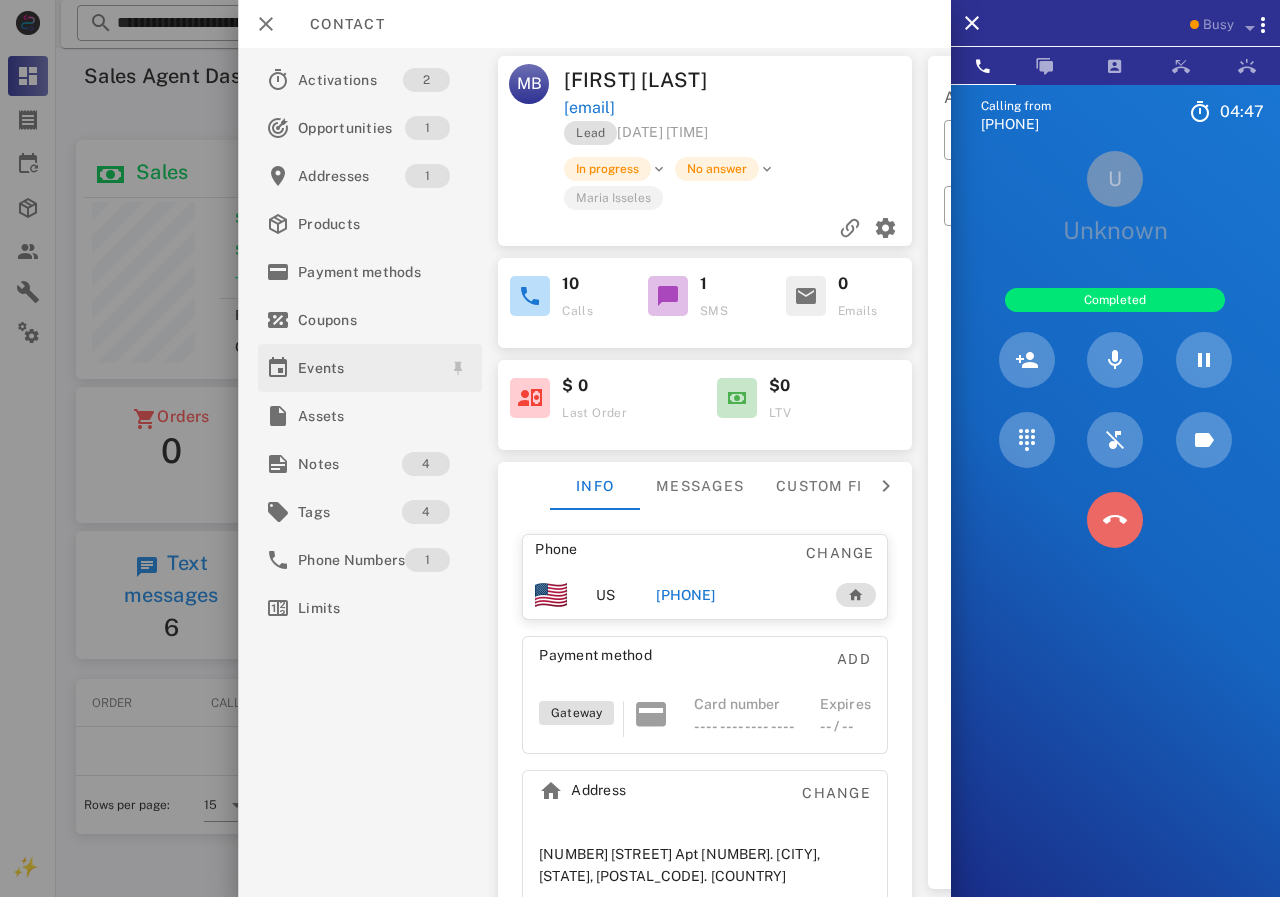 drag, startPoint x: 1106, startPoint y: 522, endPoint x: 419, endPoint y: 365, distance: 704.7113 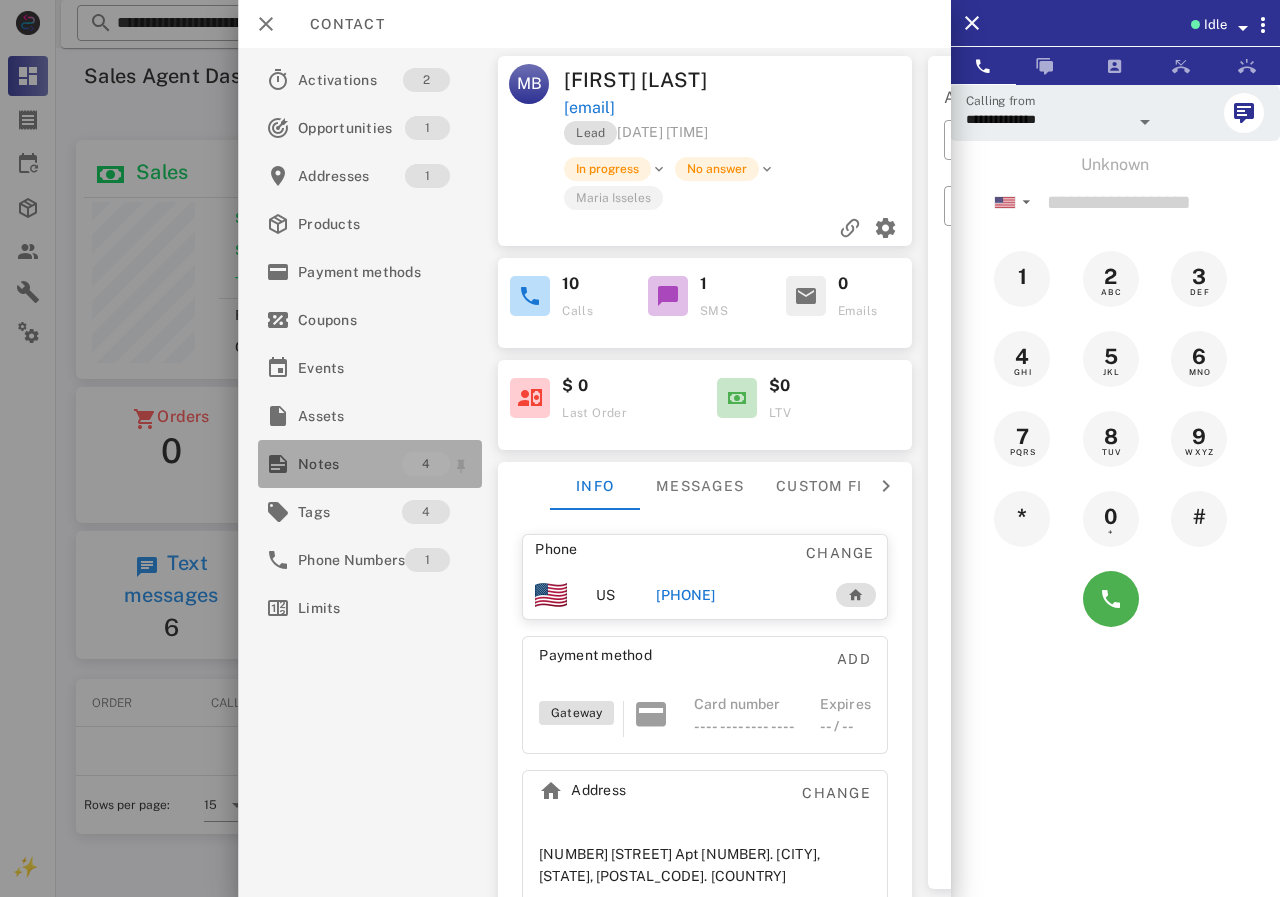 click on "Notes" at bounding box center [350, 464] 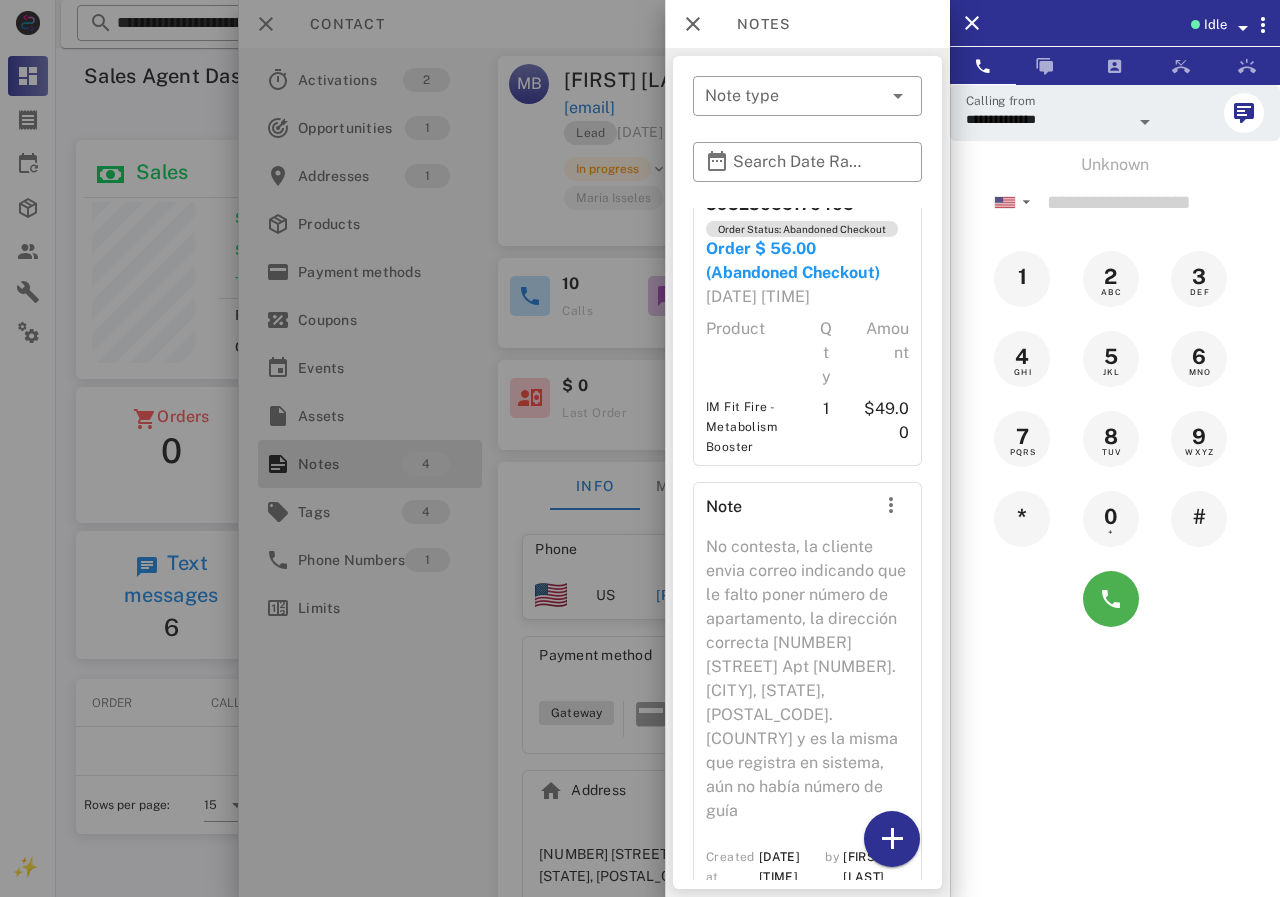 scroll, scrollTop: 200, scrollLeft: 0, axis: vertical 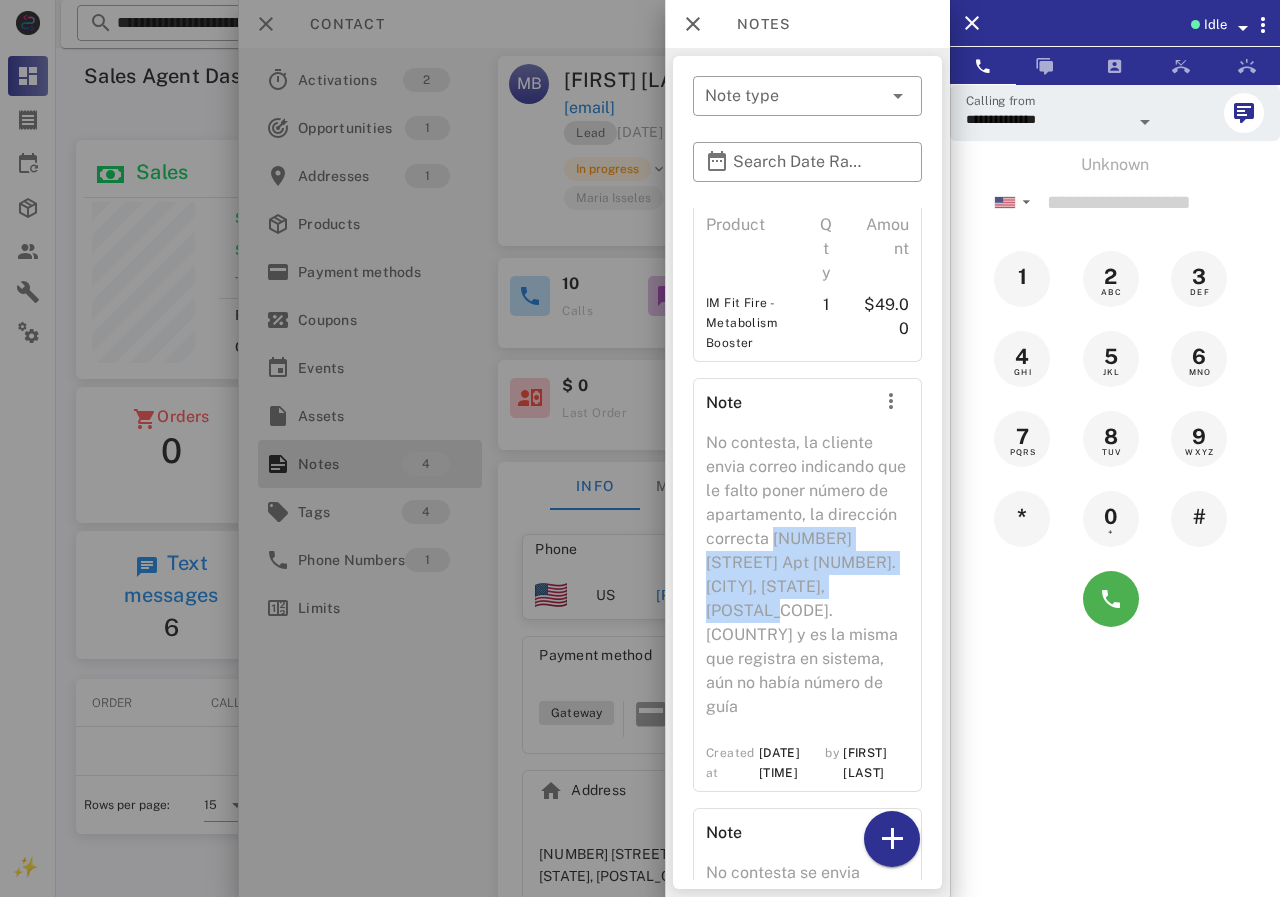 drag, startPoint x: 845, startPoint y: 539, endPoint x: 782, endPoint y: 615, distance: 98.71677 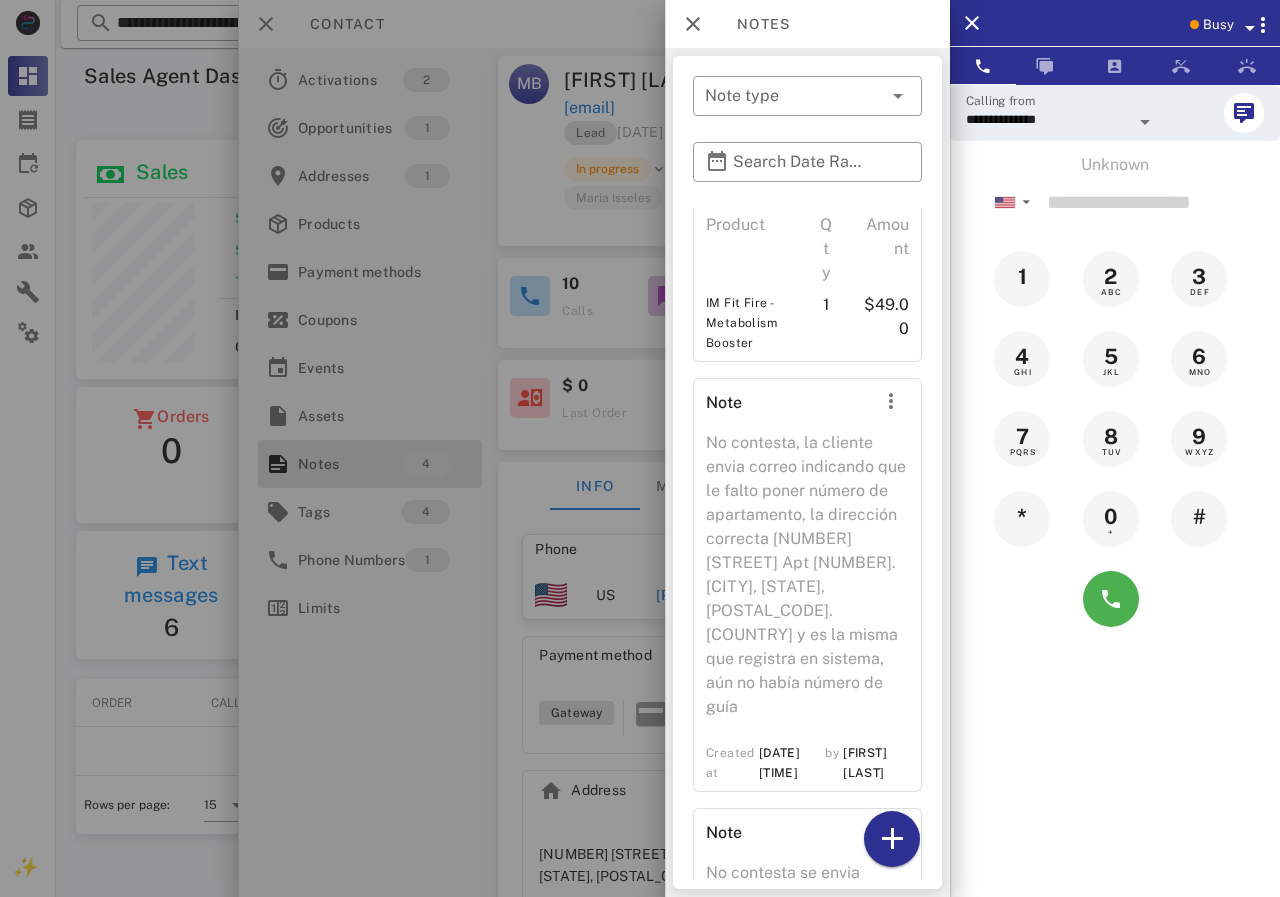 click on "**********" at bounding box center (807, 472) 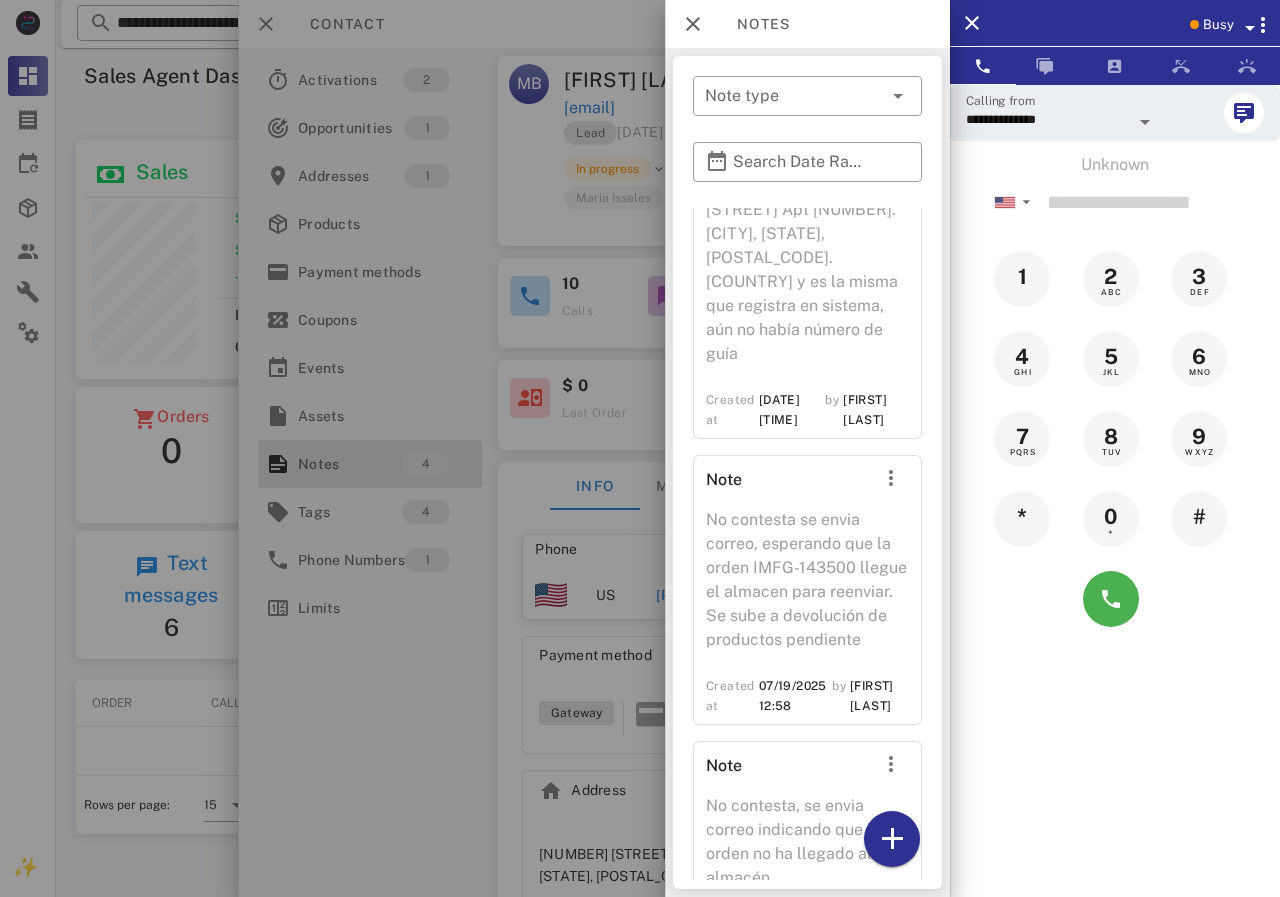 scroll, scrollTop: 664, scrollLeft: 0, axis: vertical 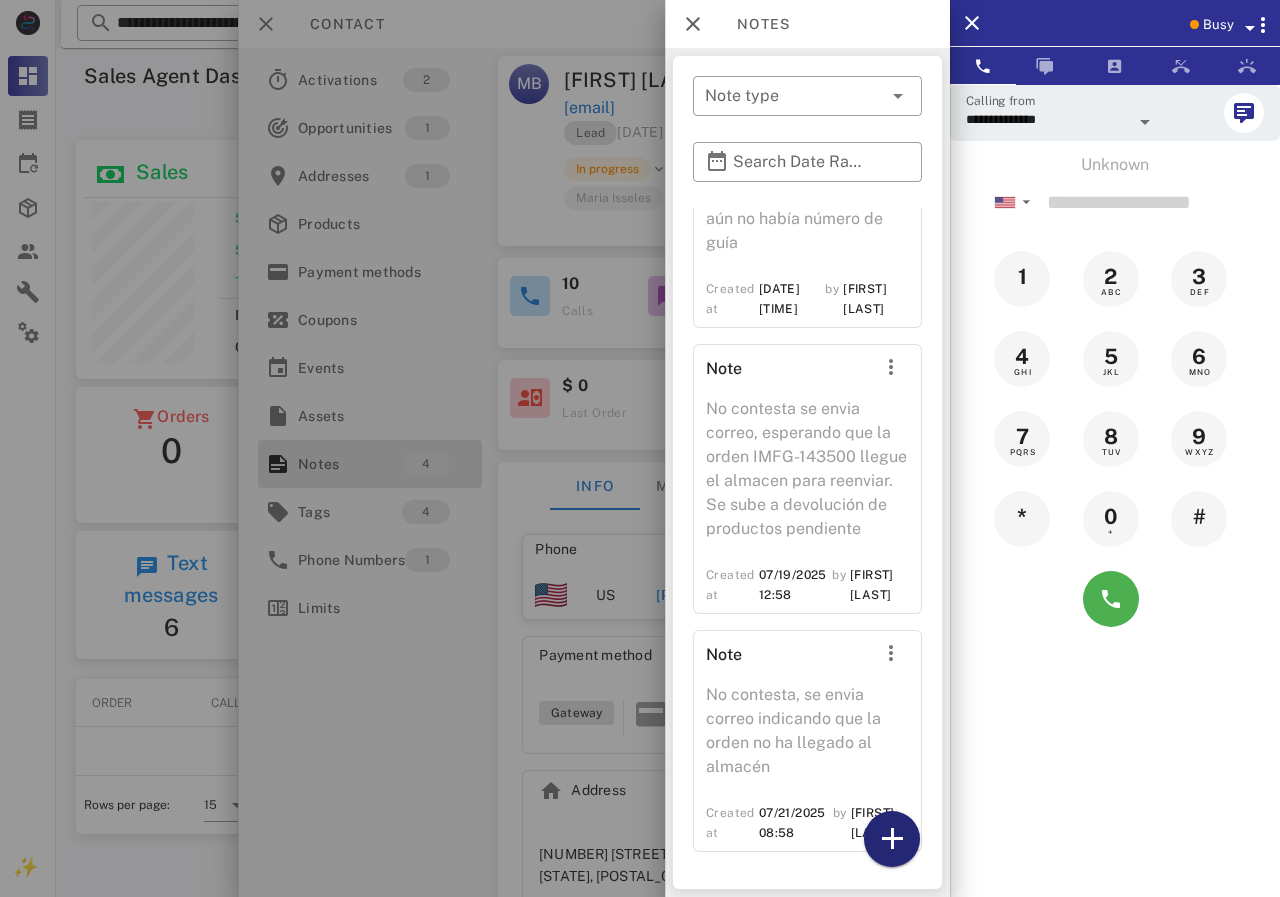 click at bounding box center (892, 839) 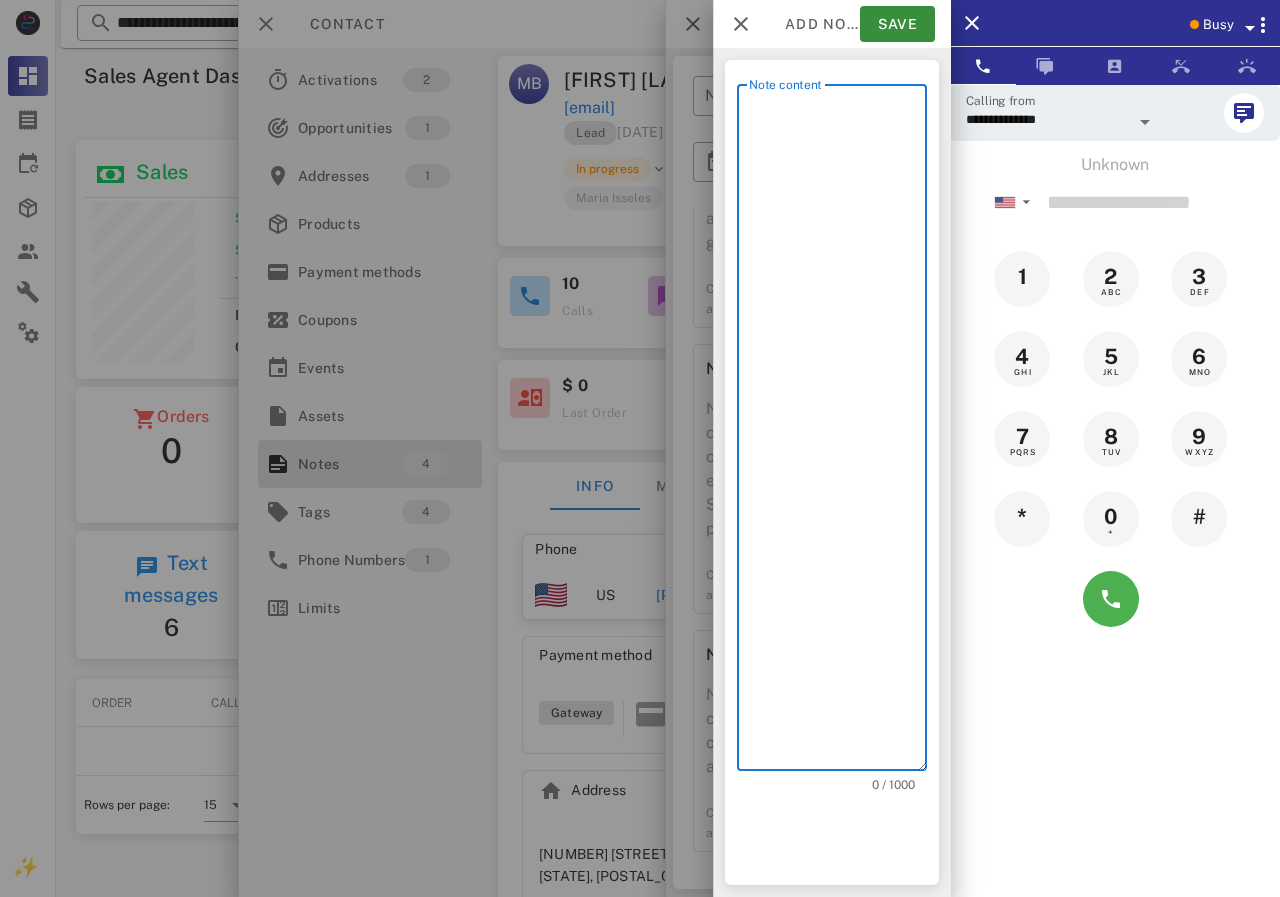 click on "Note content" at bounding box center (838, 432) 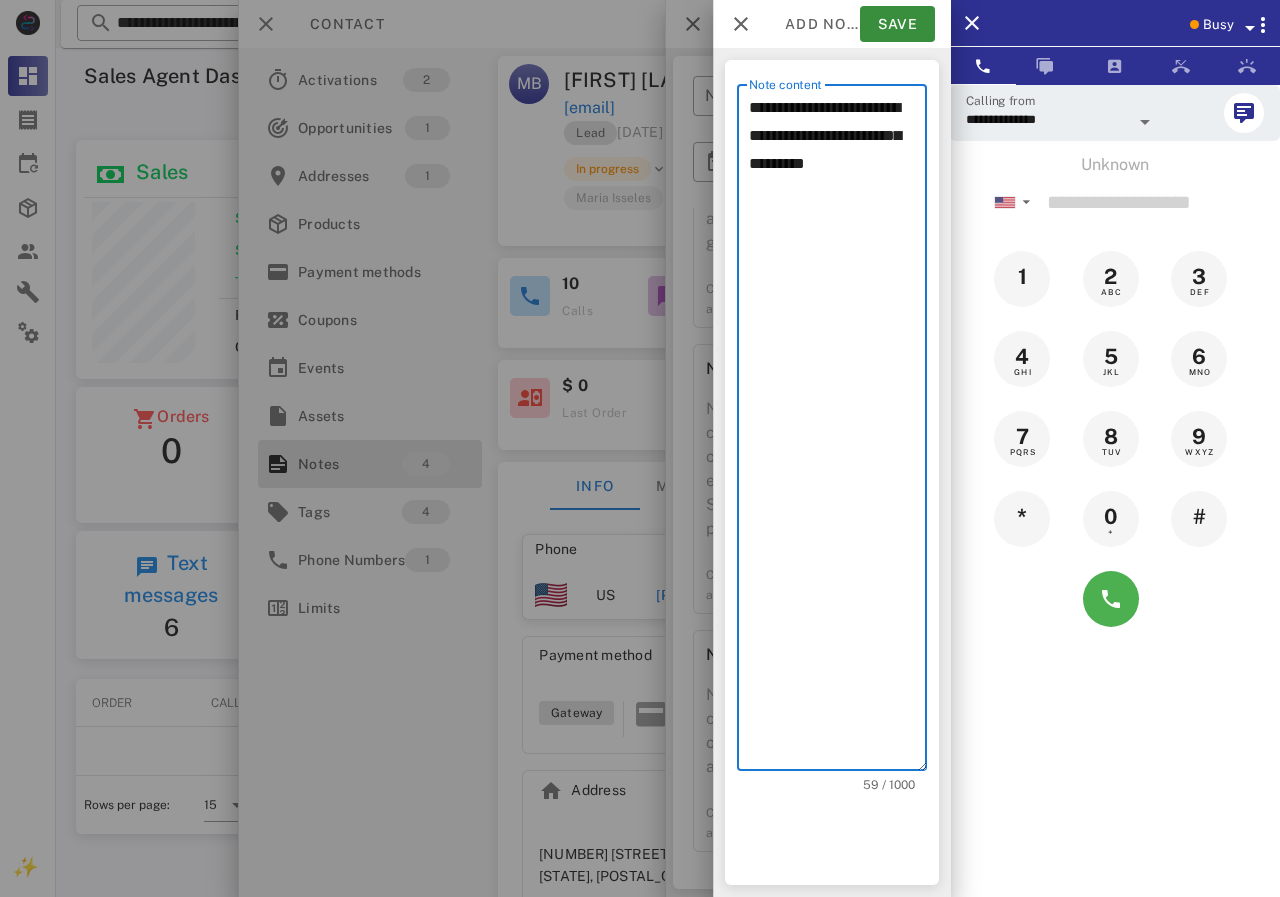 paste on "**********" 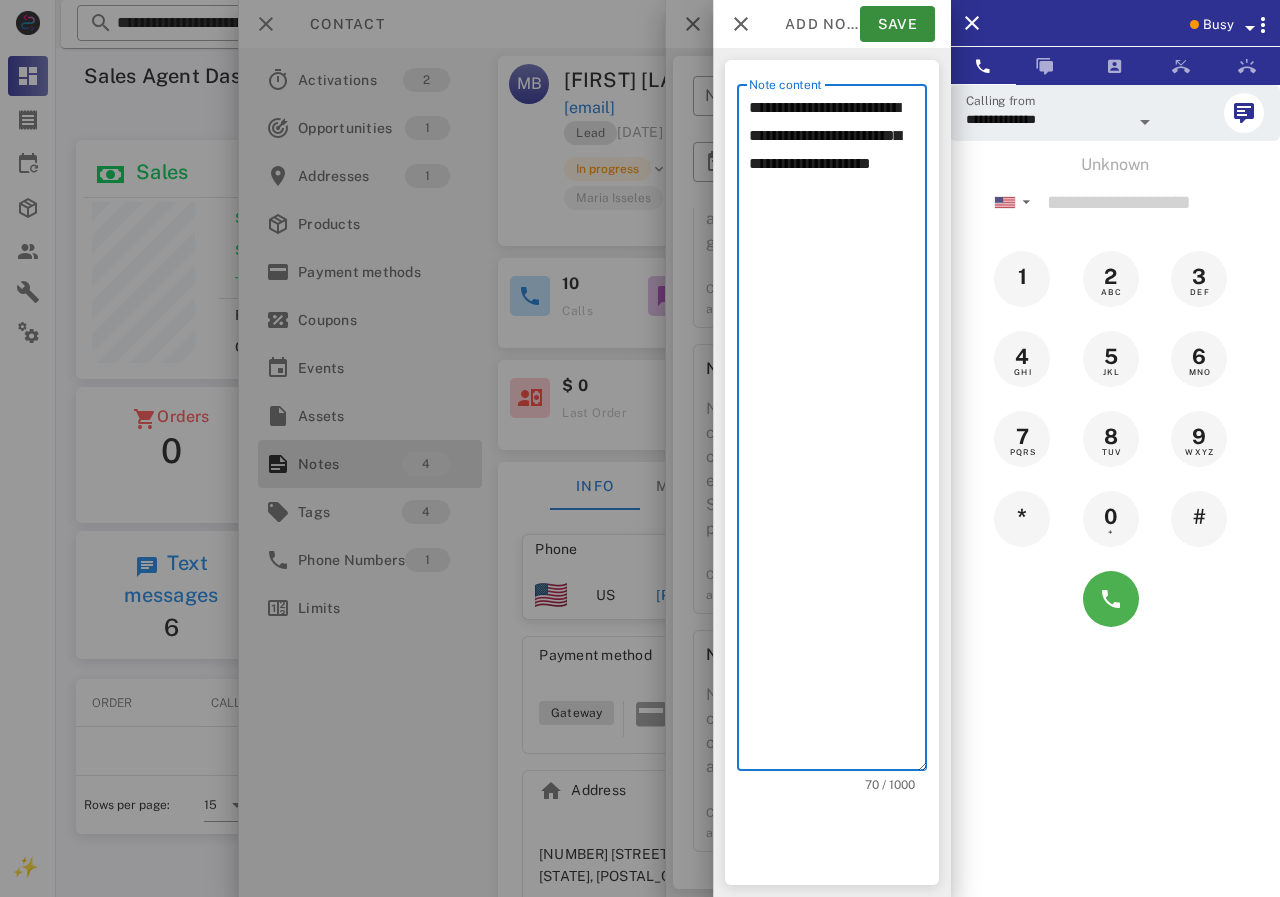 click on "**********" at bounding box center (838, 432) 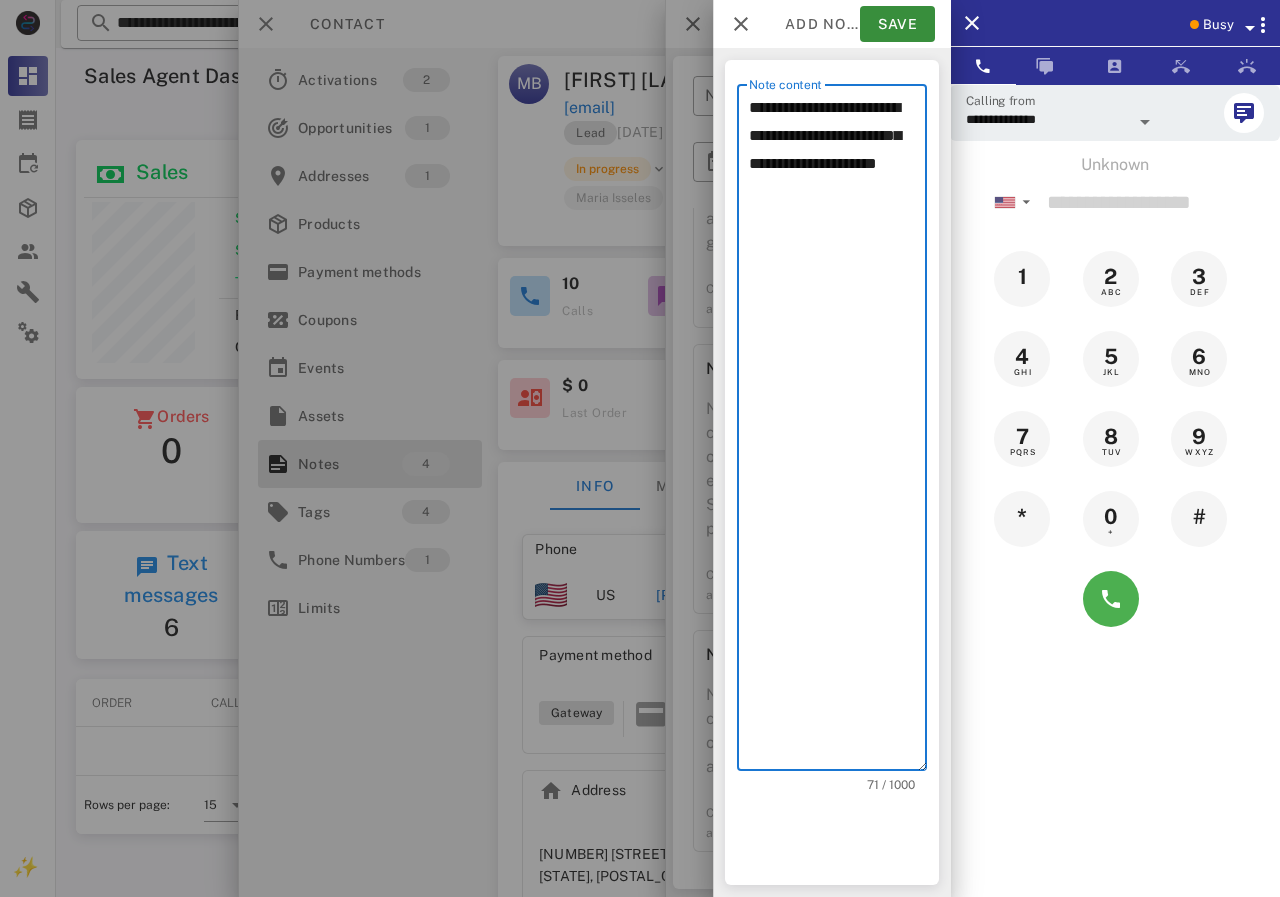 click on "**********" at bounding box center [838, 427] 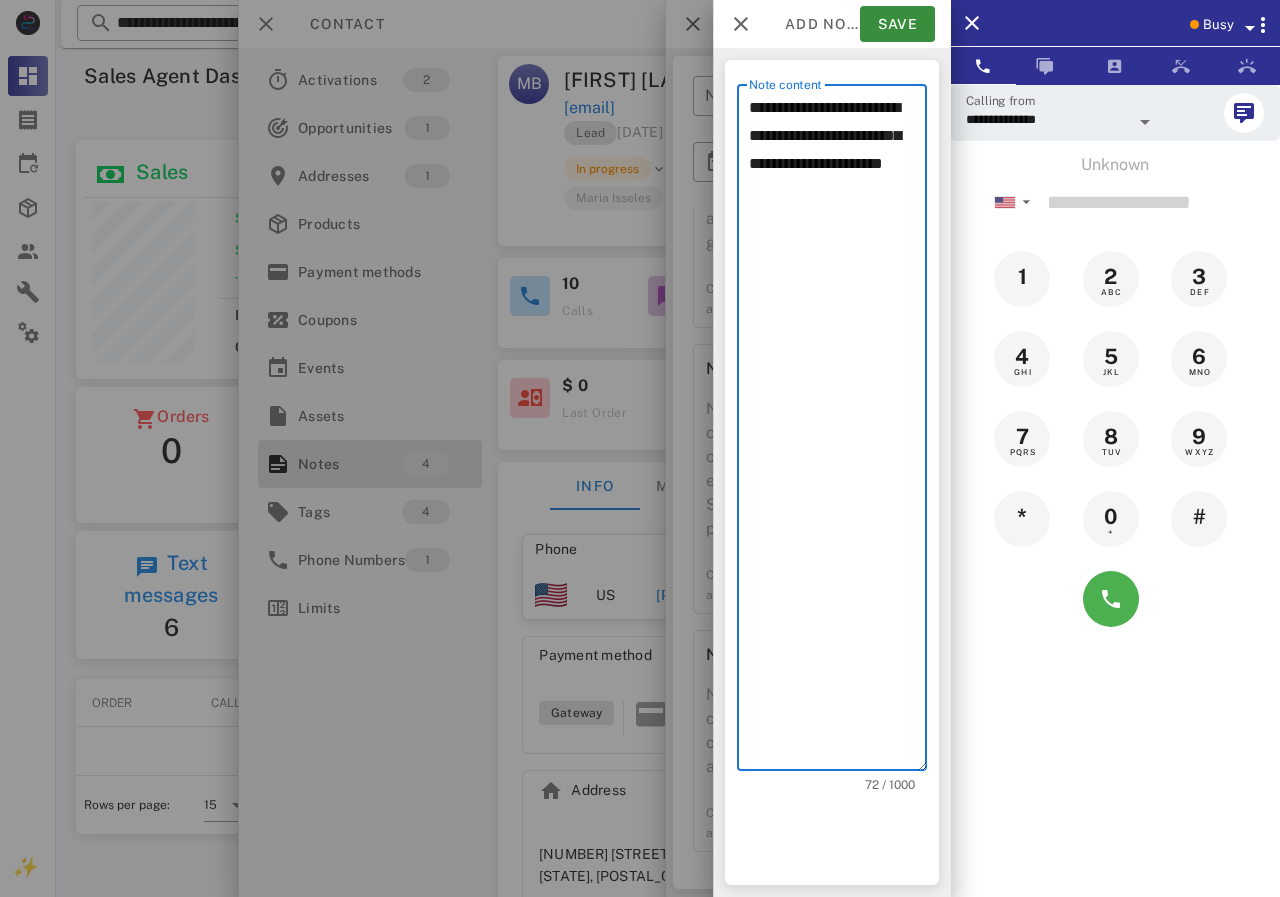 click on "**********" at bounding box center [838, 432] 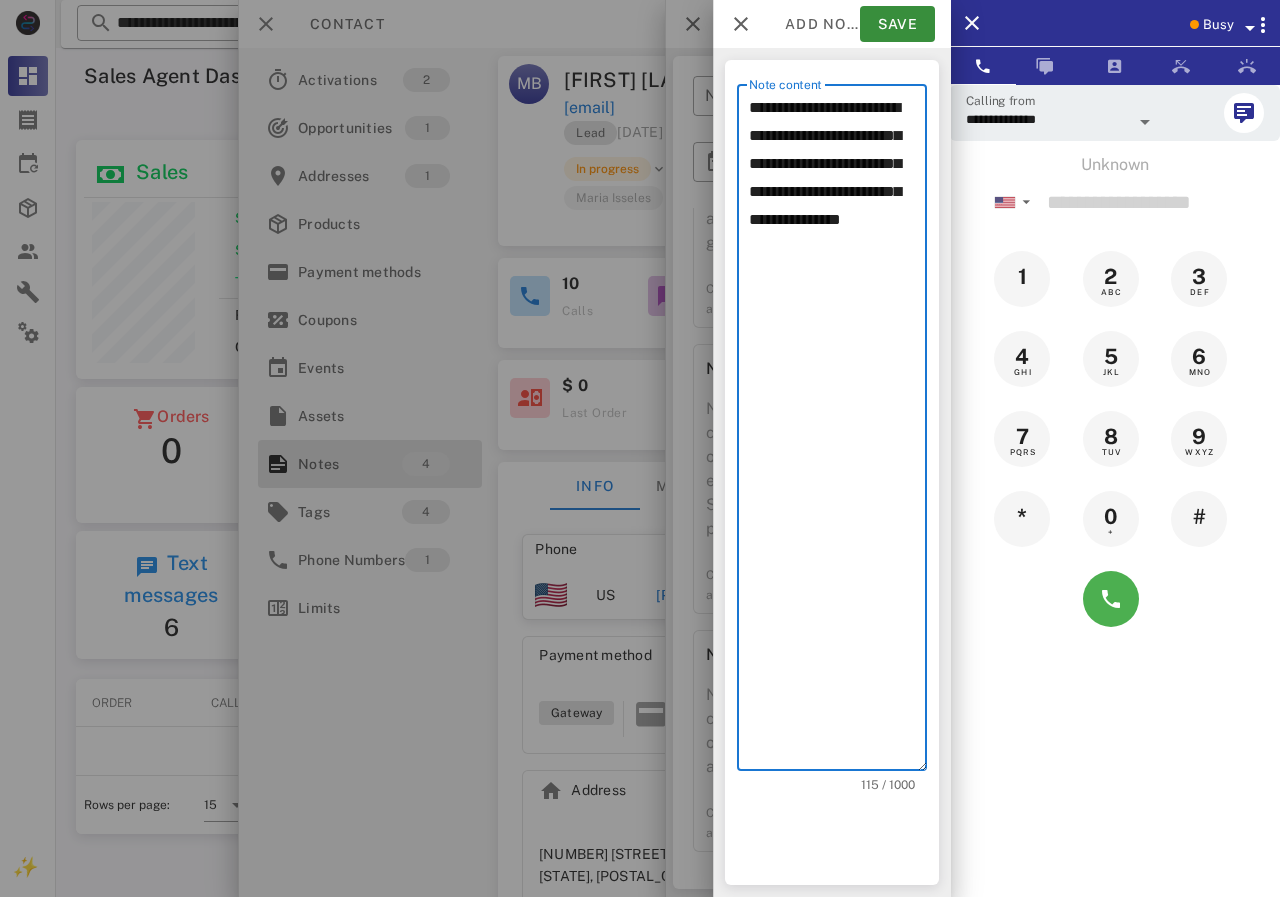 drag, startPoint x: 879, startPoint y: 218, endPoint x: 912, endPoint y: 223, distance: 33.37664 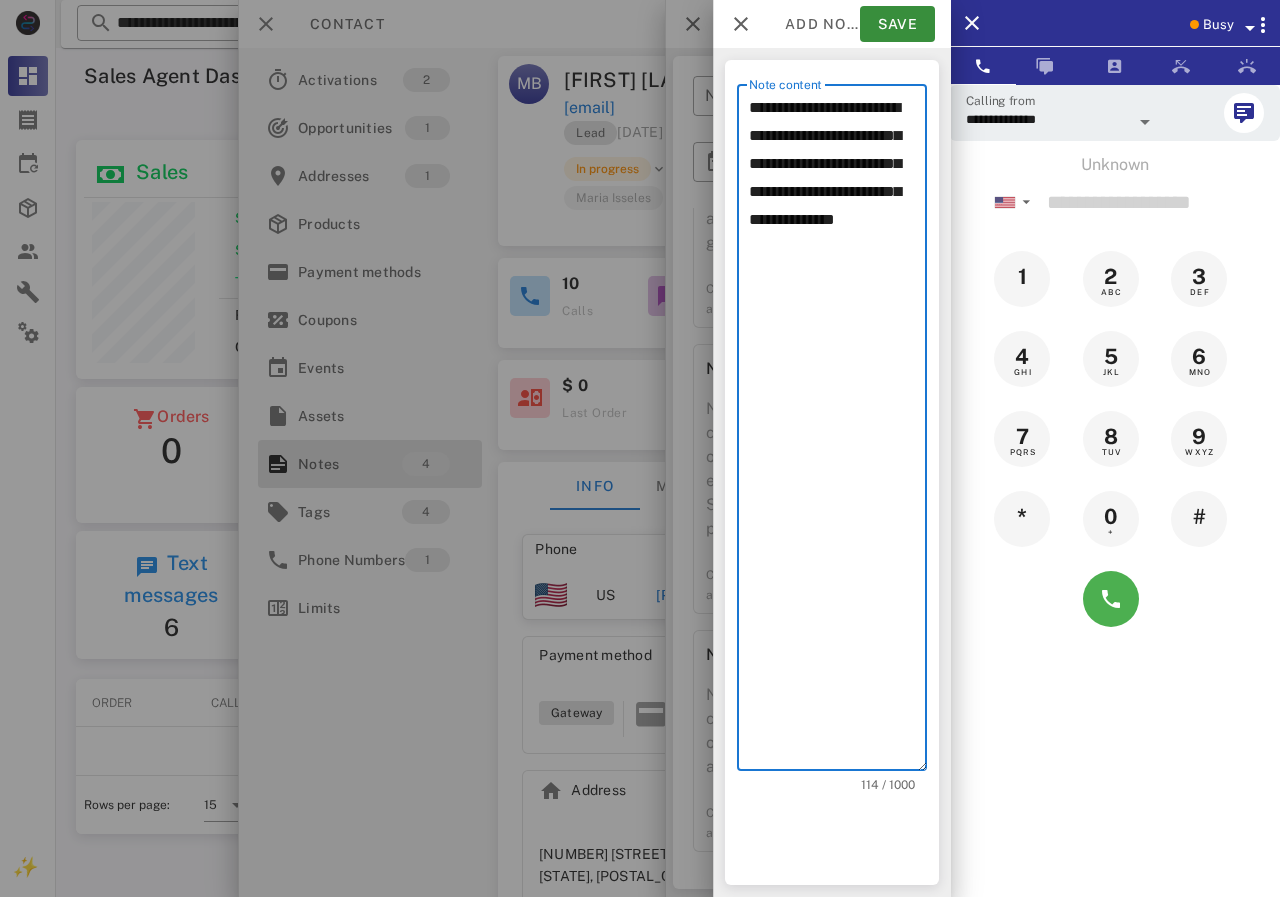 click on "**********" at bounding box center [838, 432] 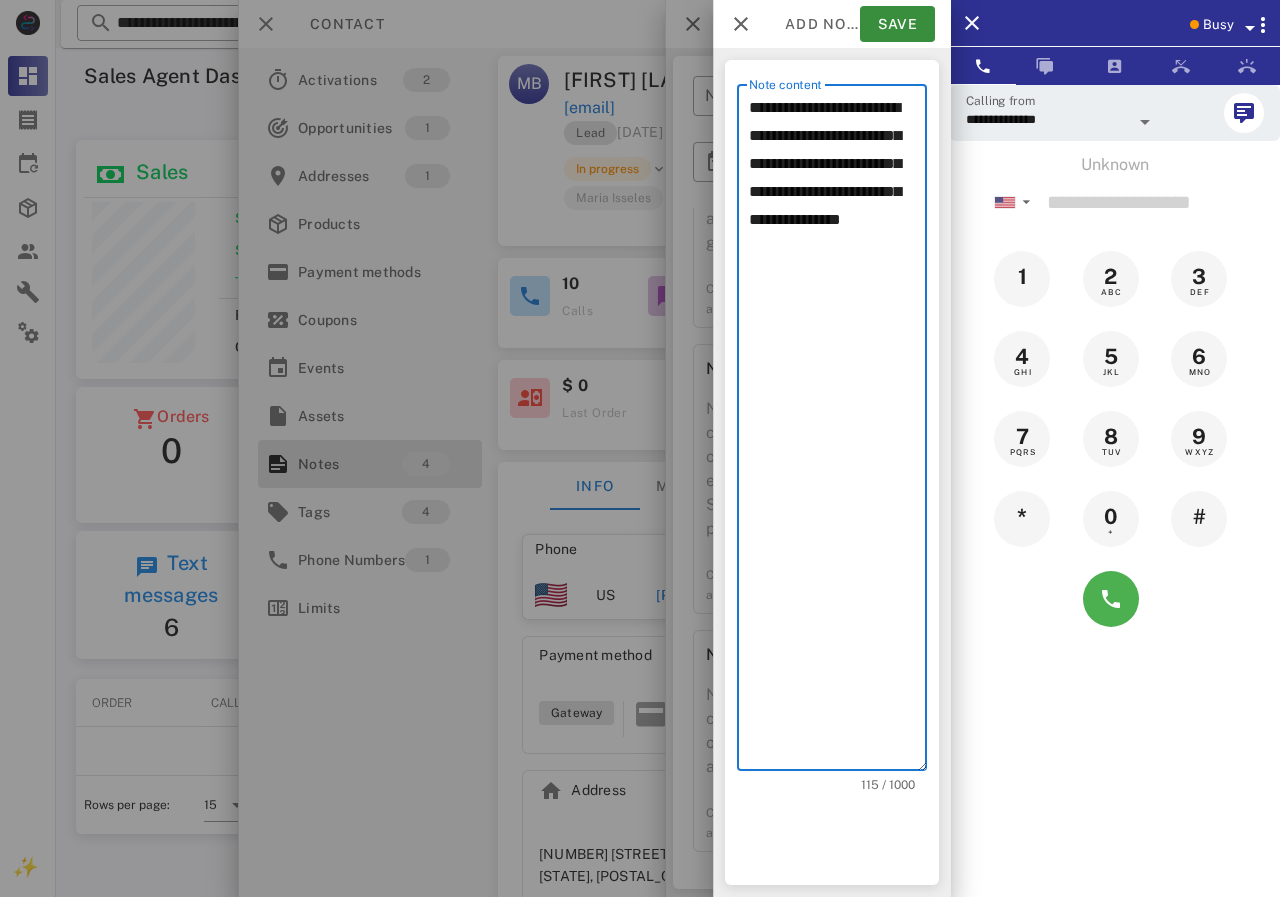 drag, startPoint x: 824, startPoint y: 110, endPoint x: 780, endPoint y: 110, distance: 44 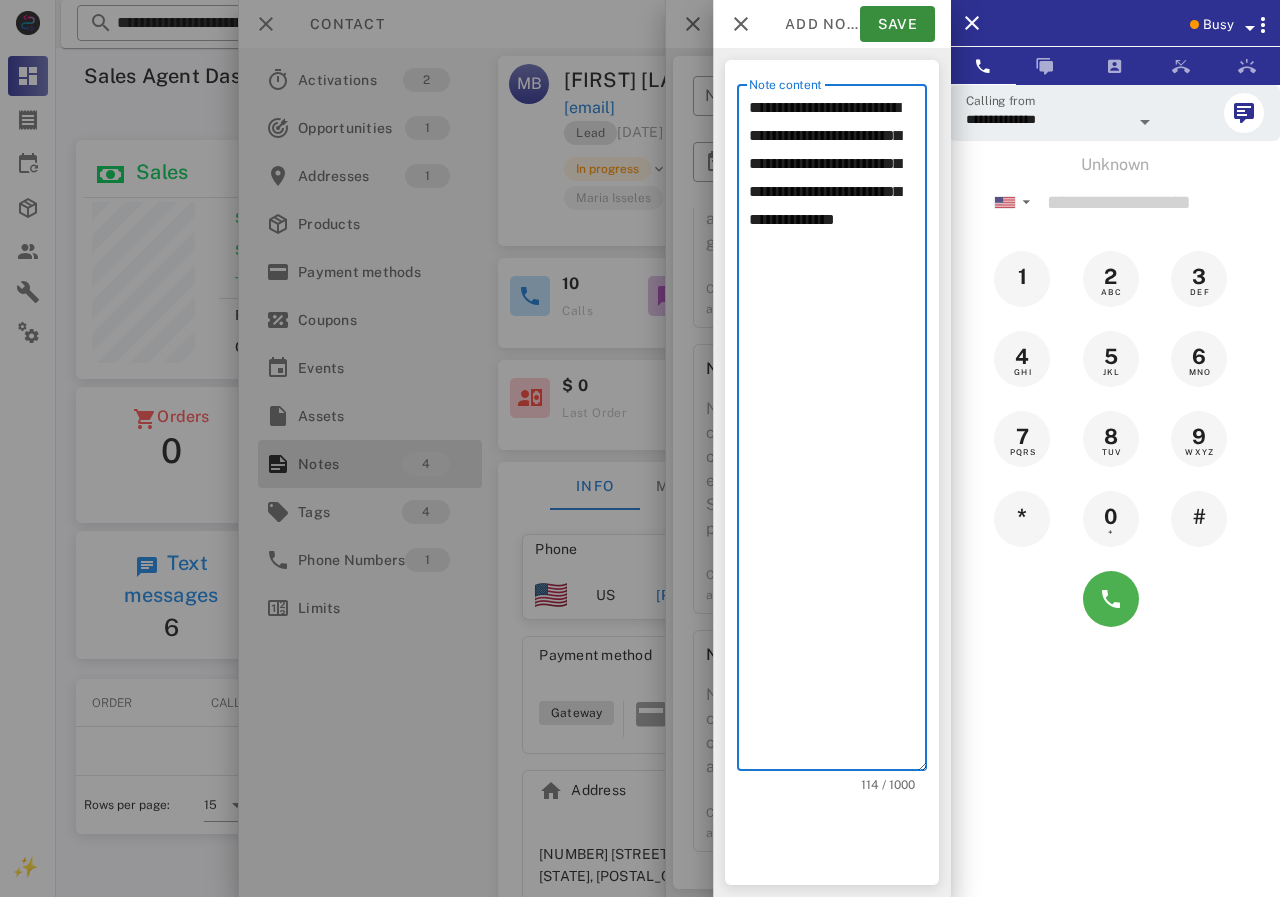 click on "**********" at bounding box center [838, 432] 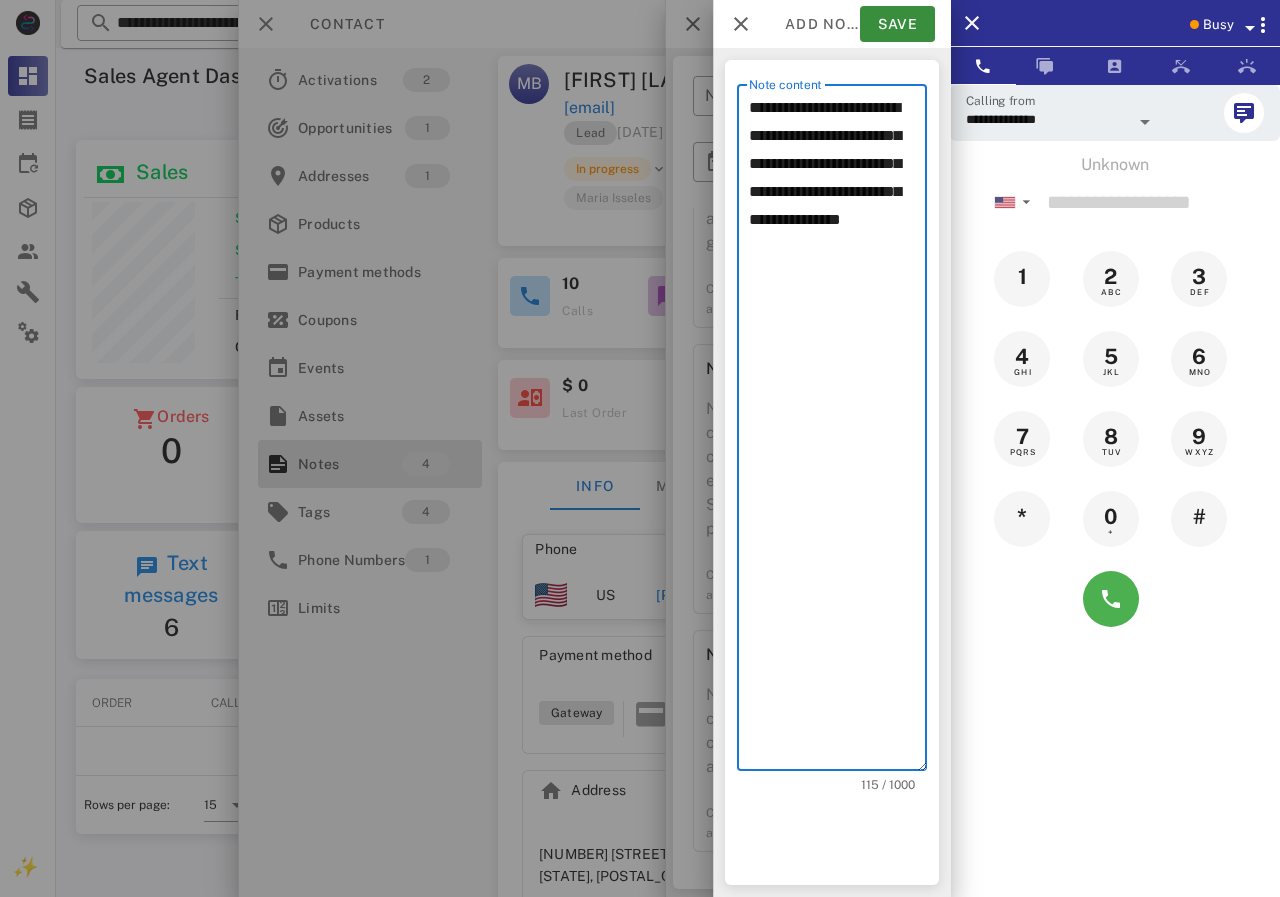click on "**********" at bounding box center (838, 432) 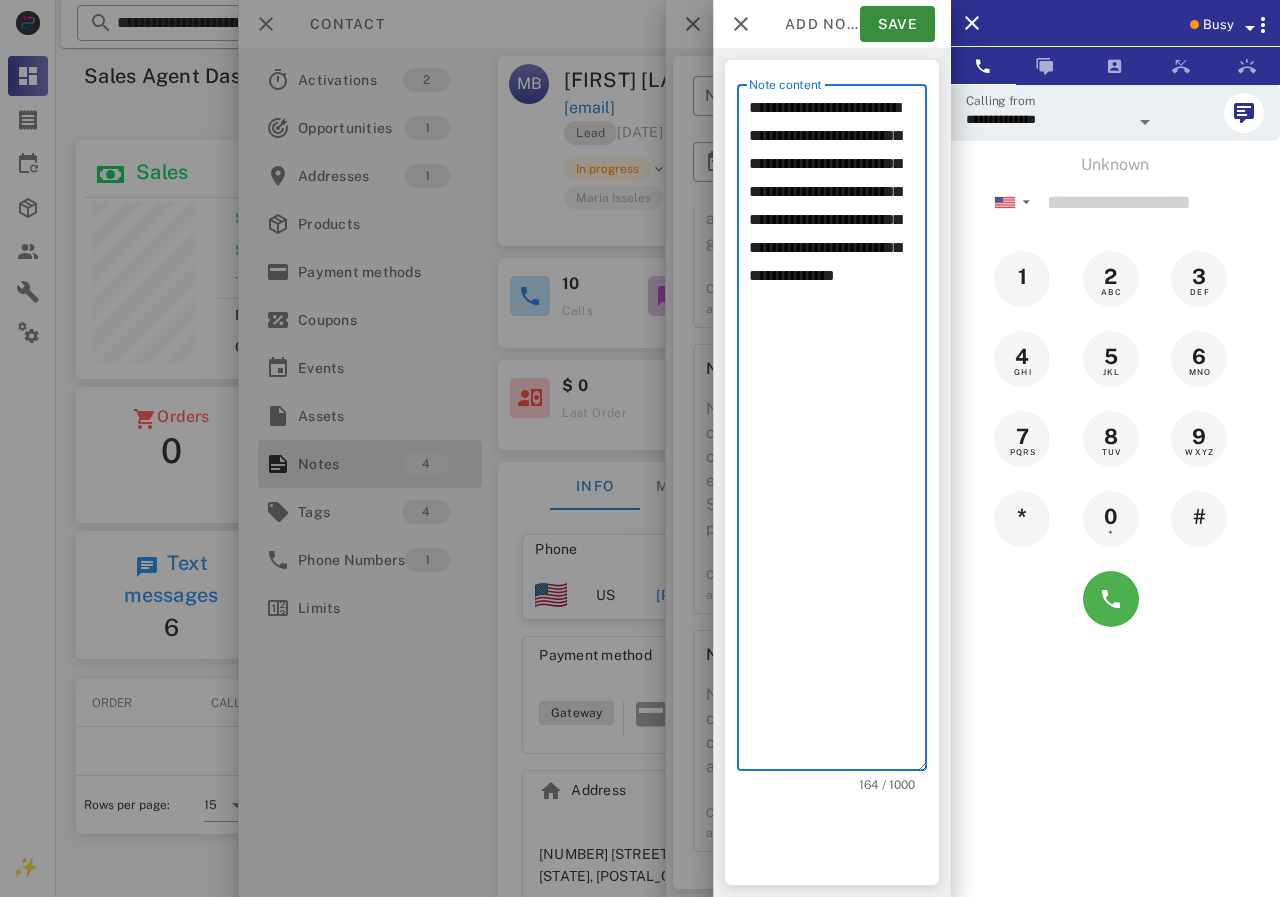 click on "**********" at bounding box center (838, 432) 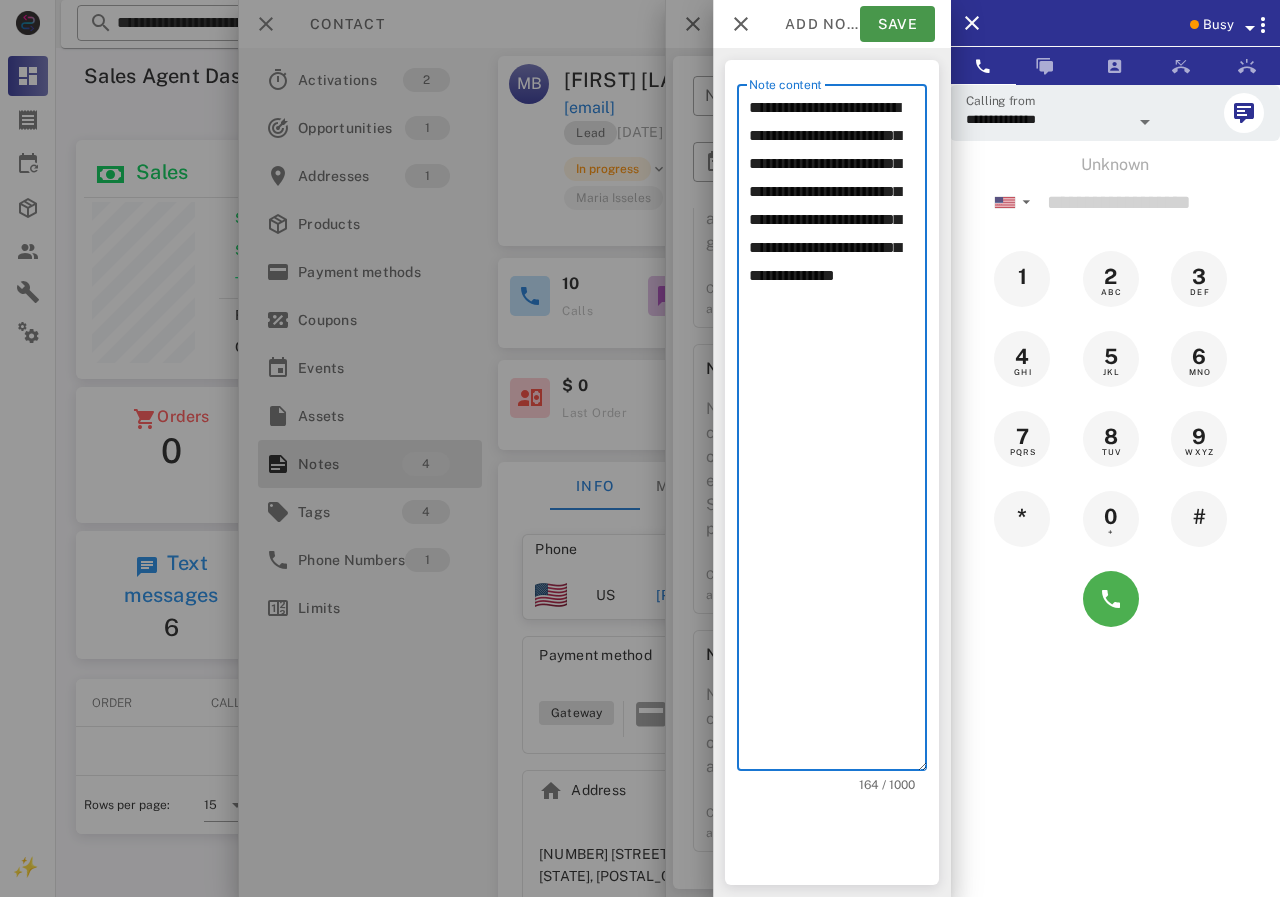 type on "**********" 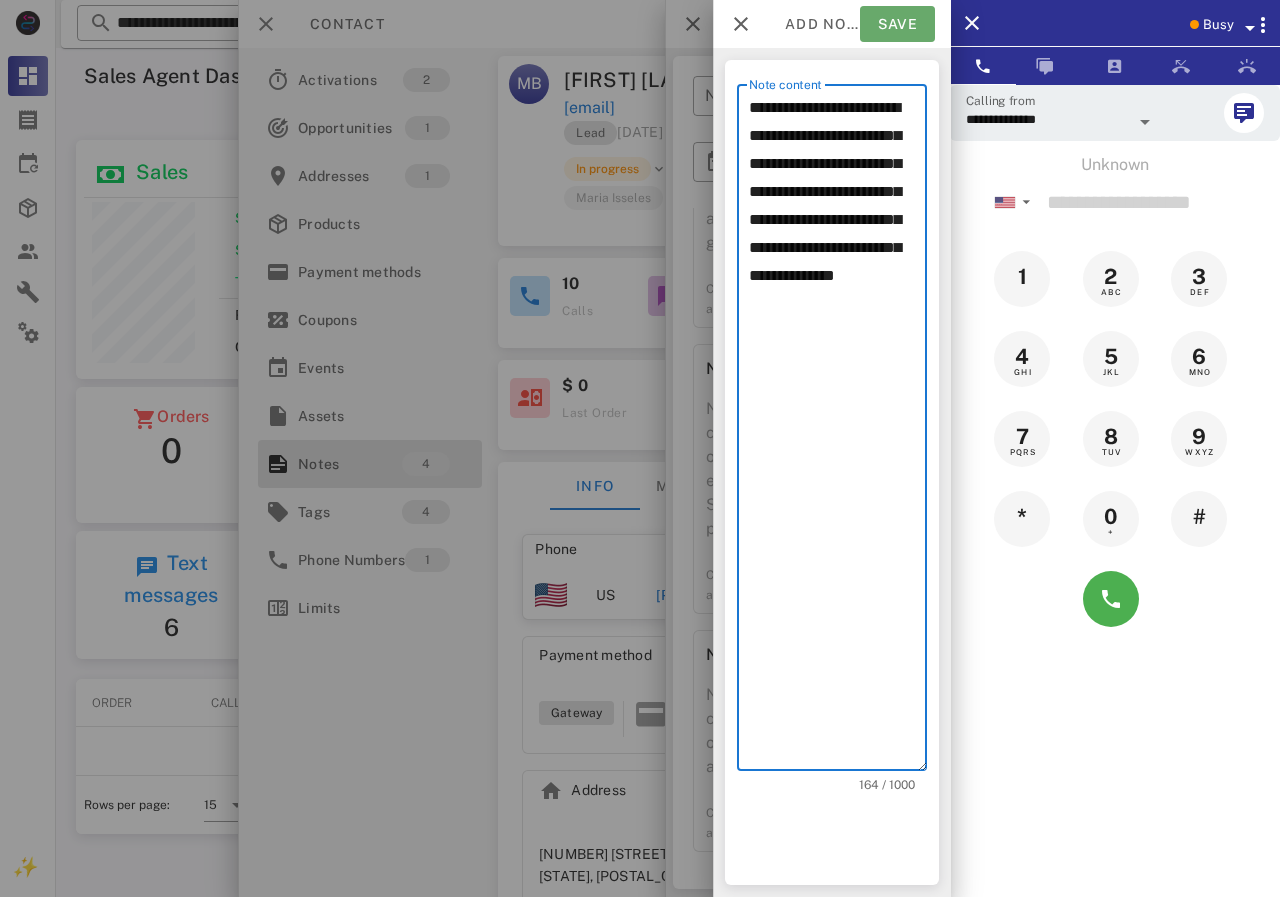 click on "Save" at bounding box center (897, 24) 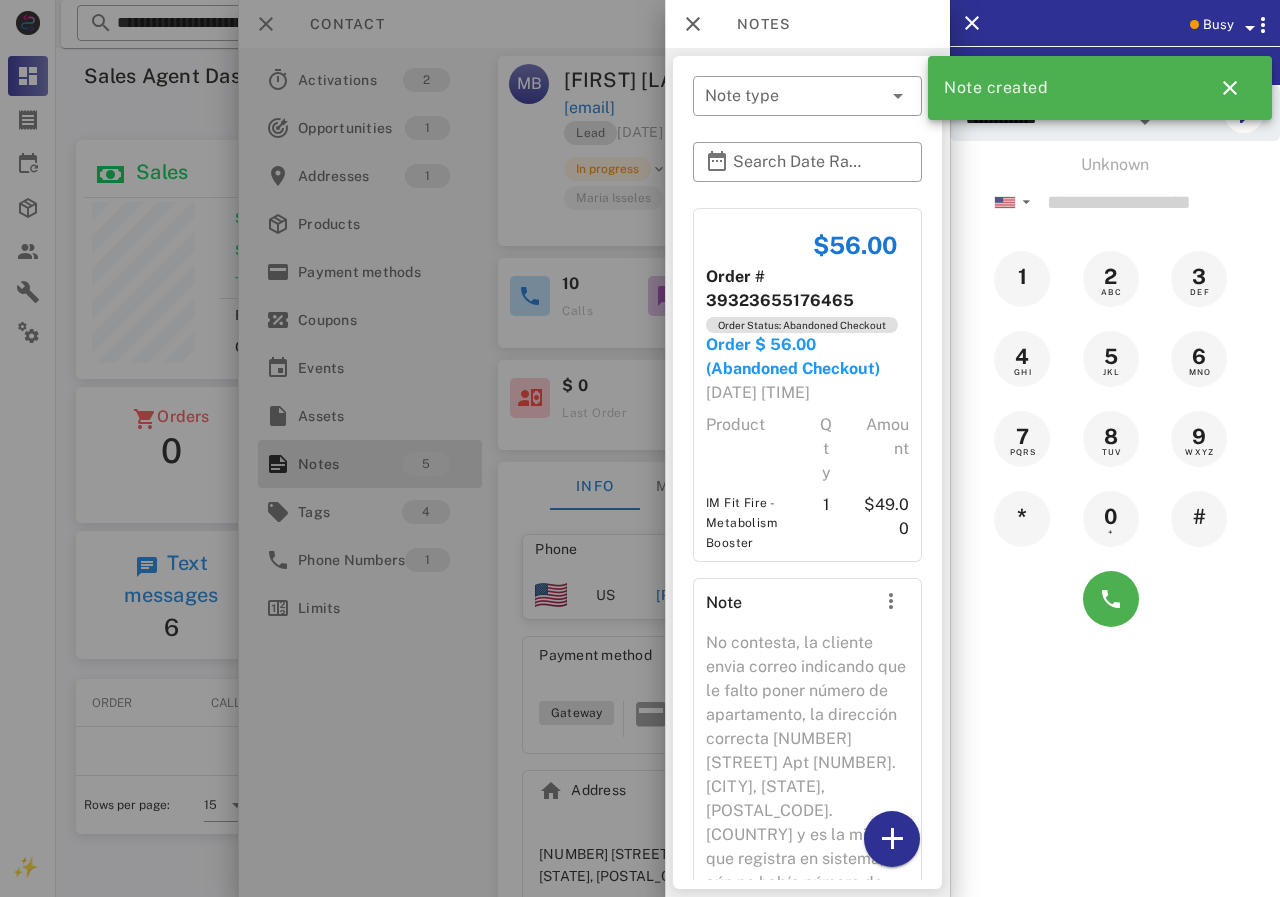 click at bounding box center (640, 448) 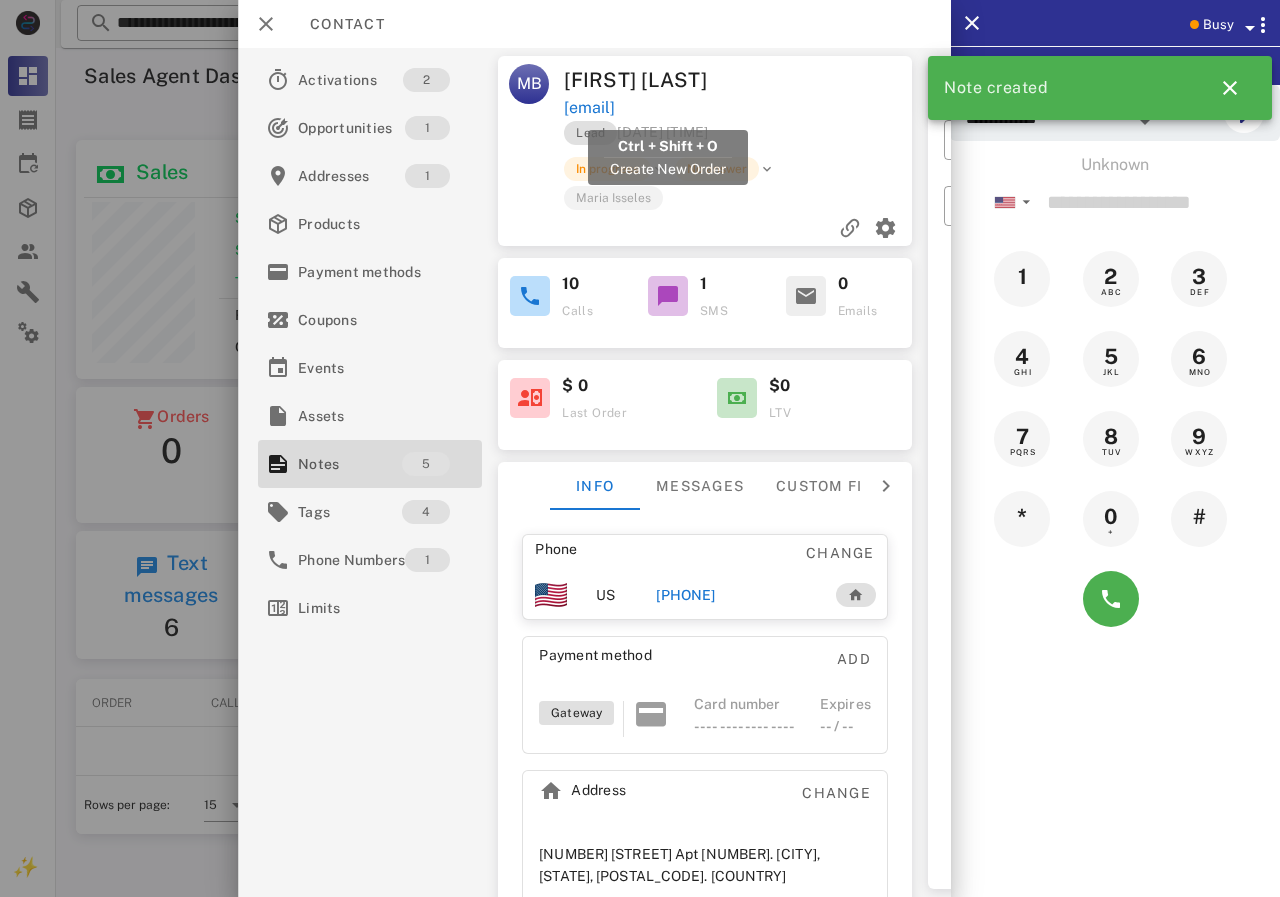 drag, startPoint x: 812, startPoint y: 105, endPoint x: 564, endPoint y: 106, distance: 248.00201 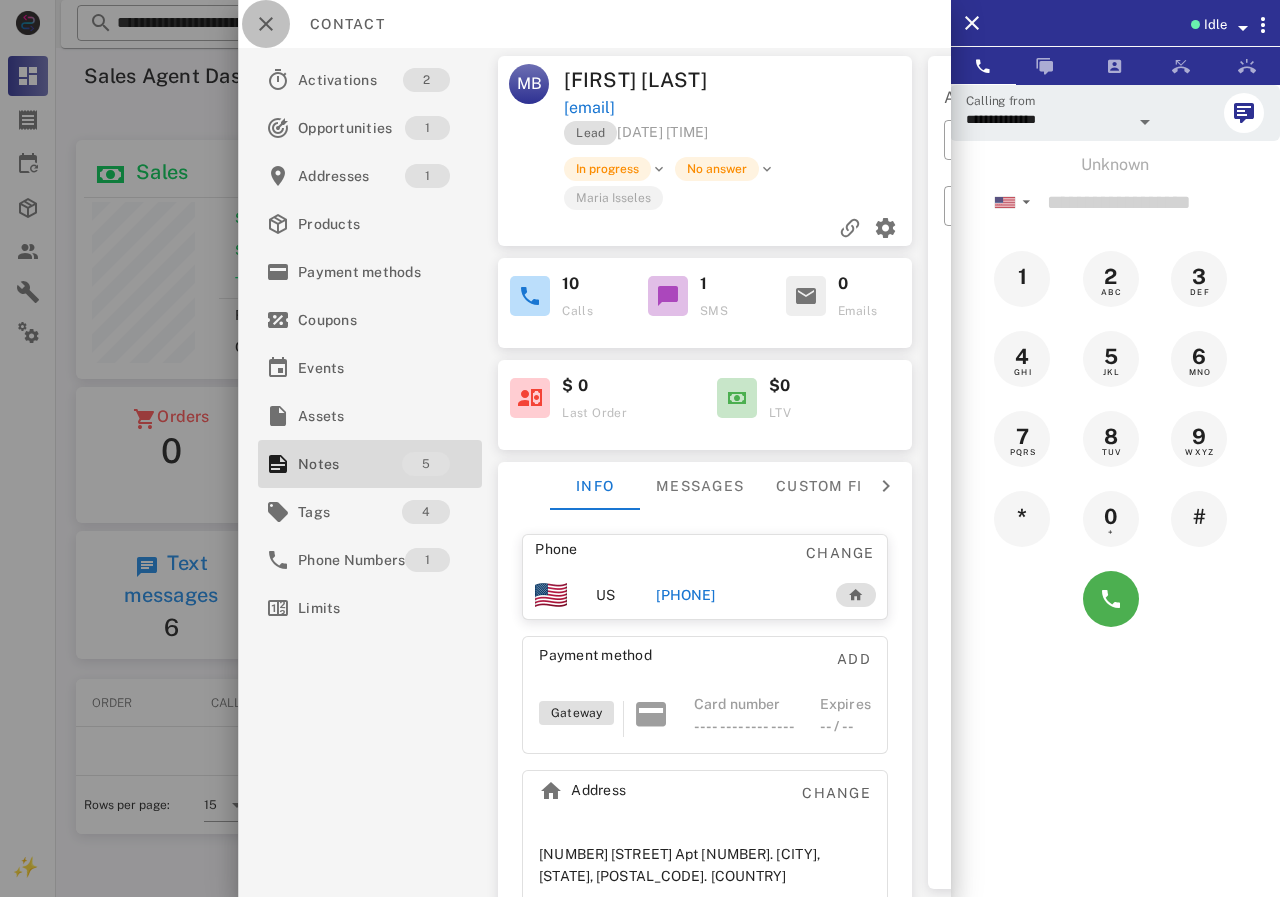 click at bounding box center [266, 24] 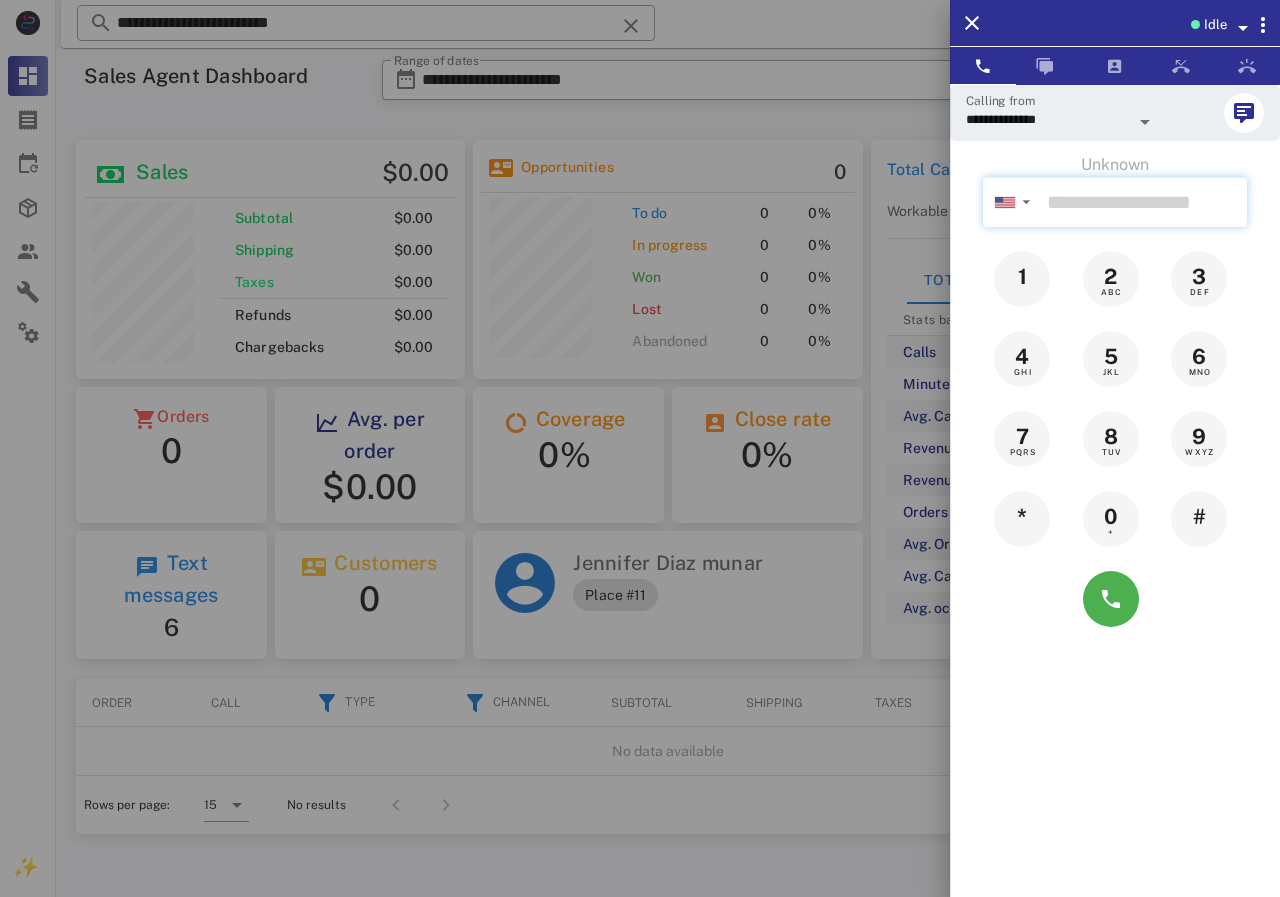 click at bounding box center [1143, 202] 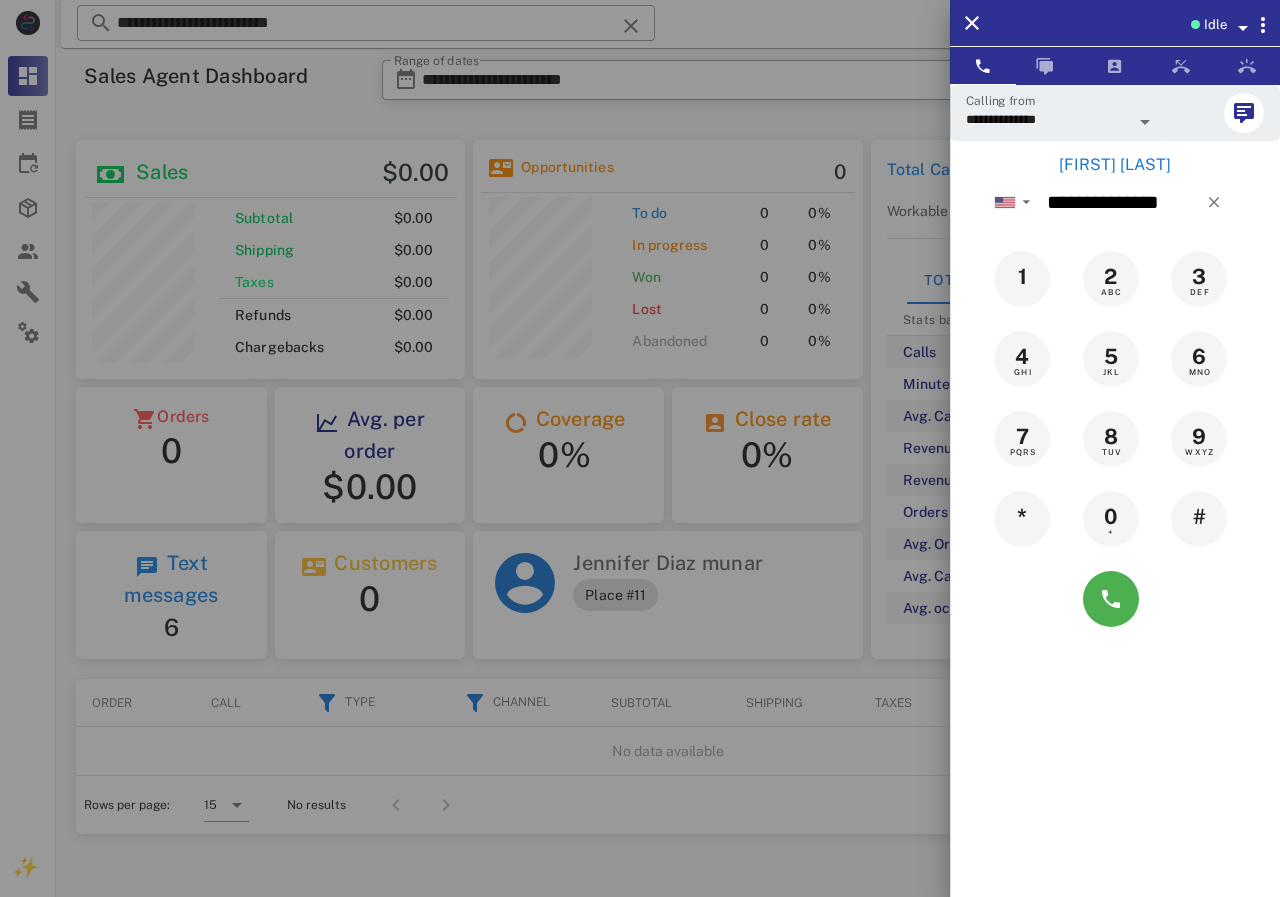 click on "[FIRST] [LAST]" at bounding box center (1115, 165) 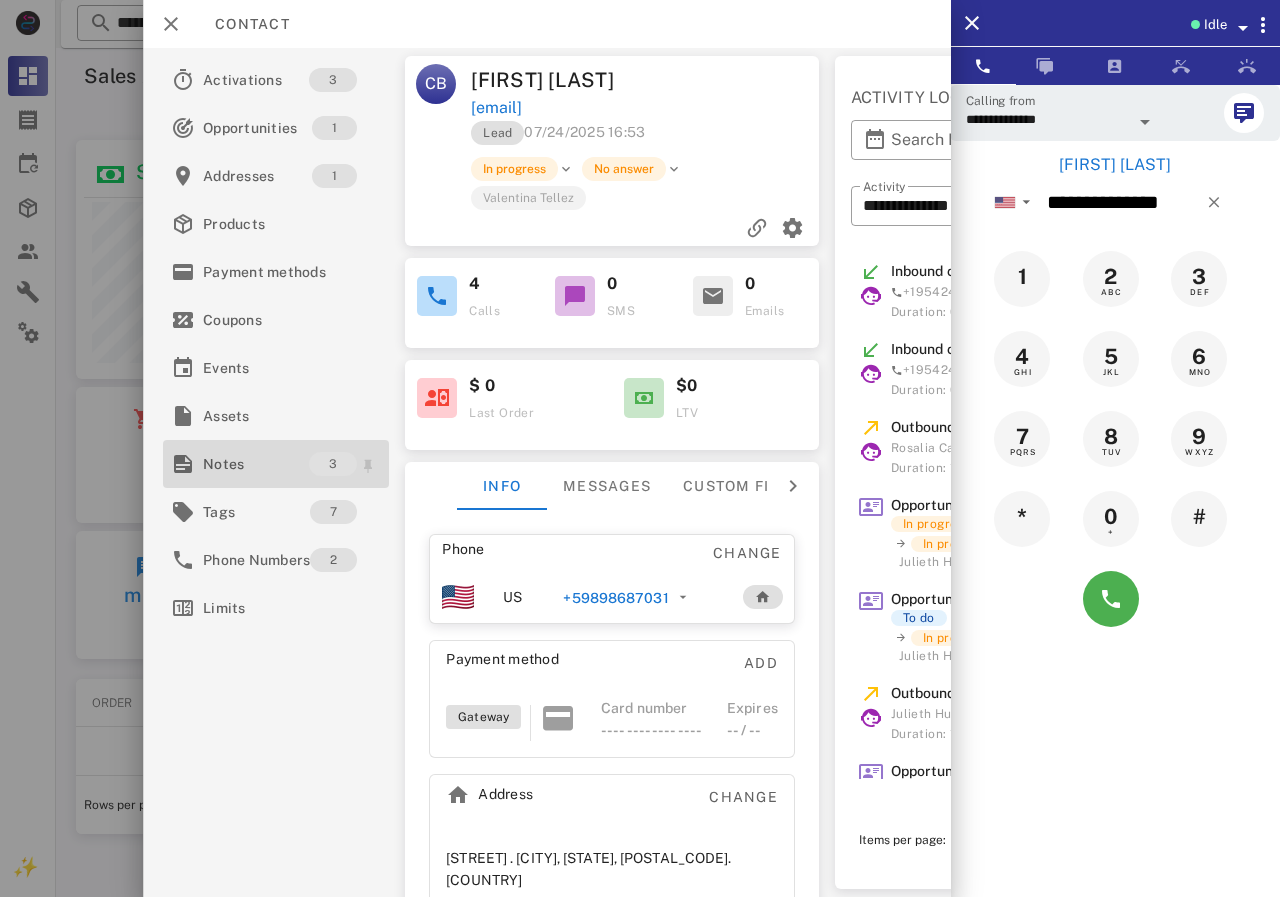 click on "Notes" at bounding box center (256, 464) 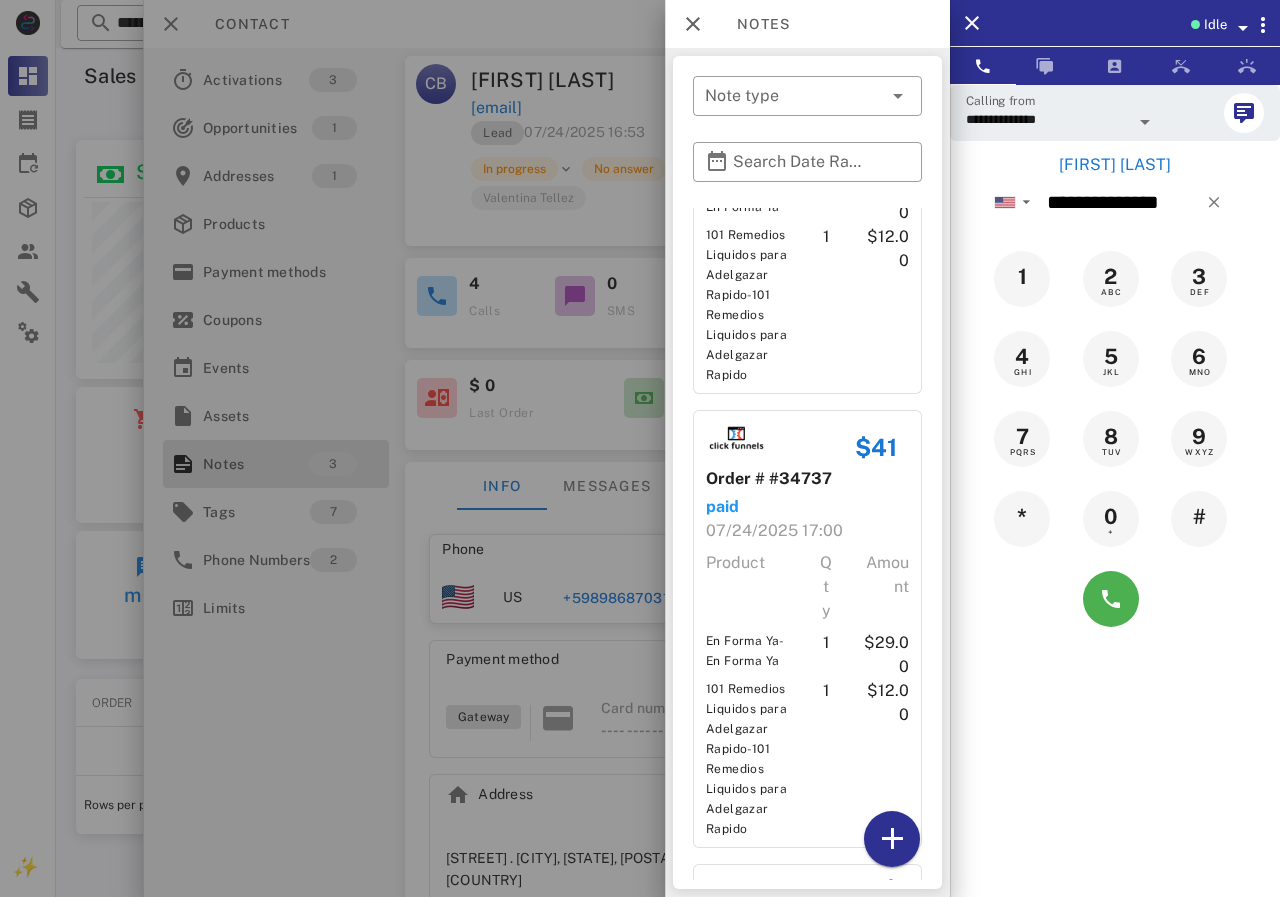 scroll, scrollTop: 428, scrollLeft: 0, axis: vertical 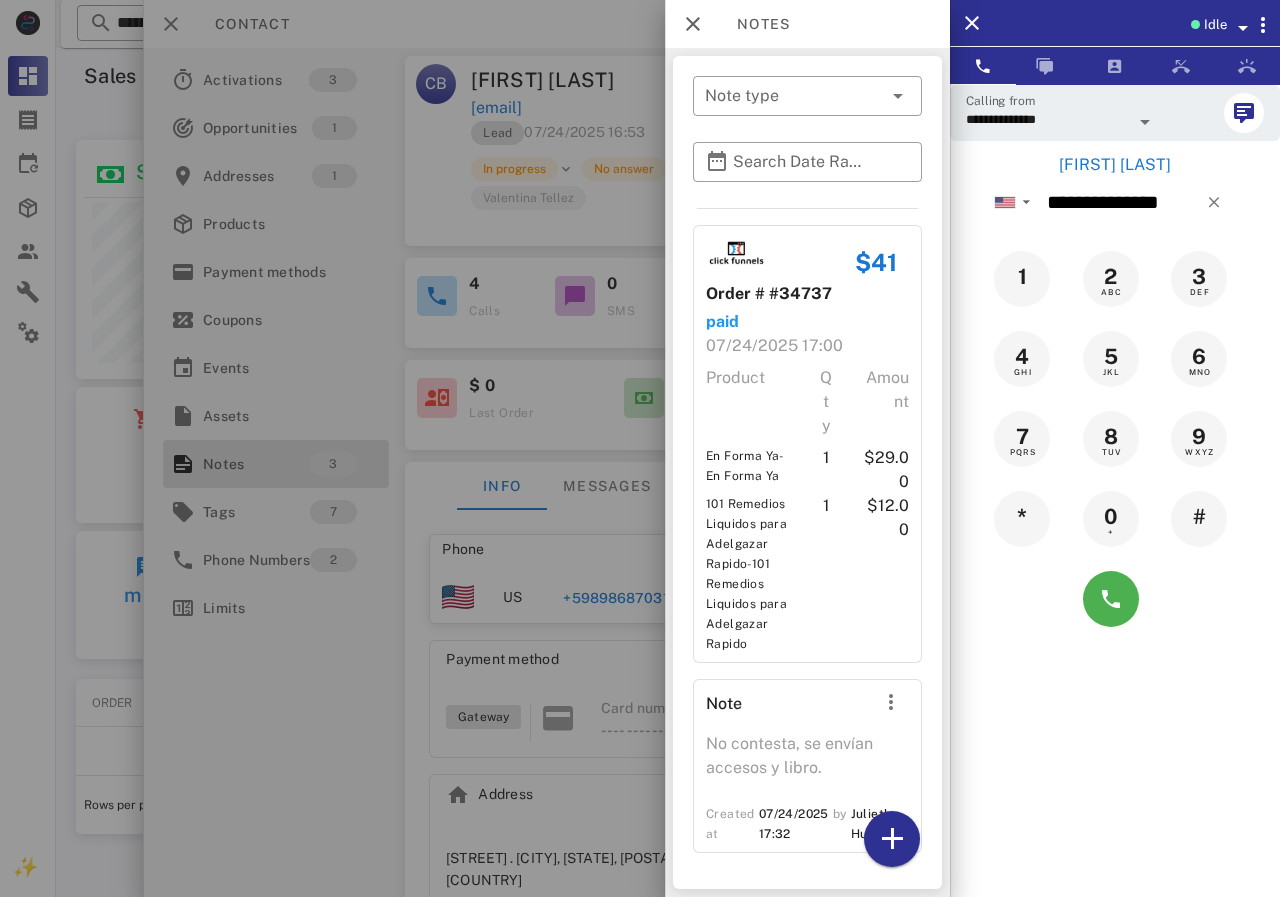 click at bounding box center (640, 448) 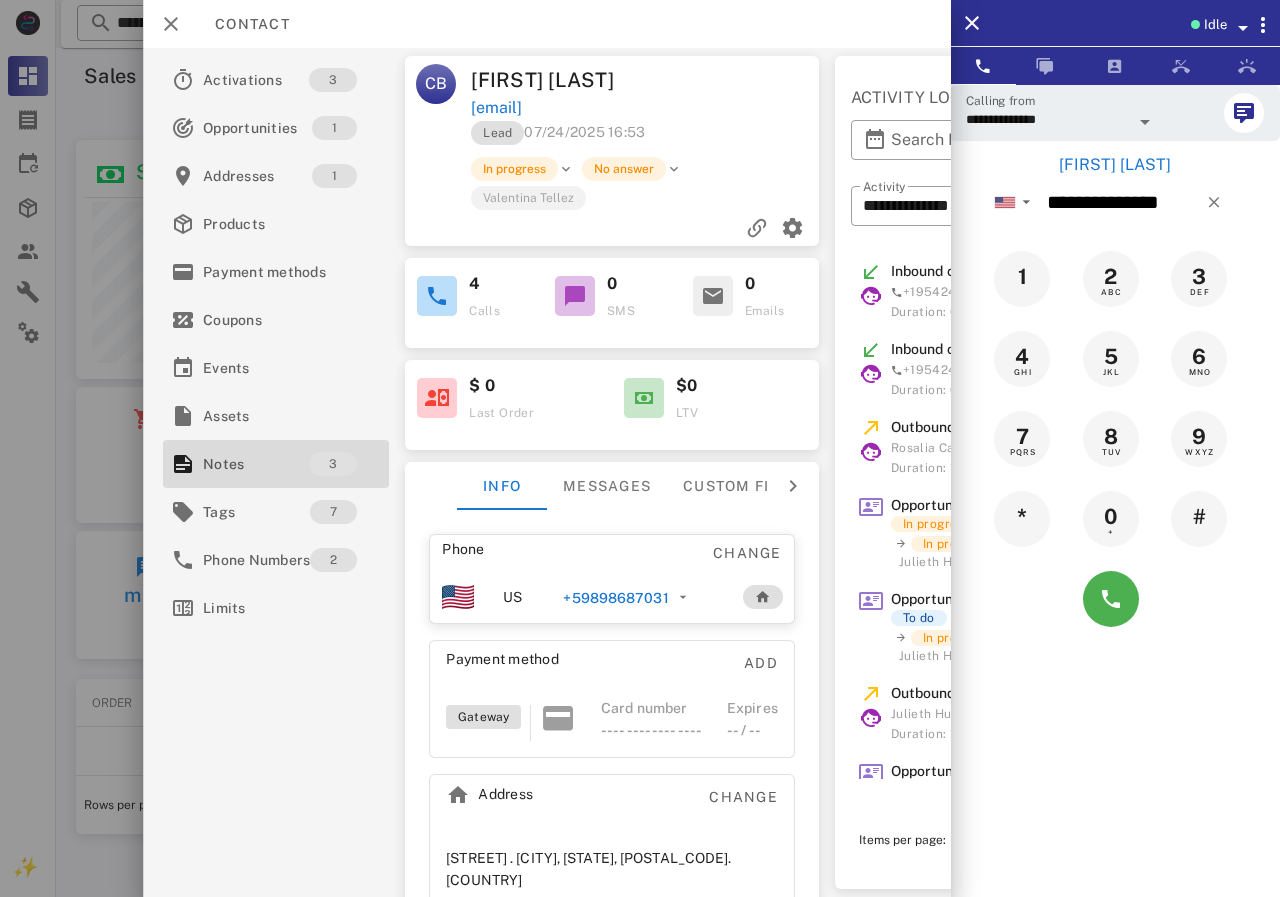 click on "+59898687031" at bounding box center [615, 598] 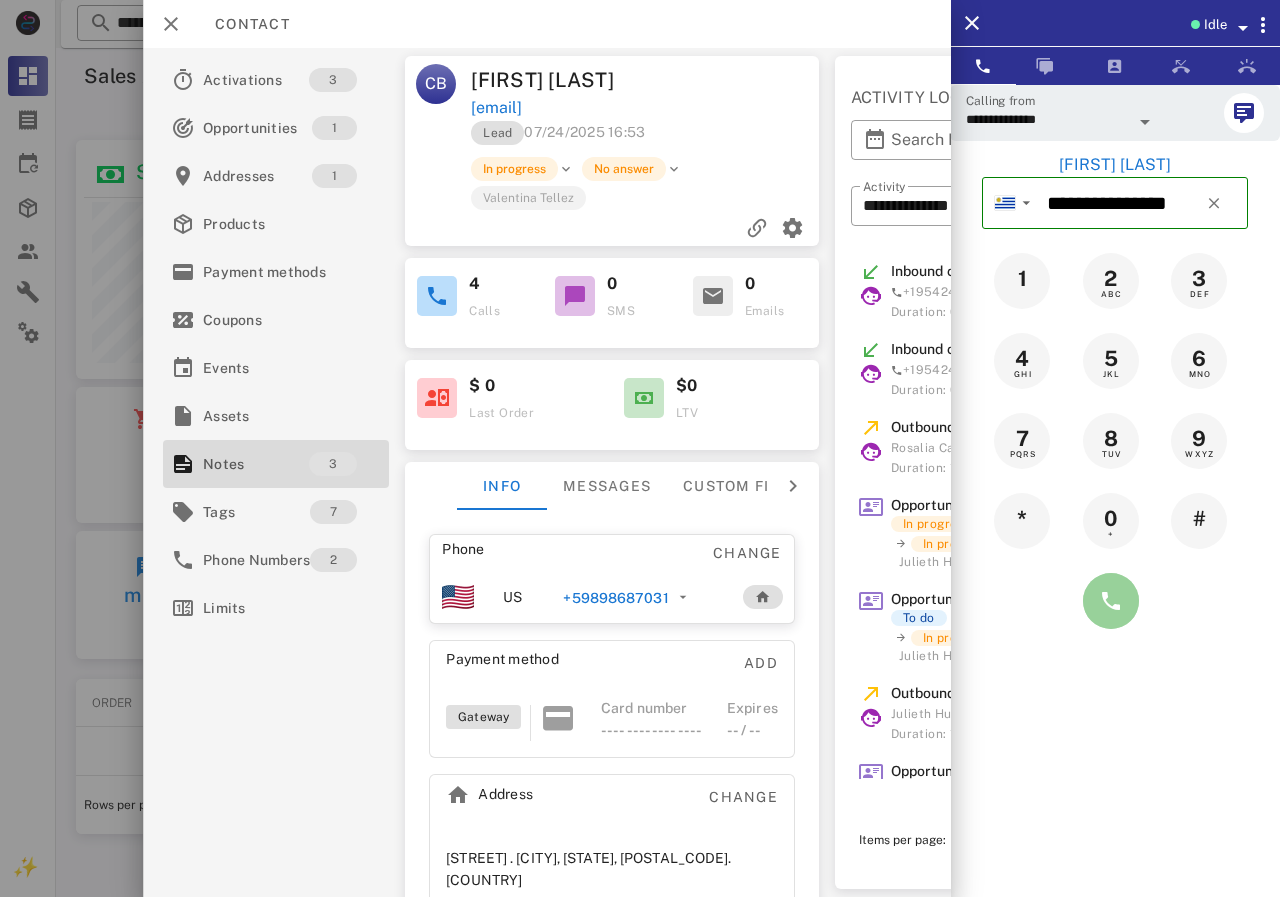 click at bounding box center (1111, 601) 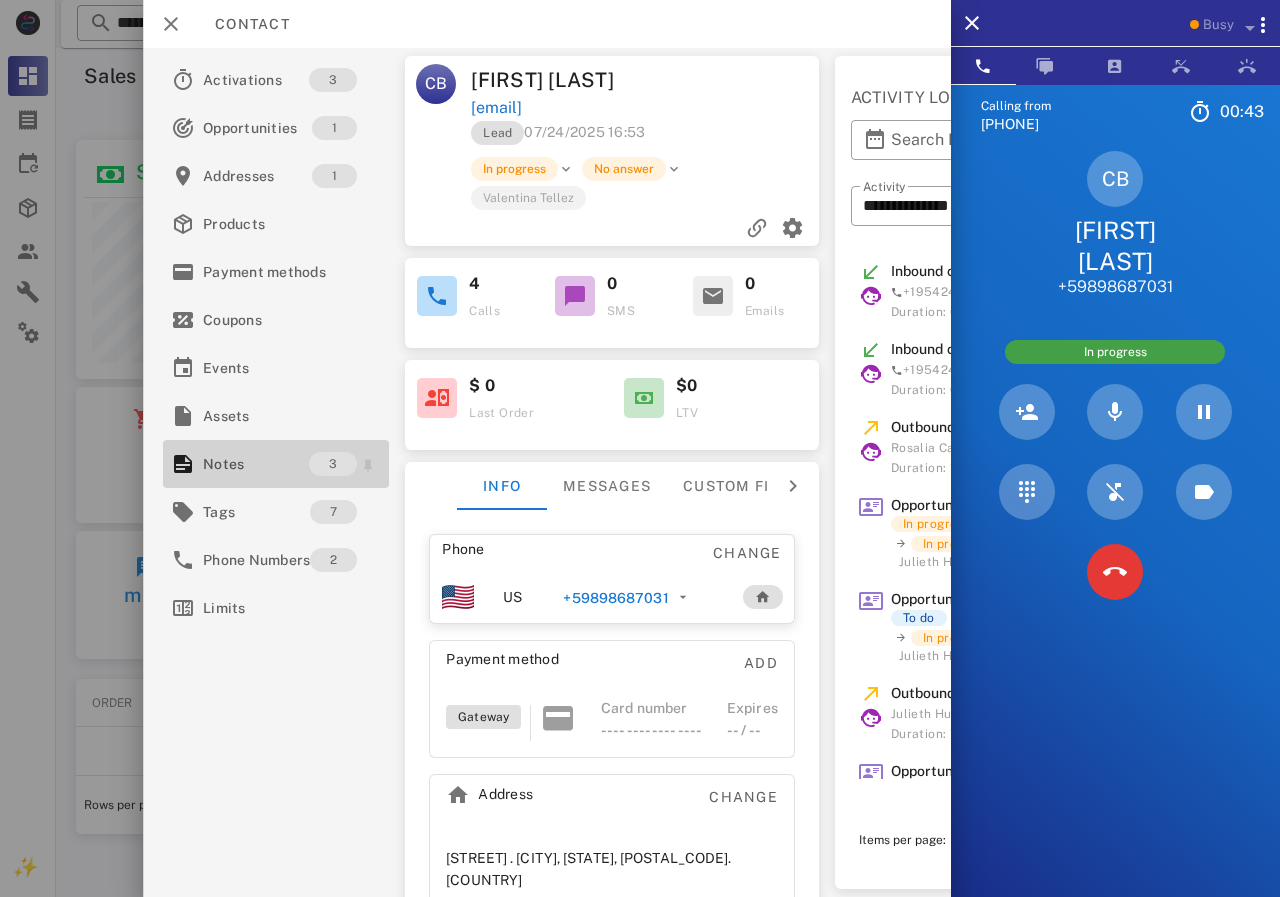 click on "Notes" at bounding box center (256, 464) 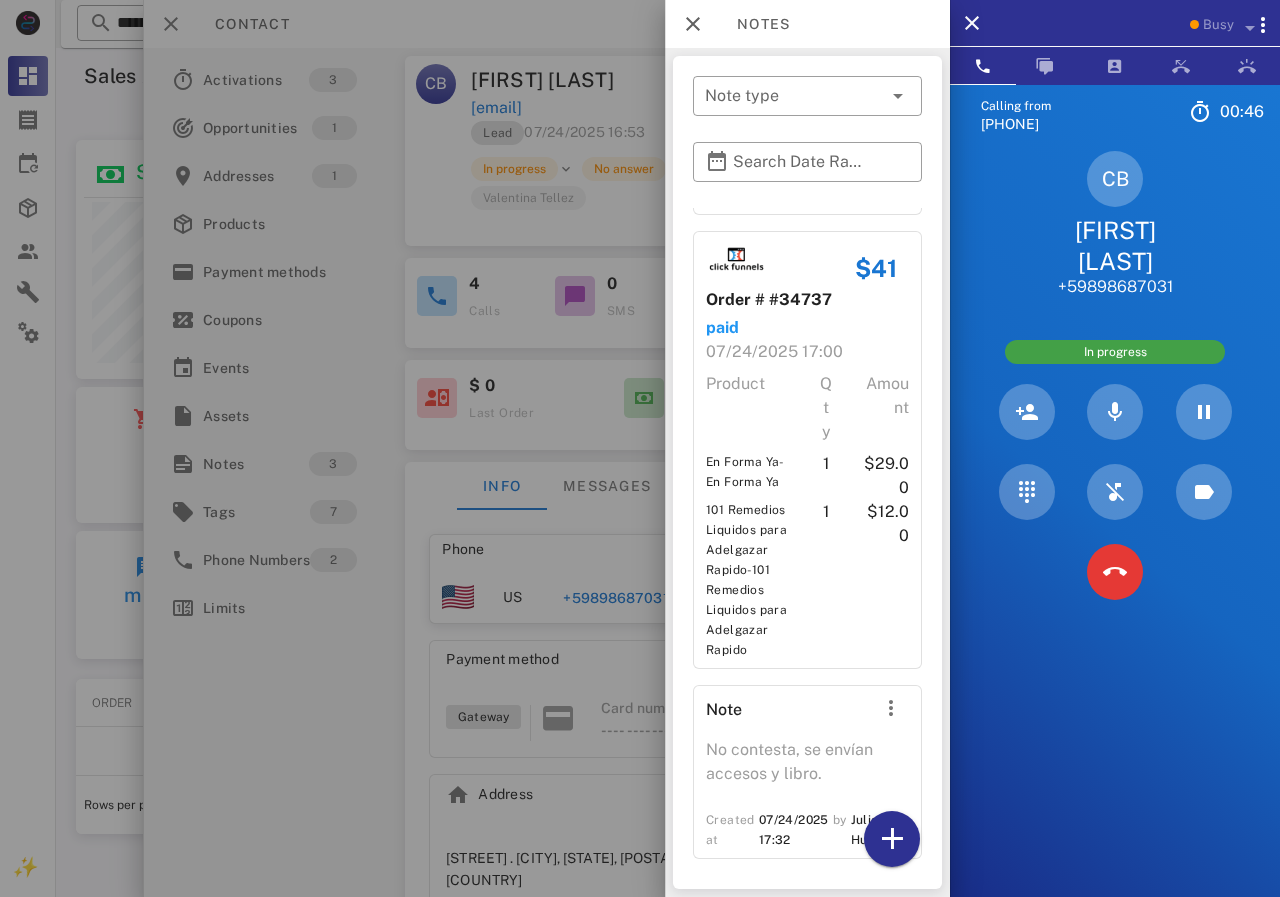 scroll, scrollTop: 428, scrollLeft: 0, axis: vertical 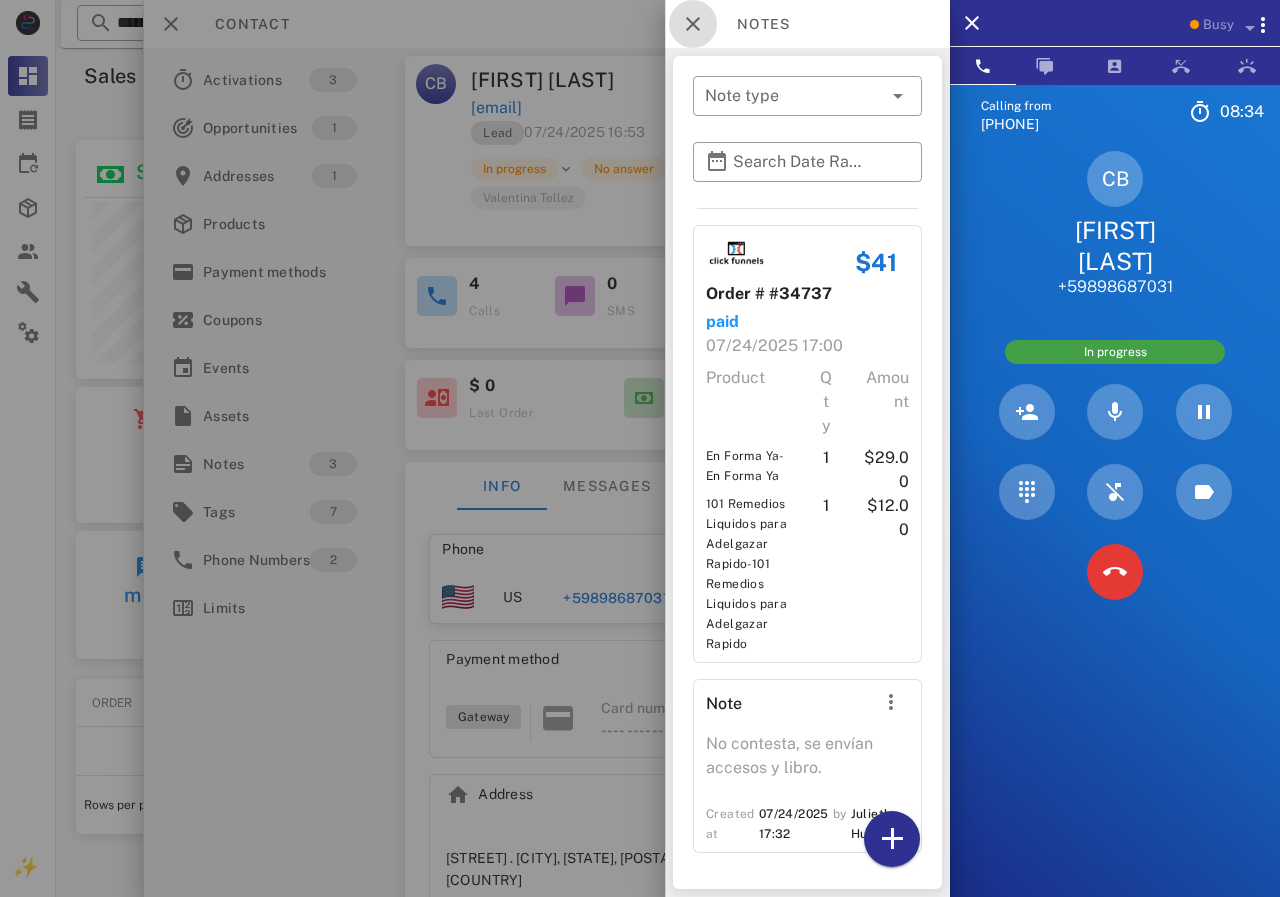 drag, startPoint x: 702, startPoint y: 28, endPoint x: 651, endPoint y: 93, distance: 82.61961 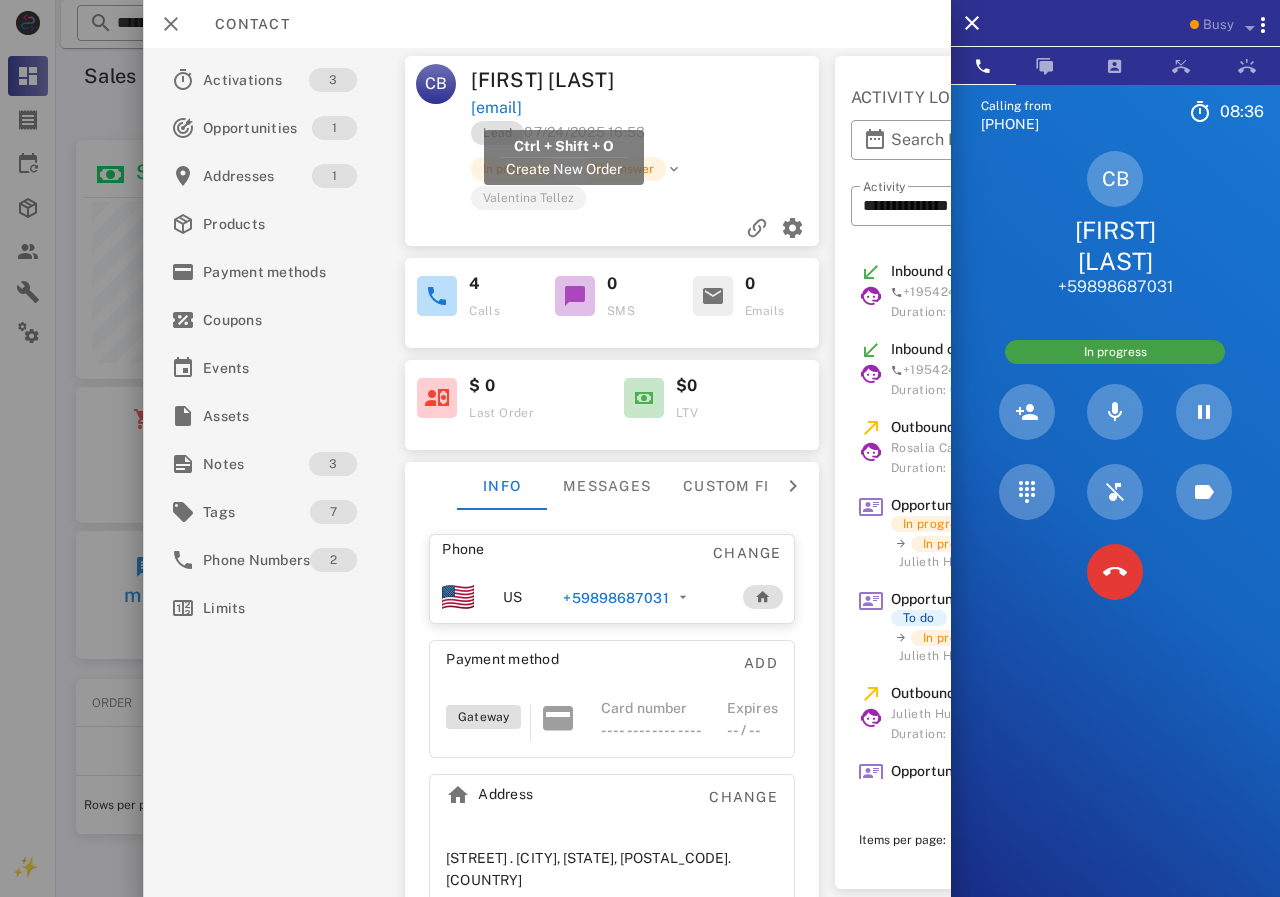 drag, startPoint x: 686, startPoint y: 103, endPoint x: 476, endPoint y: 109, distance: 210.0857 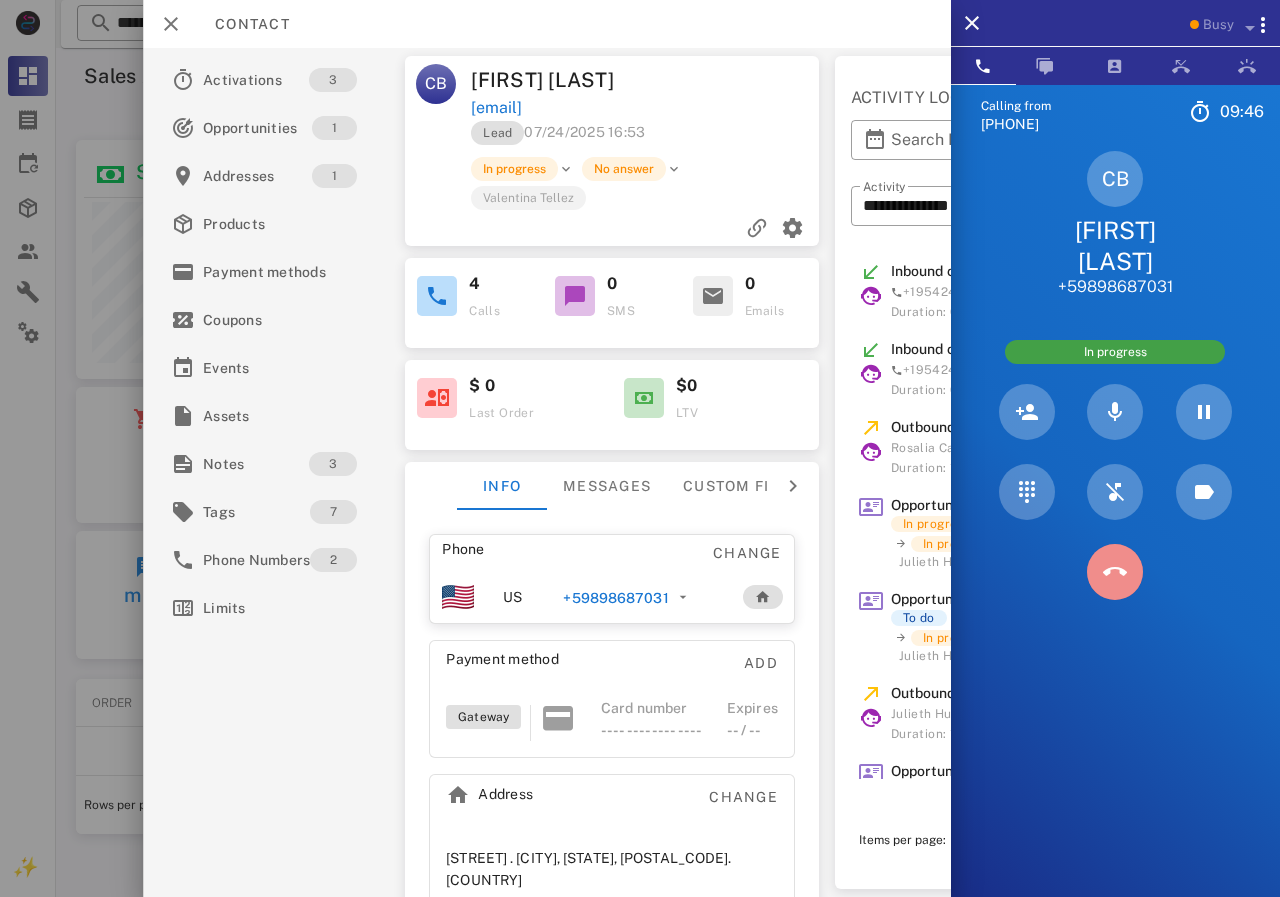 click at bounding box center [1115, 572] 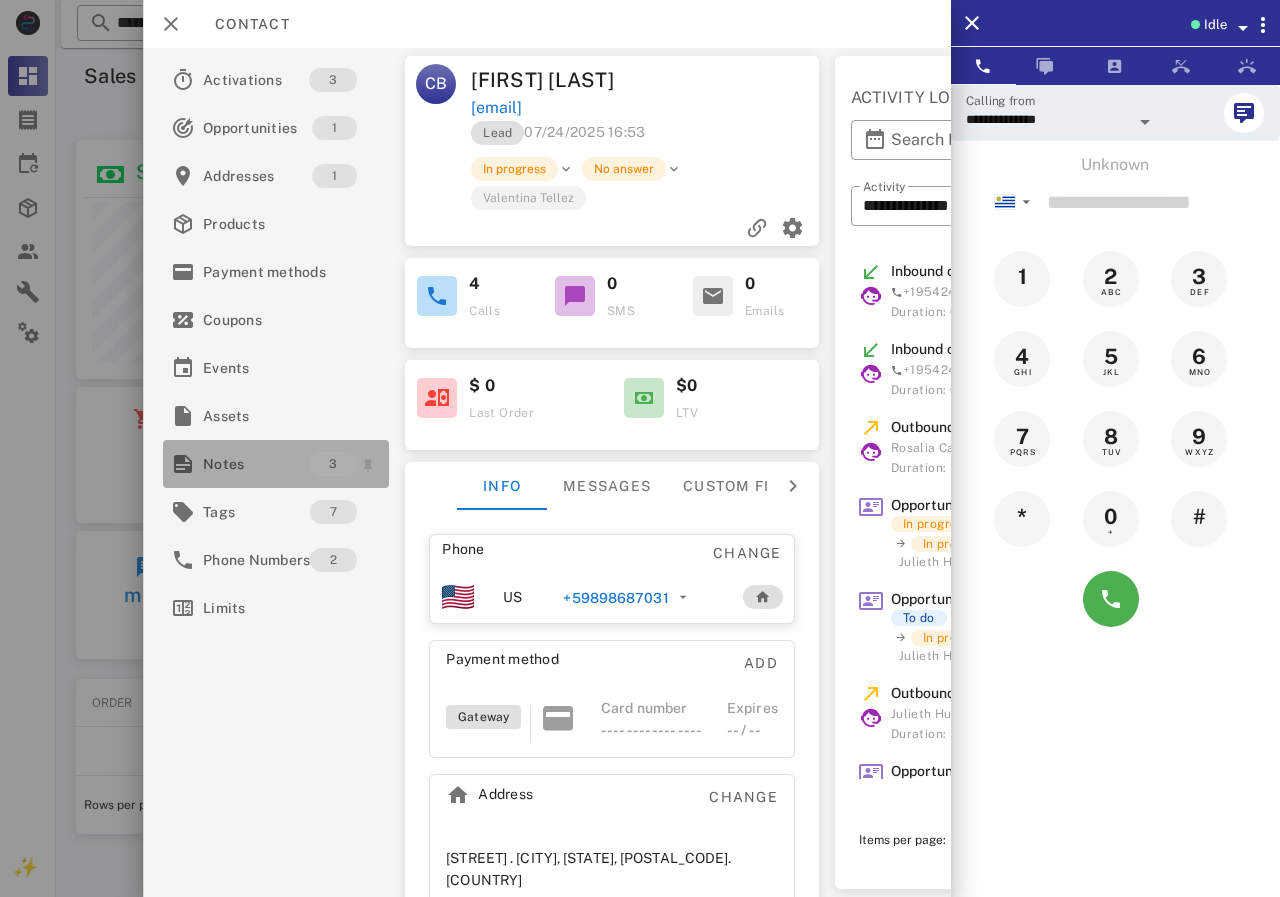click on "Notes" at bounding box center (256, 464) 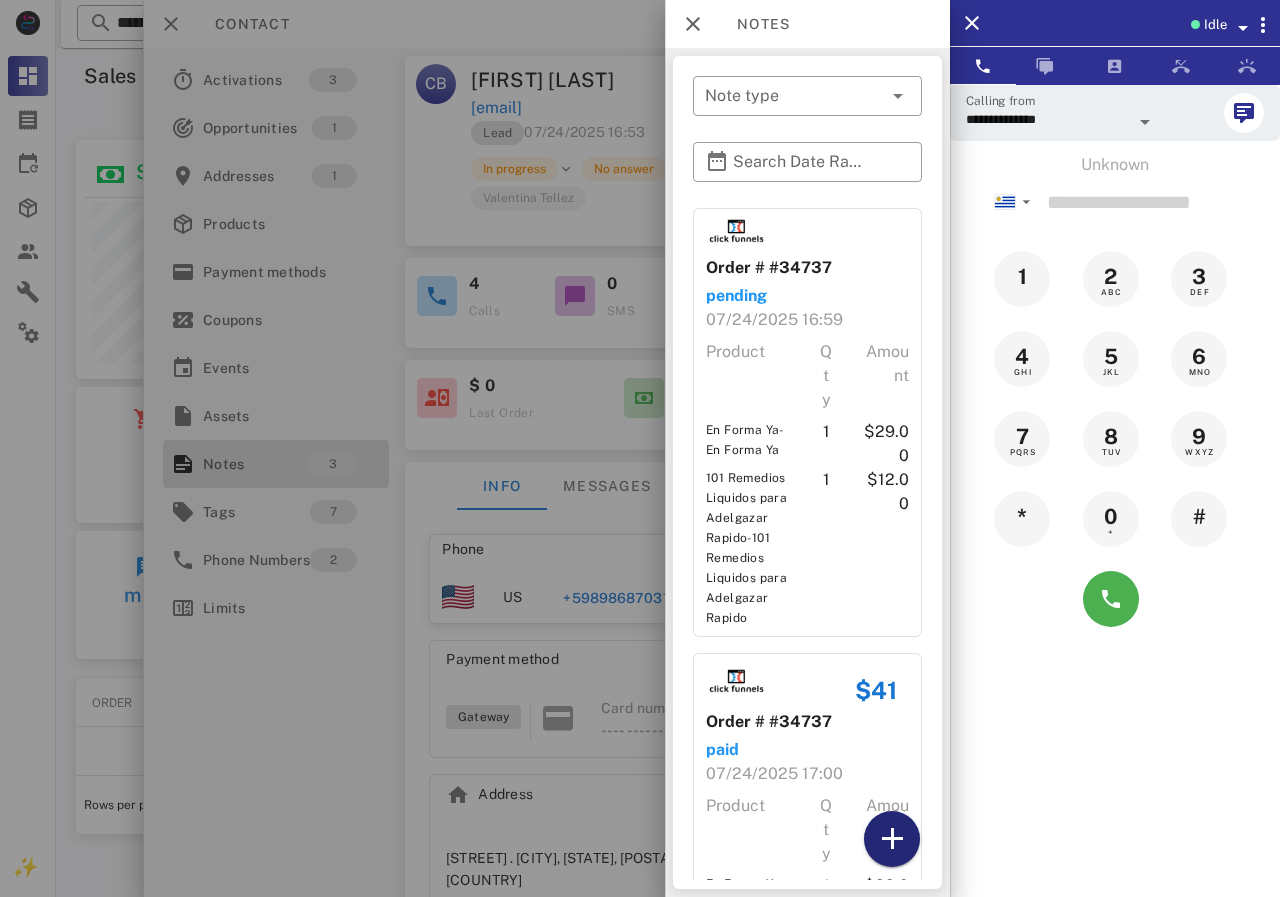 drag, startPoint x: 899, startPoint y: 831, endPoint x: 914, endPoint y: 787, distance: 46.486557 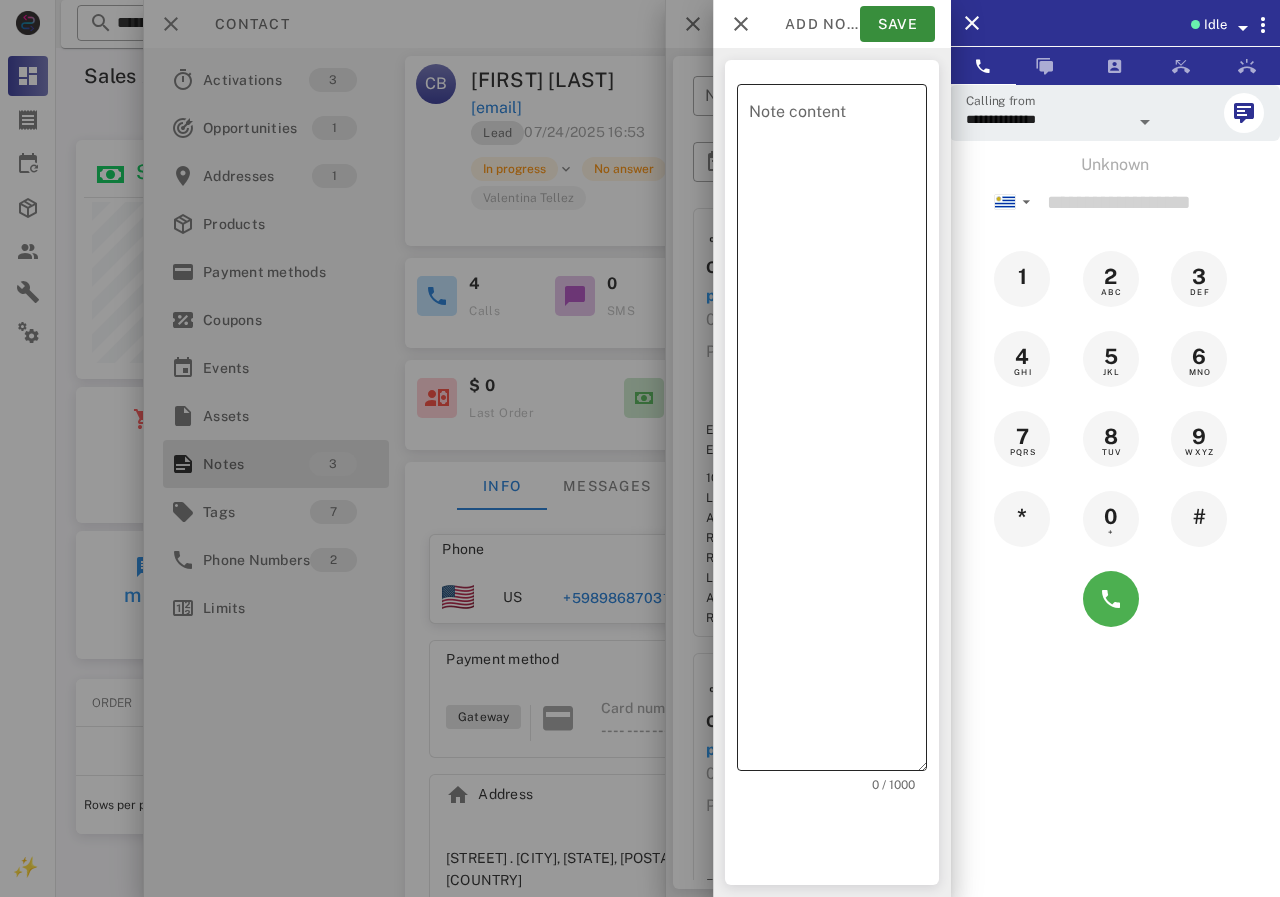 click on "Note content" at bounding box center (838, 432) 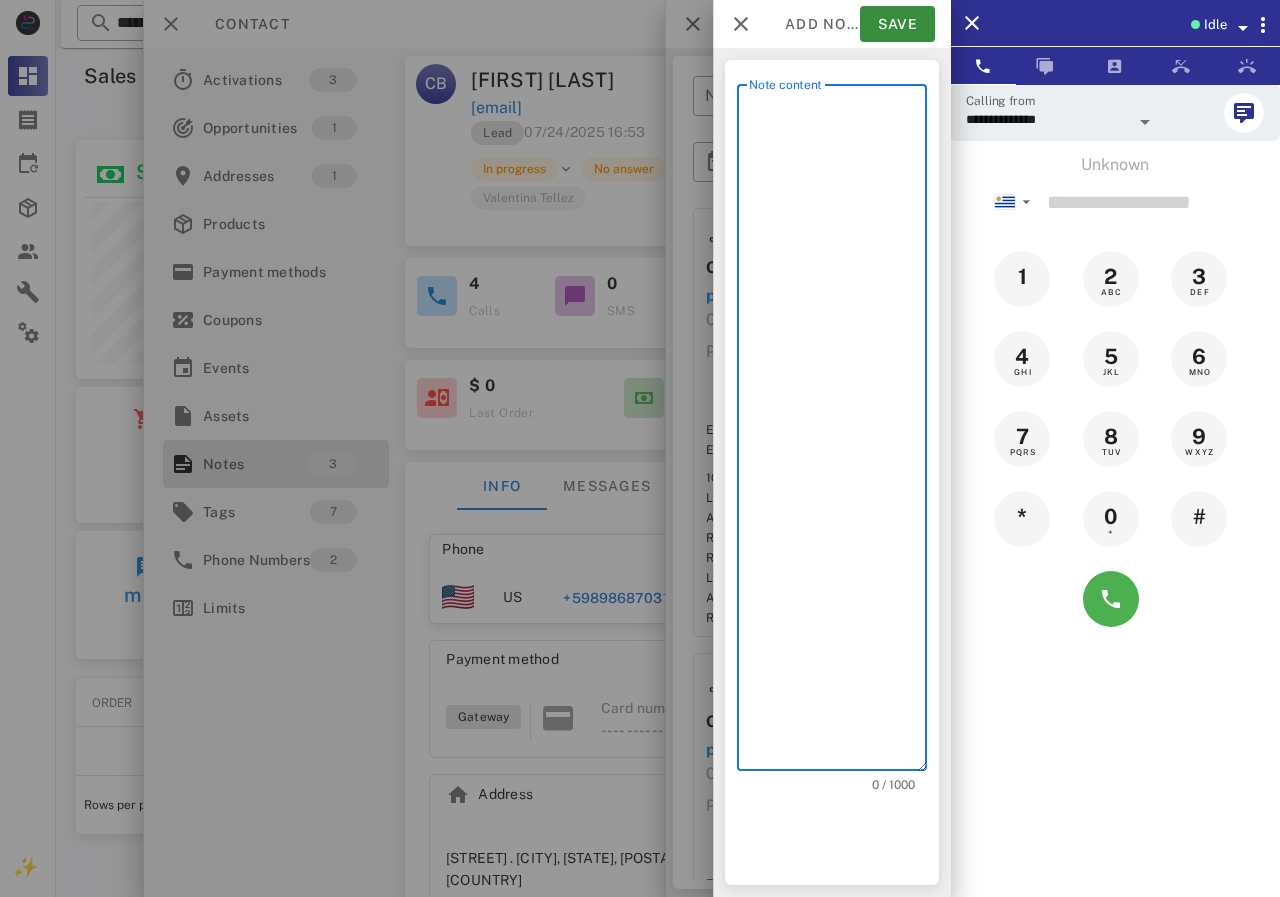 scroll, scrollTop: 240, scrollLeft: 390, axis: both 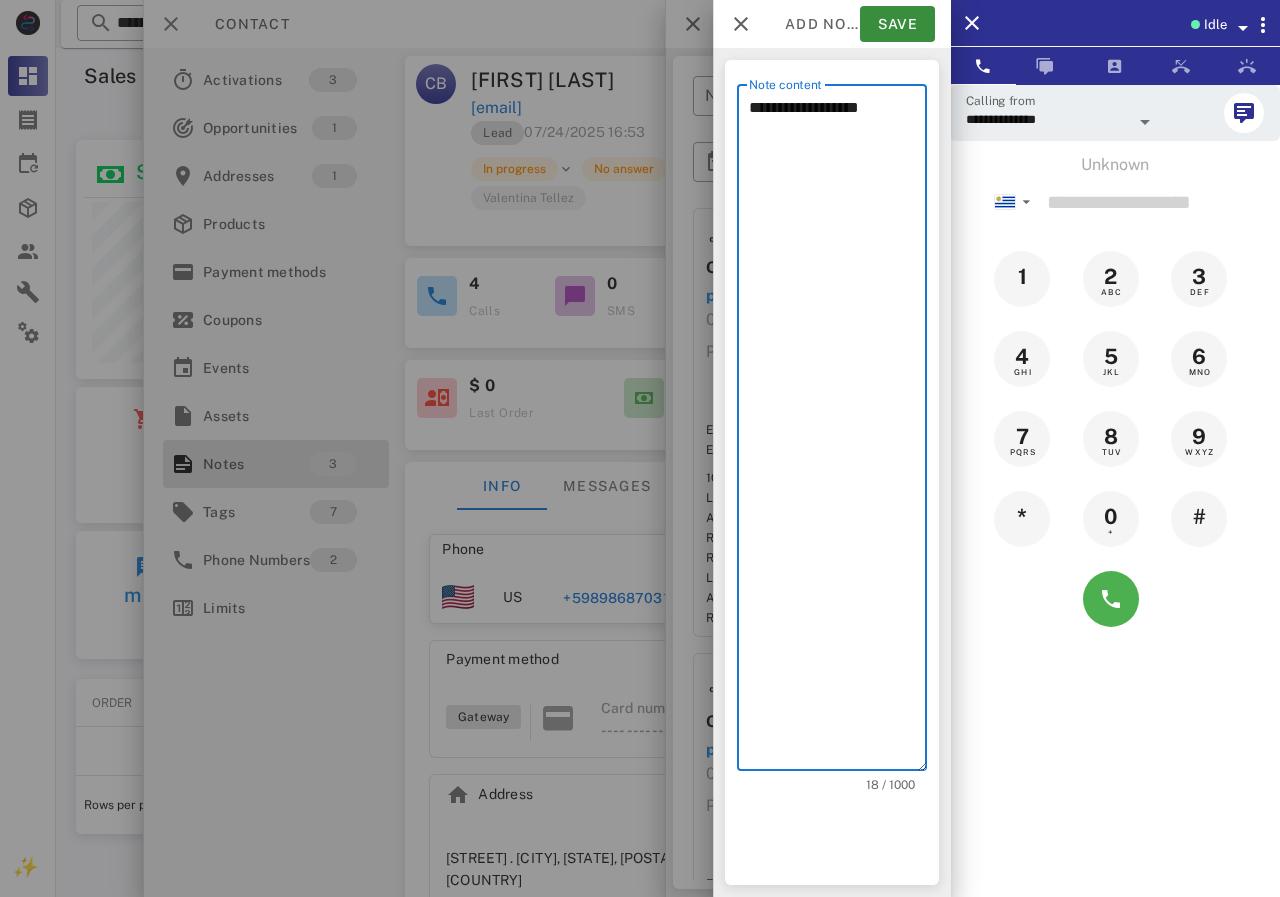 type on "**********" 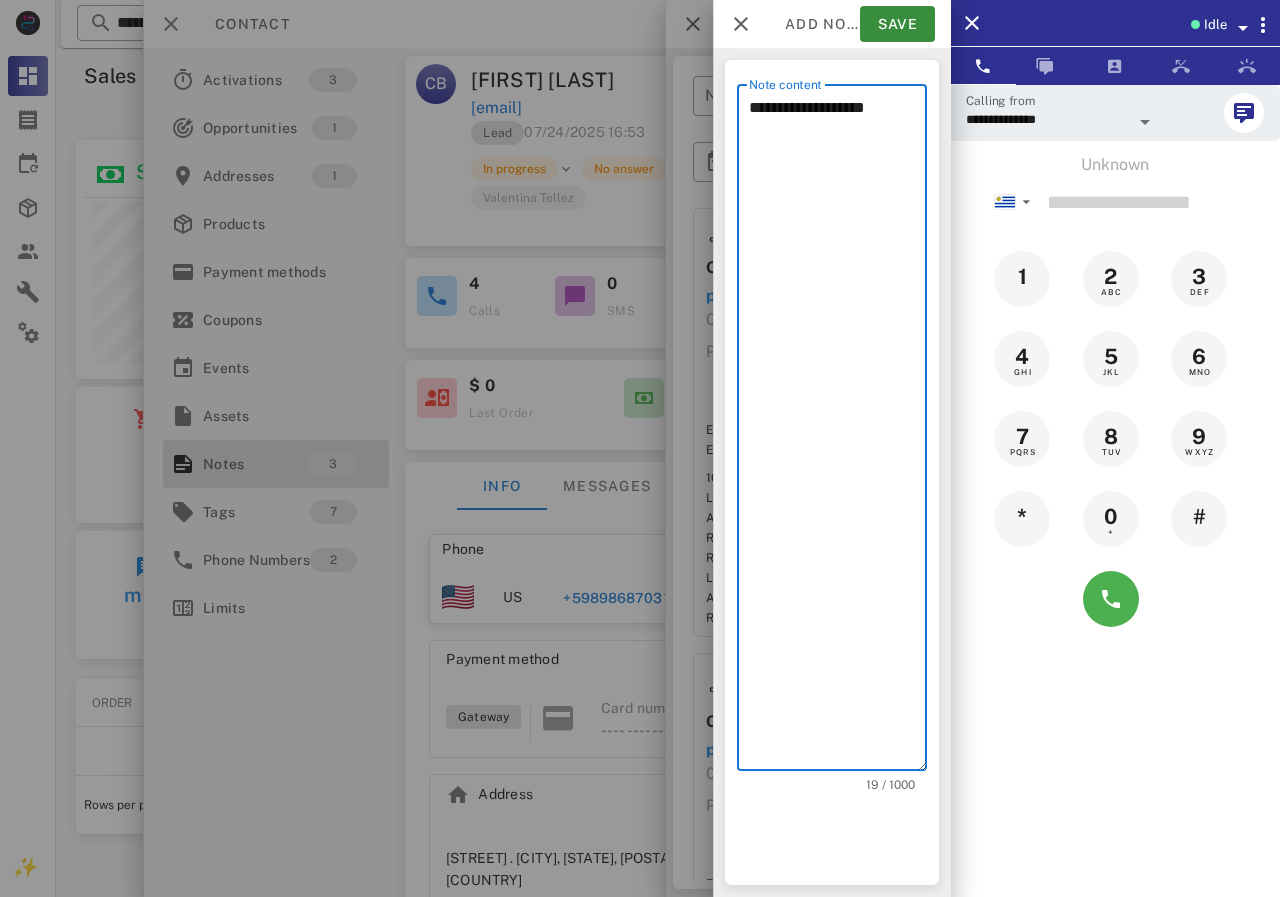 drag, startPoint x: 868, startPoint y: 102, endPoint x: 728, endPoint y: 125, distance: 141.87671 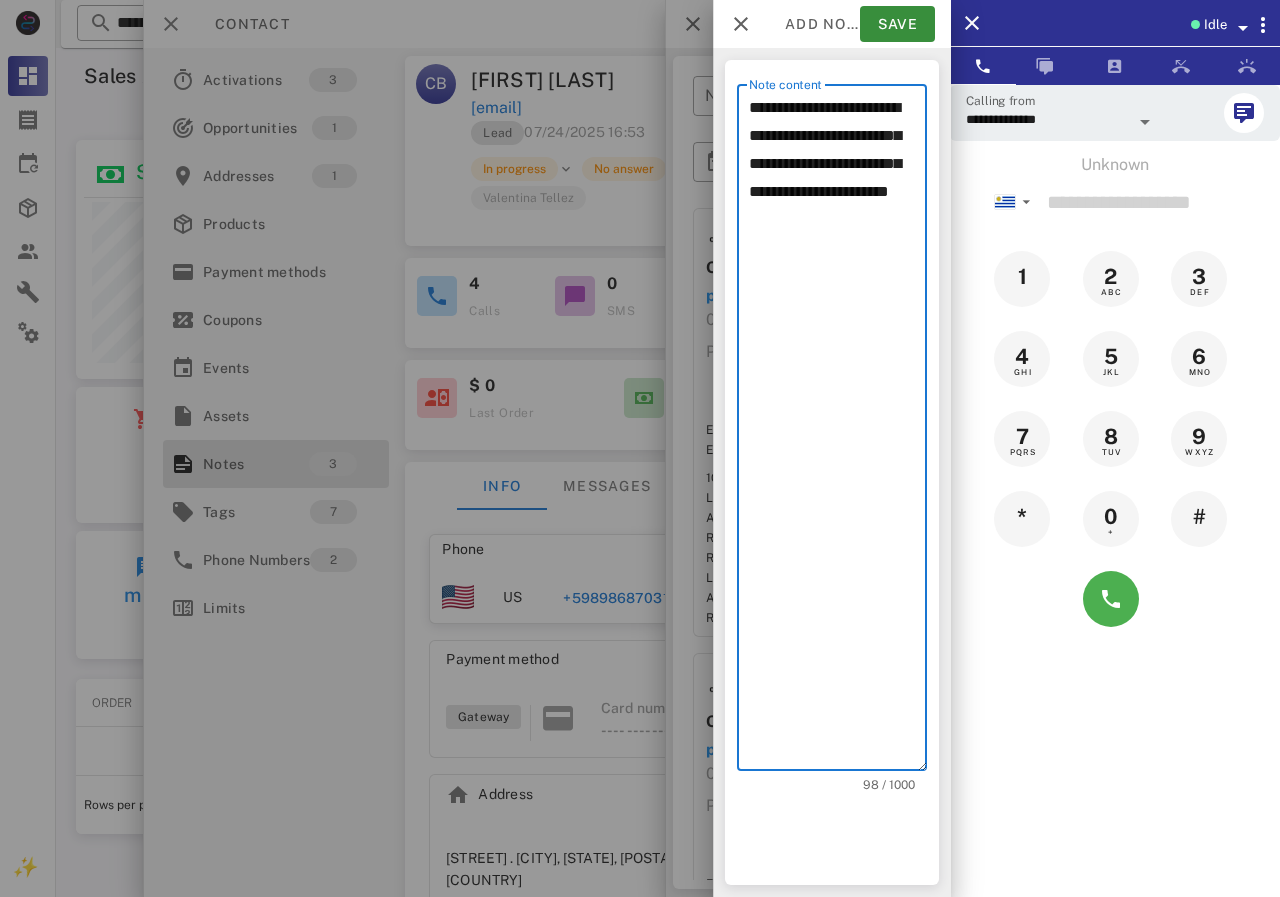 drag, startPoint x: 814, startPoint y: 223, endPoint x: 827, endPoint y: 226, distance: 13.341664 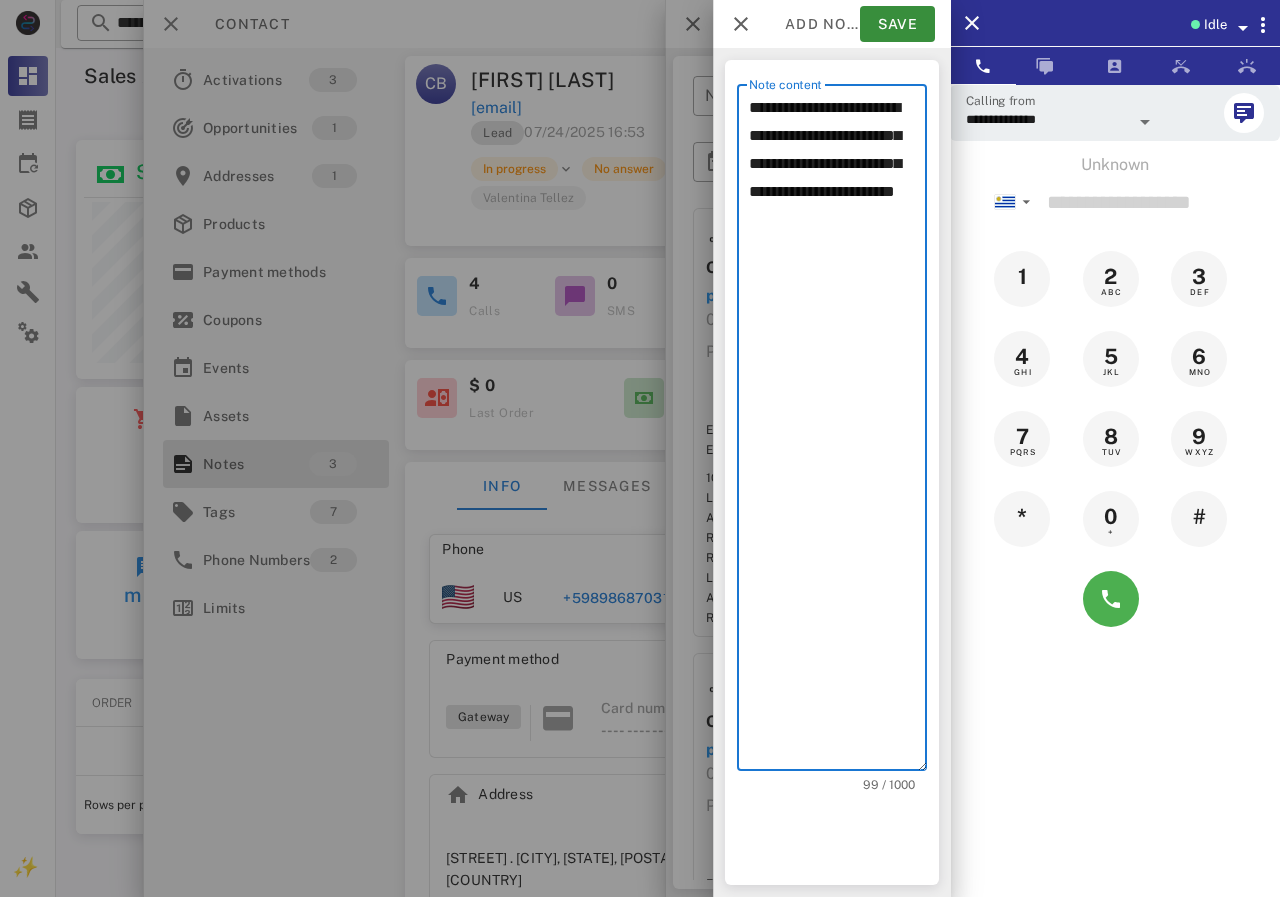 click on "**********" at bounding box center (838, 432) 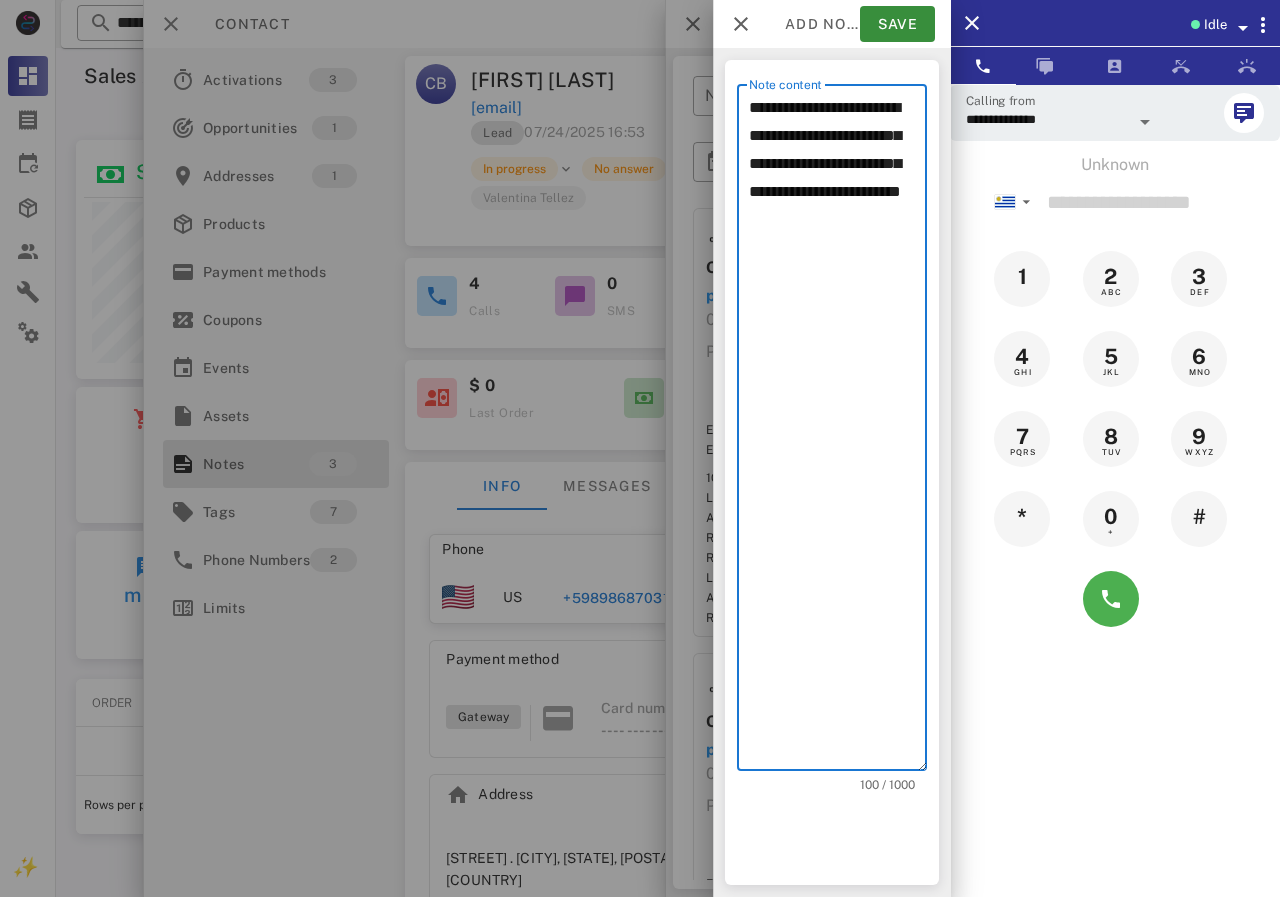 drag, startPoint x: 875, startPoint y: 221, endPoint x: 895, endPoint y: 222, distance: 20.024984 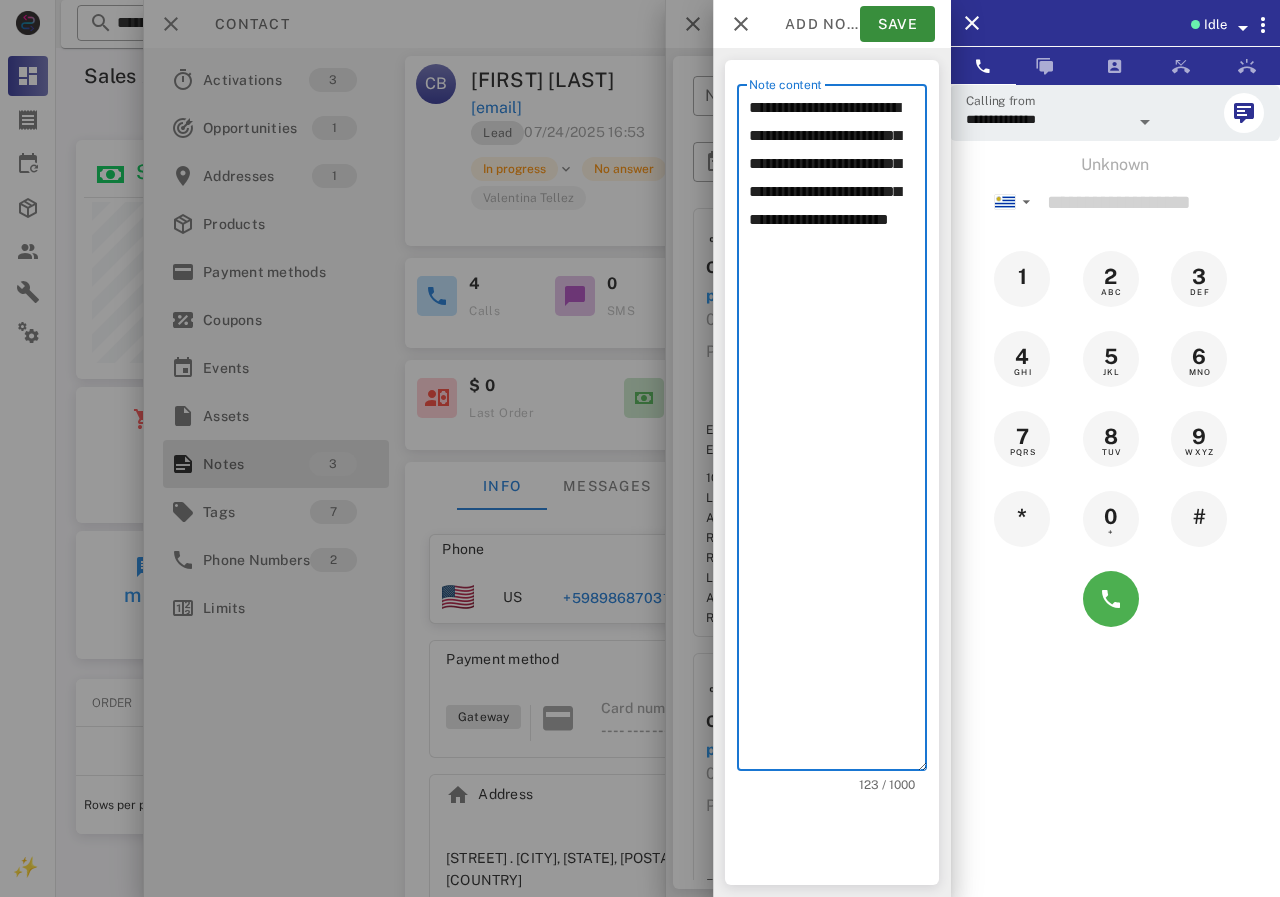 click on "**********" at bounding box center (838, 432) 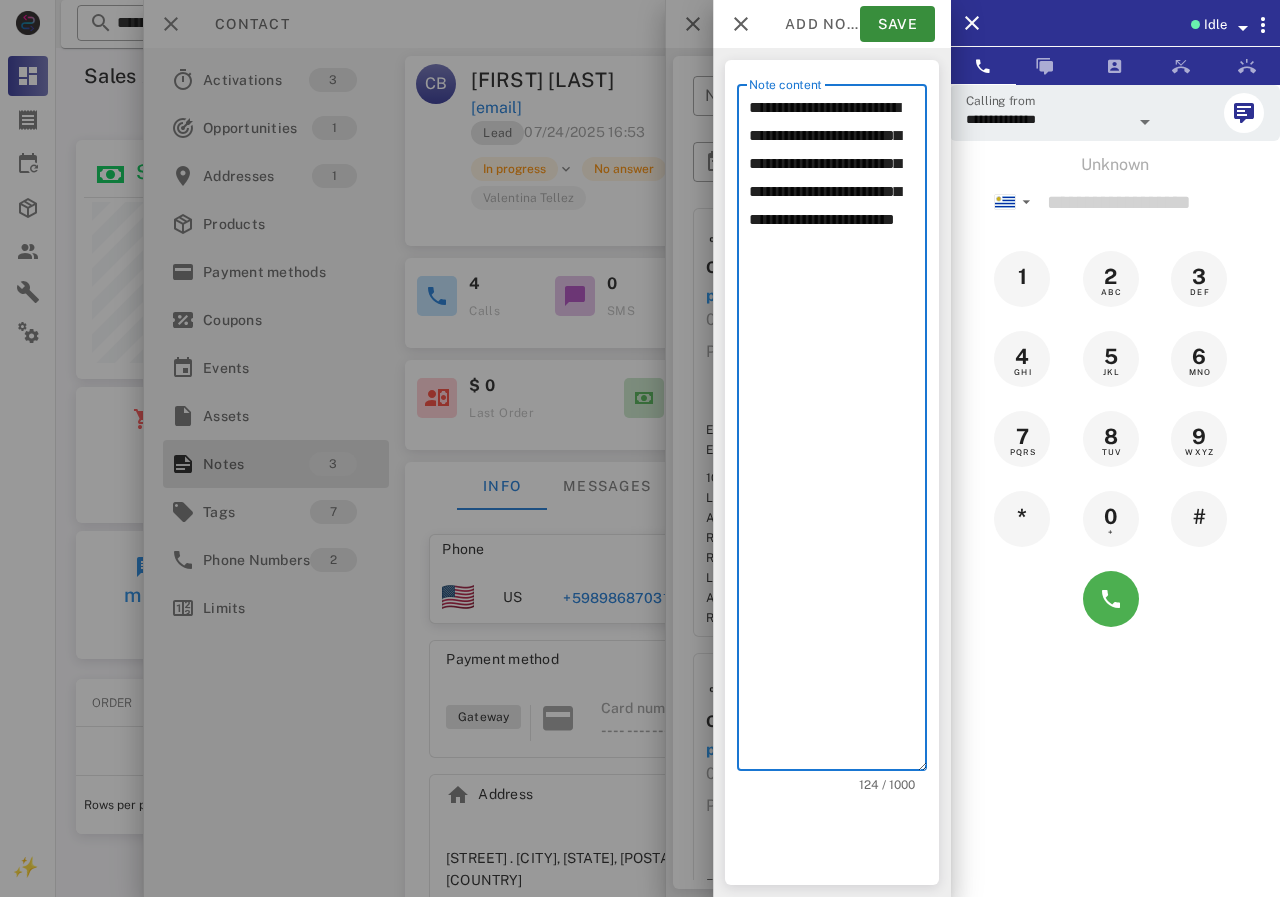 click on "**********" at bounding box center (838, 432) 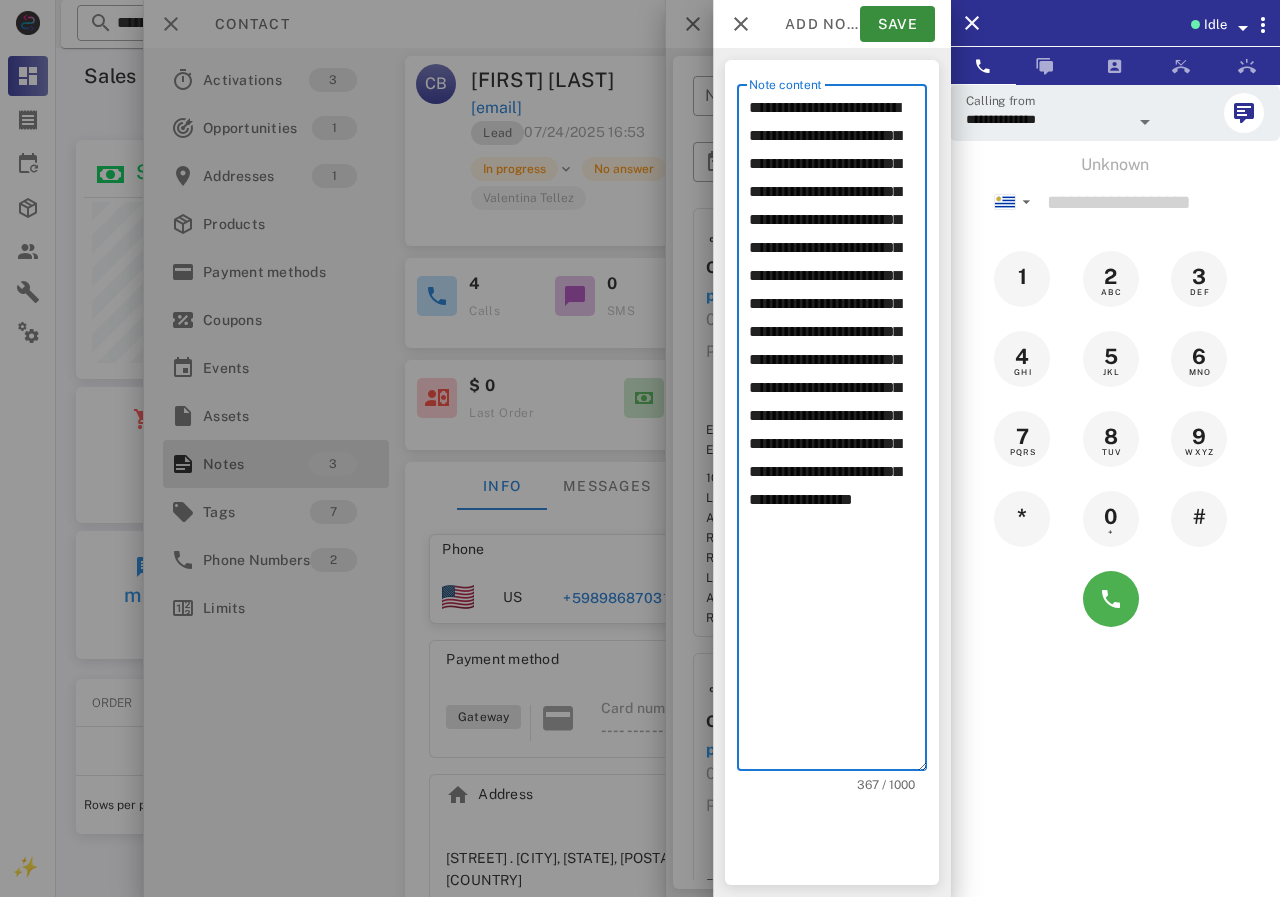 click on "**********" at bounding box center [838, 432] 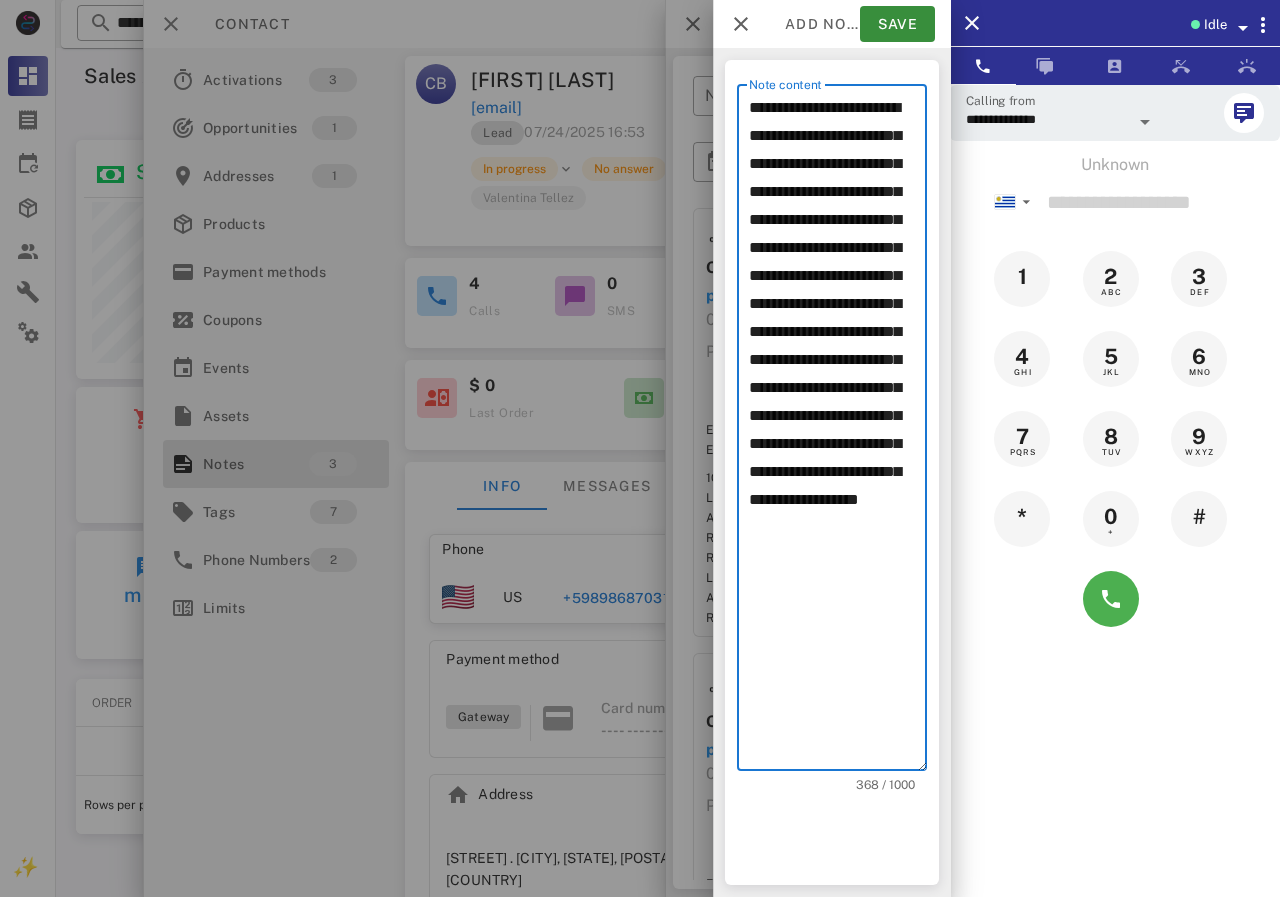 click on "**********" at bounding box center (838, 432) 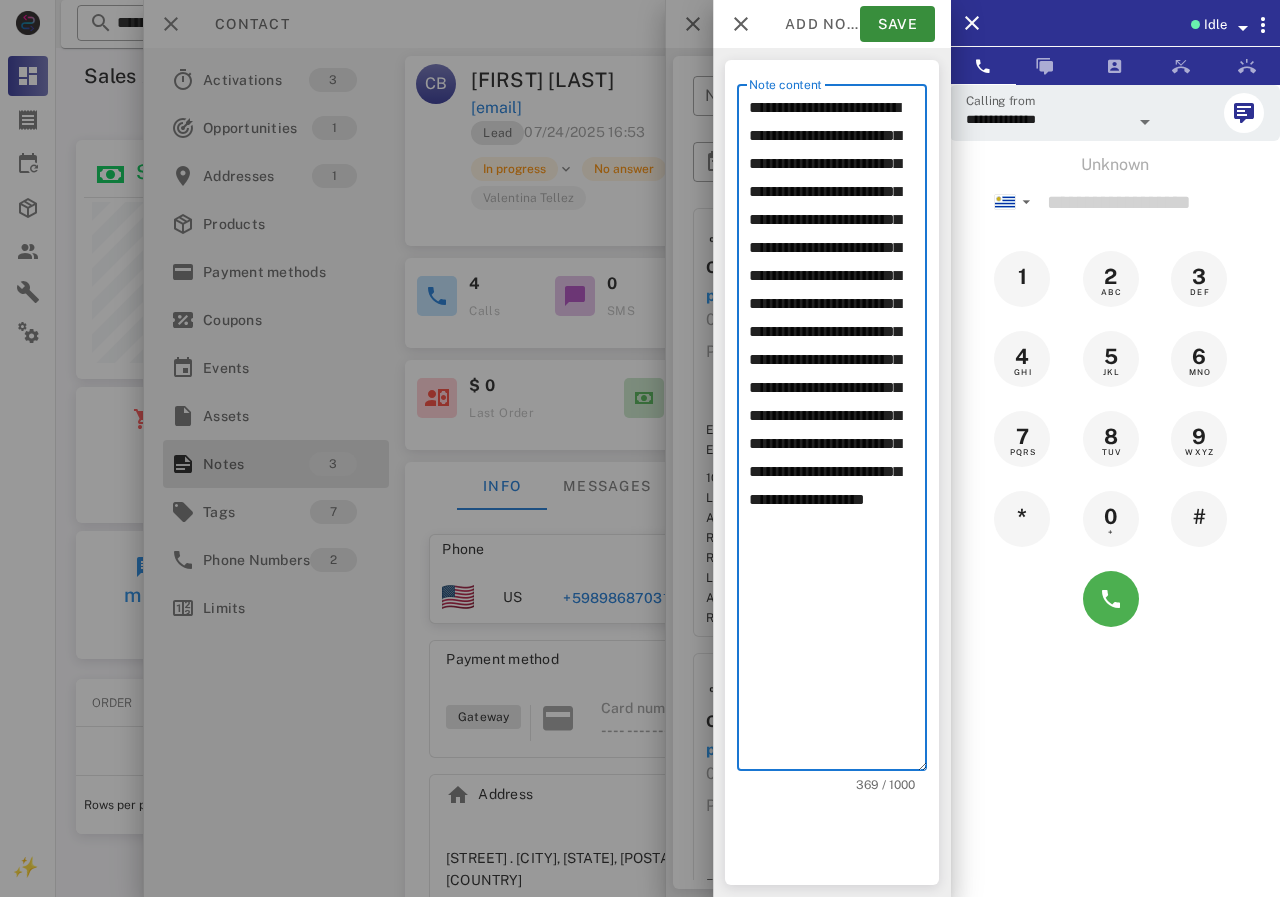 click on "**********" at bounding box center [838, 432] 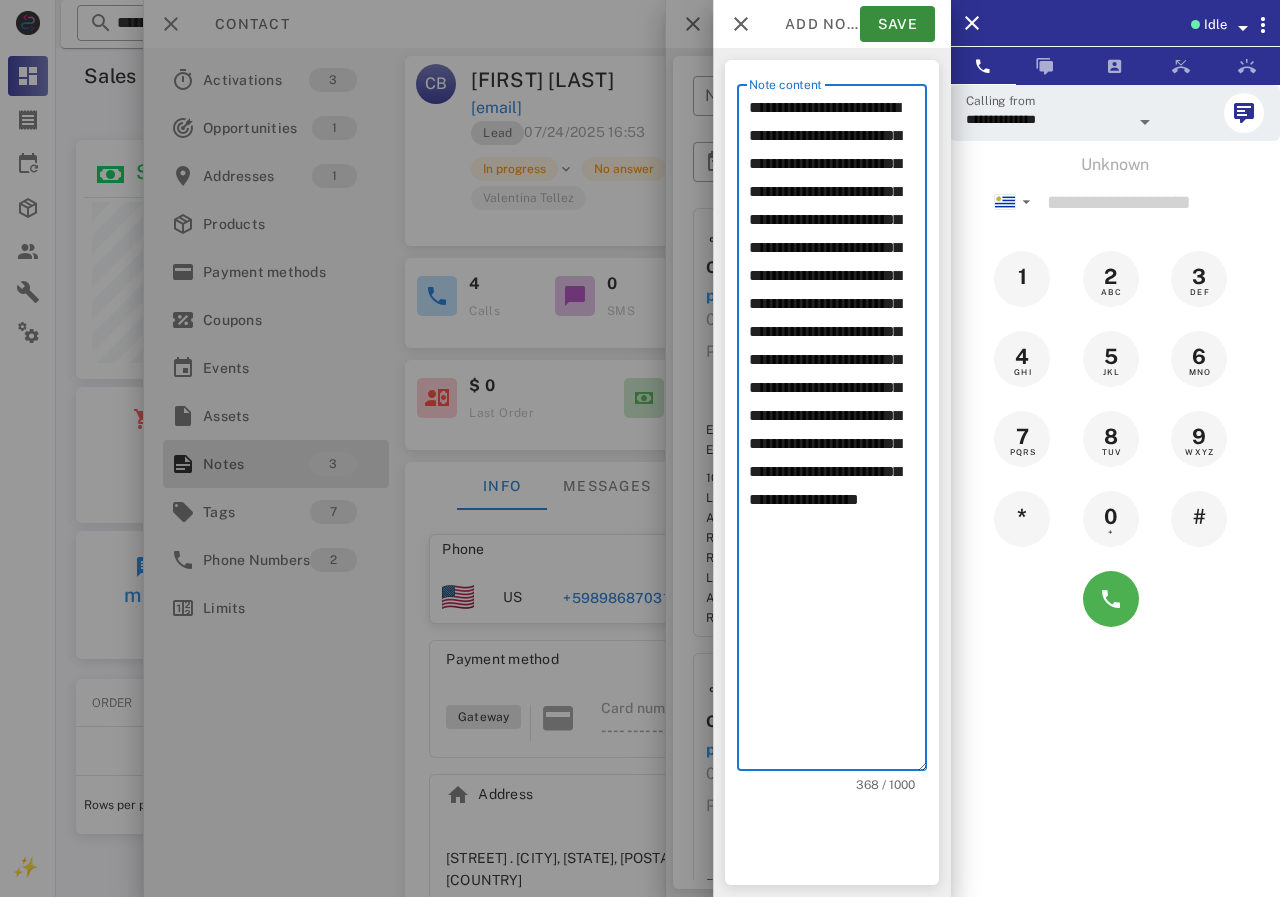 click on "**********" at bounding box center [838, 432] 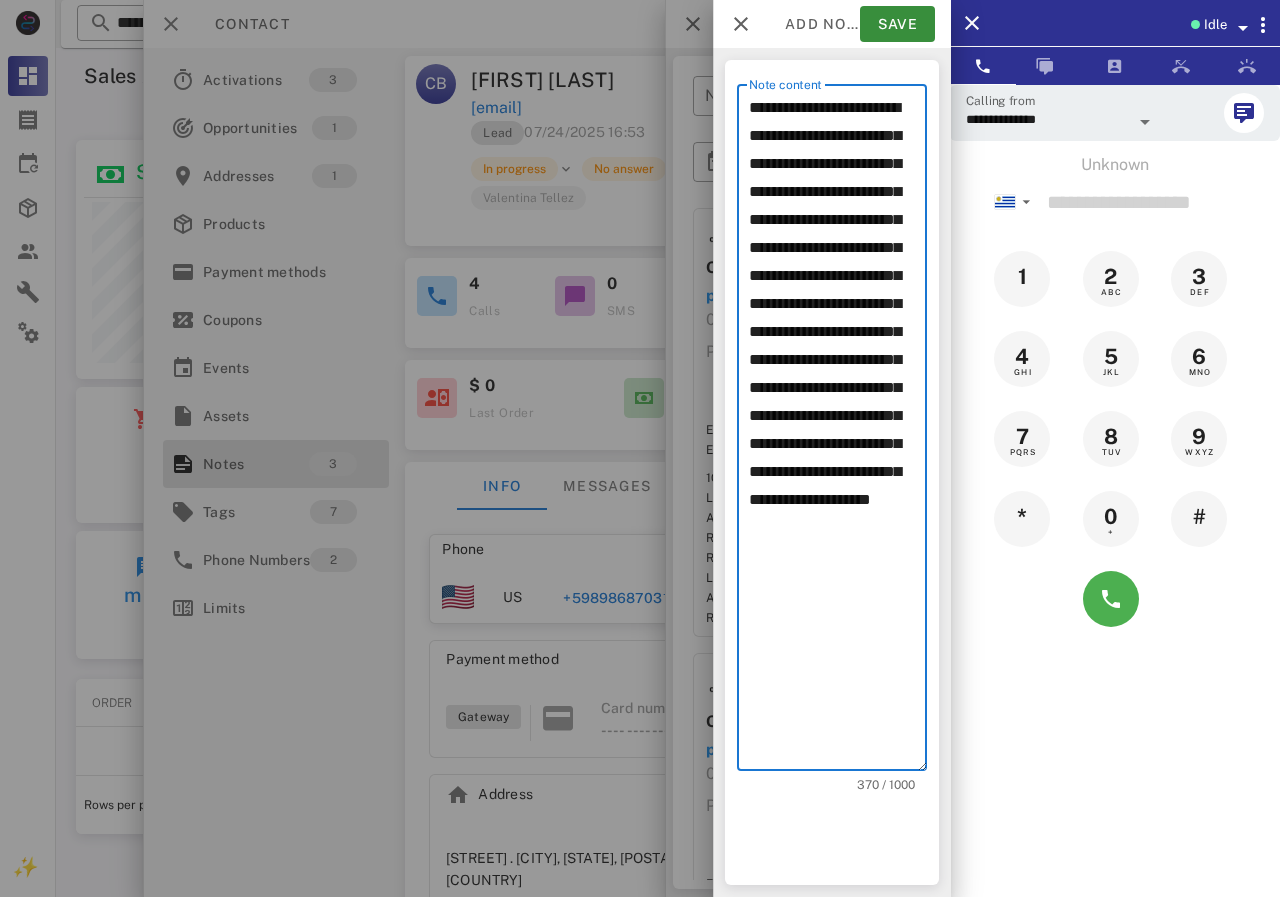 click on "**********" at bounding box center (838, 432) 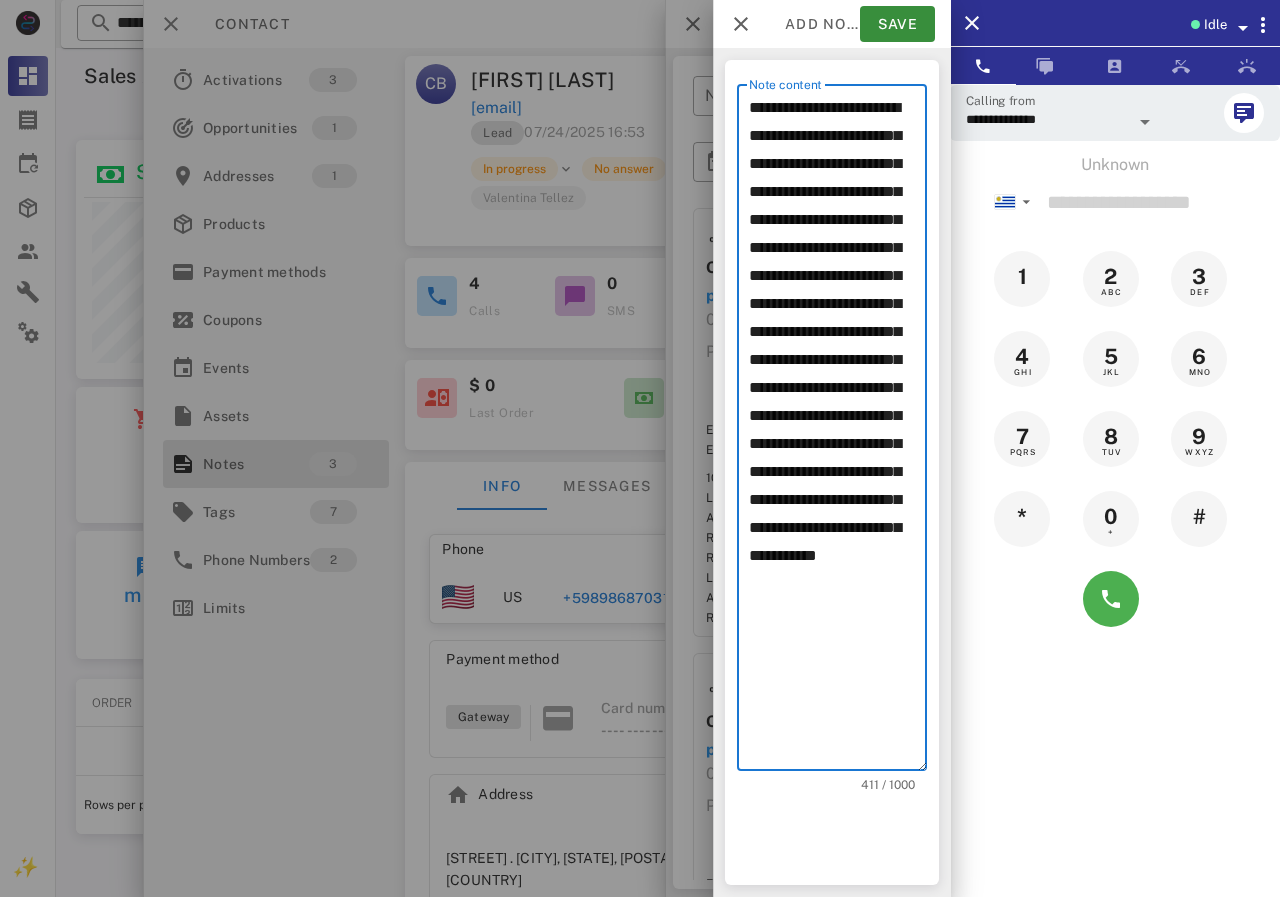 click on "**********" at bounding box center (838, 432) 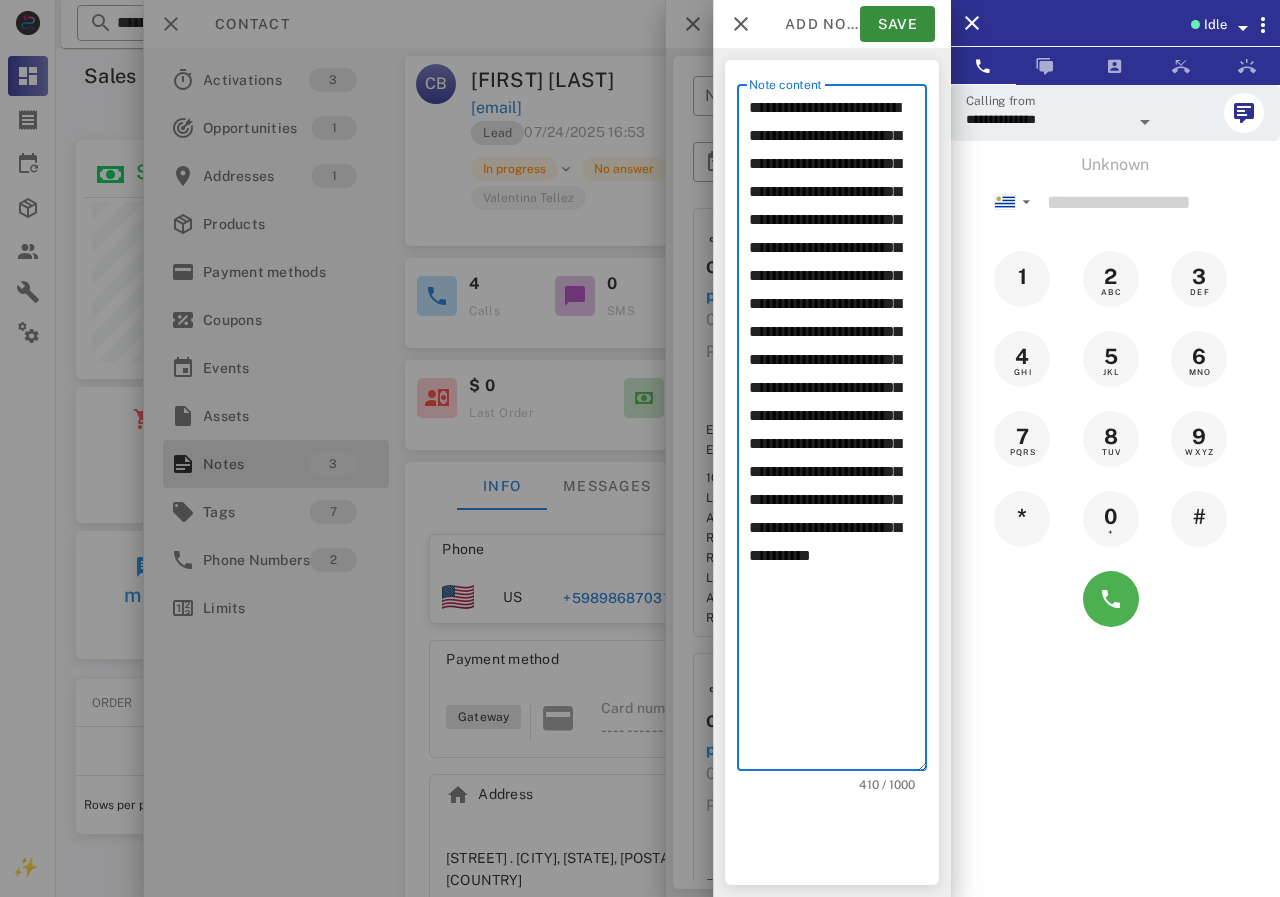 click on "**********" at bounding box center (838, 432) 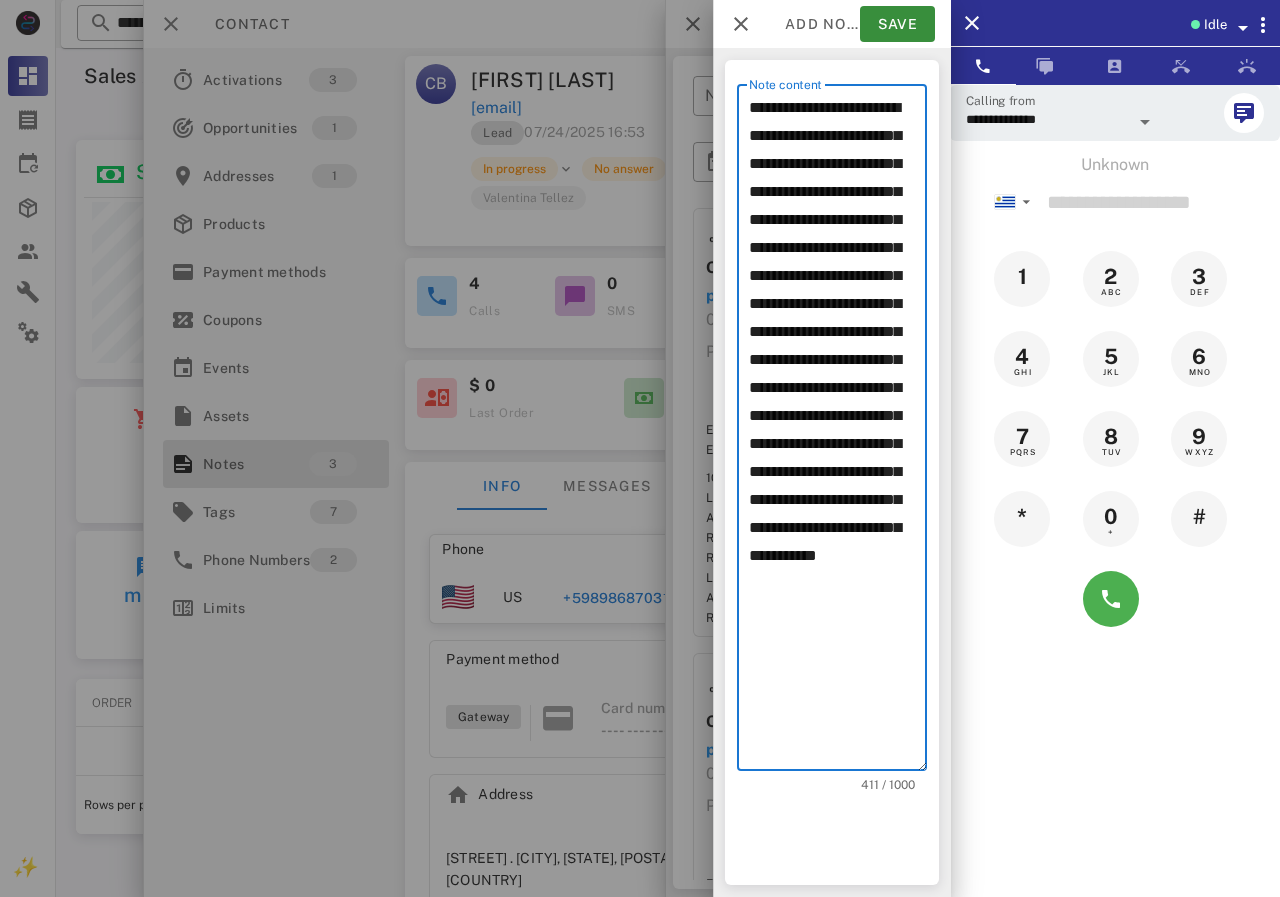 click on "**********" at bounding box center [838, 432] 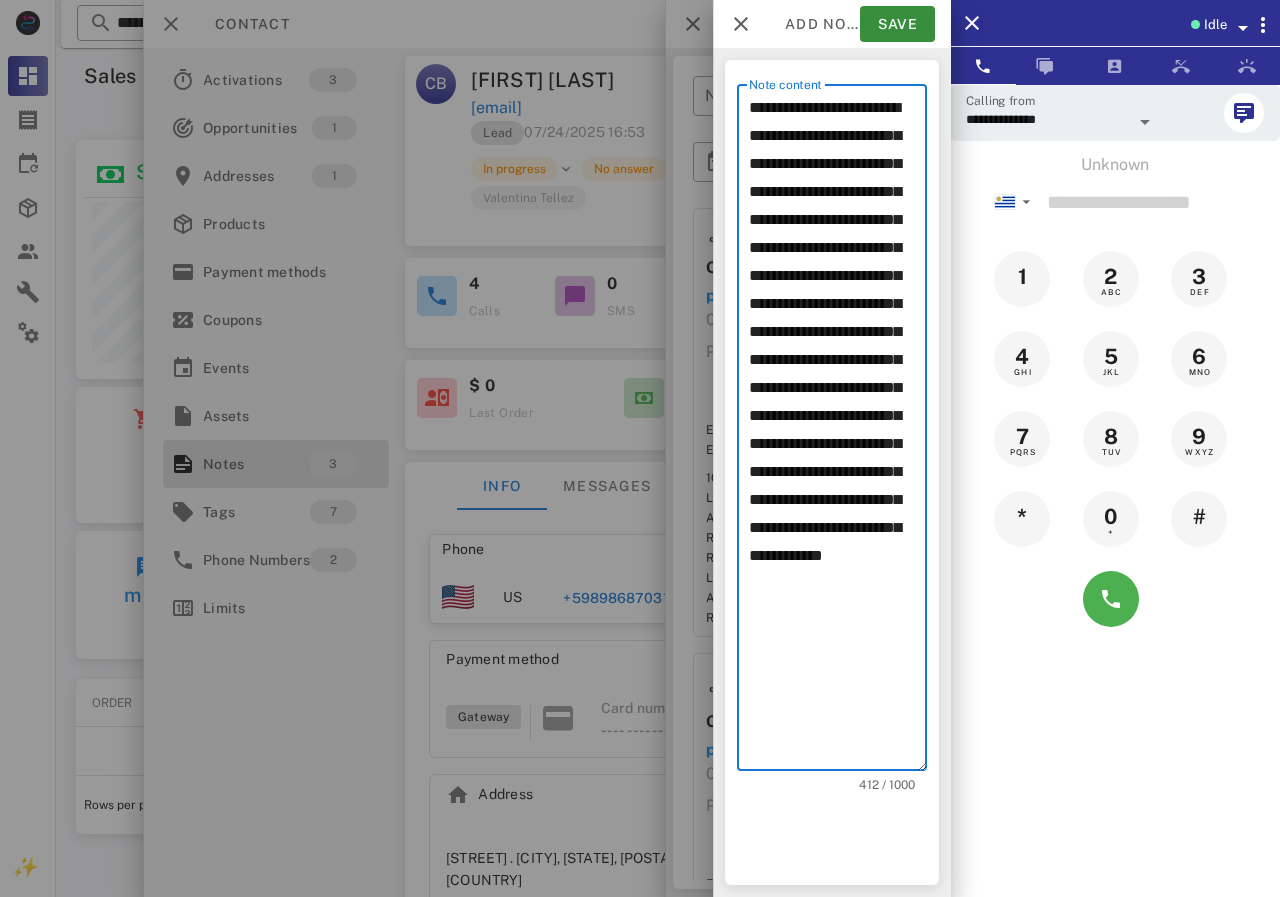 click on "**********" at bounding box center [838, 432] 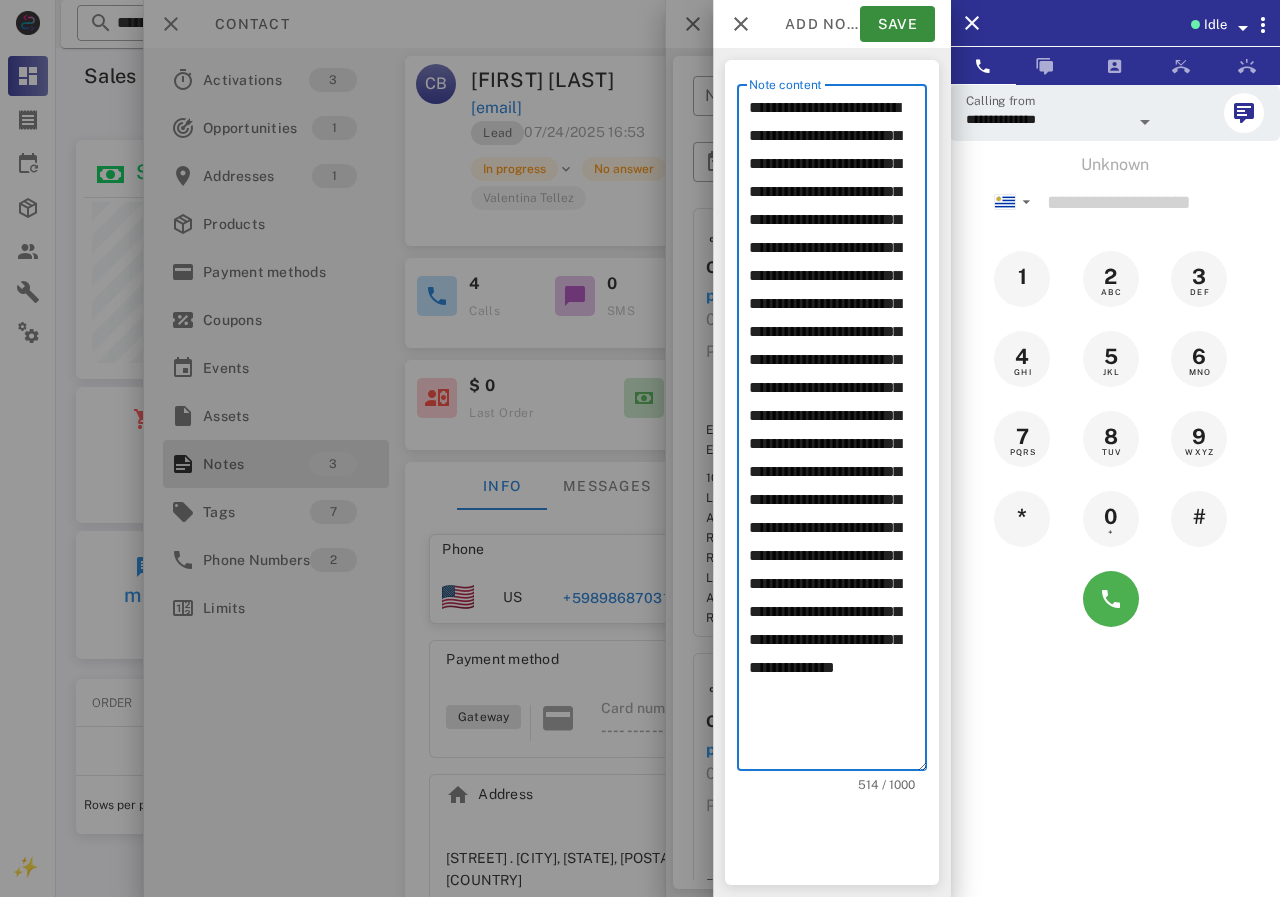 scroll, scrollTop: 130, scrollLeft: 0, axis: vertical 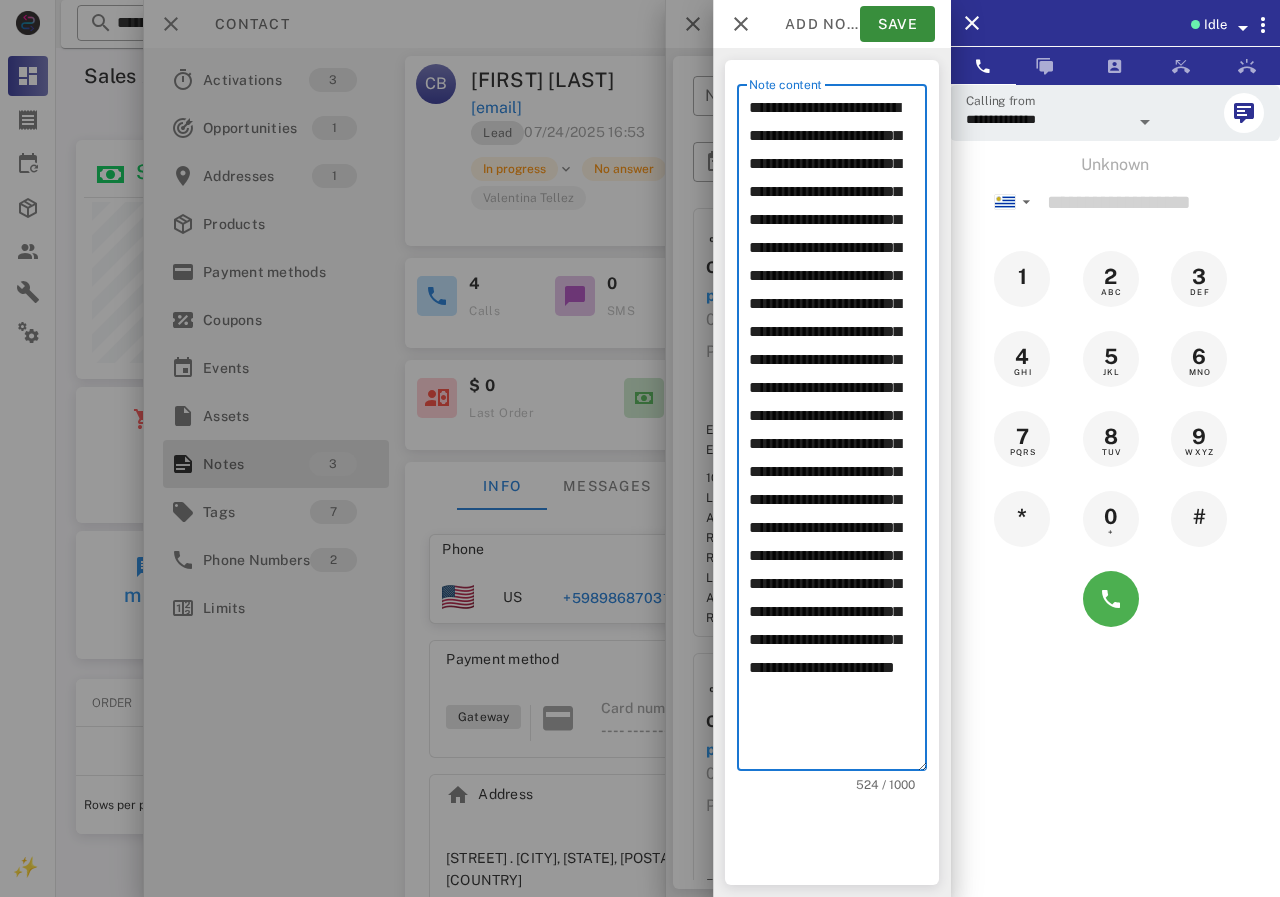 click on "**********" at bounding box center (838, 432) 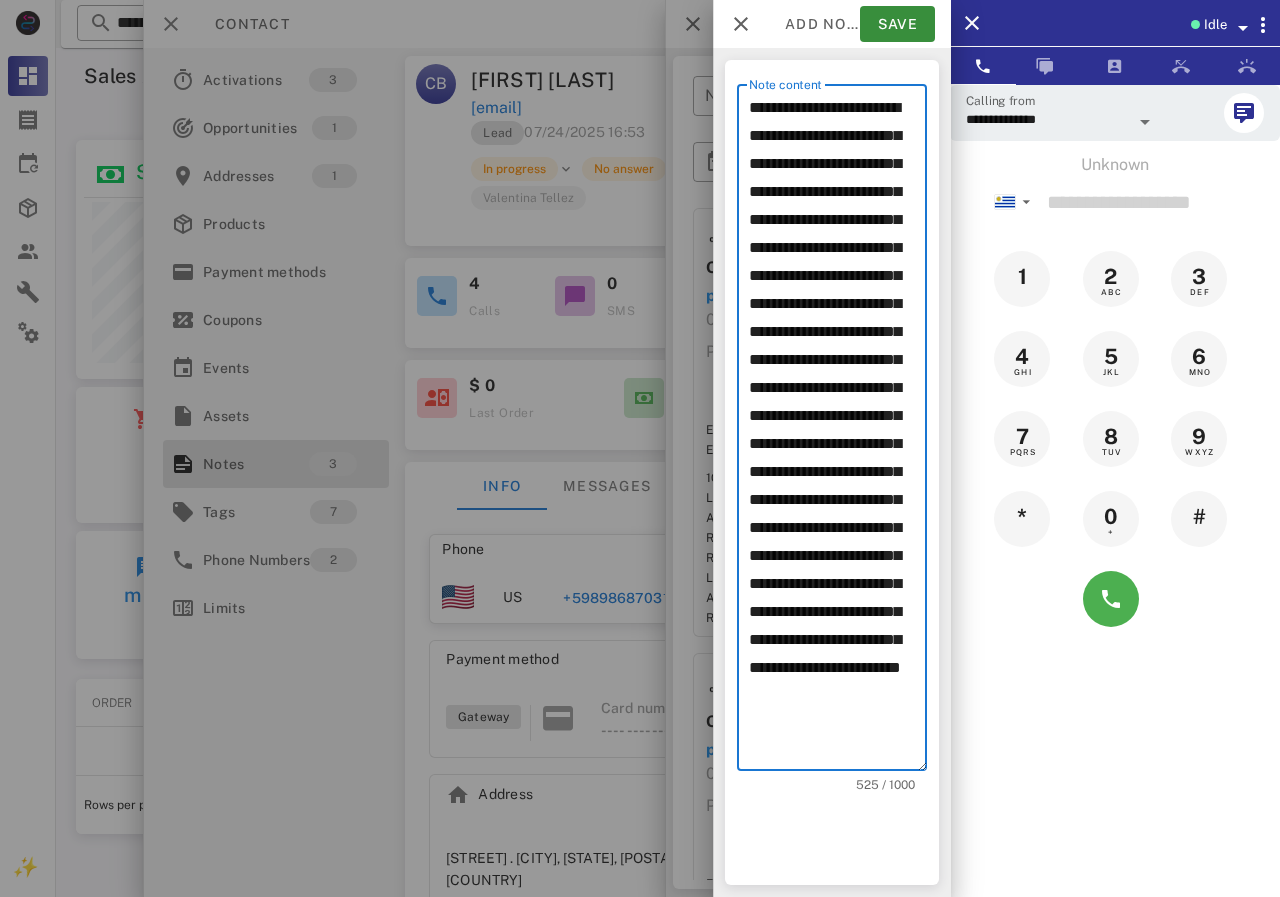 scroll, scrollTop: 163, scrollLeft: 0, axis: vertical 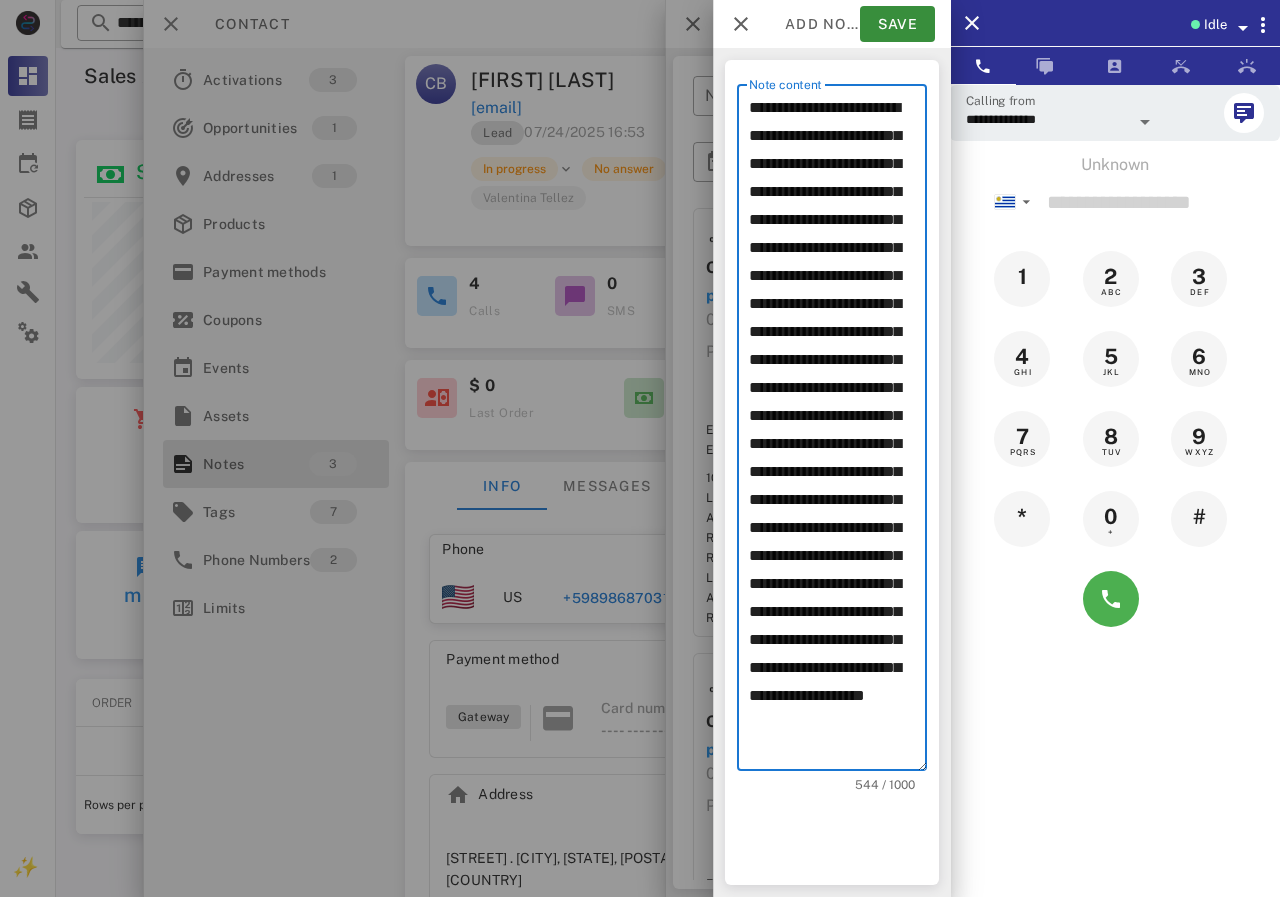 click on "**********" at bounding box center [838, 432] 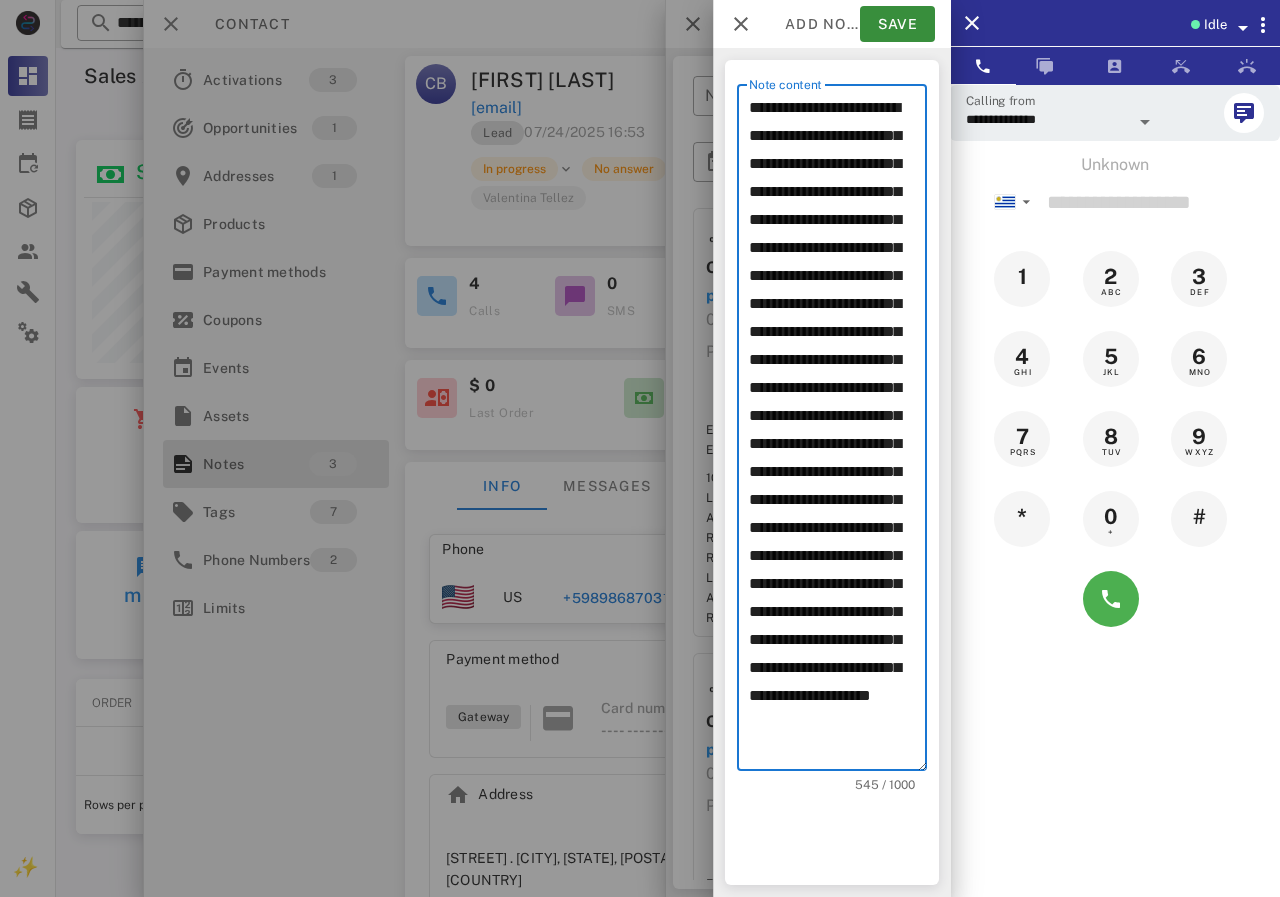 drag, startPoint x: 869, startPoint y: 535, endPoint x: 892, endPoint y: 539, distance: 23.345236 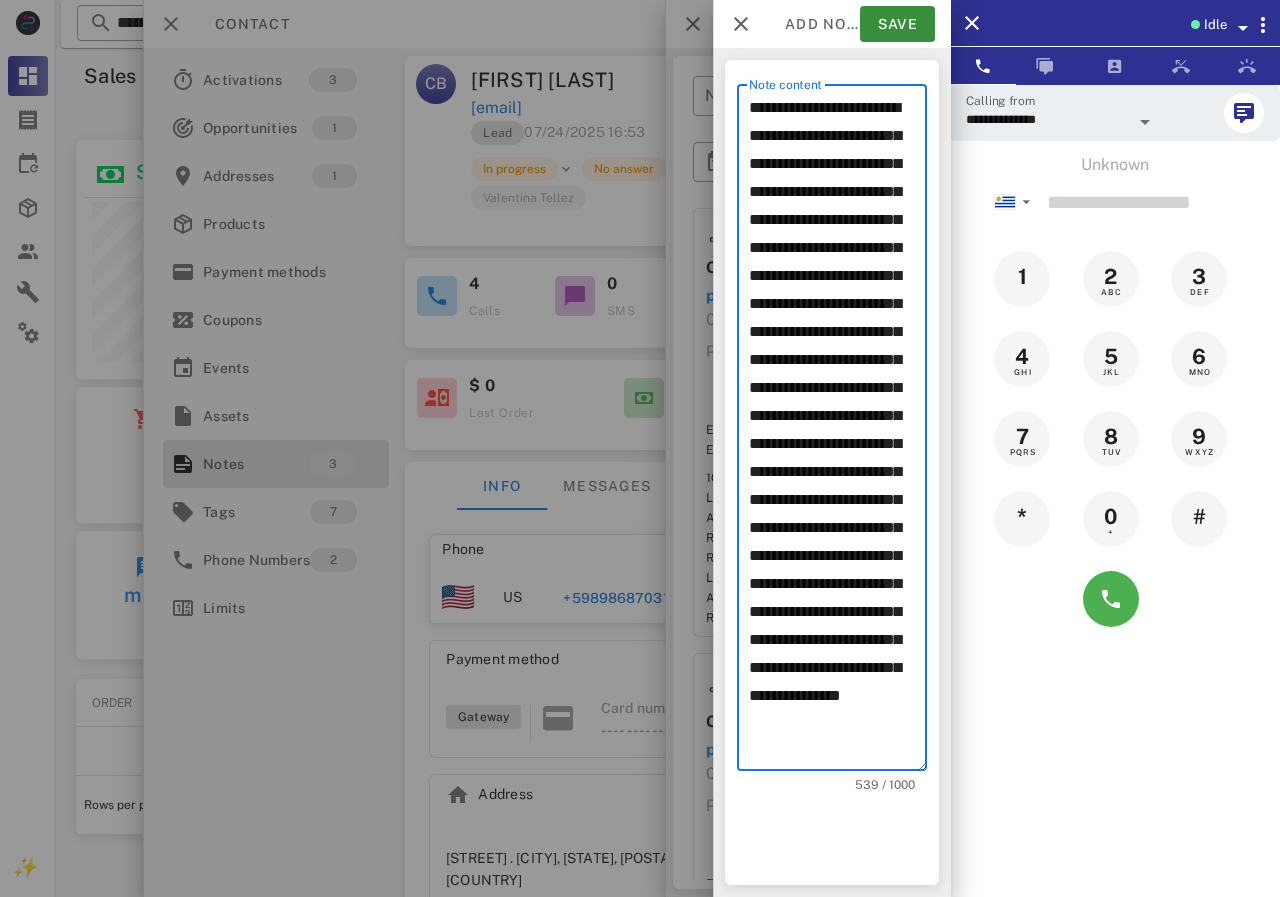 scroll, scrollTop: 191, scrollLeft: 0, axis: vertical 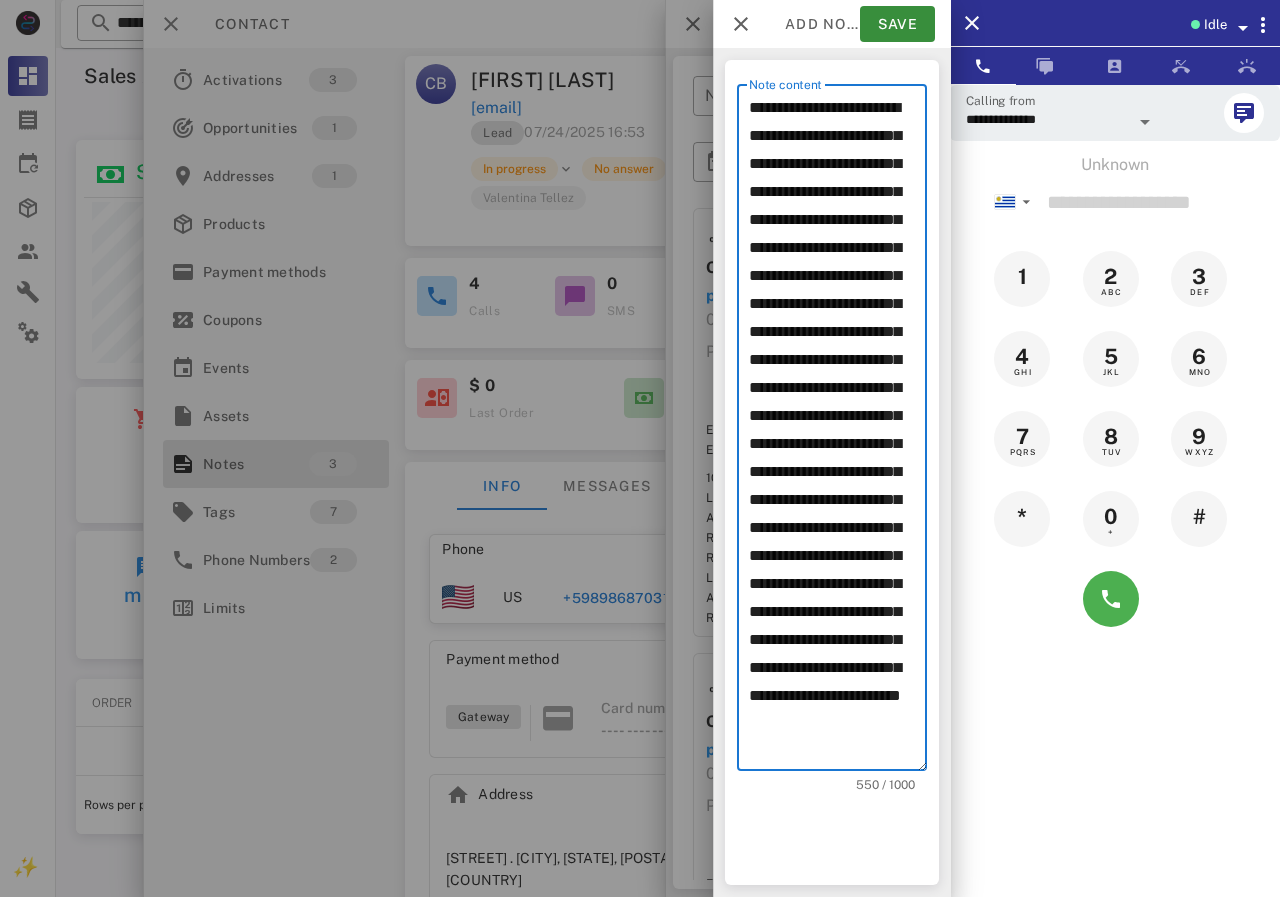 drag, startPoint x: 854, startPoint y: 598, endPoint x: 748, endPoint y: 599, distance: 106.004715 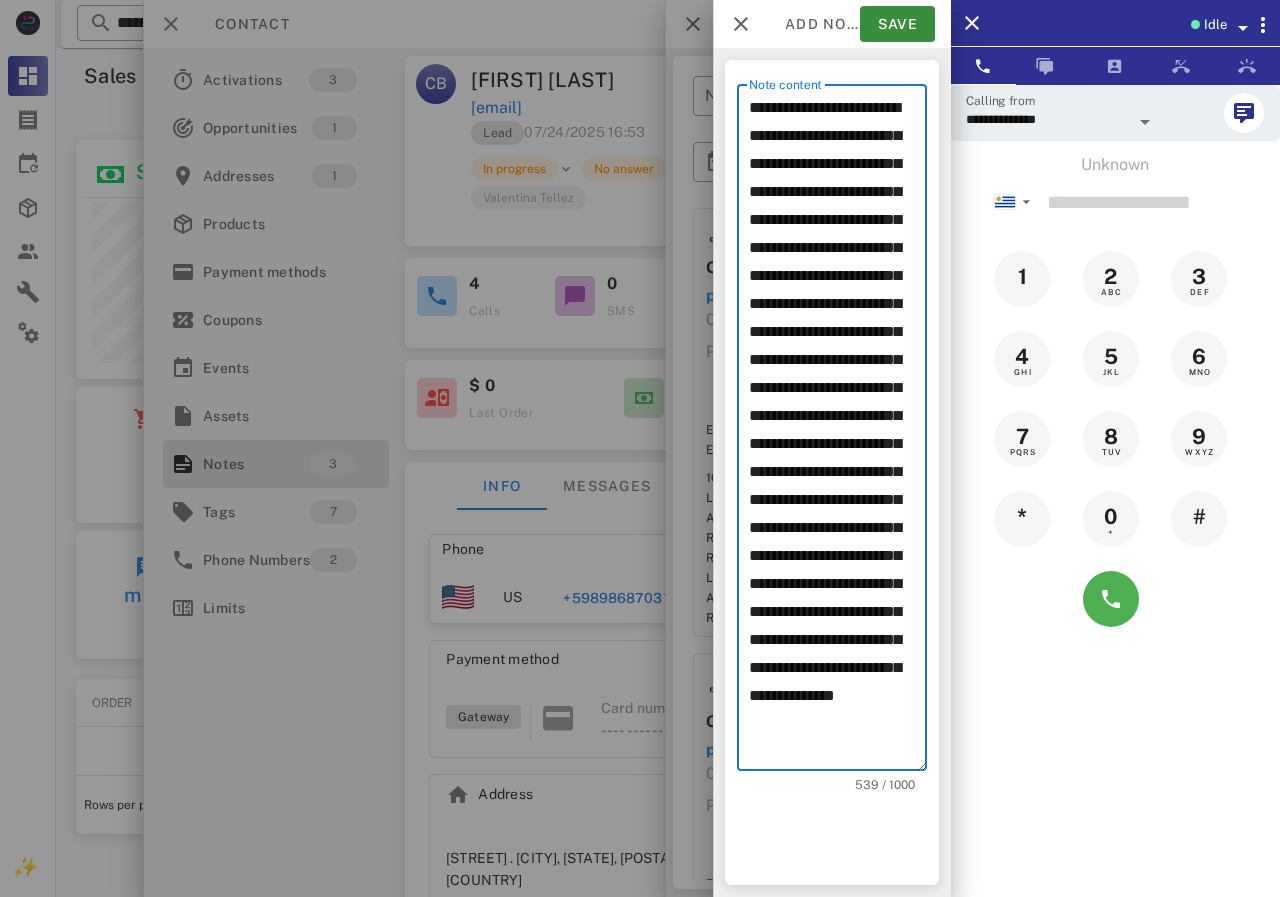 click on "**********" at bounding box center [838, 432] 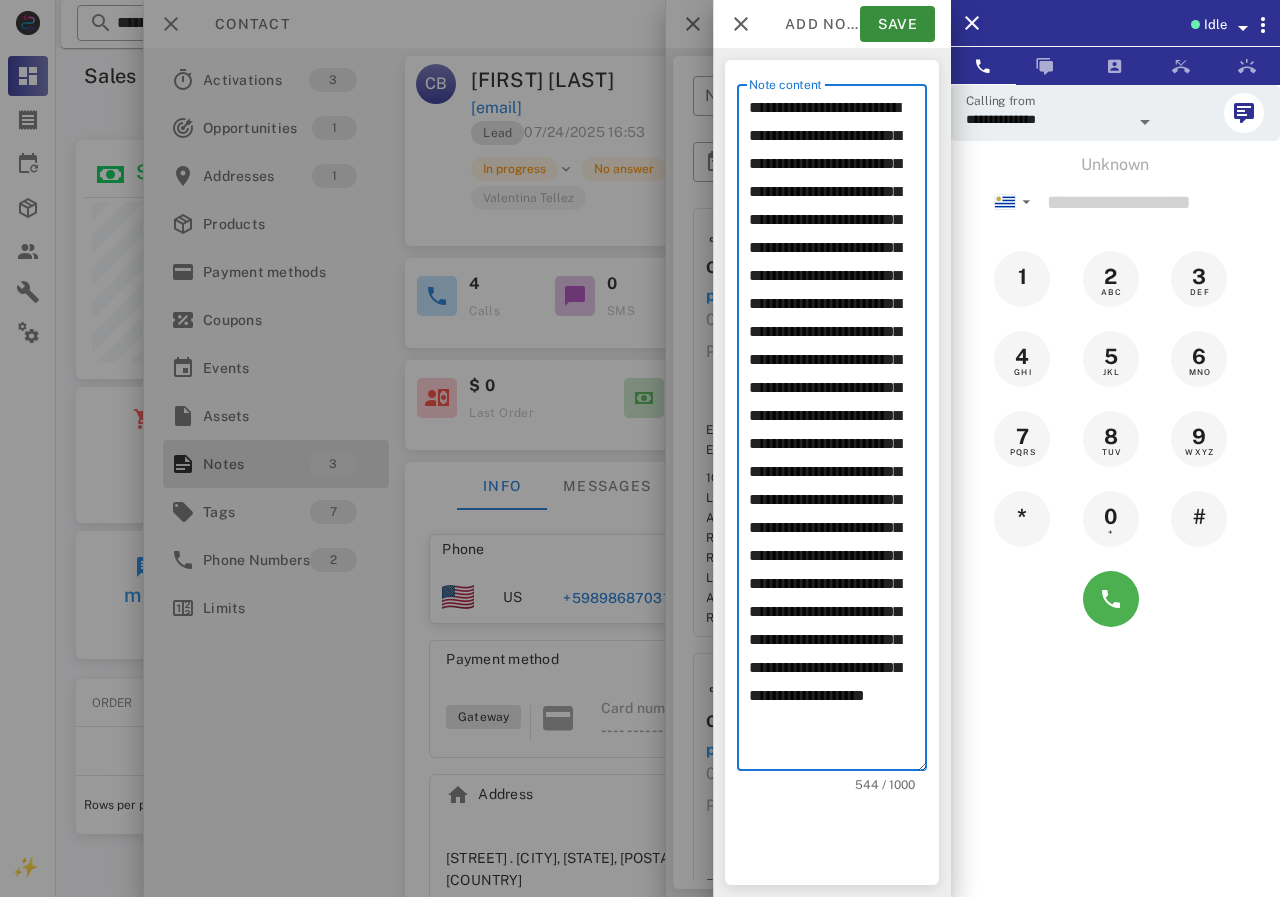 click on "**********" at bounding box center (838, 432) 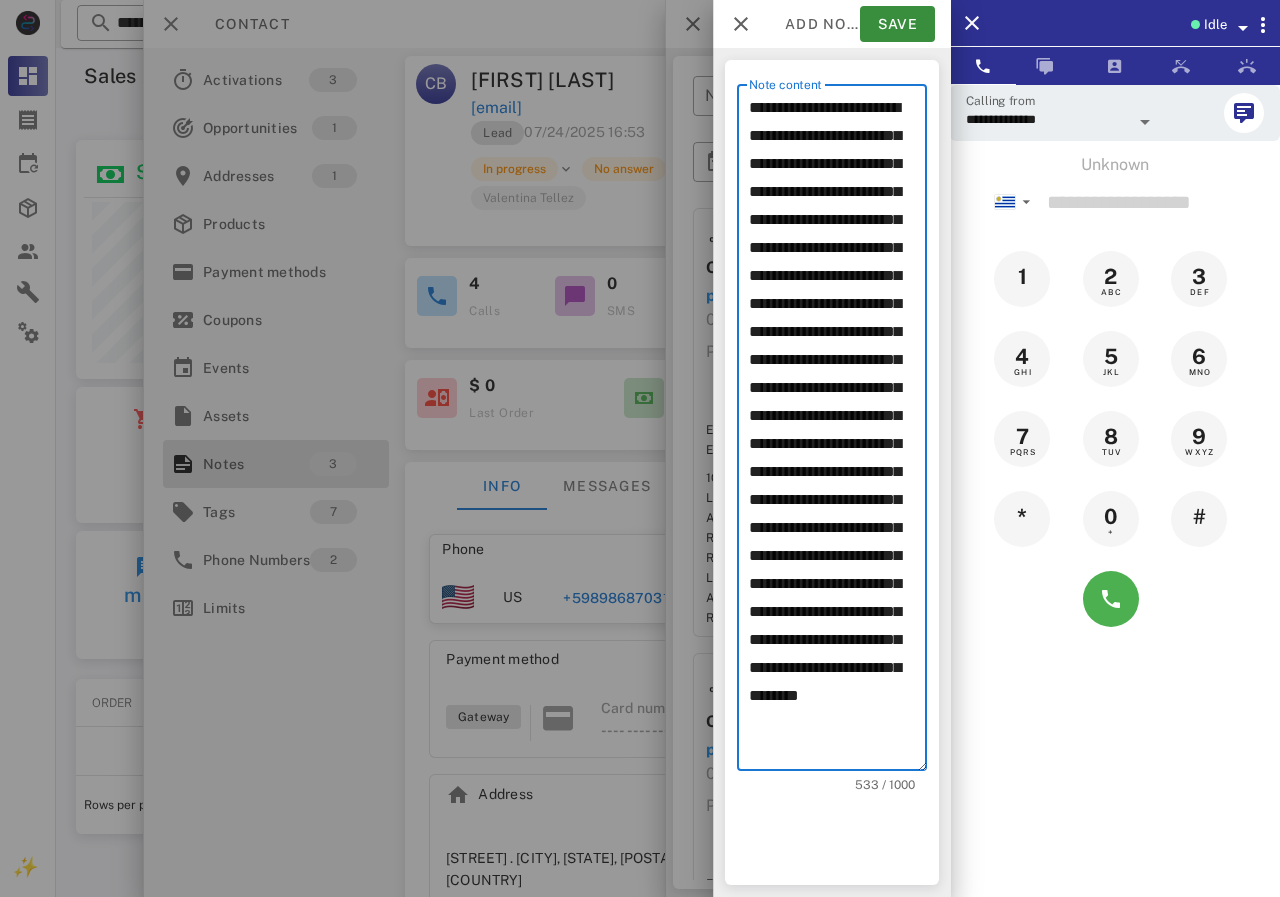 scroll, scrollTop: 191, scrollLeft: 0, axis: vertical 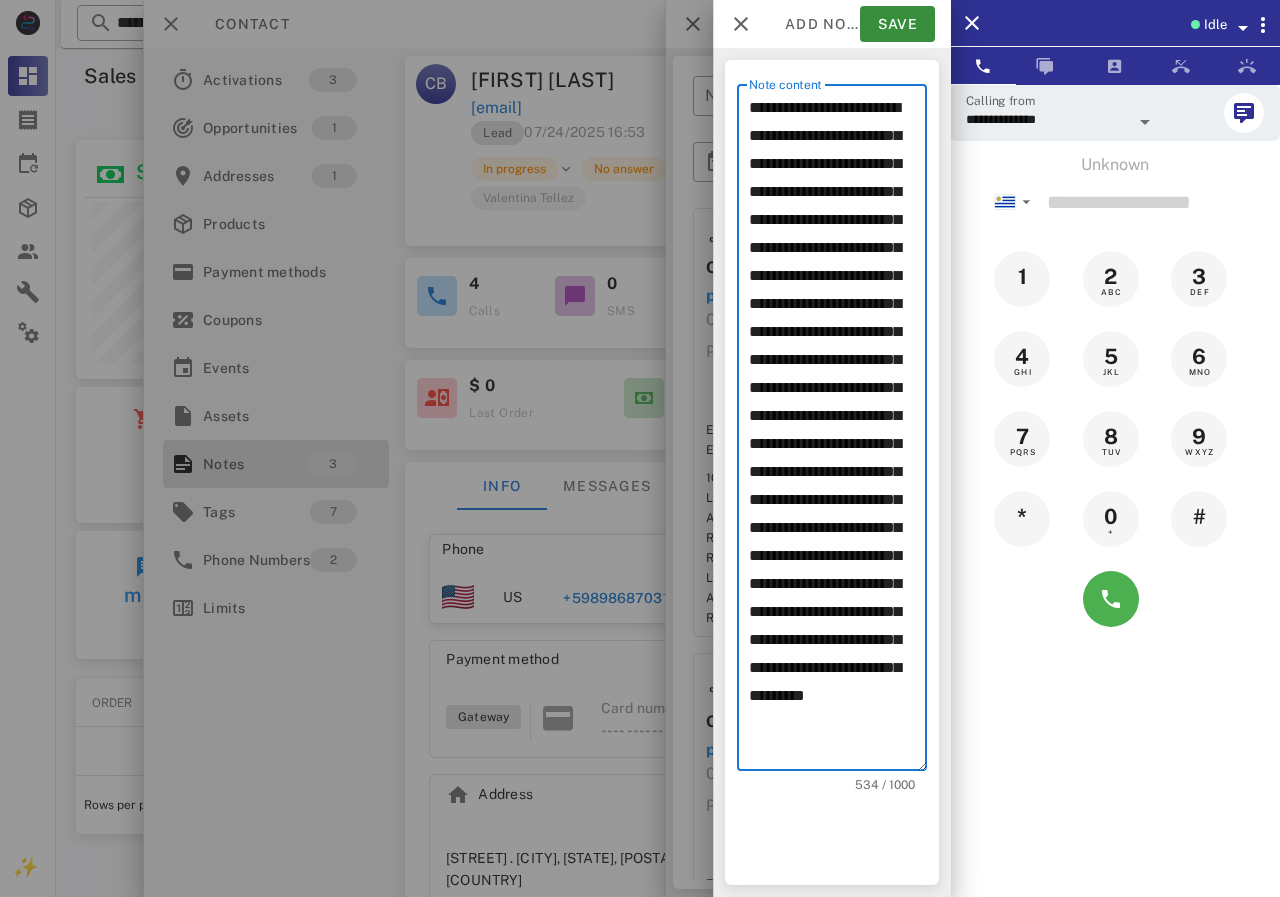 click on "**********" at bounding box center [838, 432] 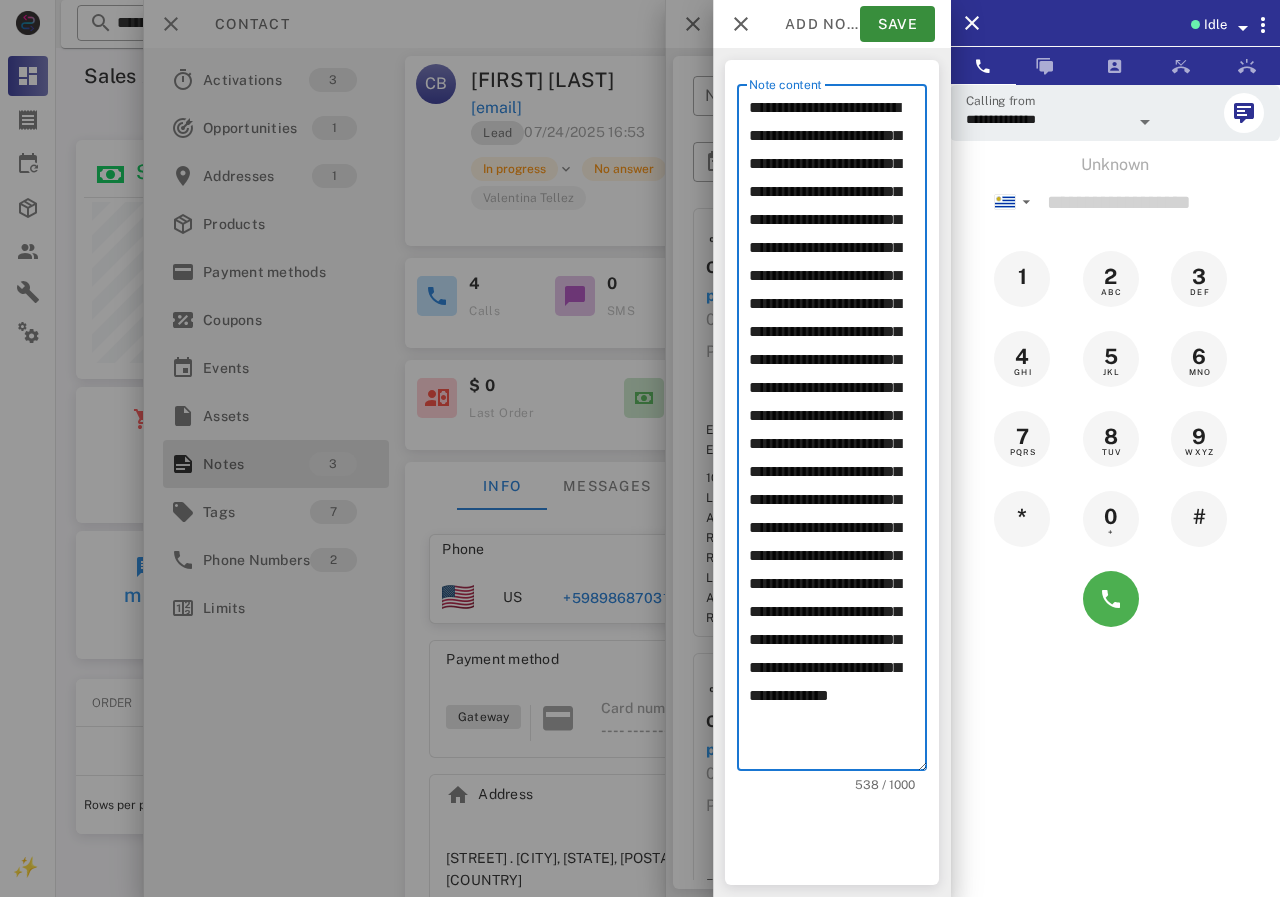 click on "**********" at bounding box center [838, 432] 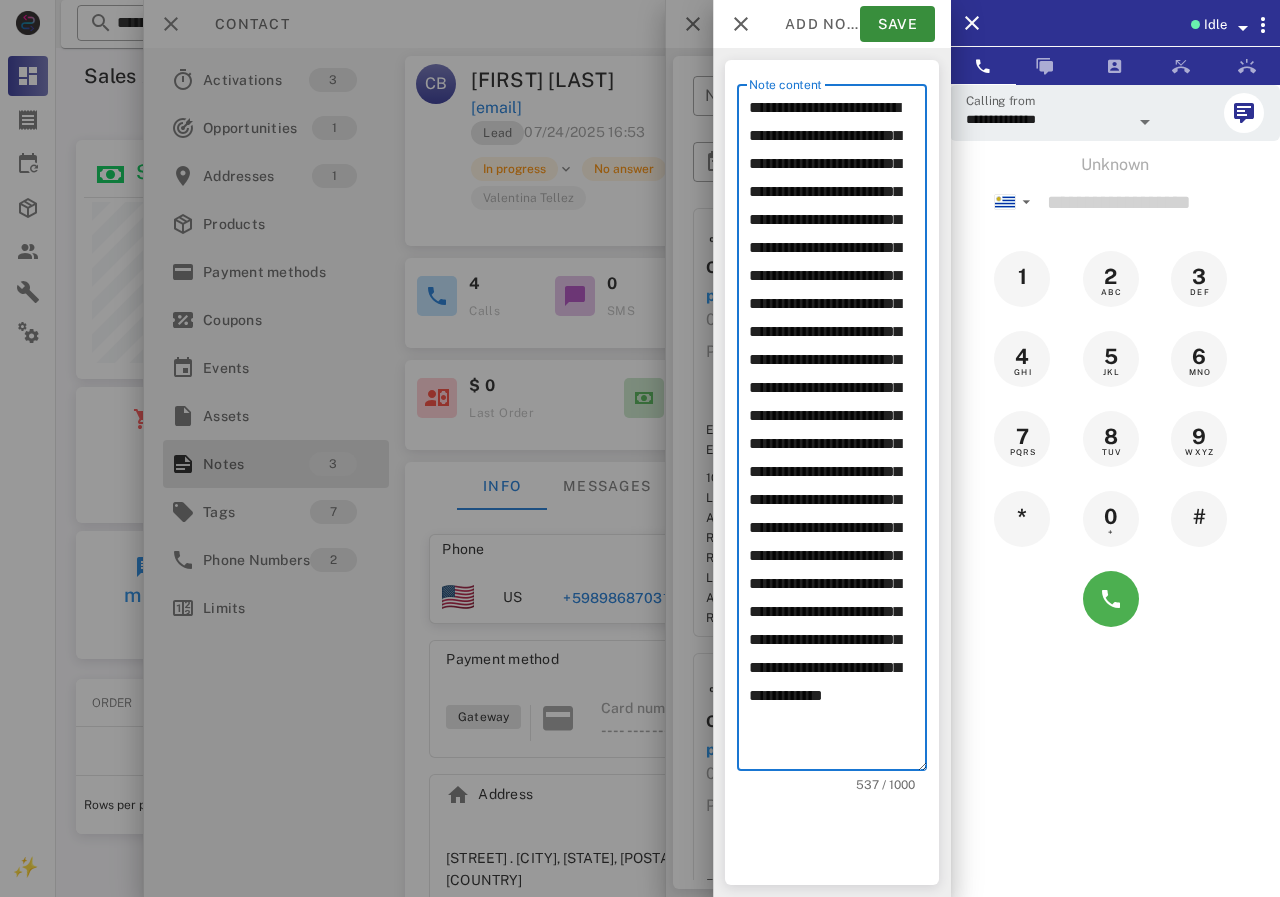 click on "**********" at bounding box center (838, 432) 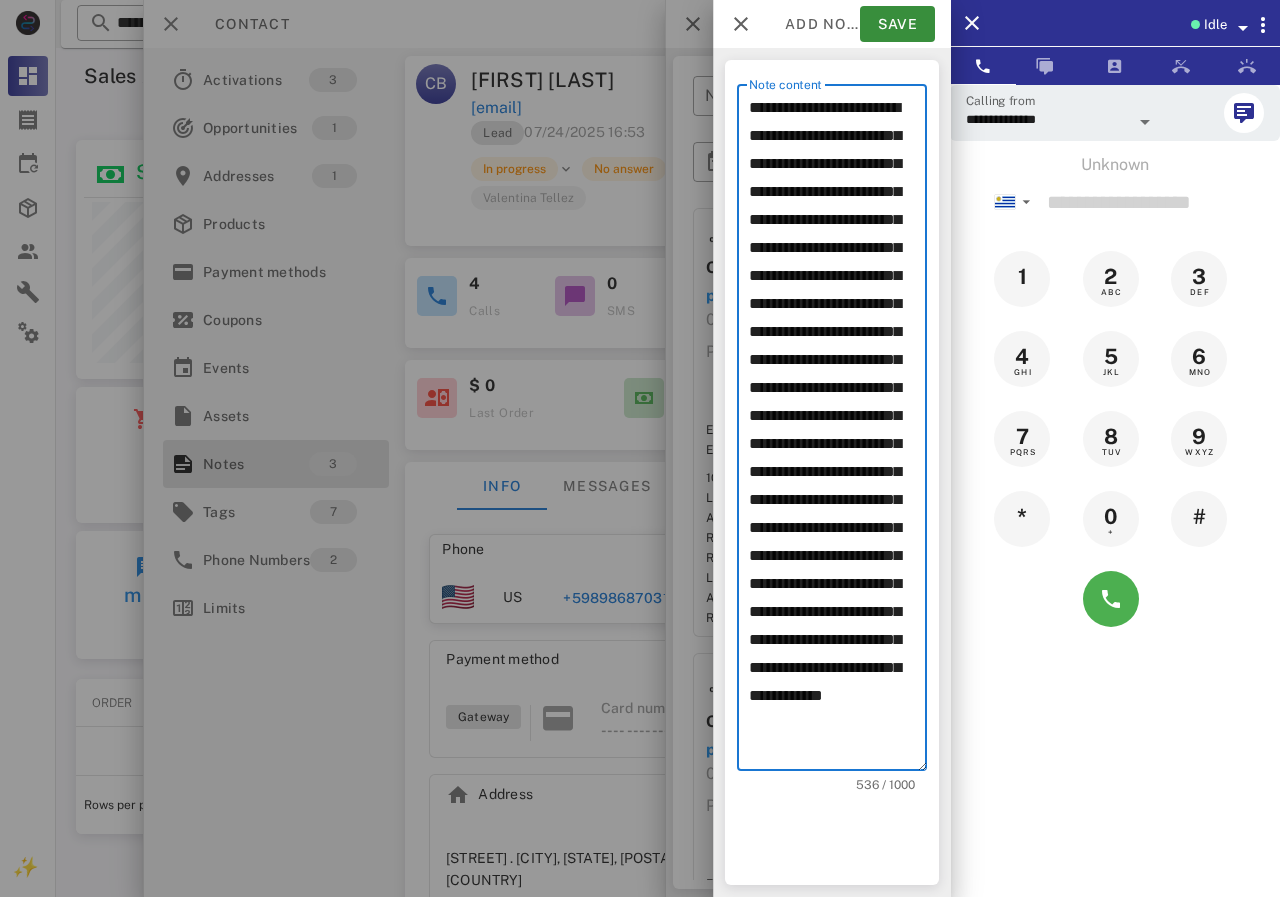 scroll, scrollTop: 191, scrollLeft: 0, axis: vertical 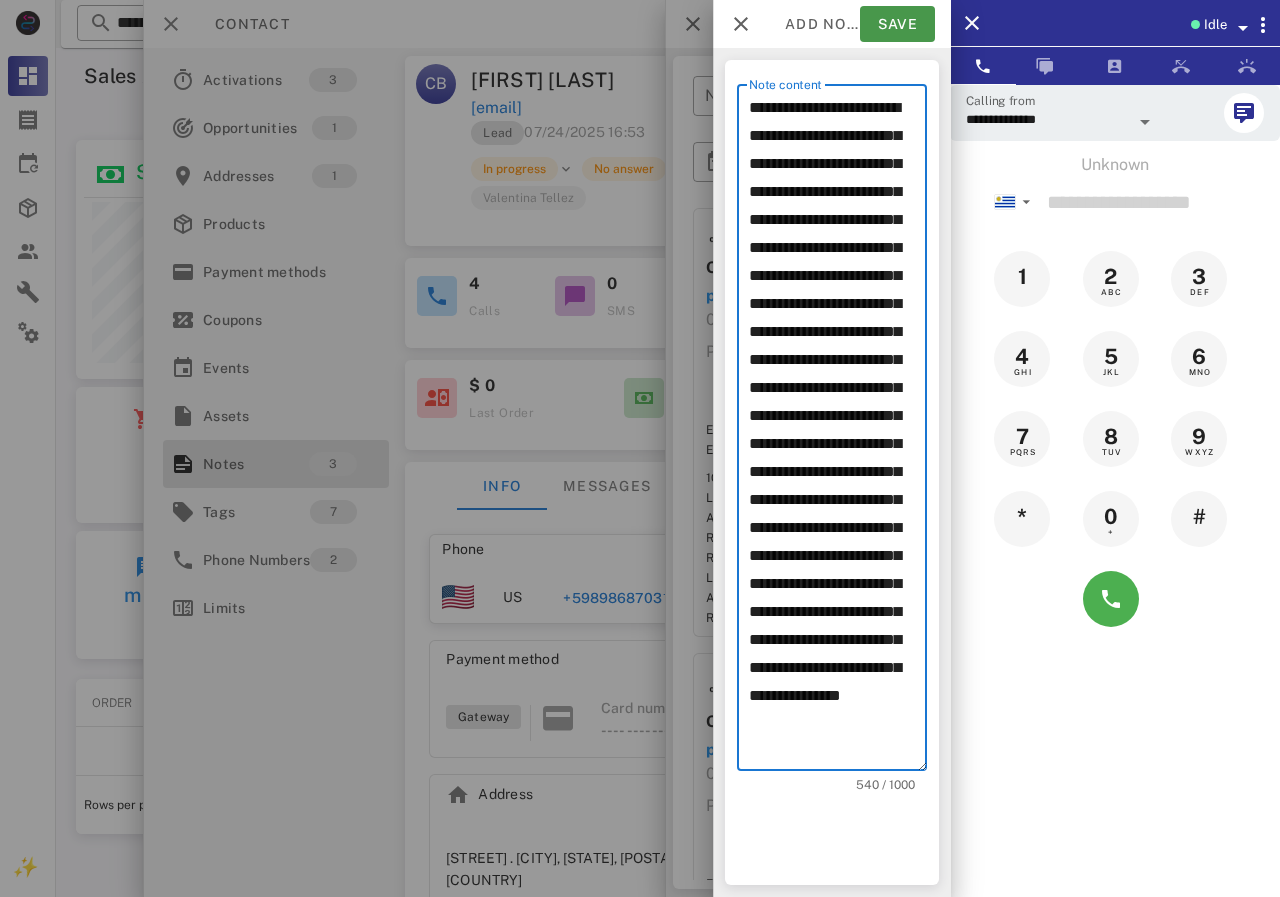 type on "**********" 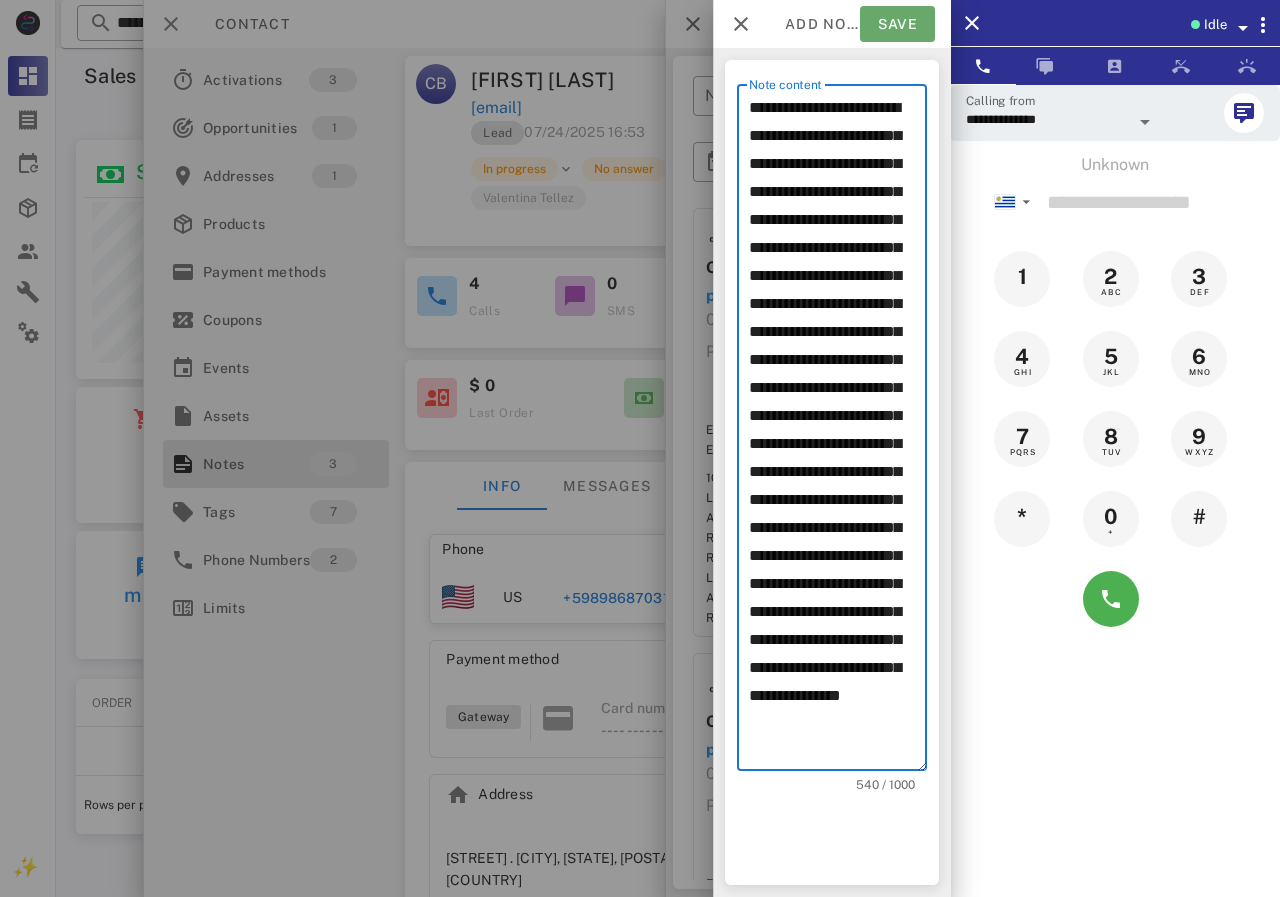 click on "Save" at bounding box center (897, 24) 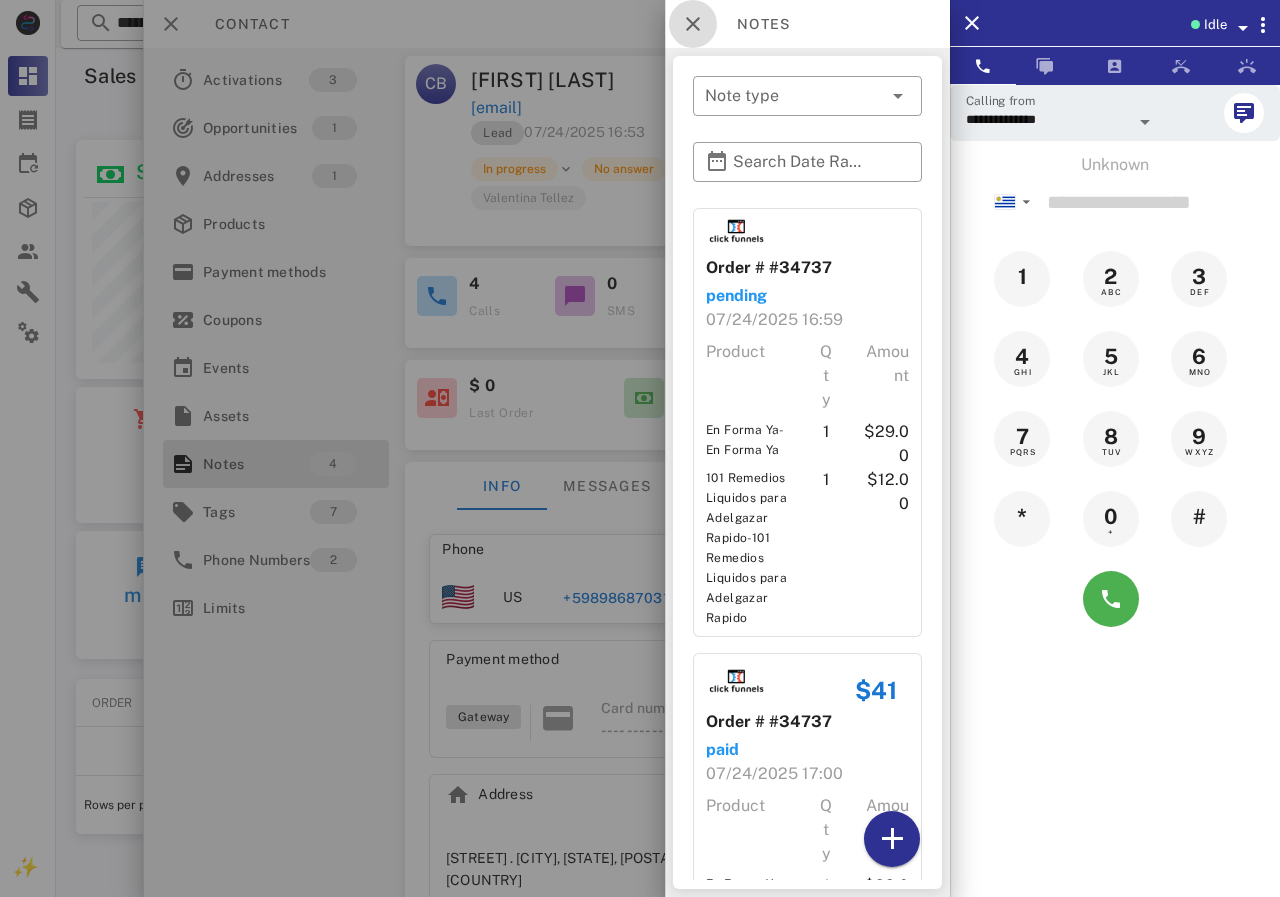 click at bounding box center [693, 24] 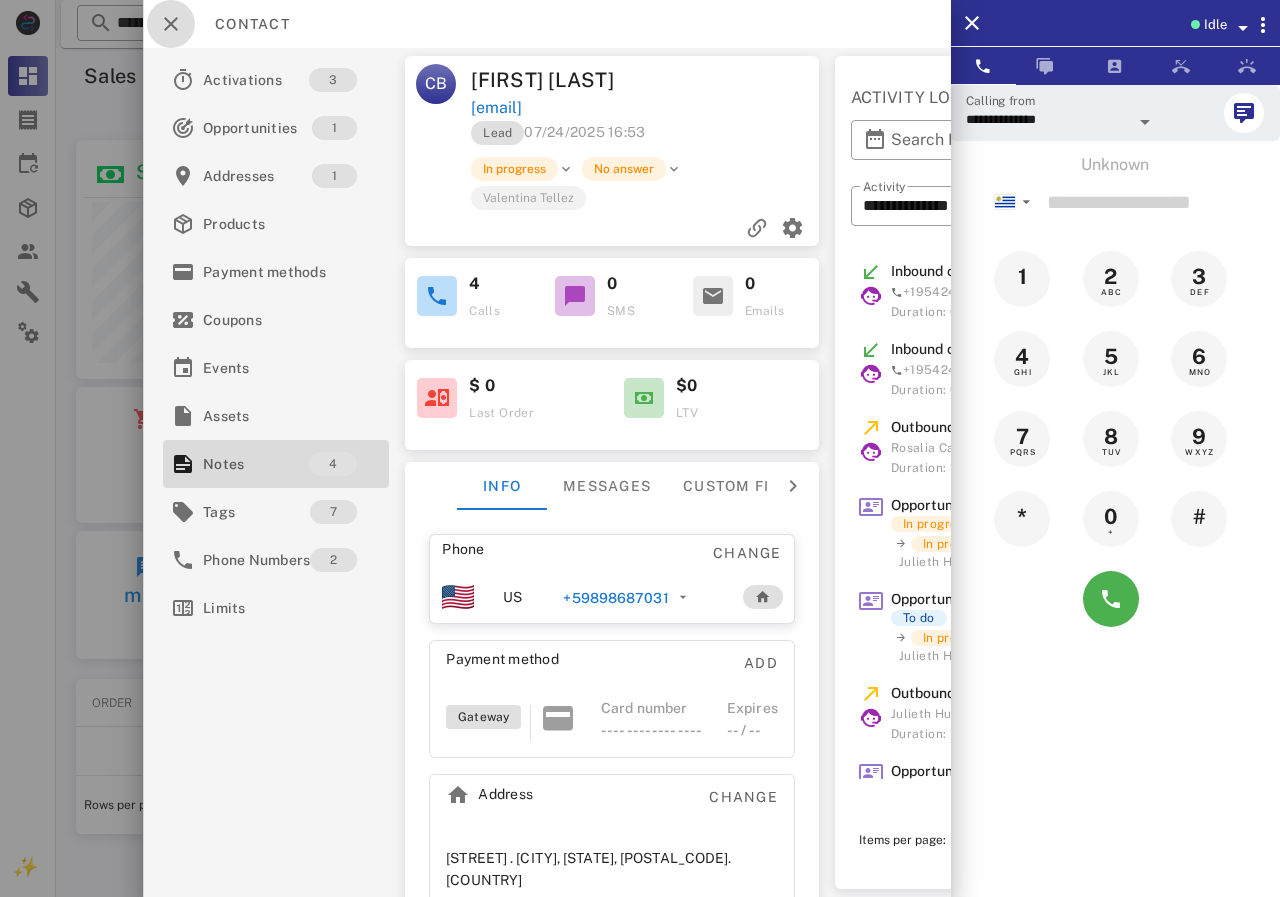 click at bounding box center (171, 24) 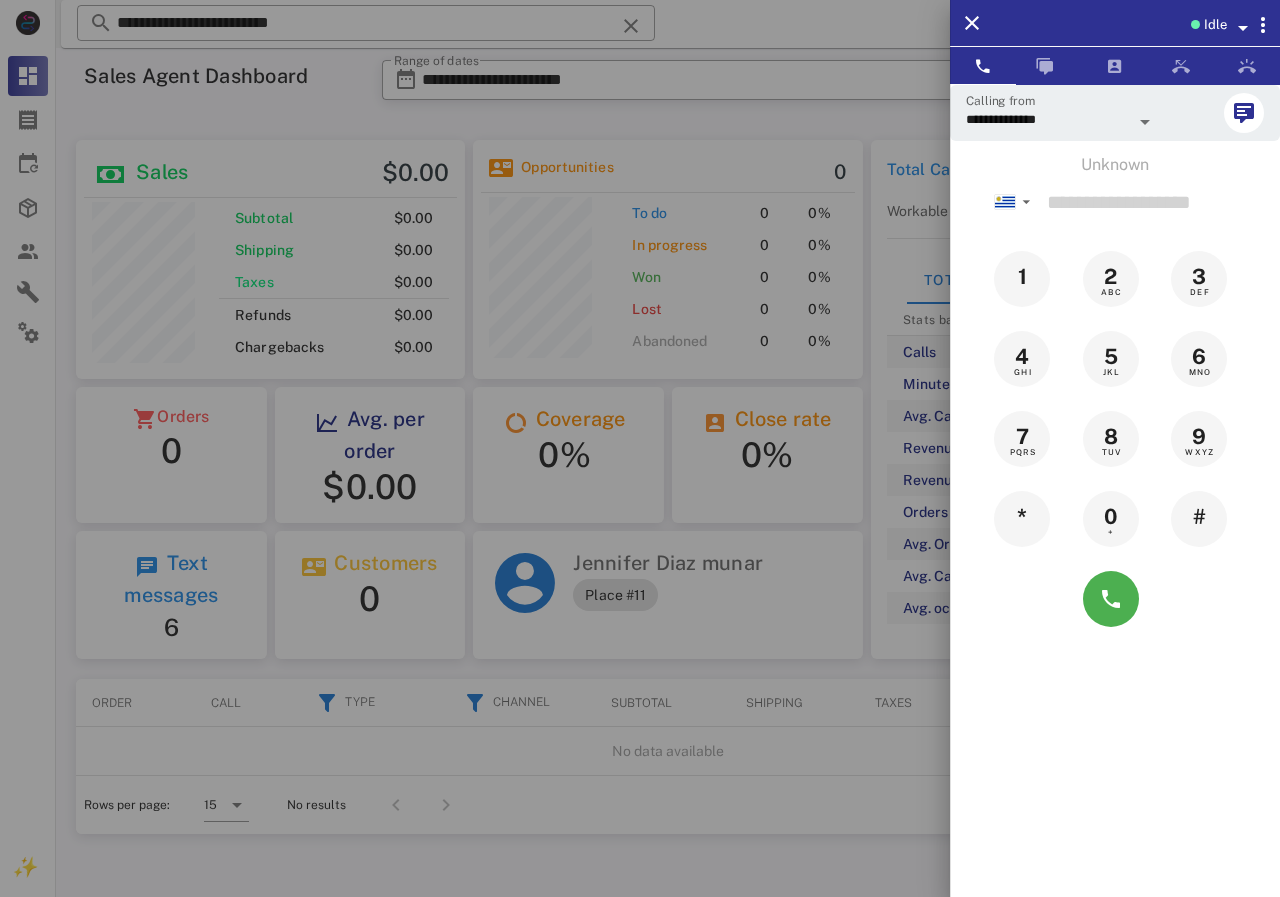 drag, startPoint x: 269, startPoint y: 24, endPoint x: 401, endPoint y: 19, distance: 132.09467 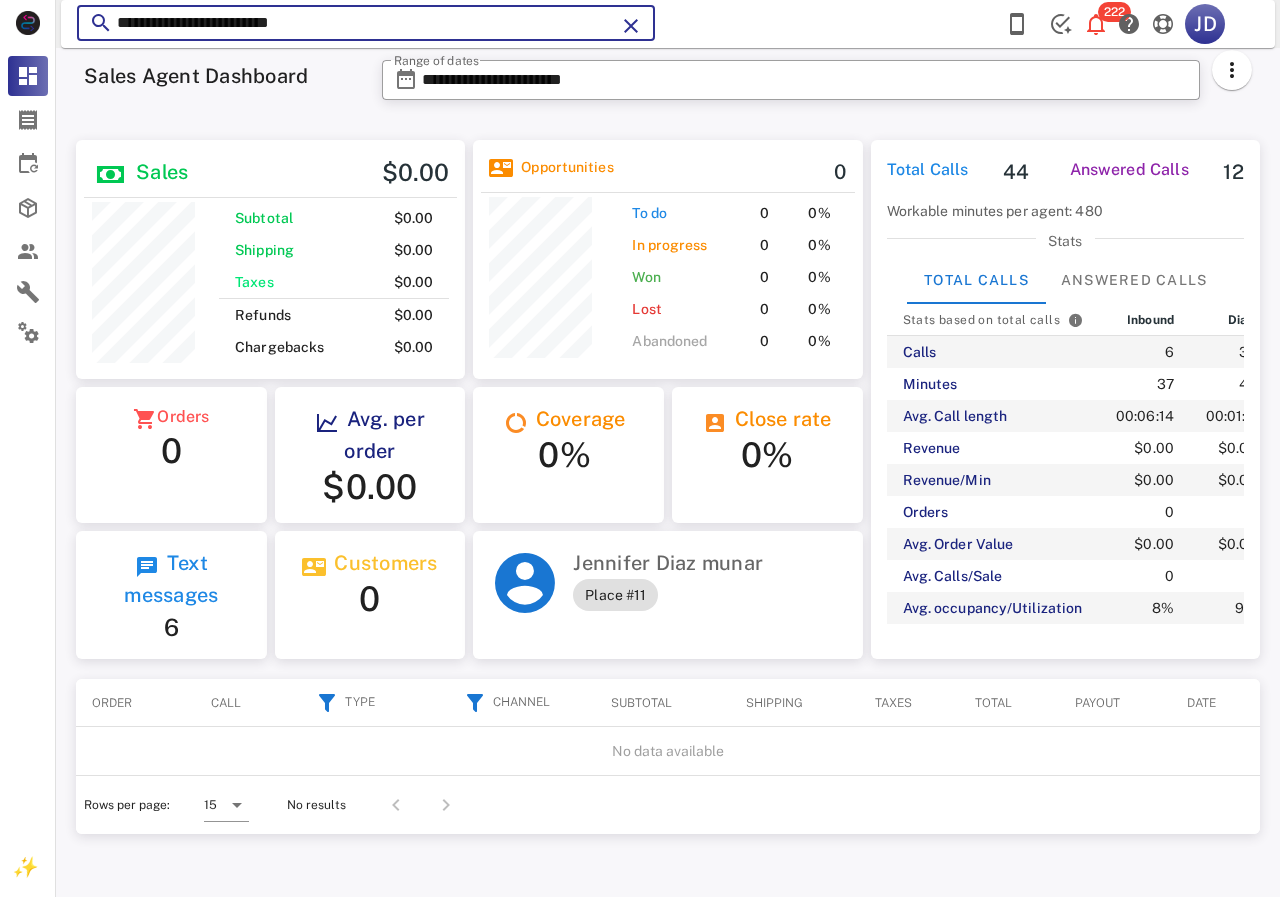 click on "**********" at bounding box center (668, 472) 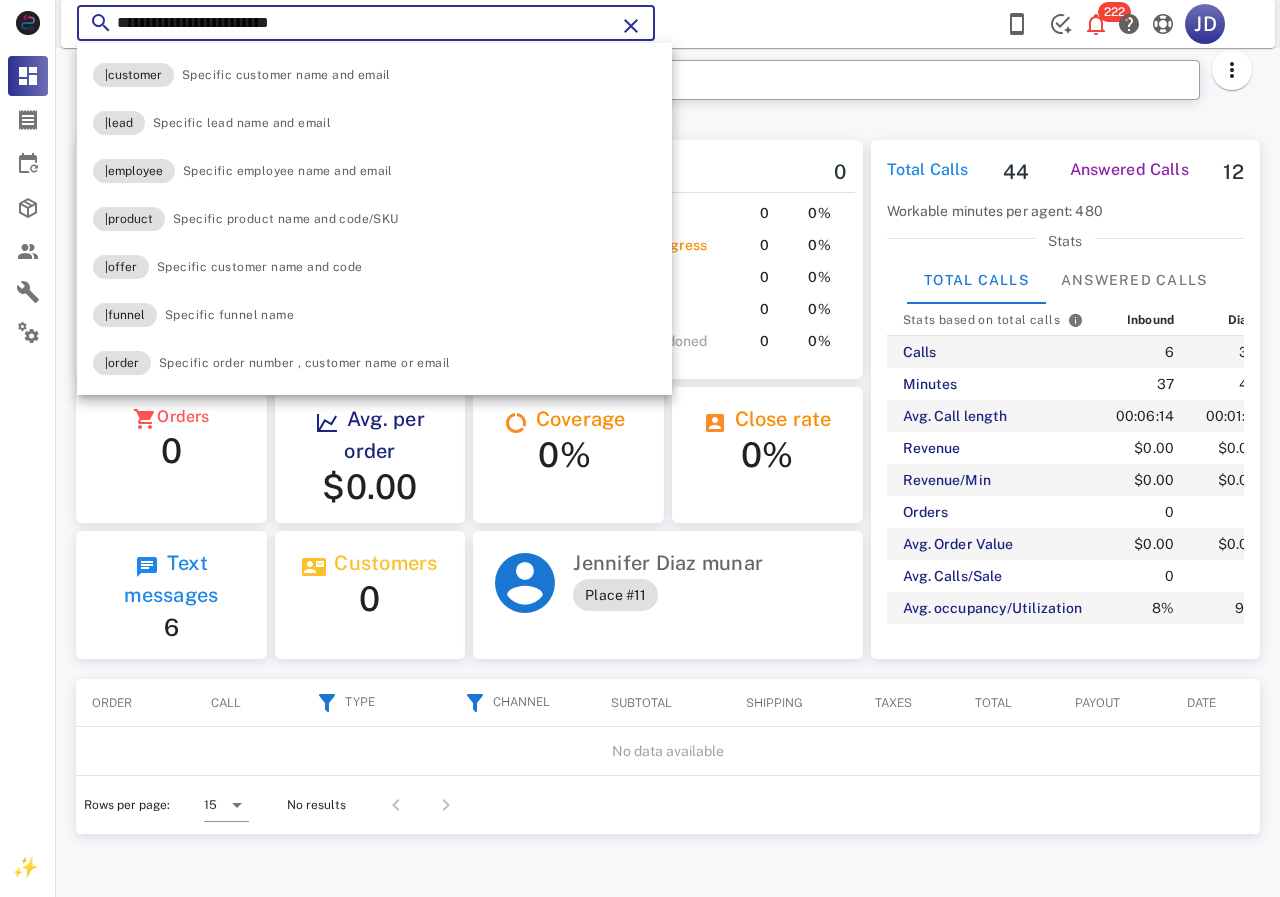 click on "**********" at bounding box center (366, 23) 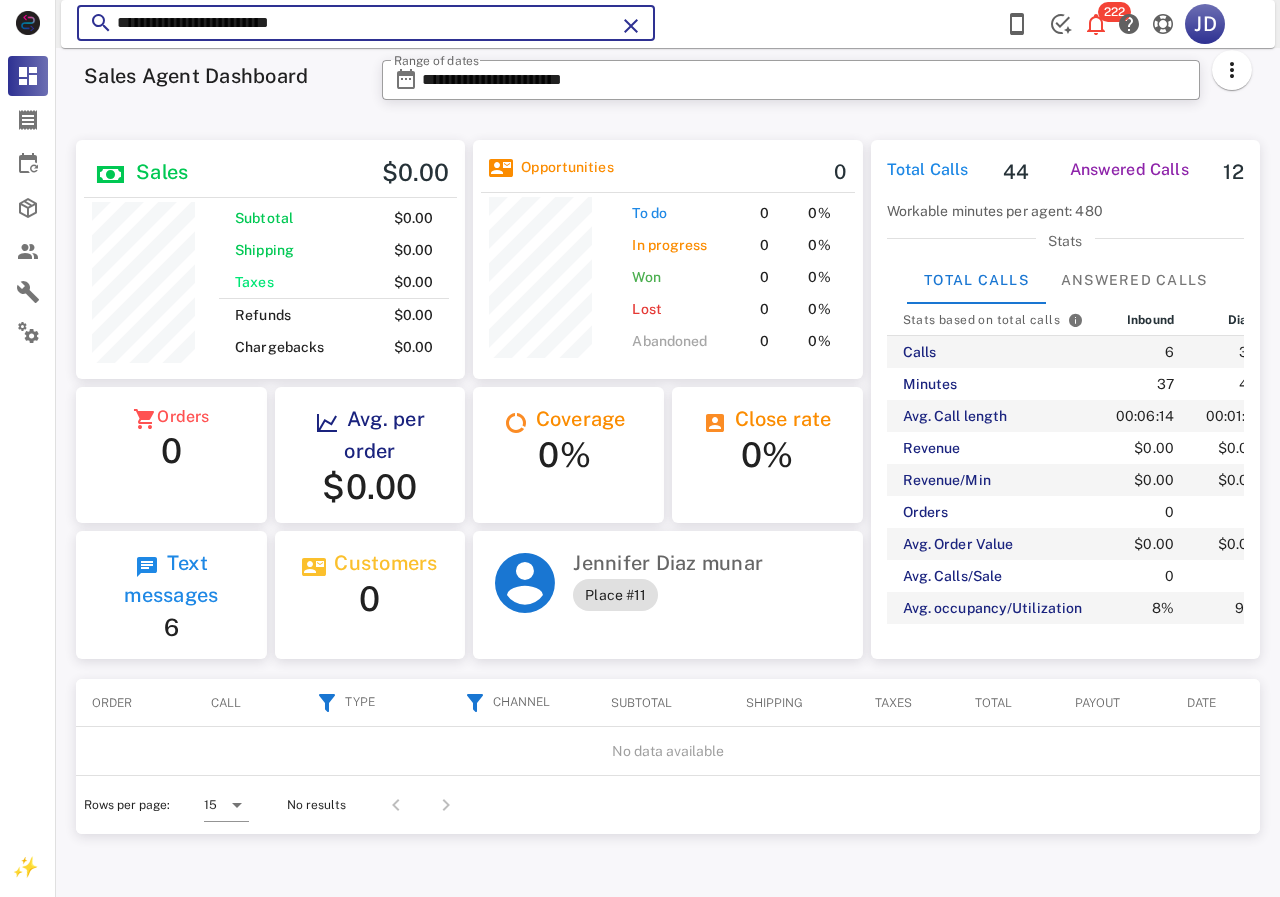 drag, startPoint x: 378, startPoint y: 28, endPoint x: 81, endPoint y: 35, distance: 297.0825 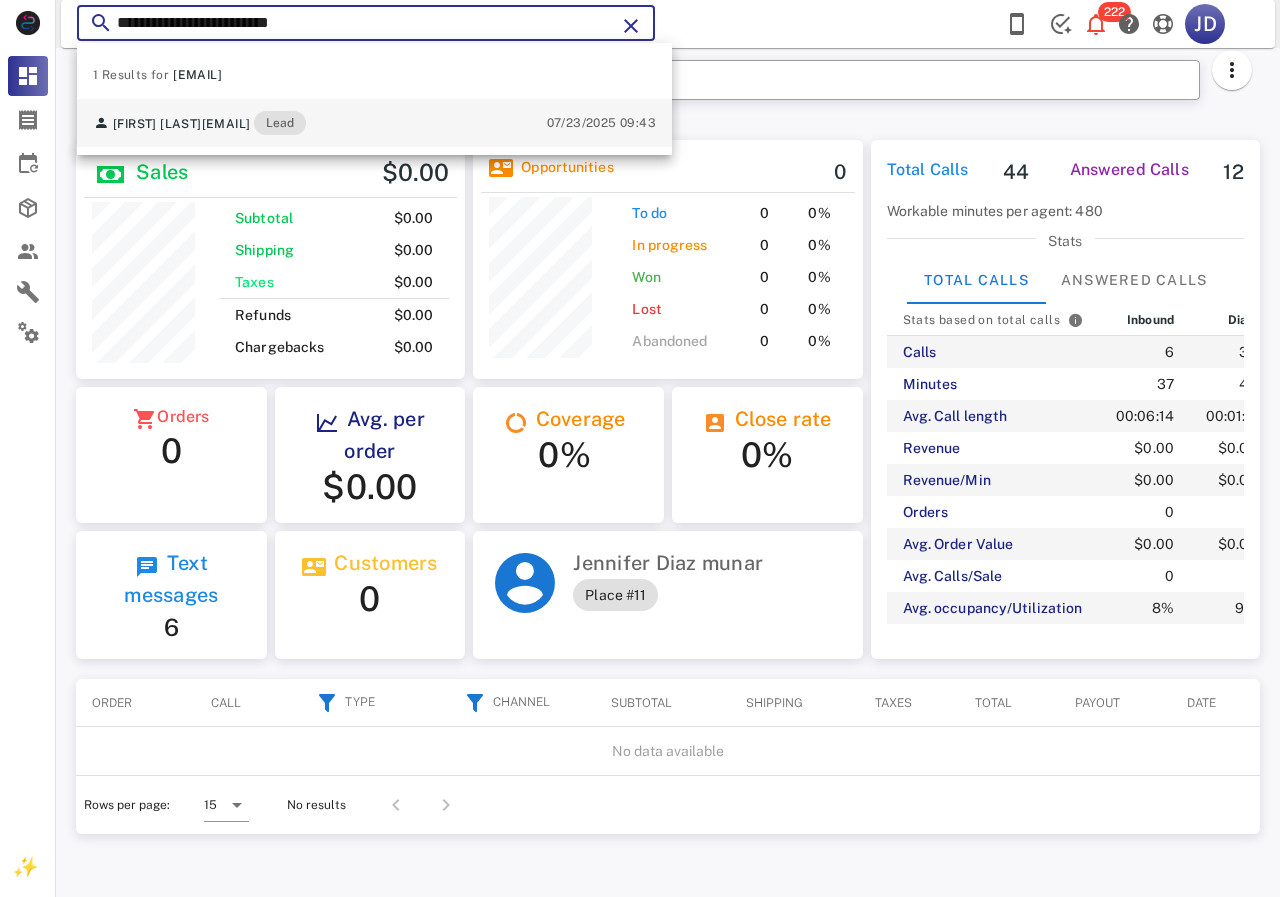 type on "**********" 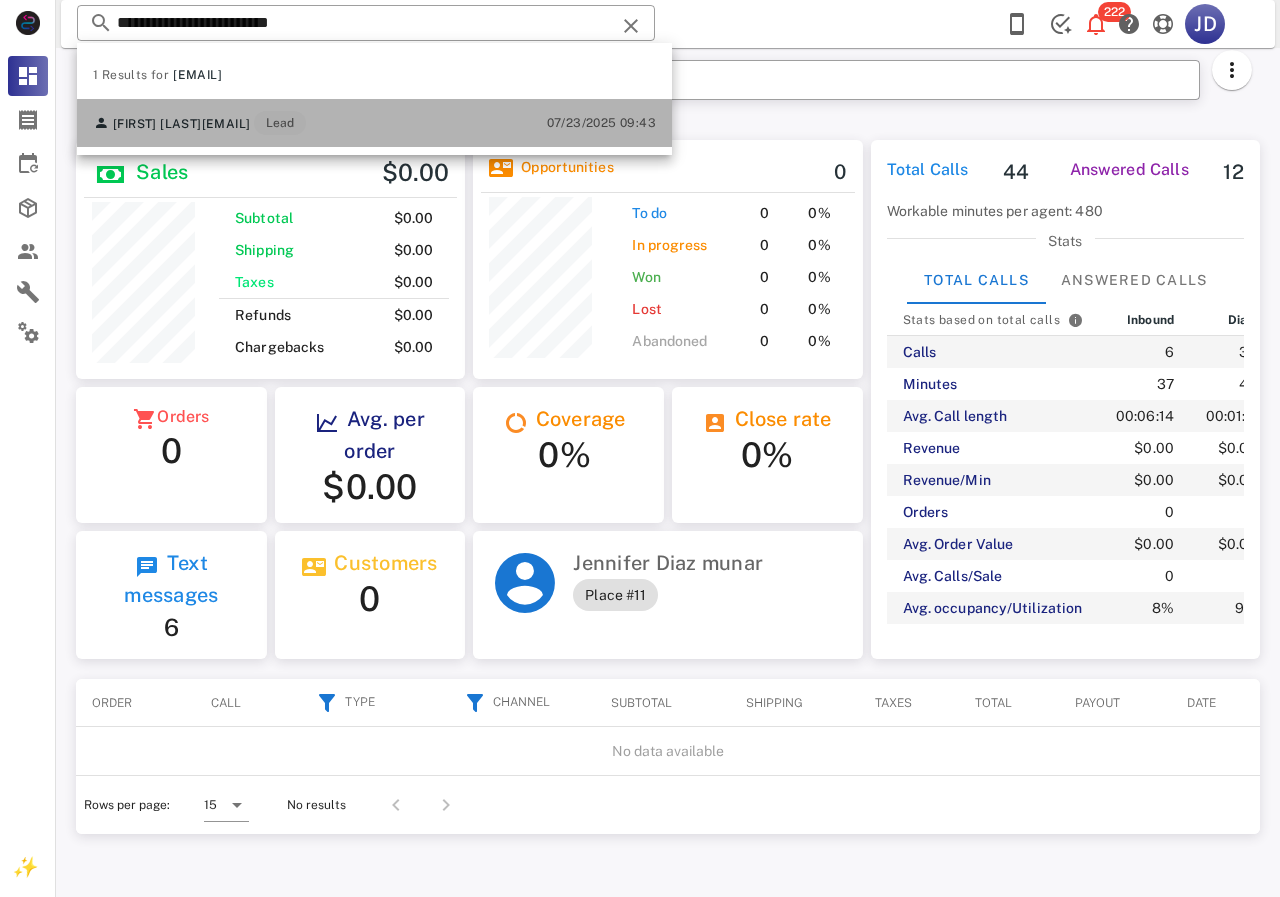 click on "[EMAIL]" at bounding box center (226, 124) 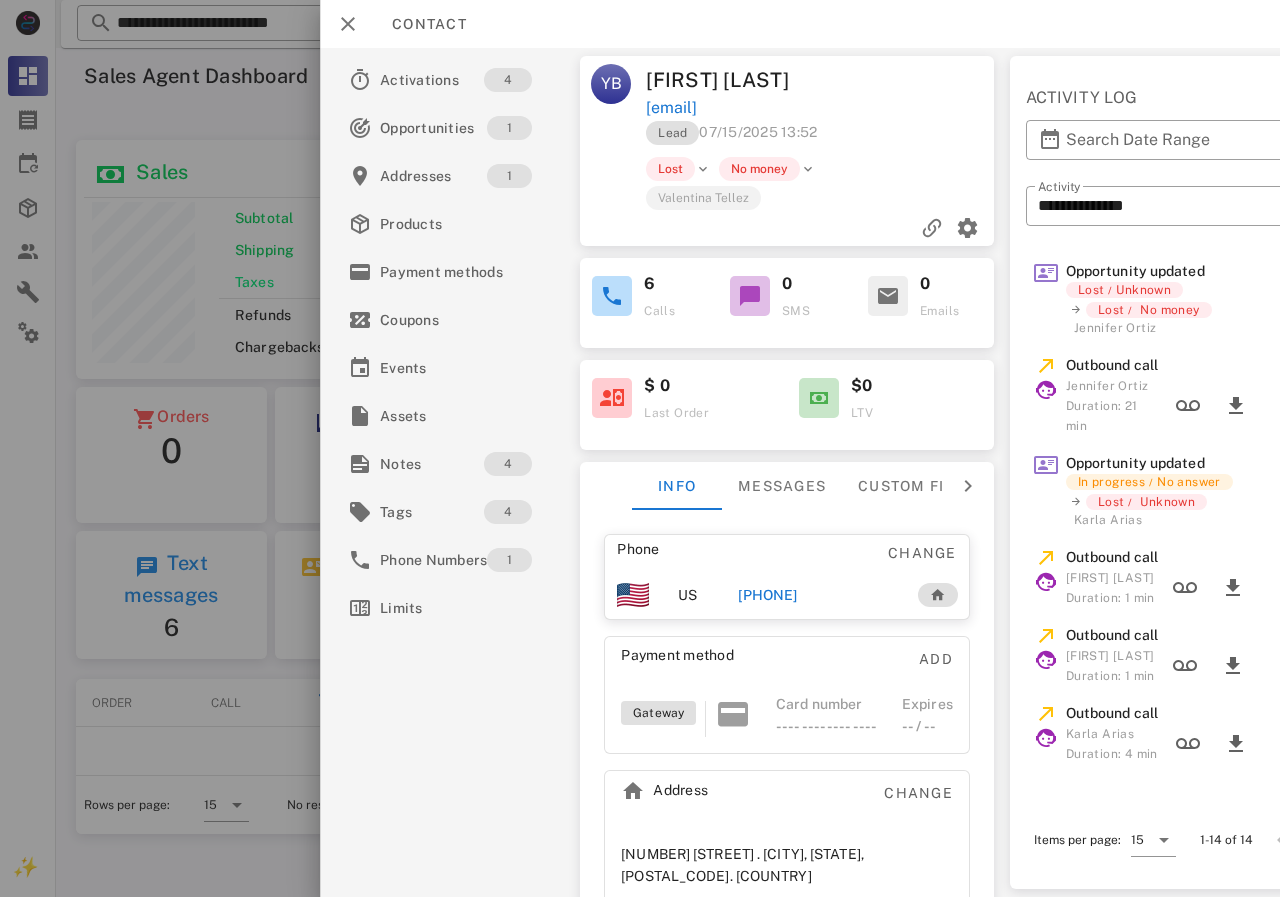 click on "[PHONE]" at bounding box center [767, 595] 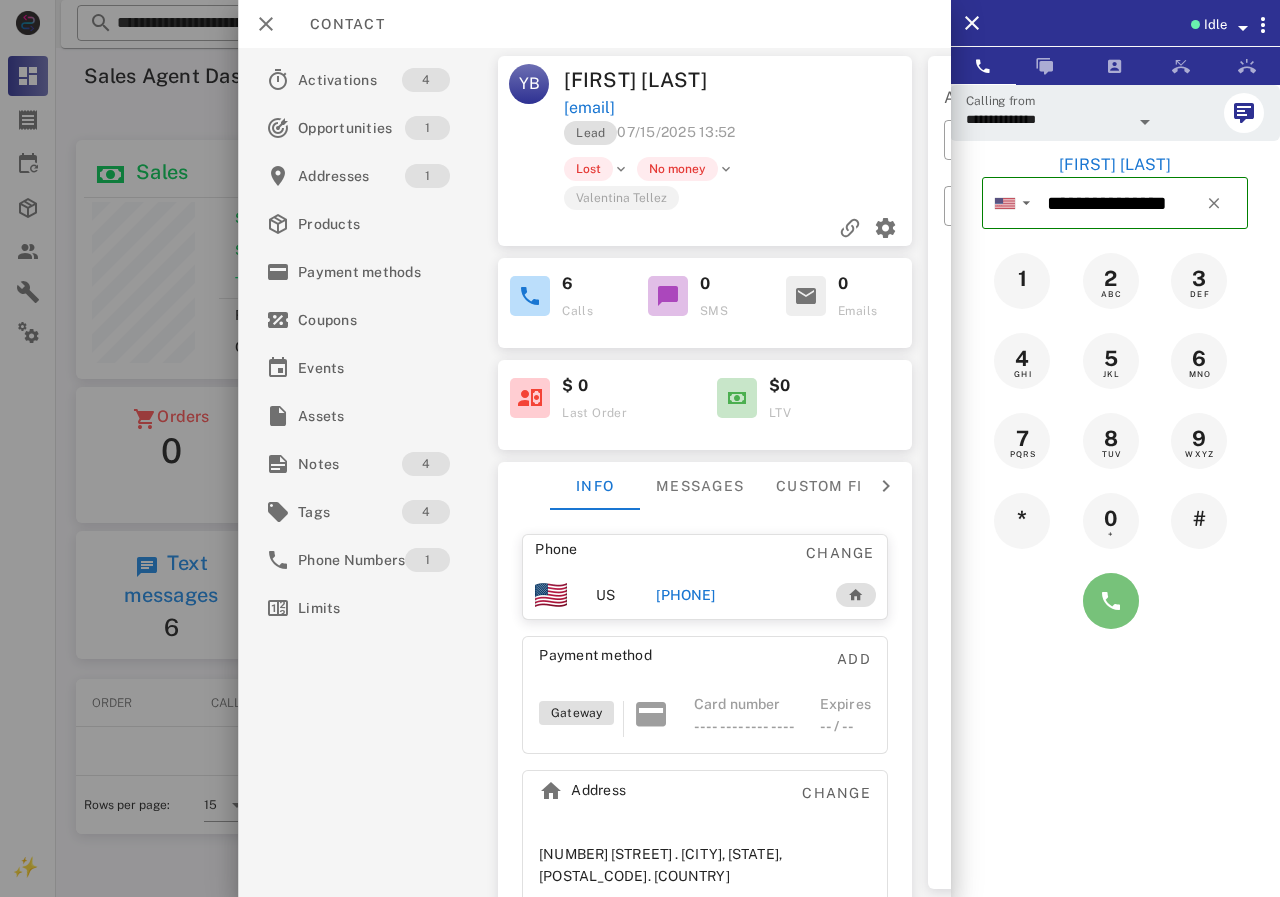 click at bounding box center (1111, 601) 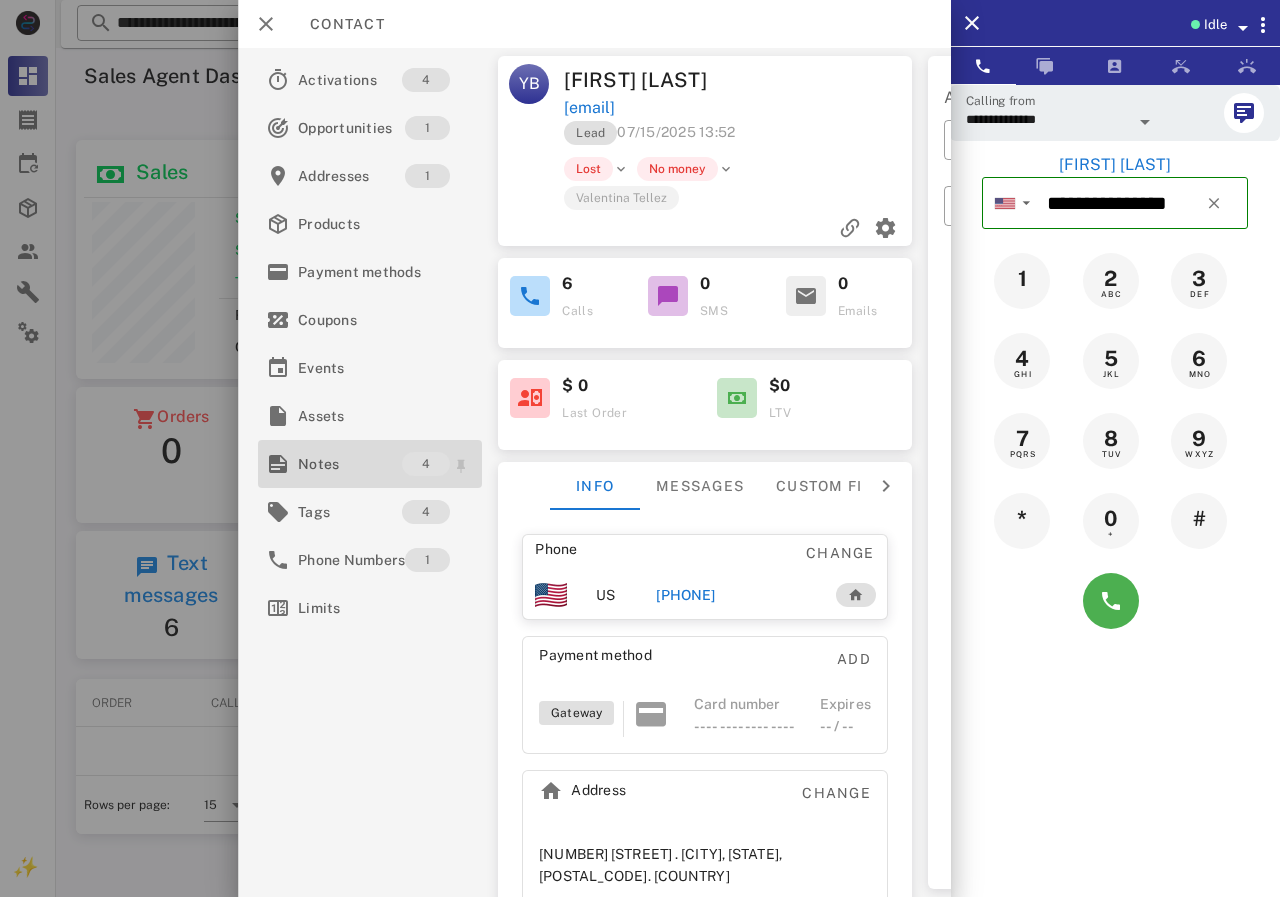 click on "Notes" at bounding box center [350, 464] 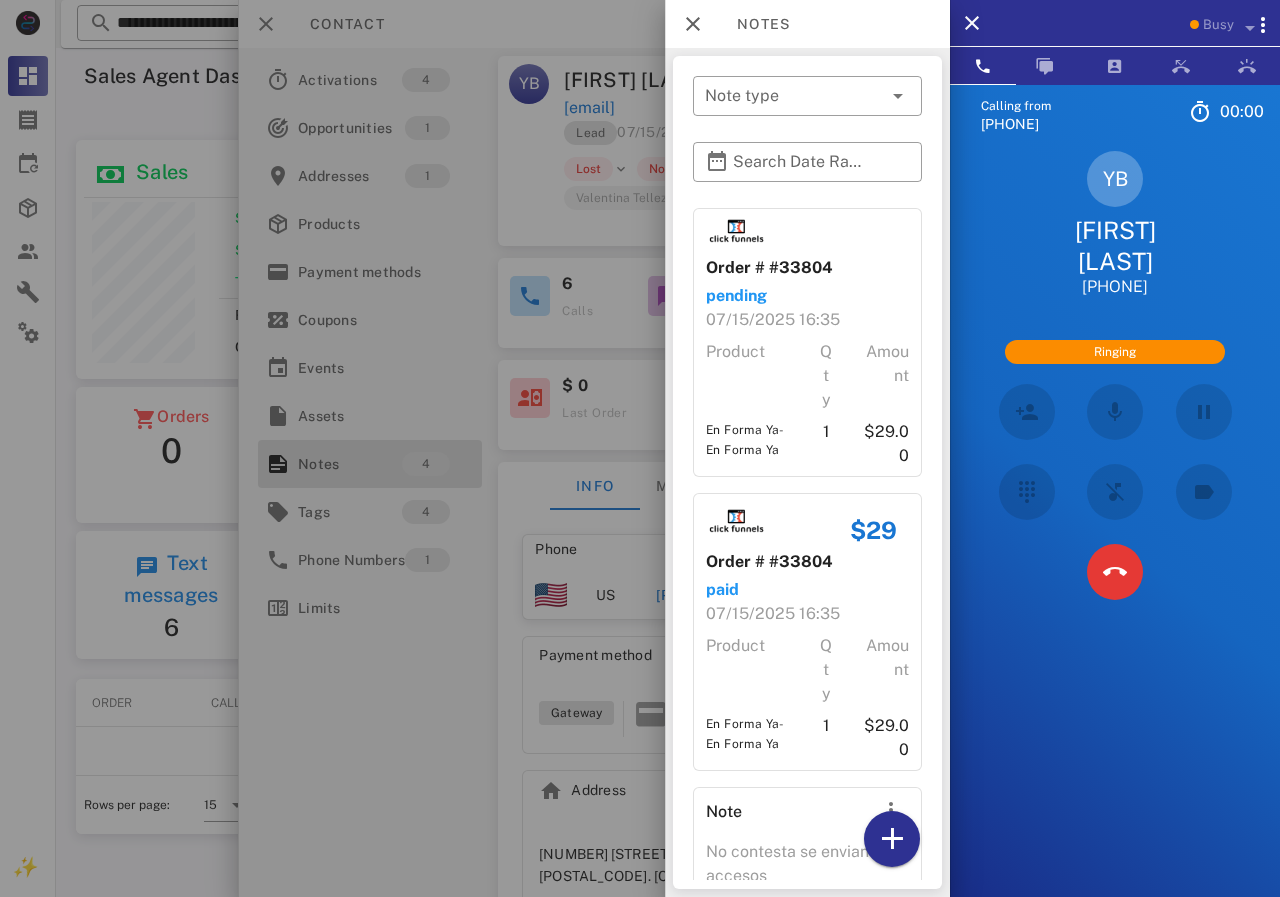 scroll, scrollTop: 298, scrollLeft: 0, axis: vertical 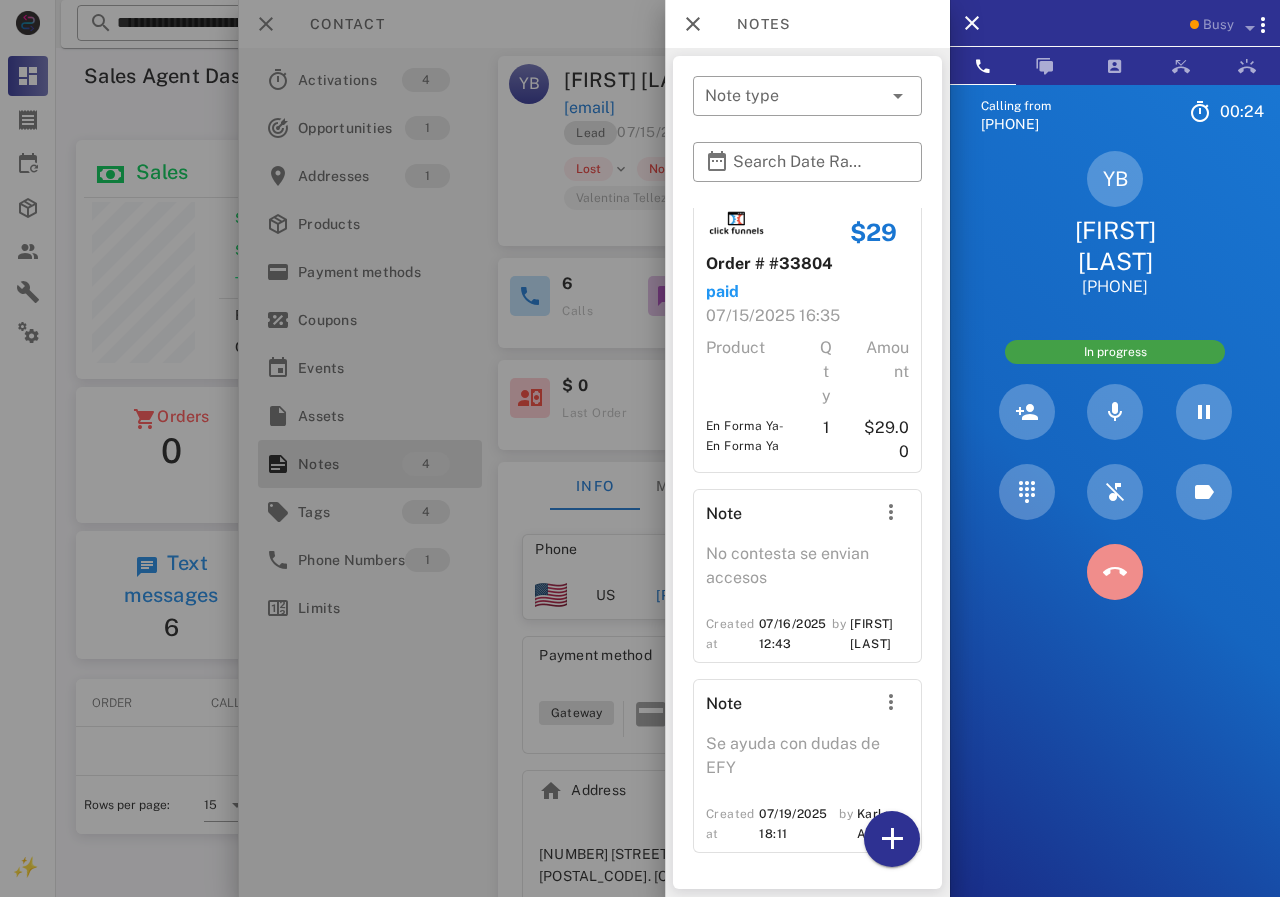 drag, startPoint x: 1098, startPoint y: 579, endPoint x: 1010, endPoint y: 587, distance: 88.362885 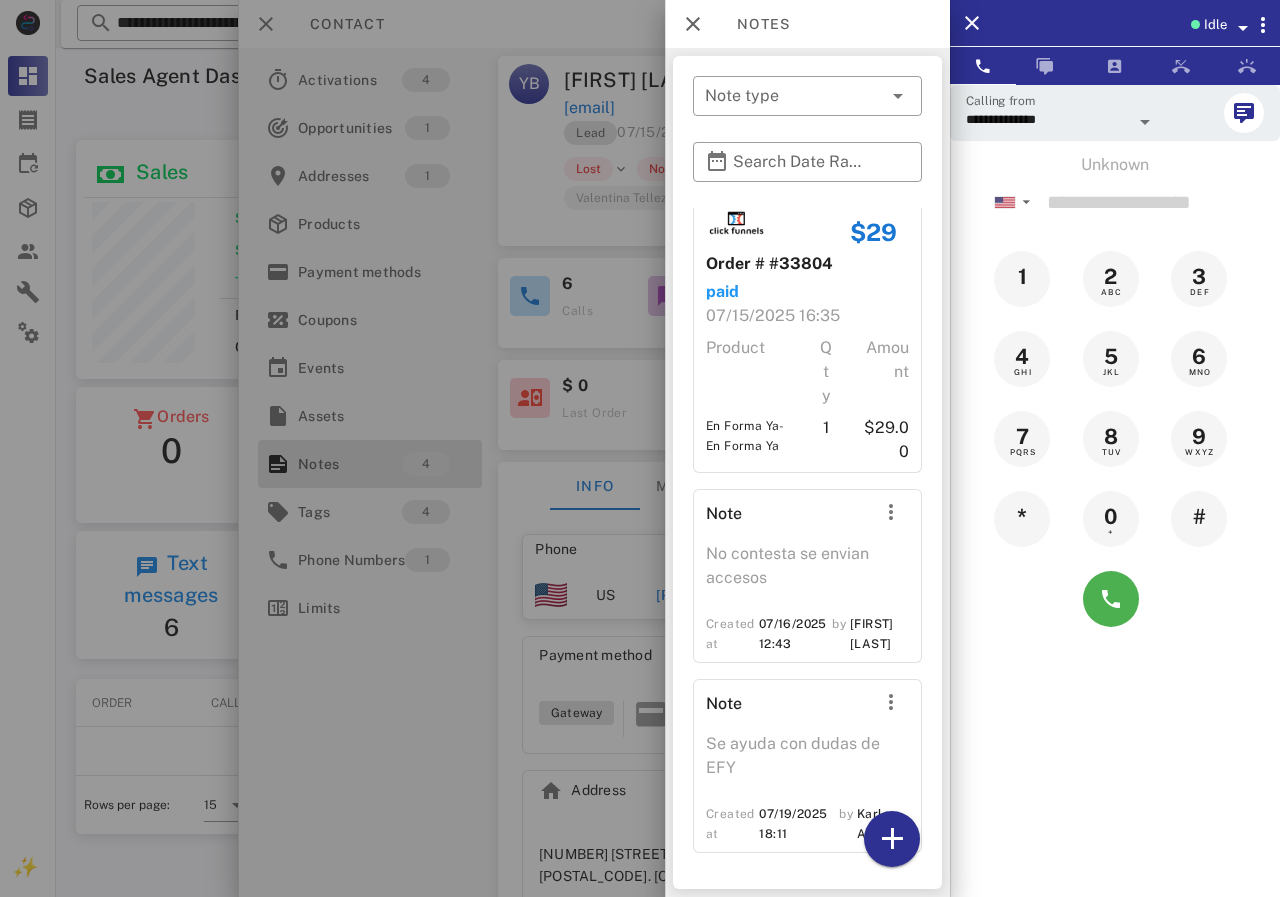 click at bounding box center (640, 448) 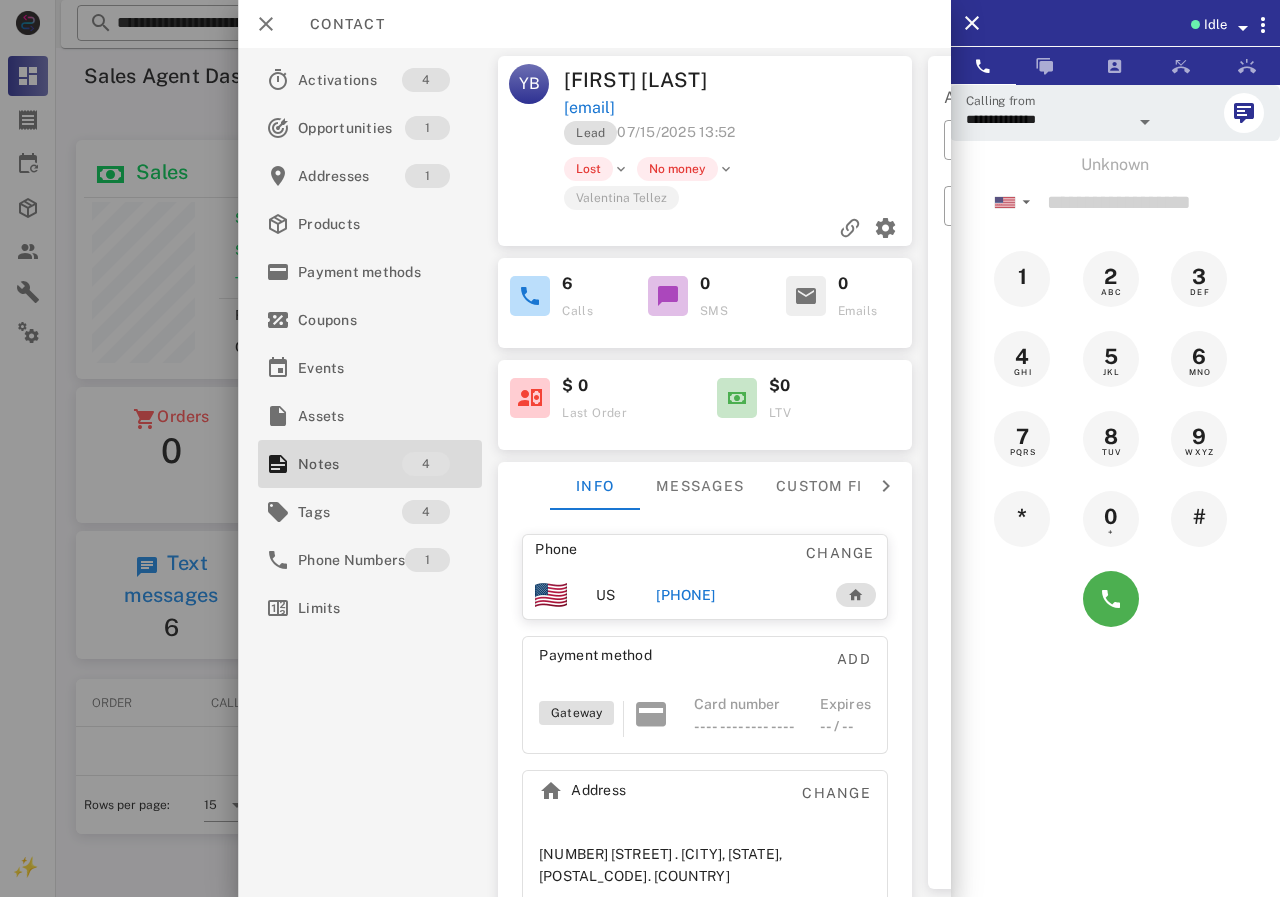click on "[PHONE]" at bounding box center (735, 595) 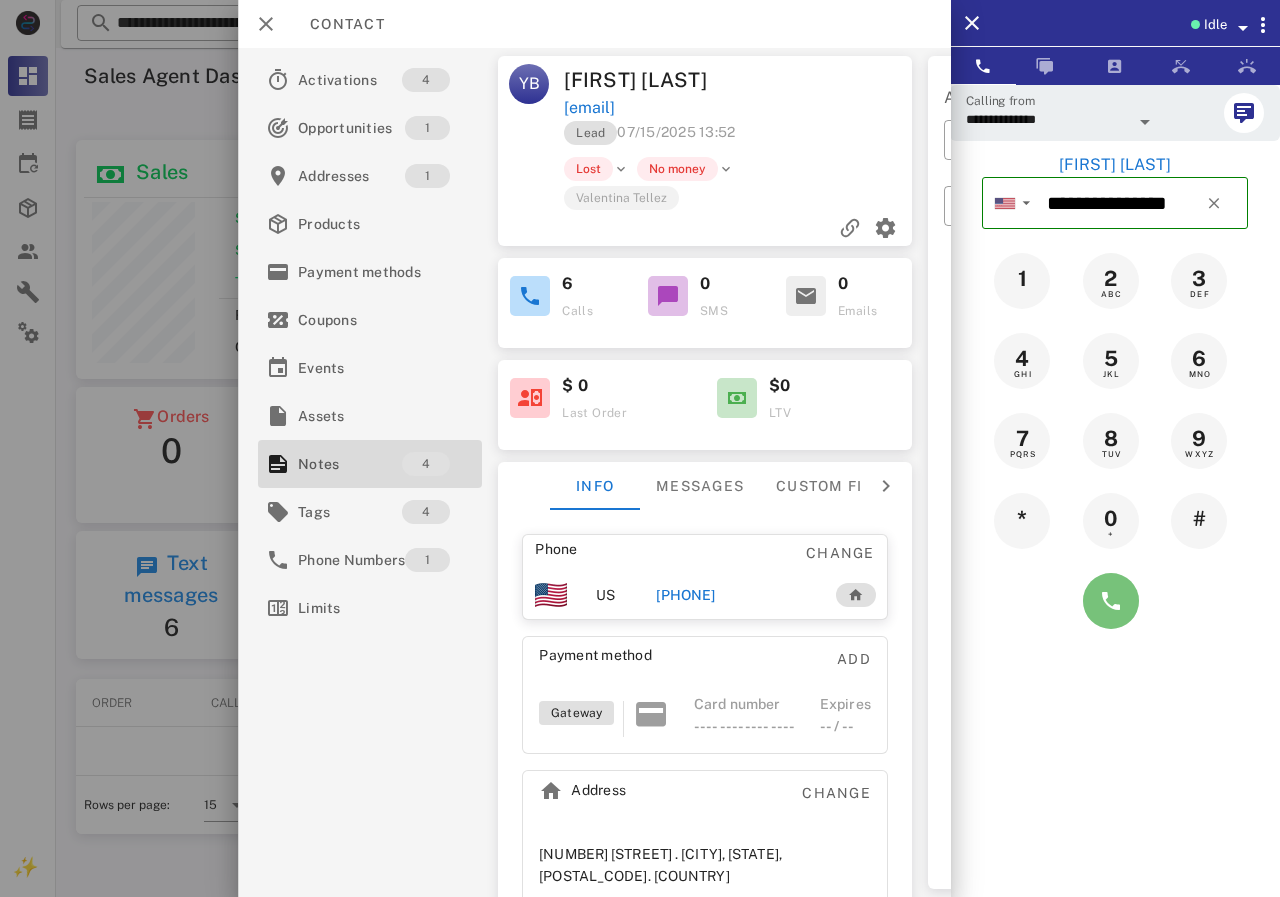 click at bounding box center (1111, 601) 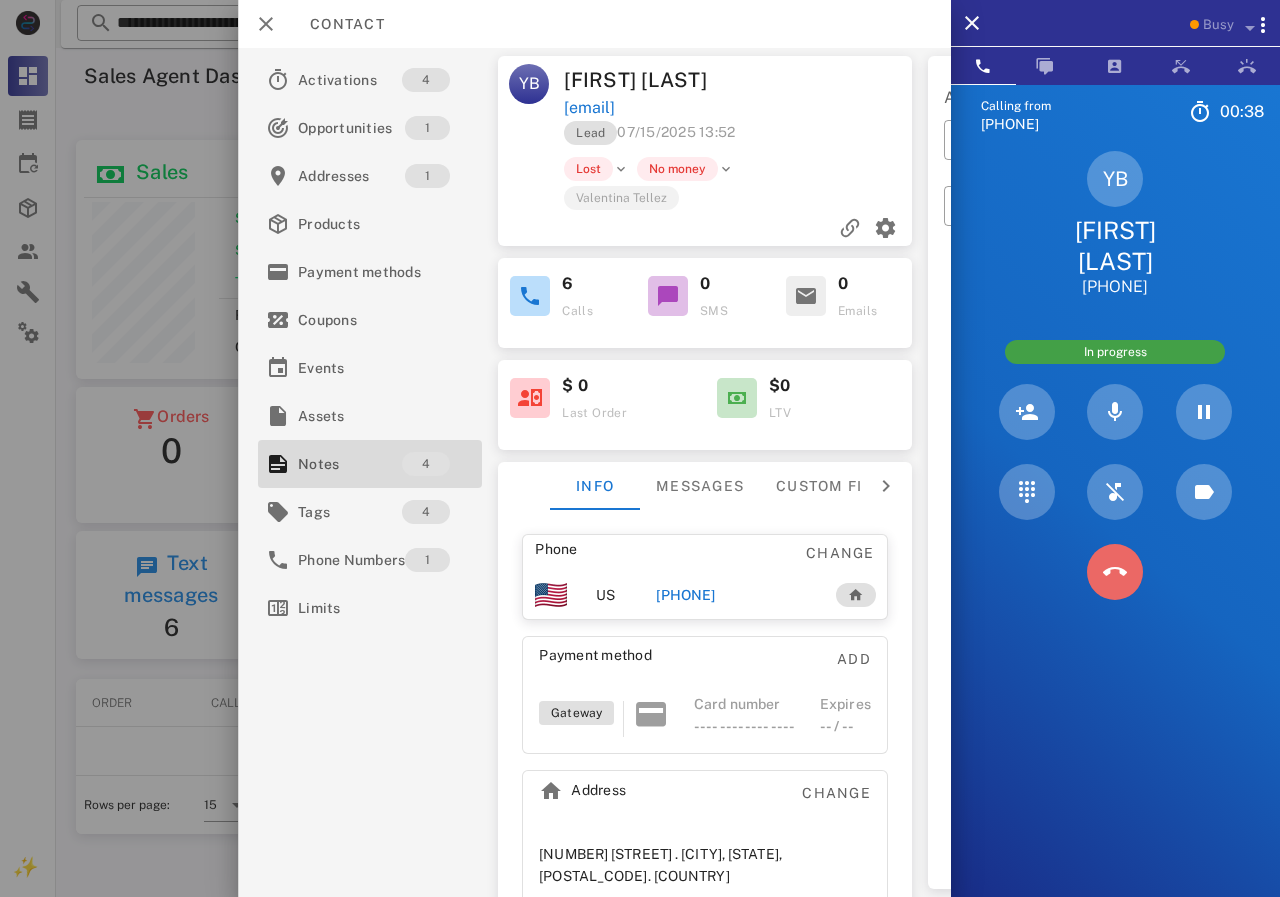 click at bounding box center (1115, 572) 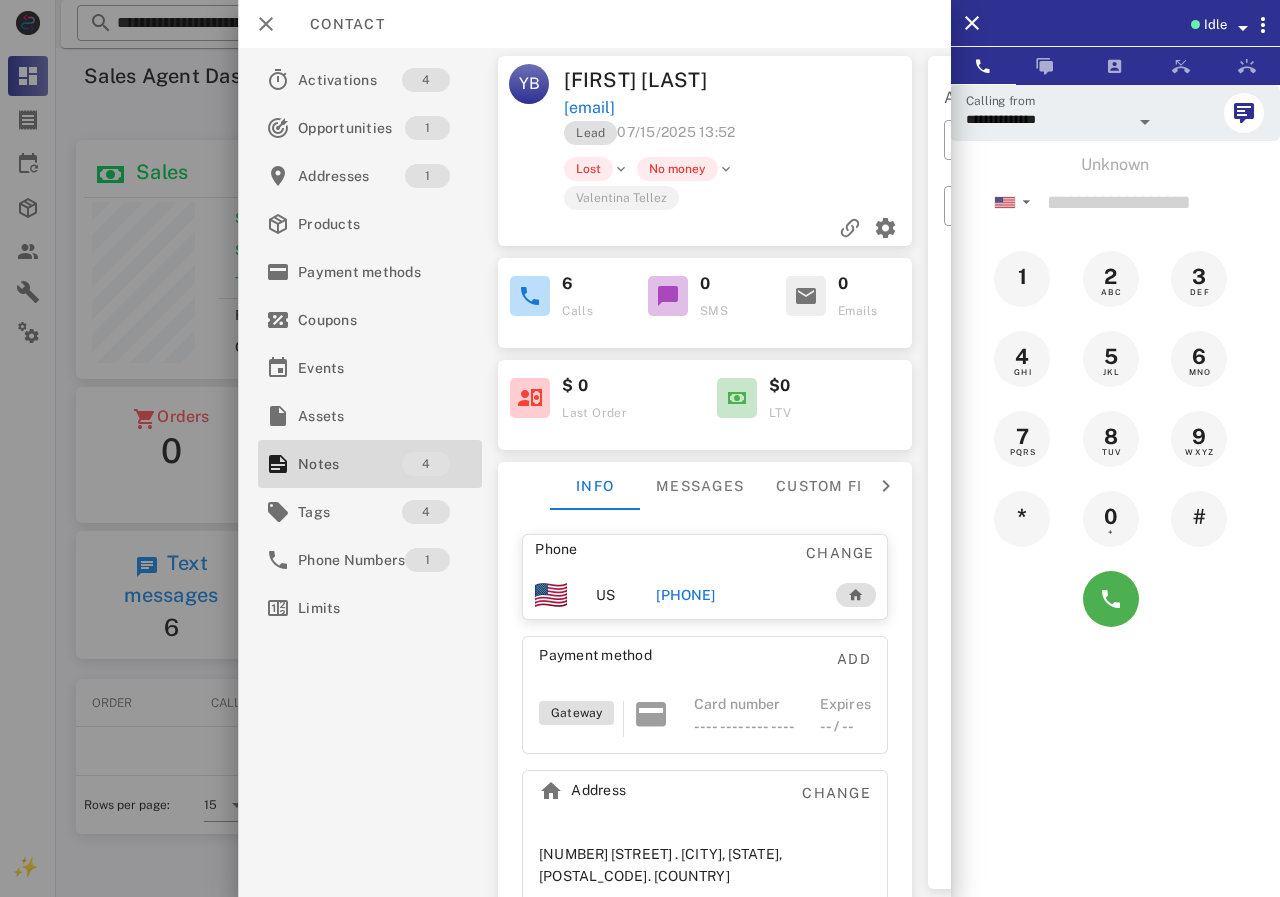 drag, startPoint x: 722, startPoint y: 594, endPoint x: 1045, endPoint y: 598, distance: 323.02478 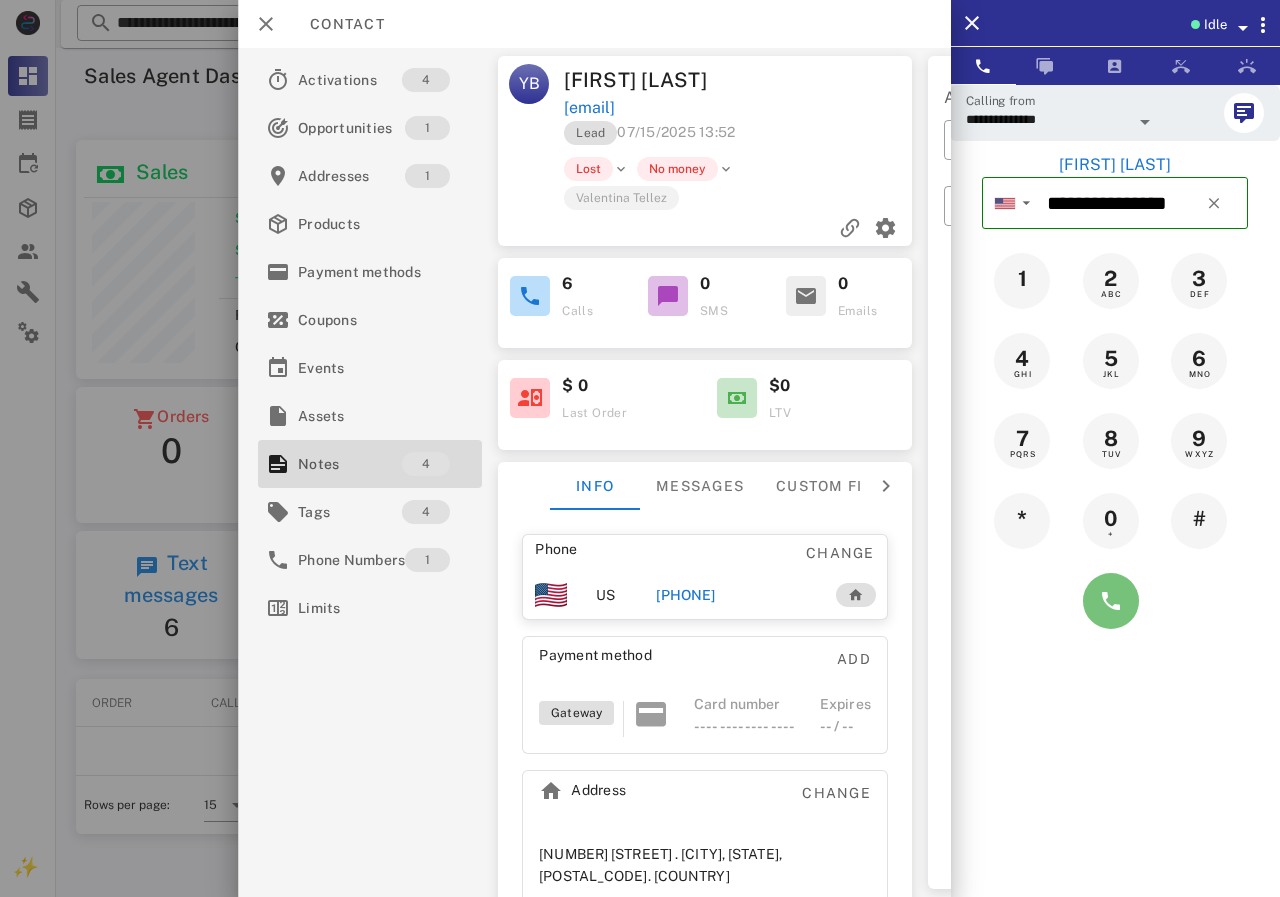 click at bounding box center [1111, 601] 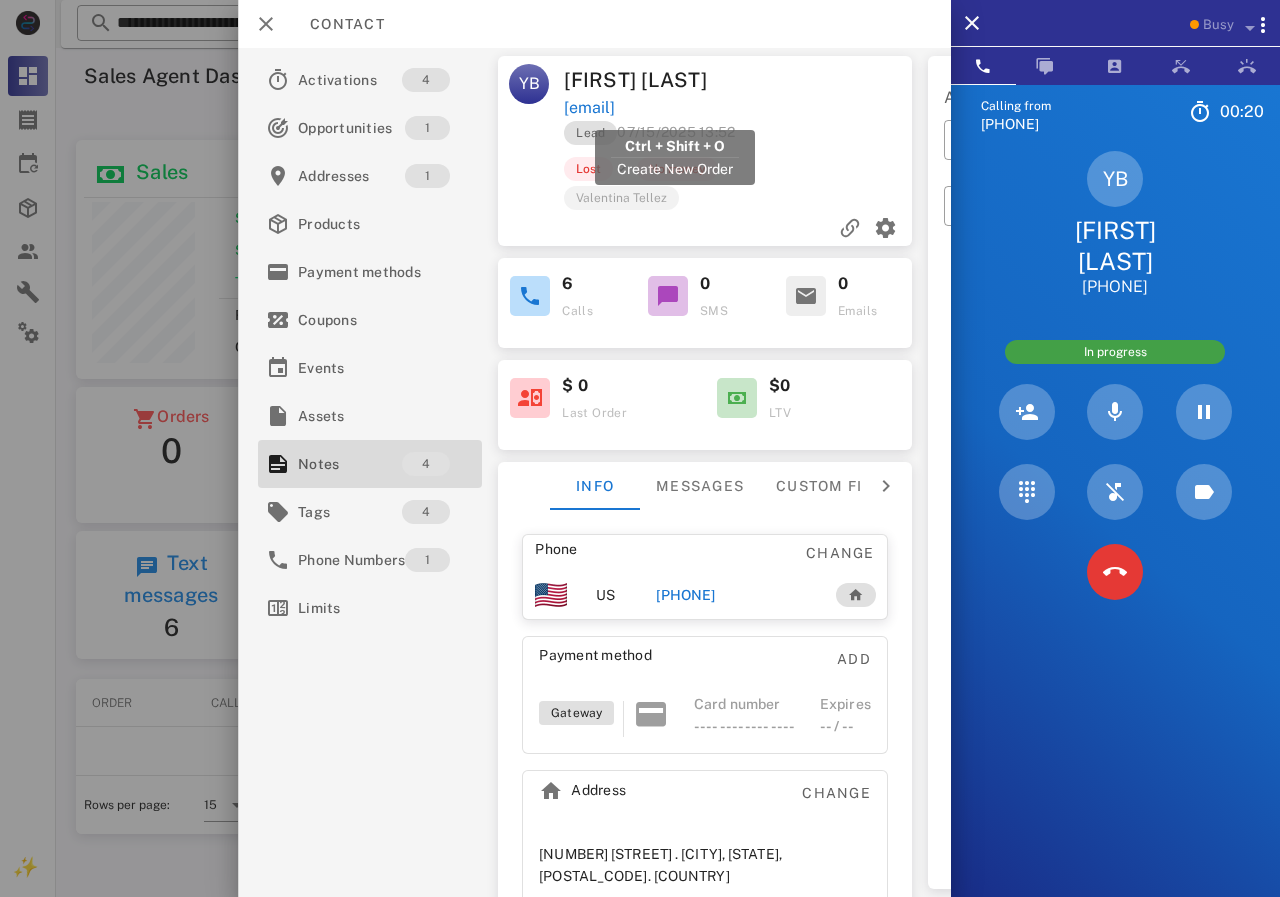 drag, startPoint x: 812, startPoint y: 110, endPoint x: 567, endPoint y: 107, distance: 245.01837 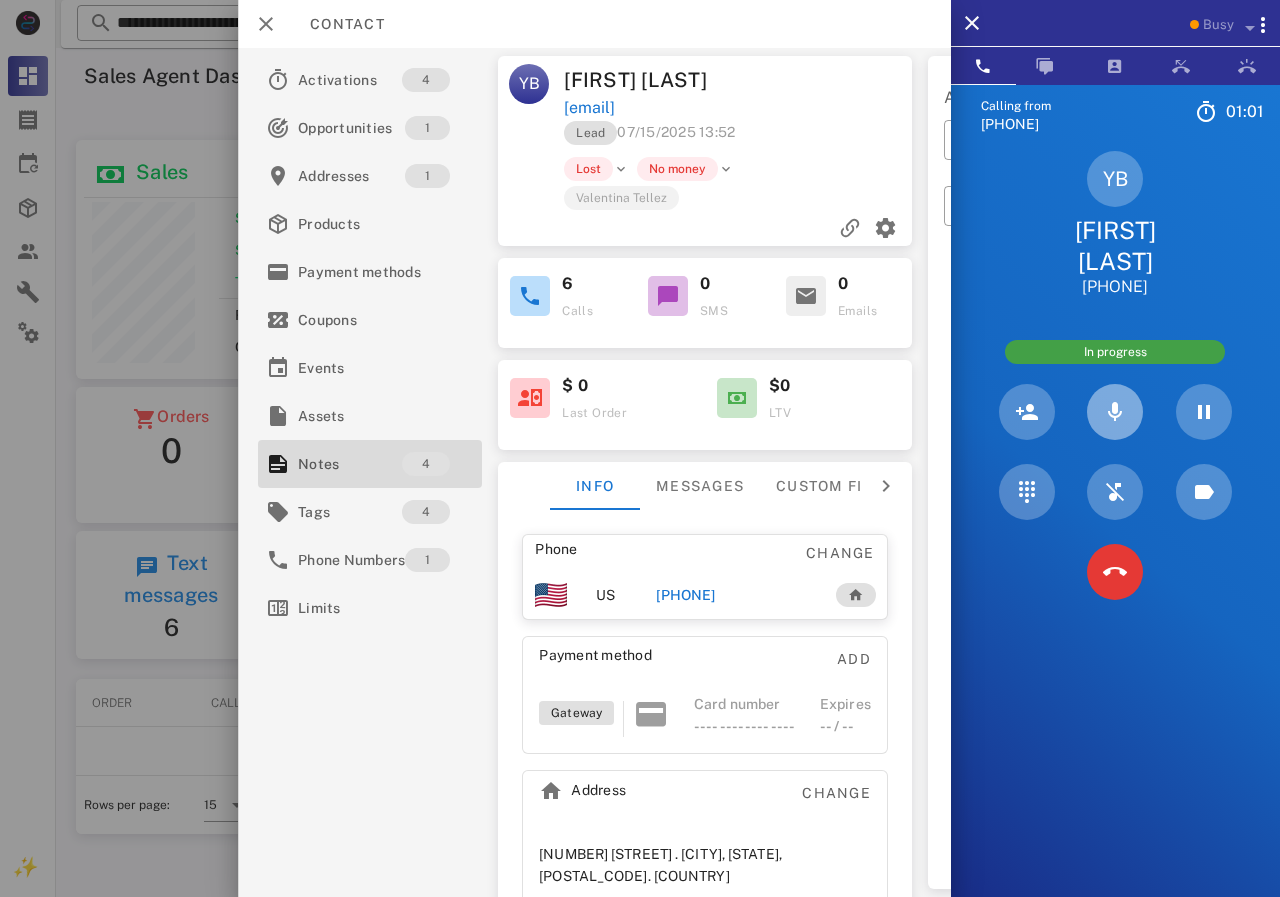click at bounding box center (1115, 412) 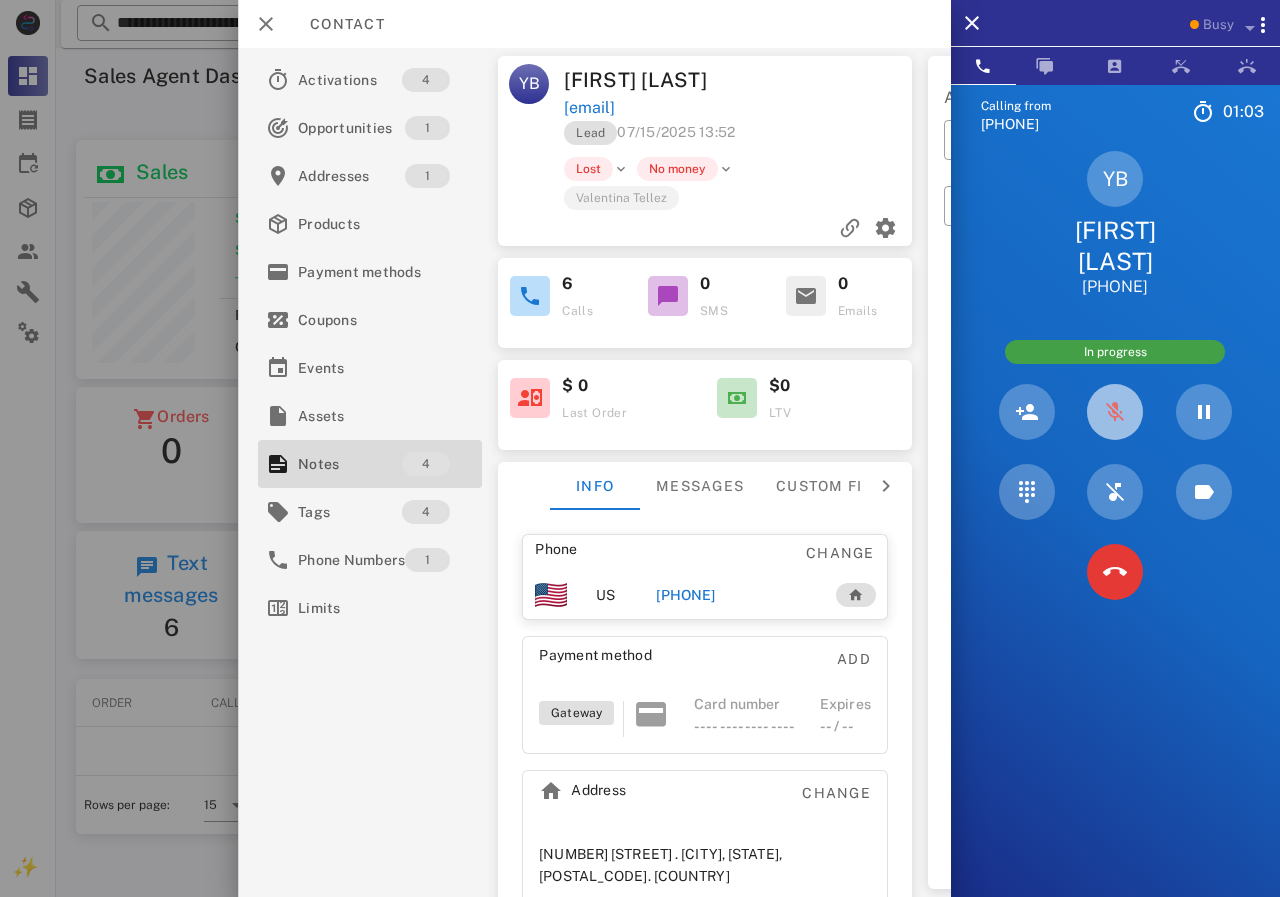 click at bounding box center (1115, 412) 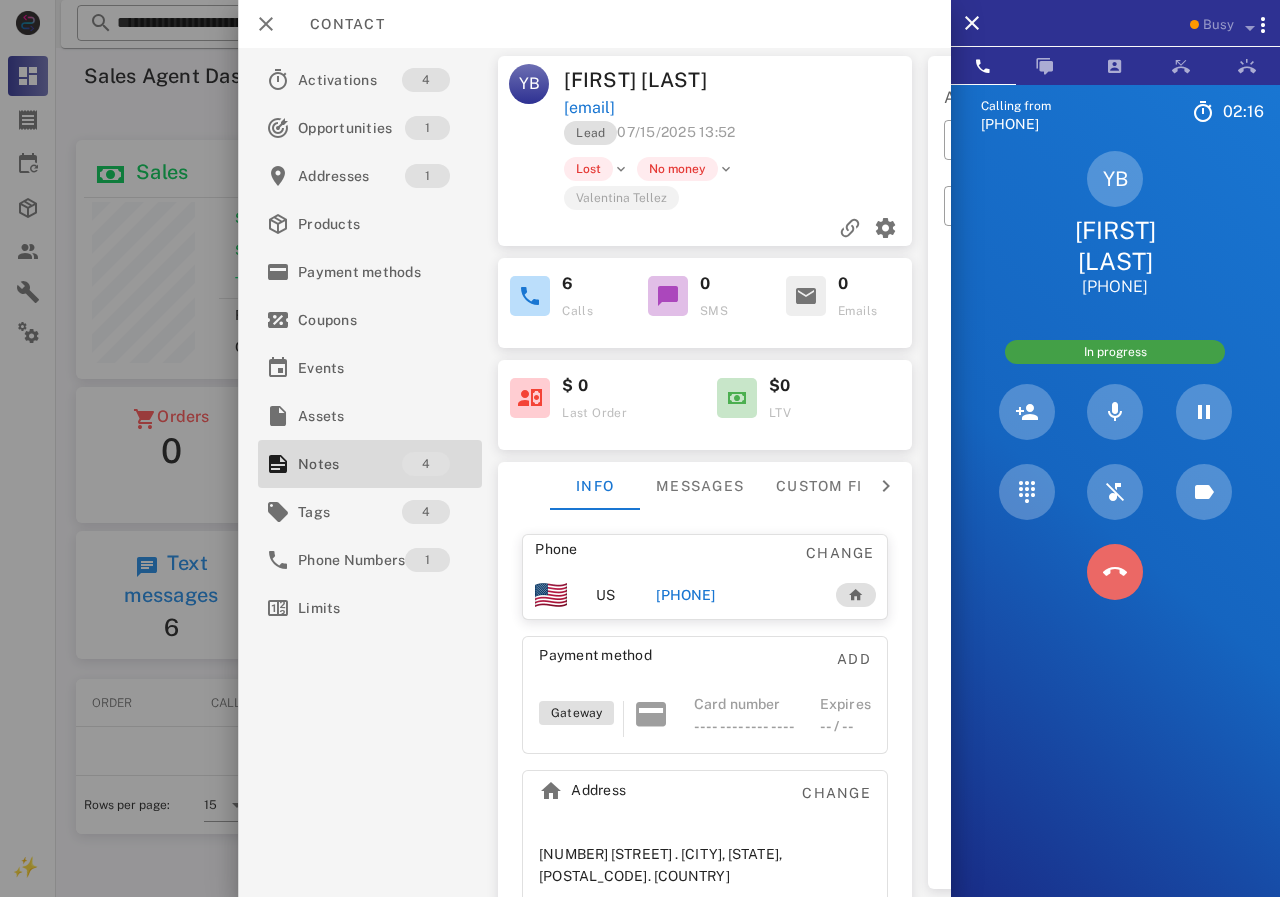 click at bounding box center (1115, 572) 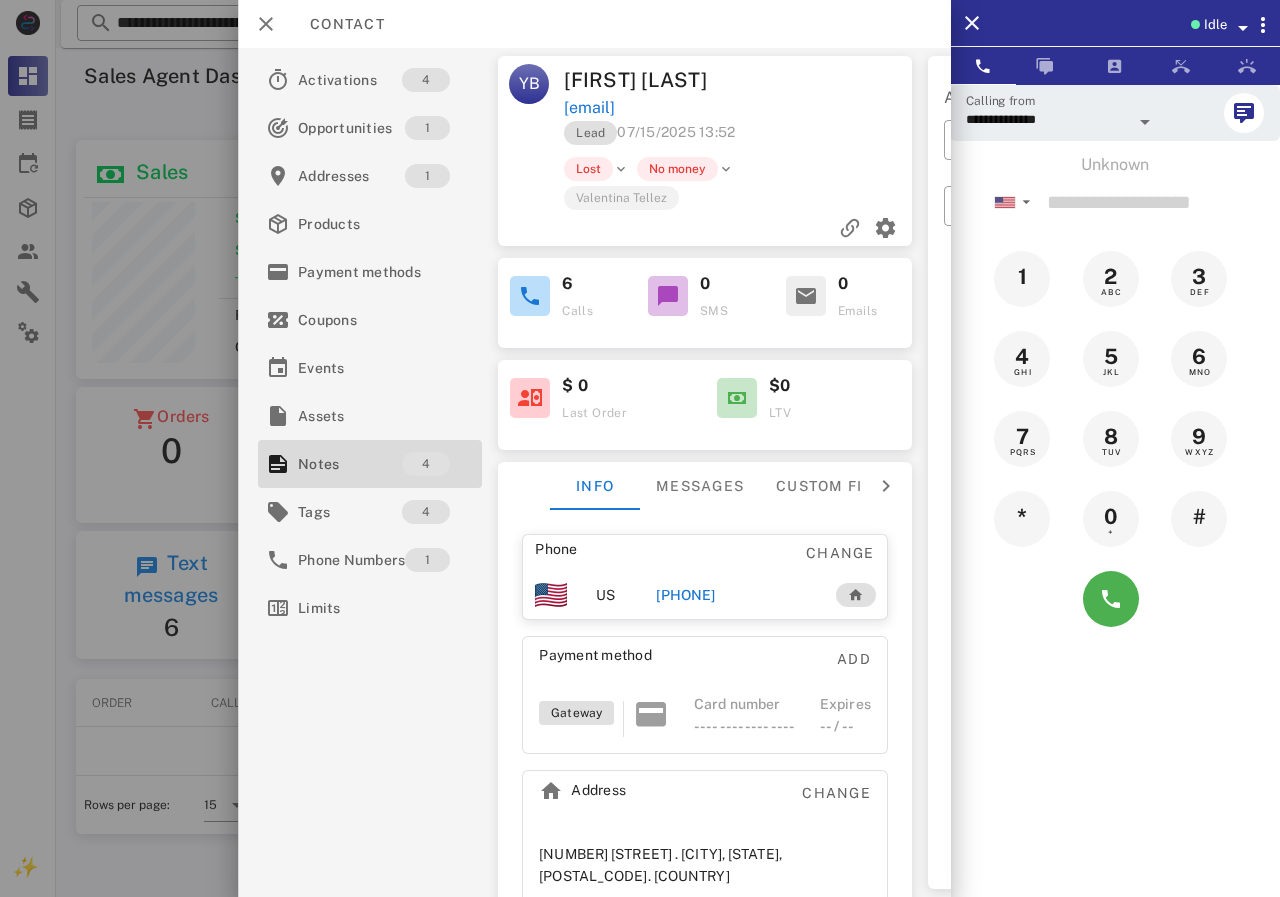 drag, startPoint x: 1005, startPoint y: 650, endPoint x: 999, endPoint y: 634, distance: 17.088007 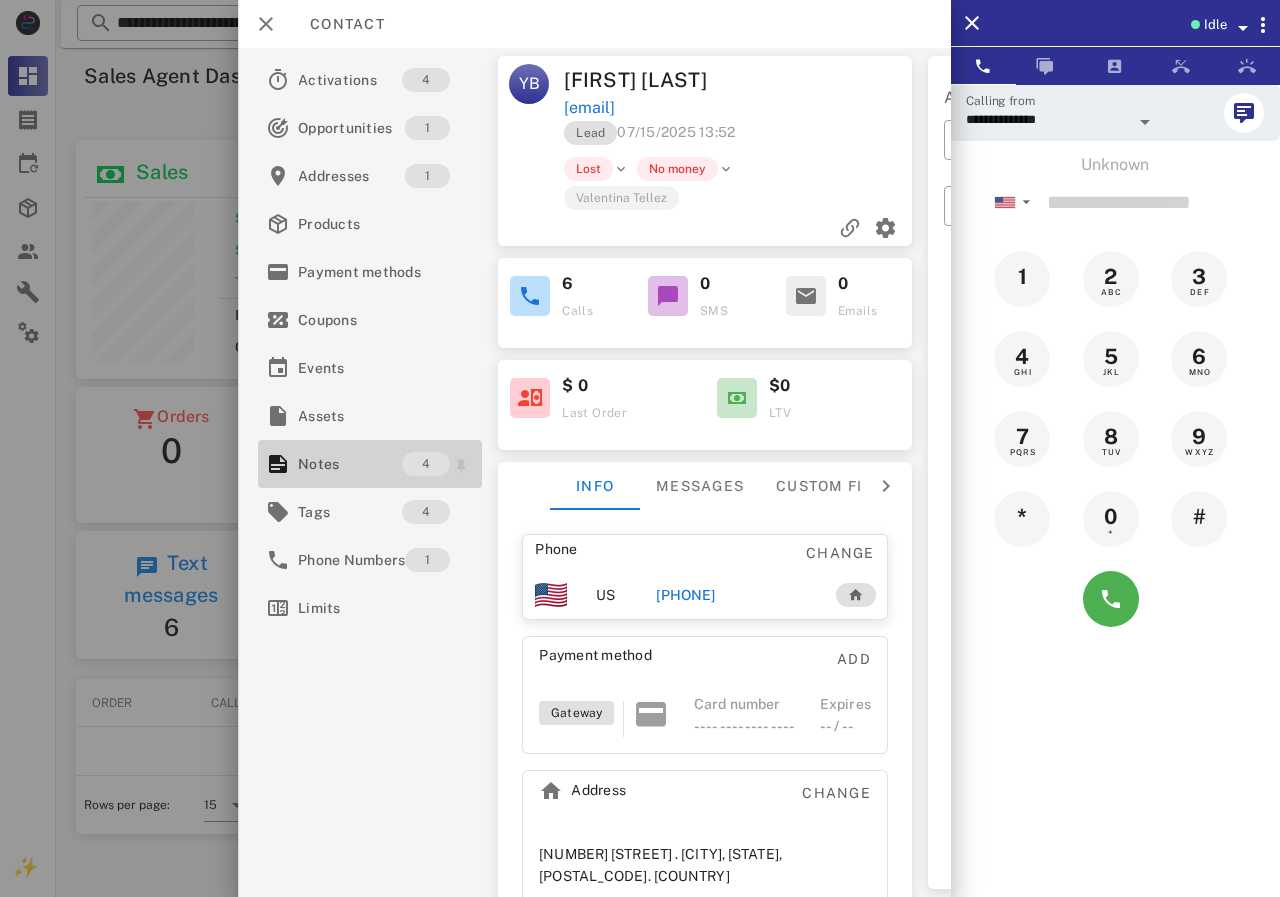click on "Notes" at bounding box center (350, 464) 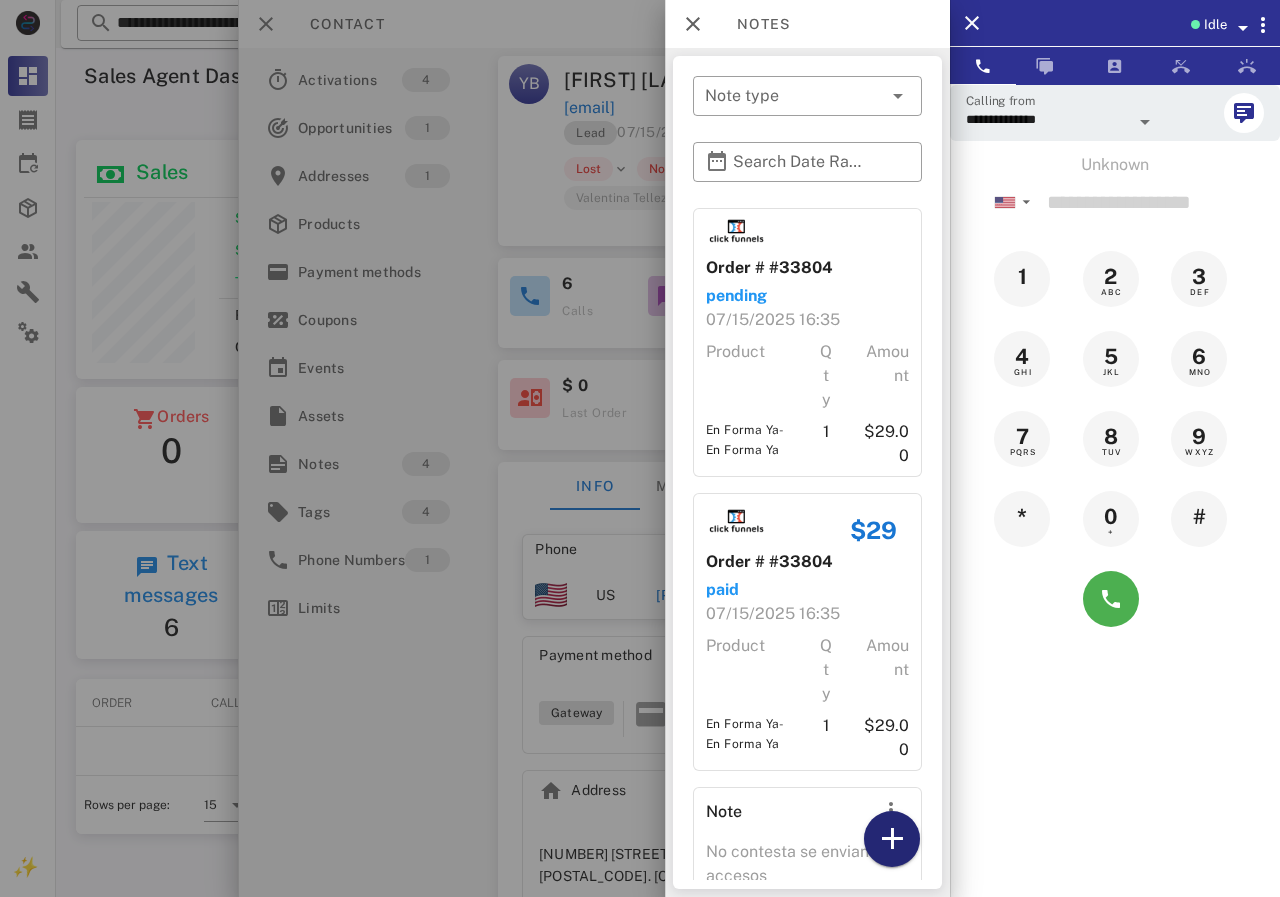 click at bounding box center [892, 839] 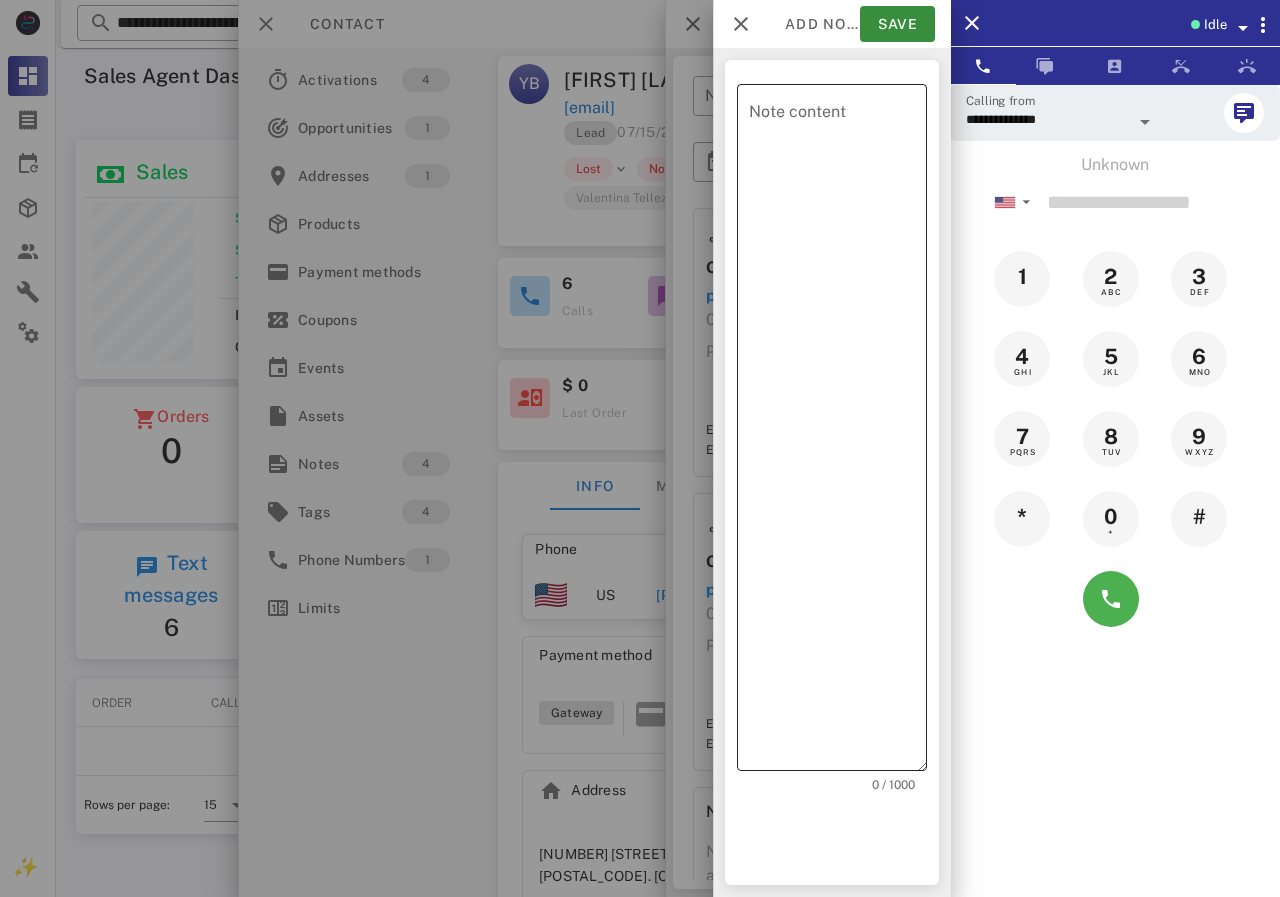 click on "Note content" at bounding box center [838, 432] 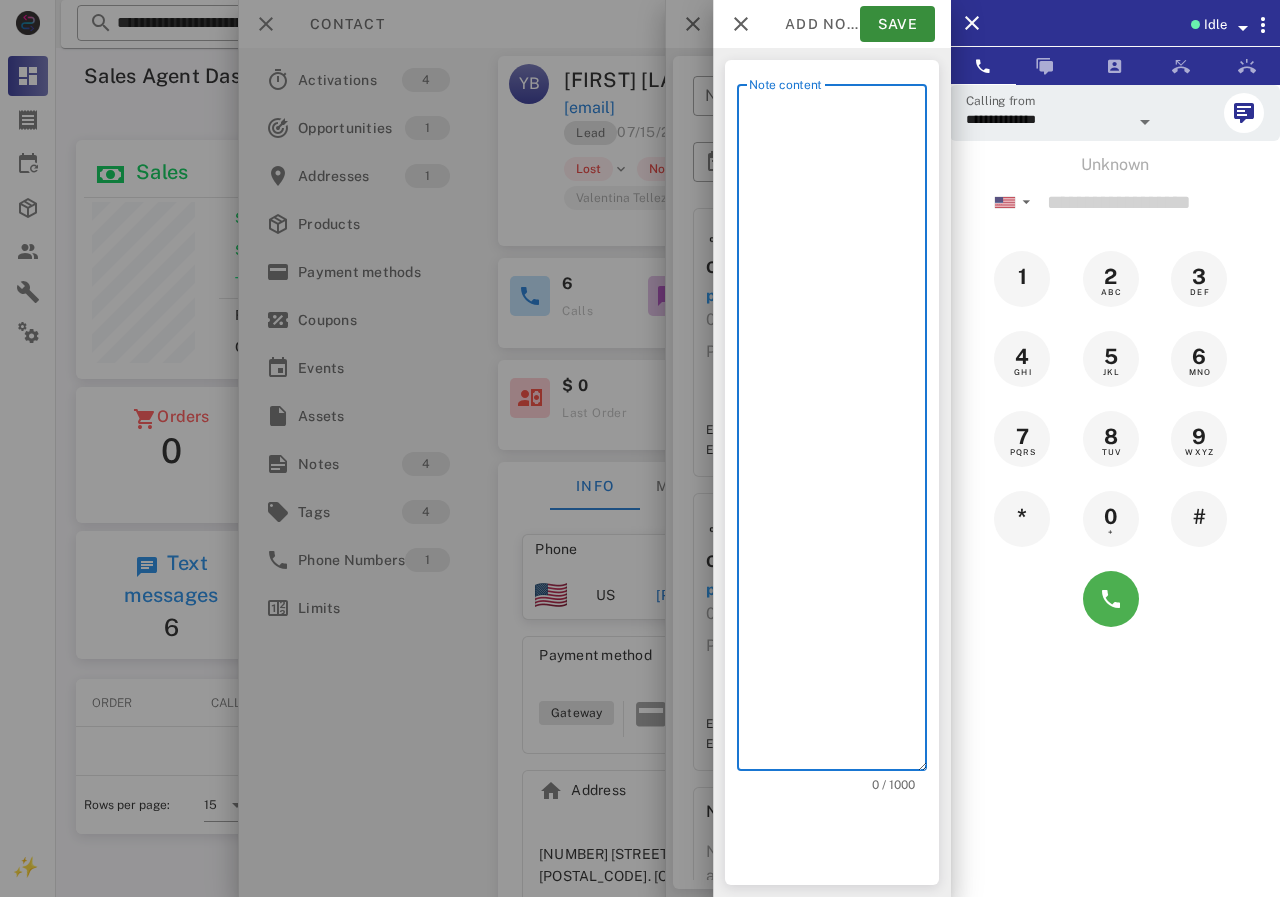 scroll, scrollTop: 240, scrollLeft: 390, axis: both 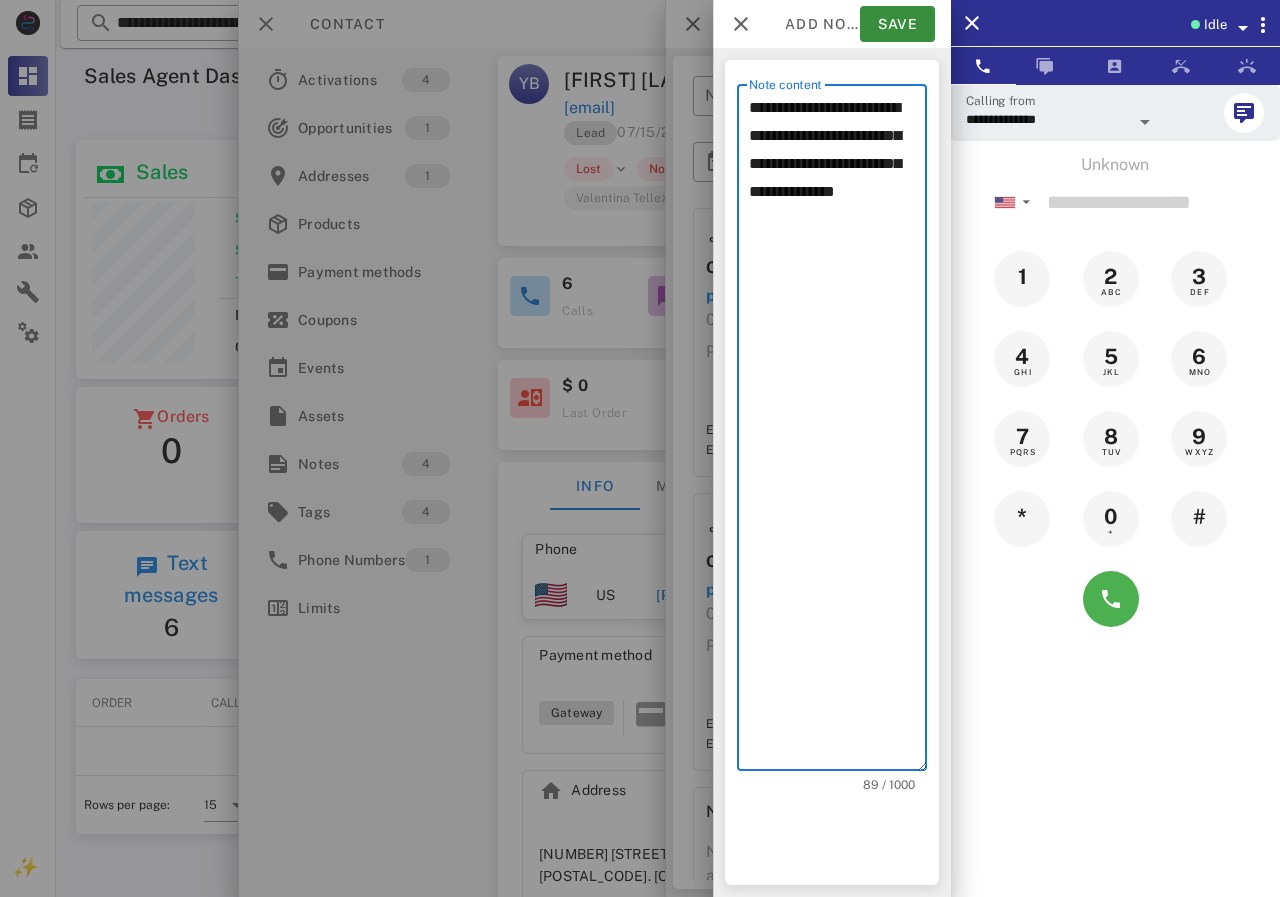 click on "**********" at bounding box center (838, 432) 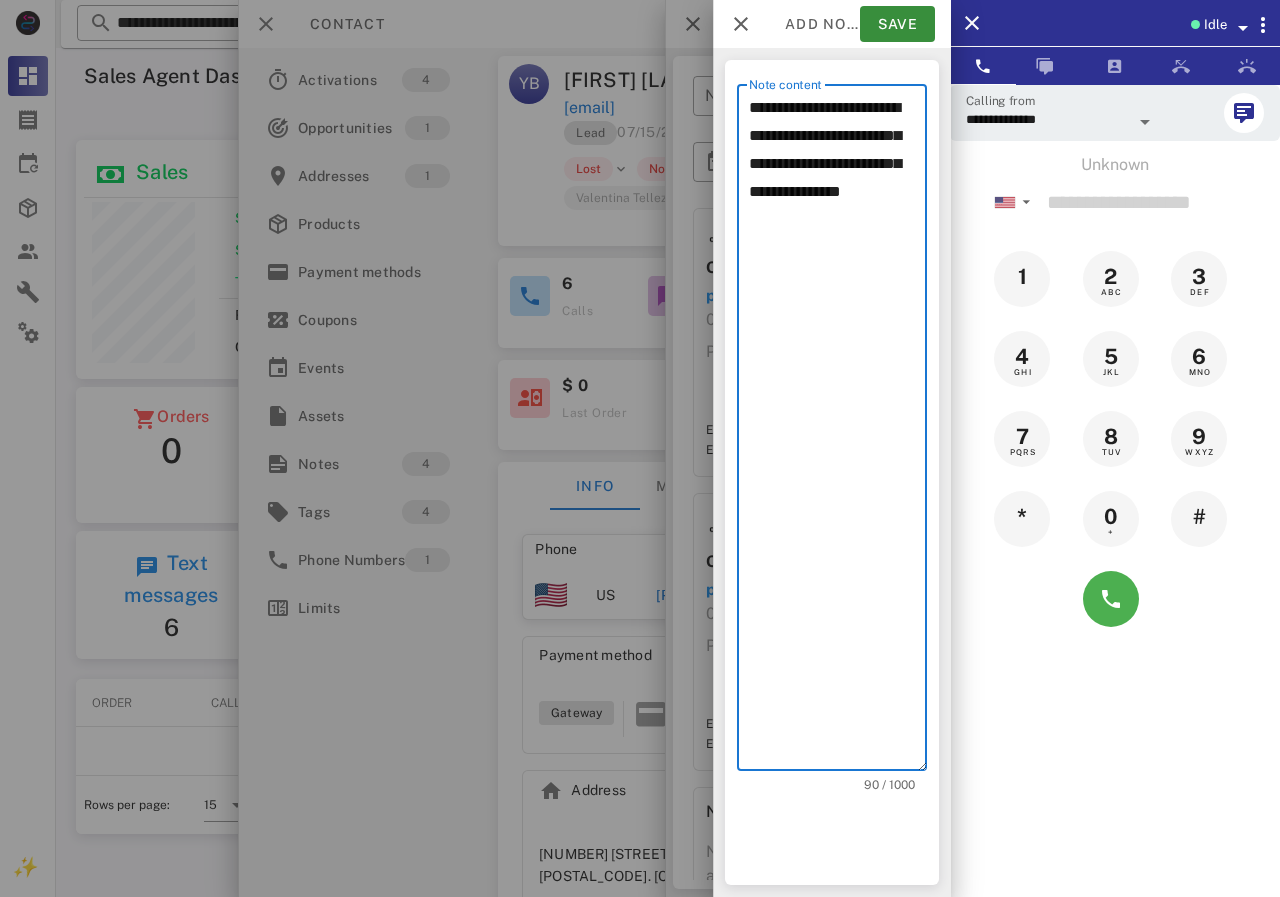 click on "**********" at bounding box center (838, 432) 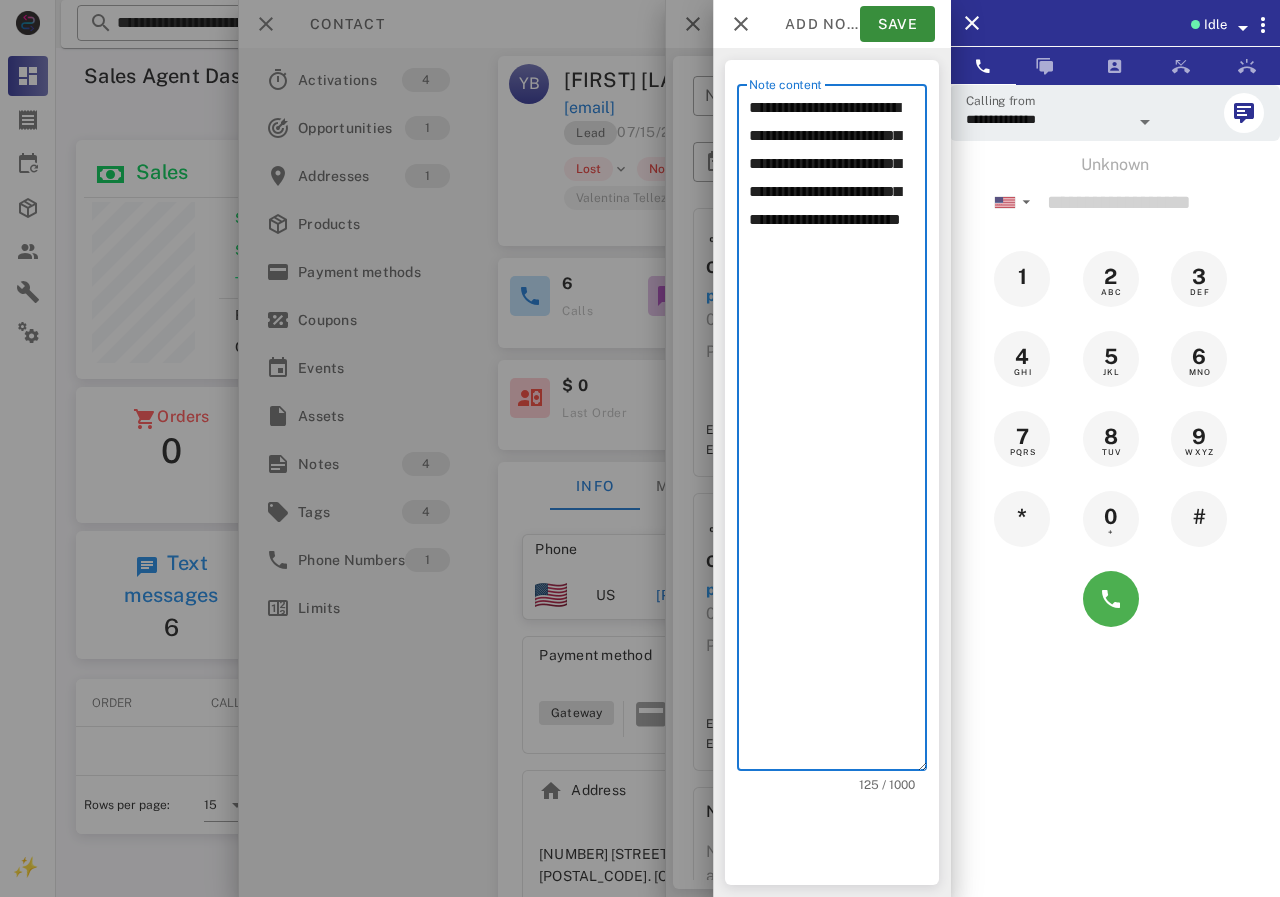 paste on "**********" 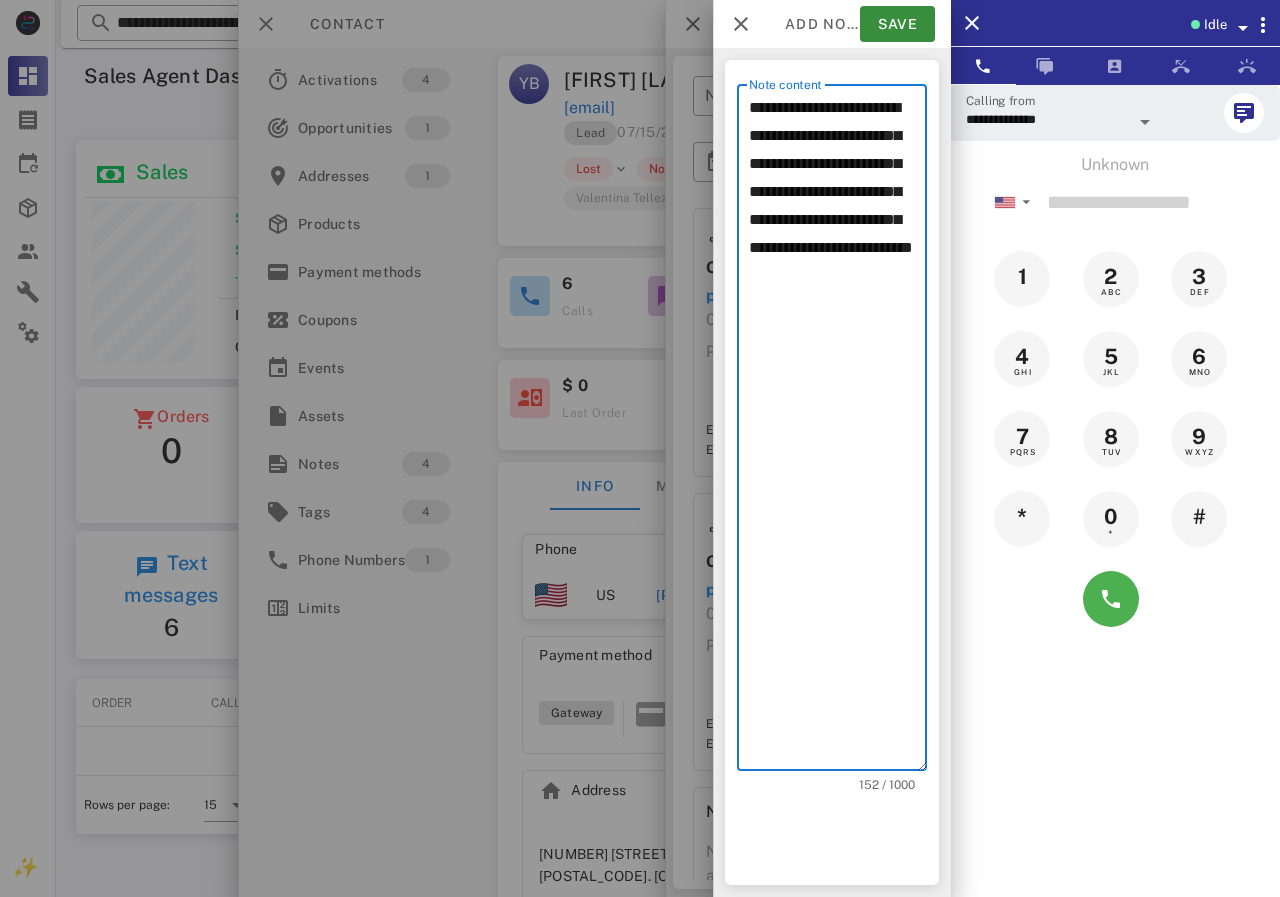 paste on "**********" 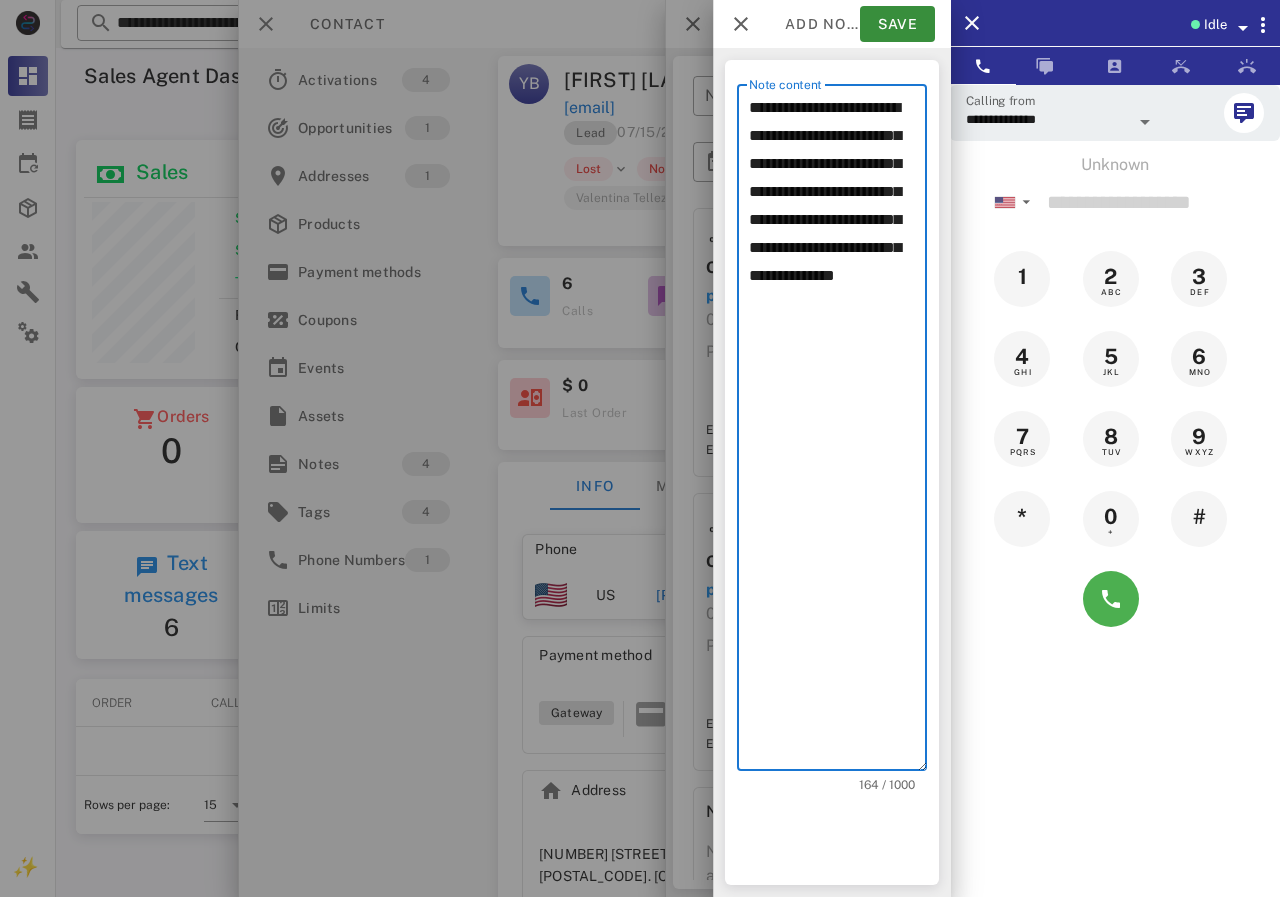 click on "**********" at bounding box center (838, 432) 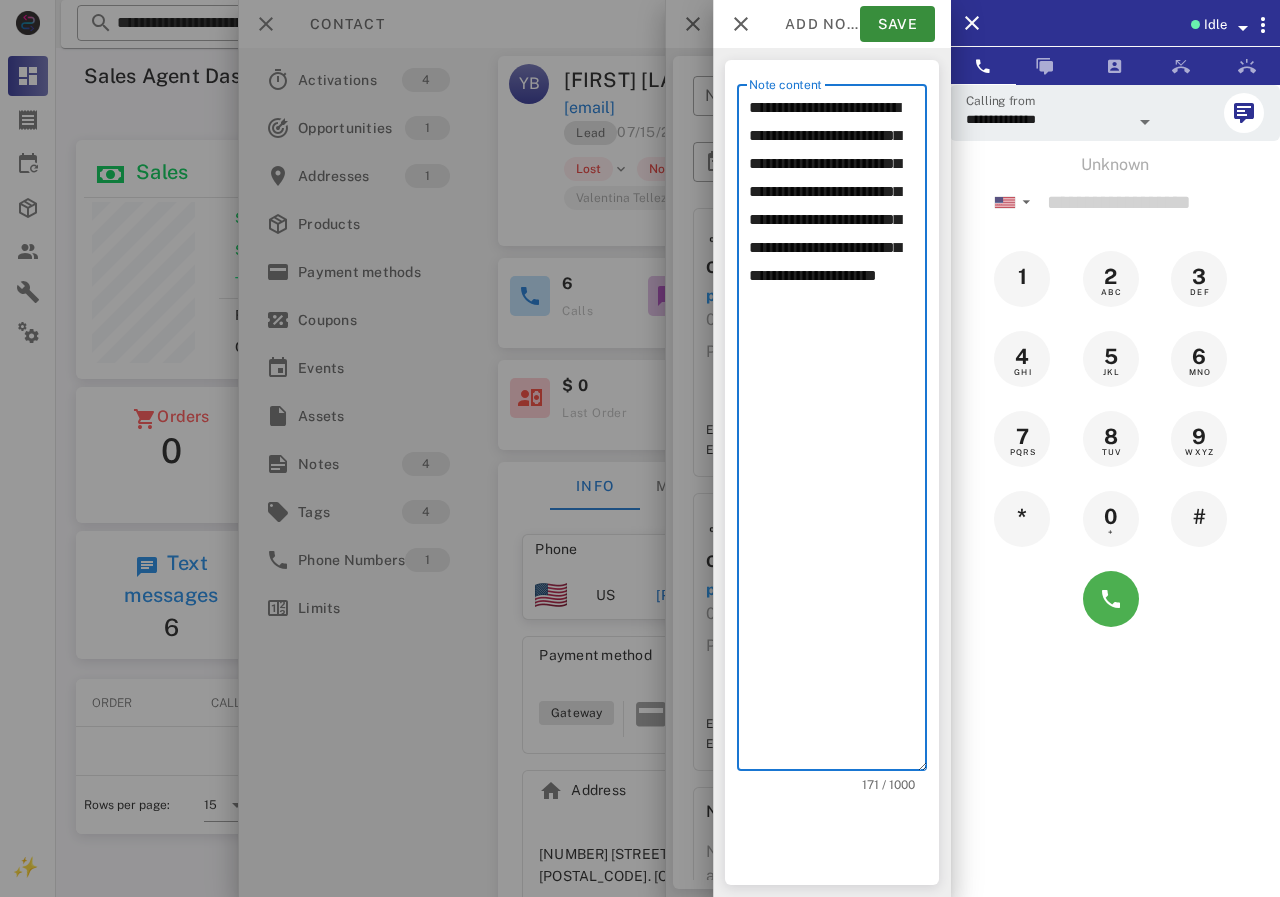 click on "**********" at bounding box center [838, 432] 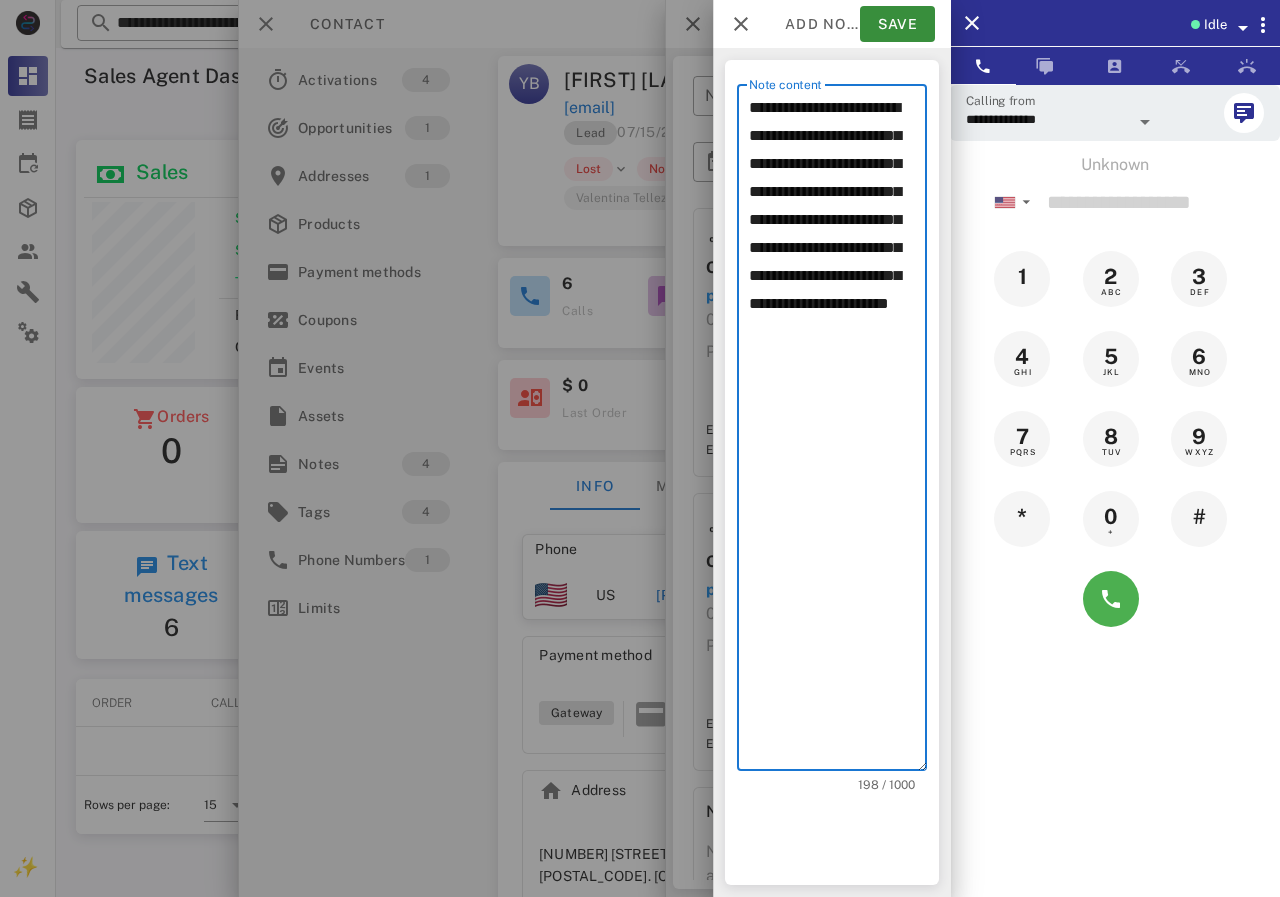 click on "**********" at bounding box center (838, 432) 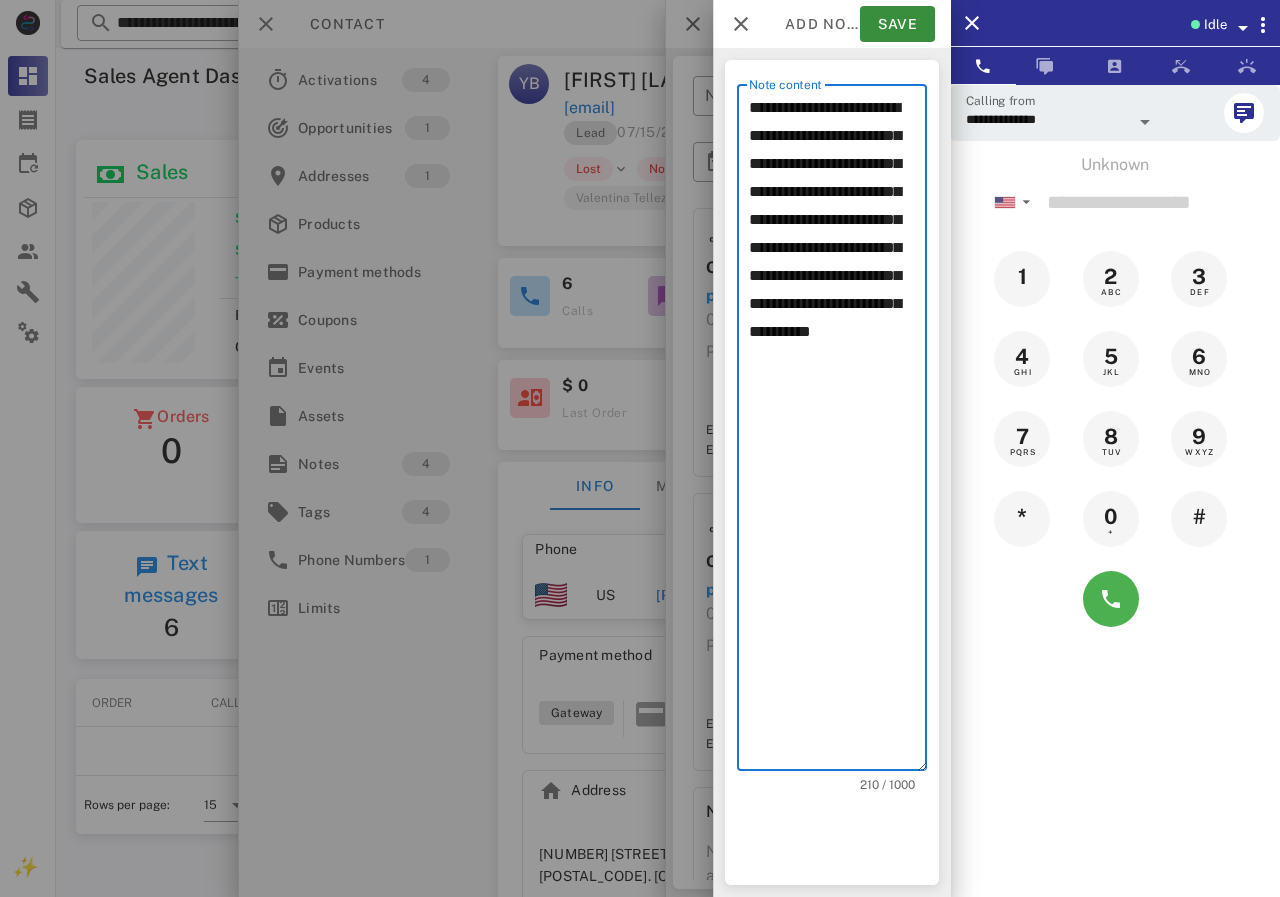 paste on "*********" 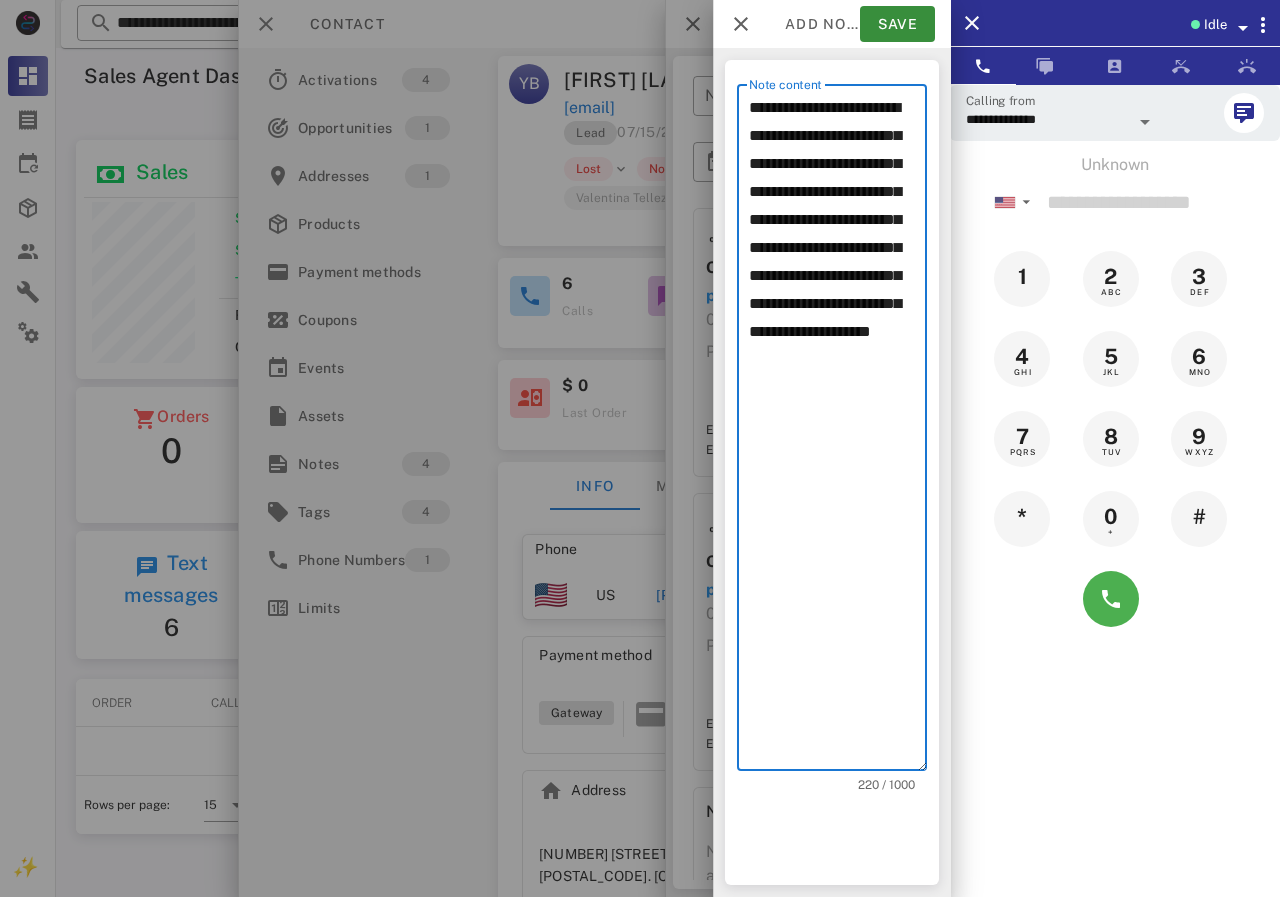 drag, startPoint x: 746, startPoint y: 249, endPoint x: 823, endPoint y: 251, distance: 77.02597 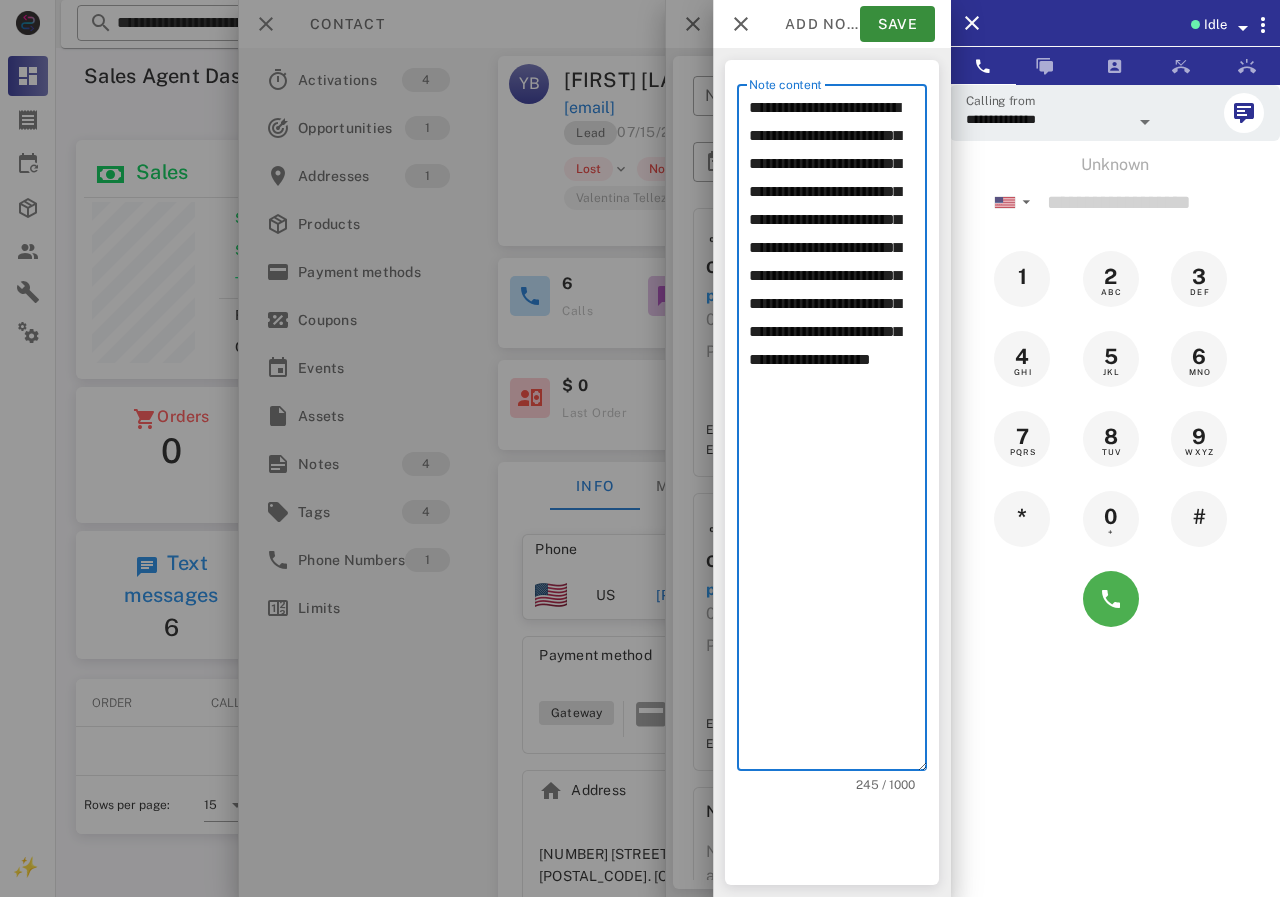 click on "**********" at bounding box center (838, 432) 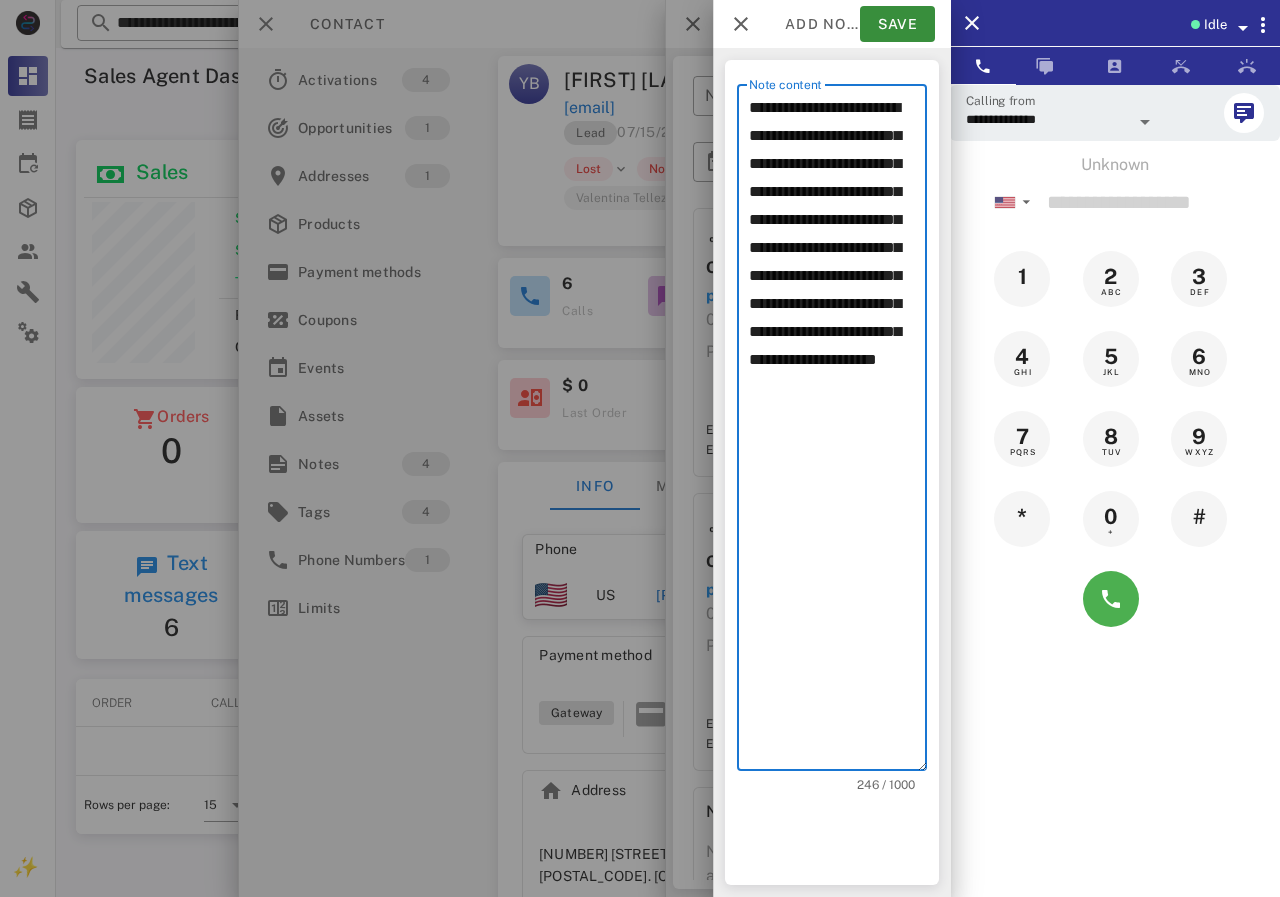click on "**********" at bounding box center (838, 432) 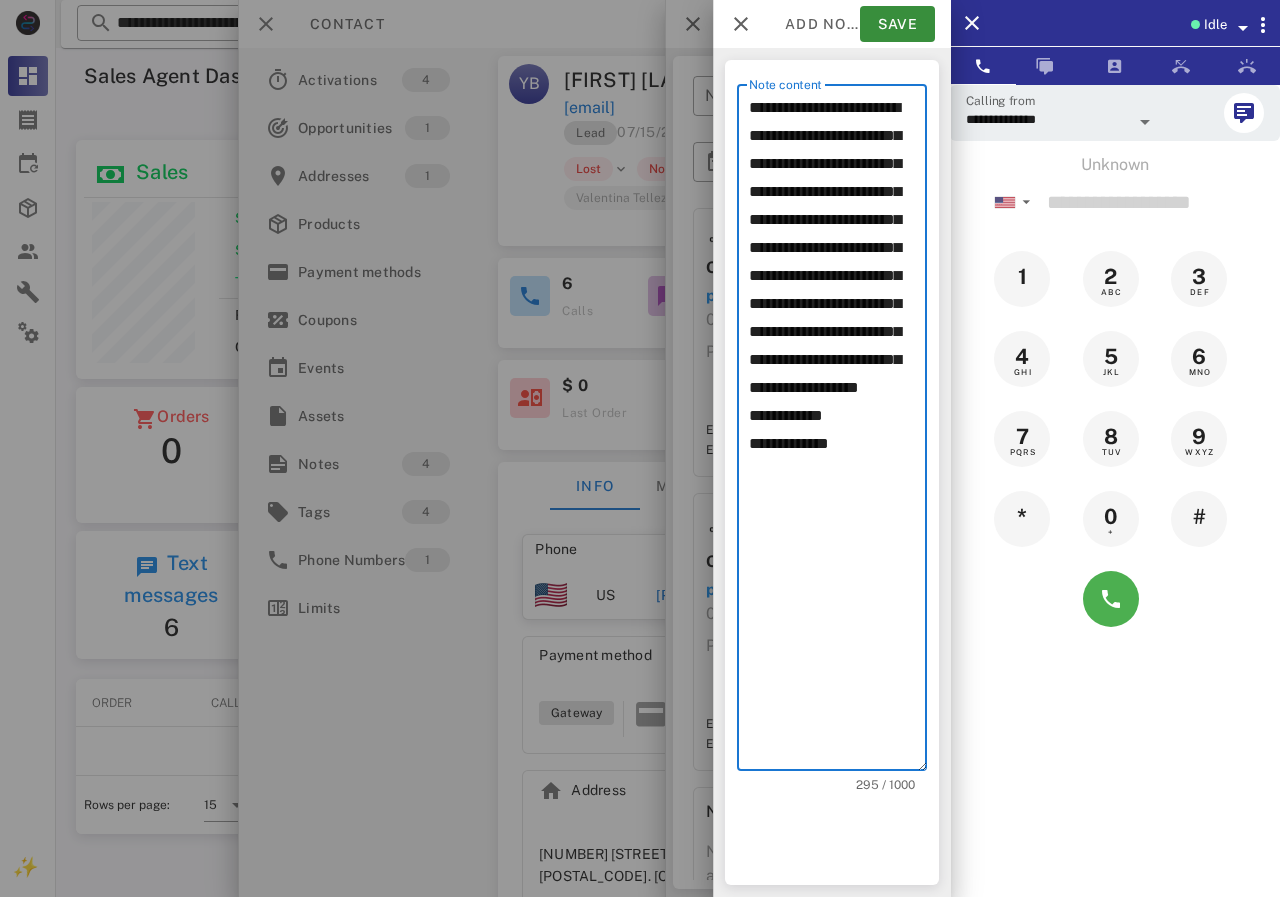 click on "**********" at bounding box center [838, 432] 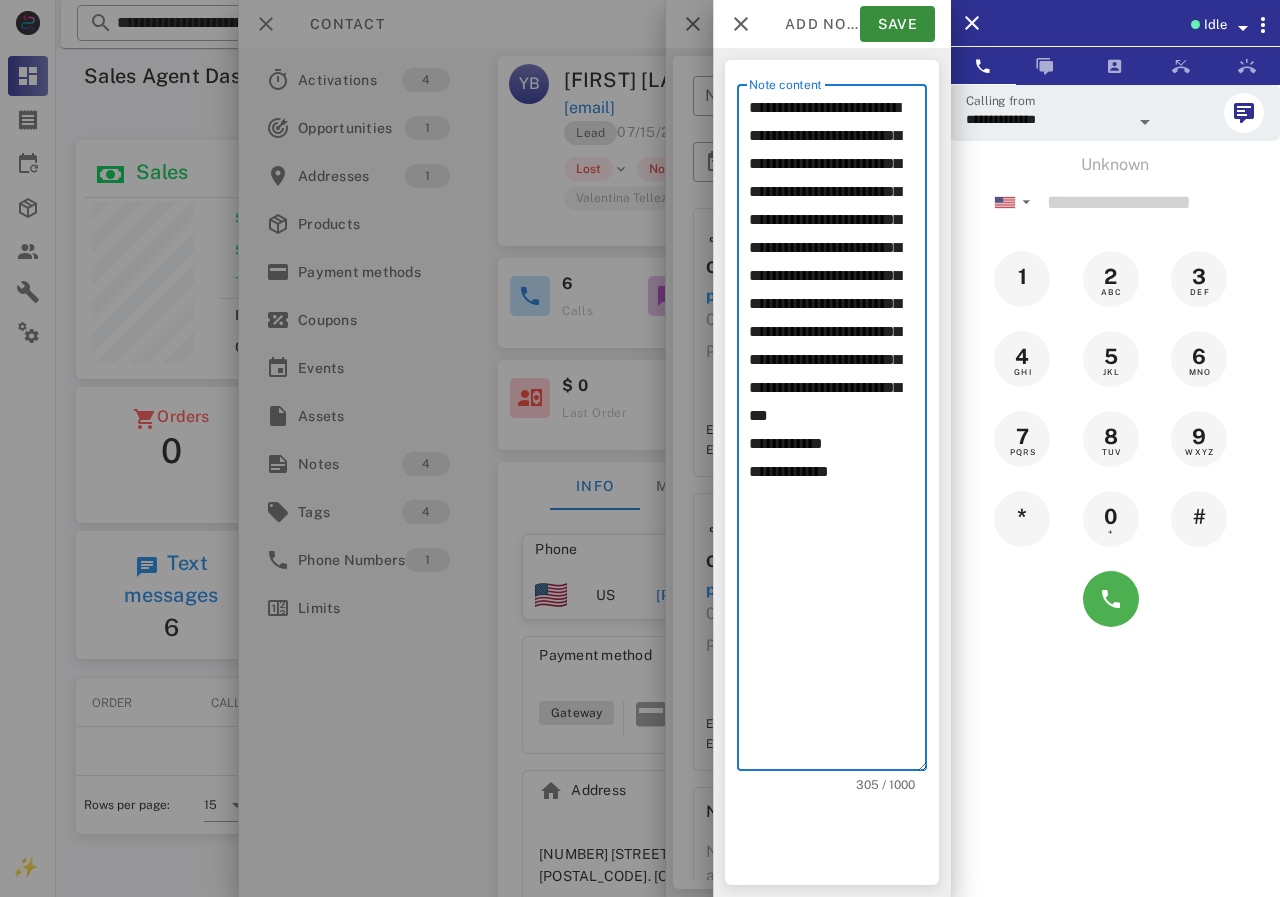 click on "**********" at bounding box center [838, 432] 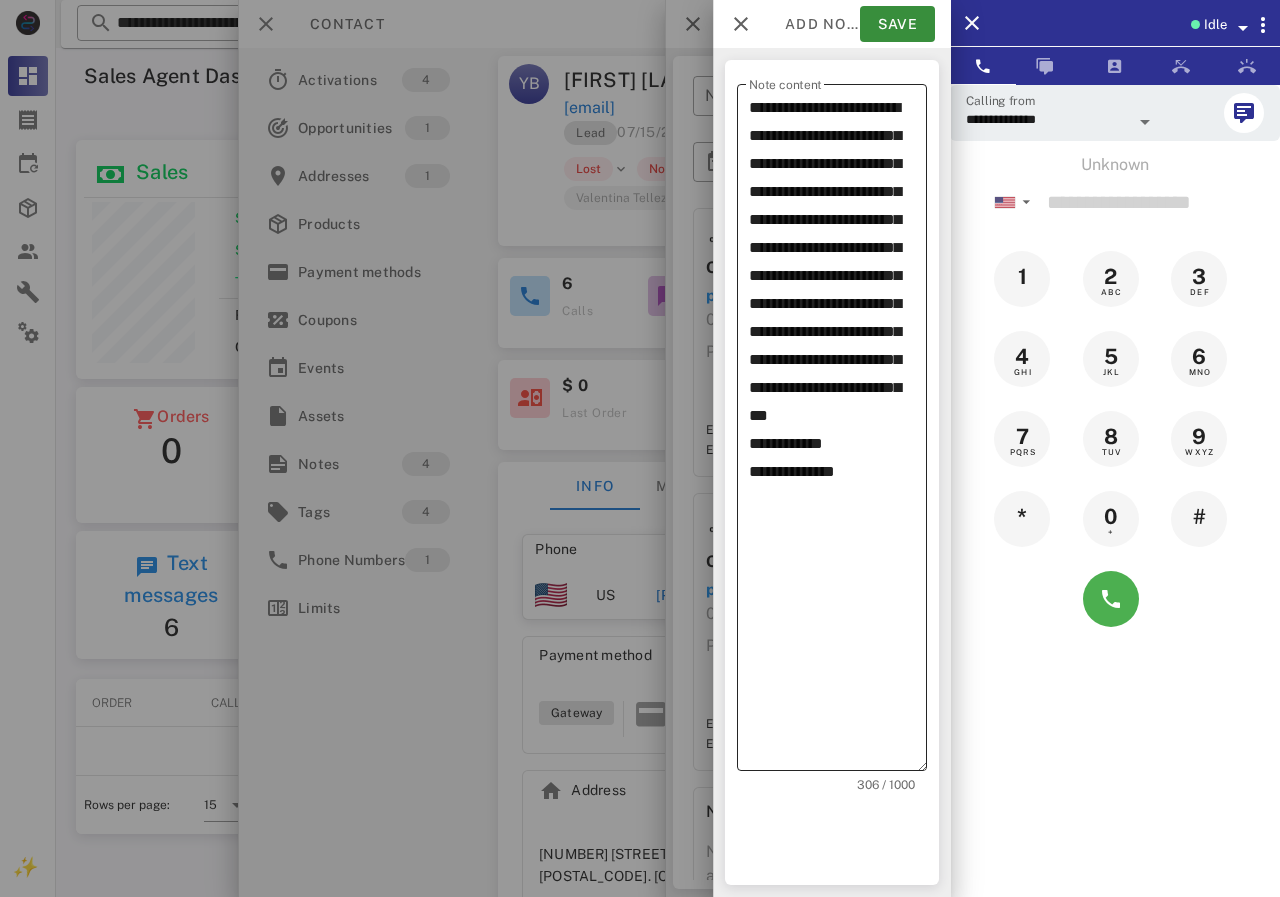 click on "**********" at bounding box center [838, 432] 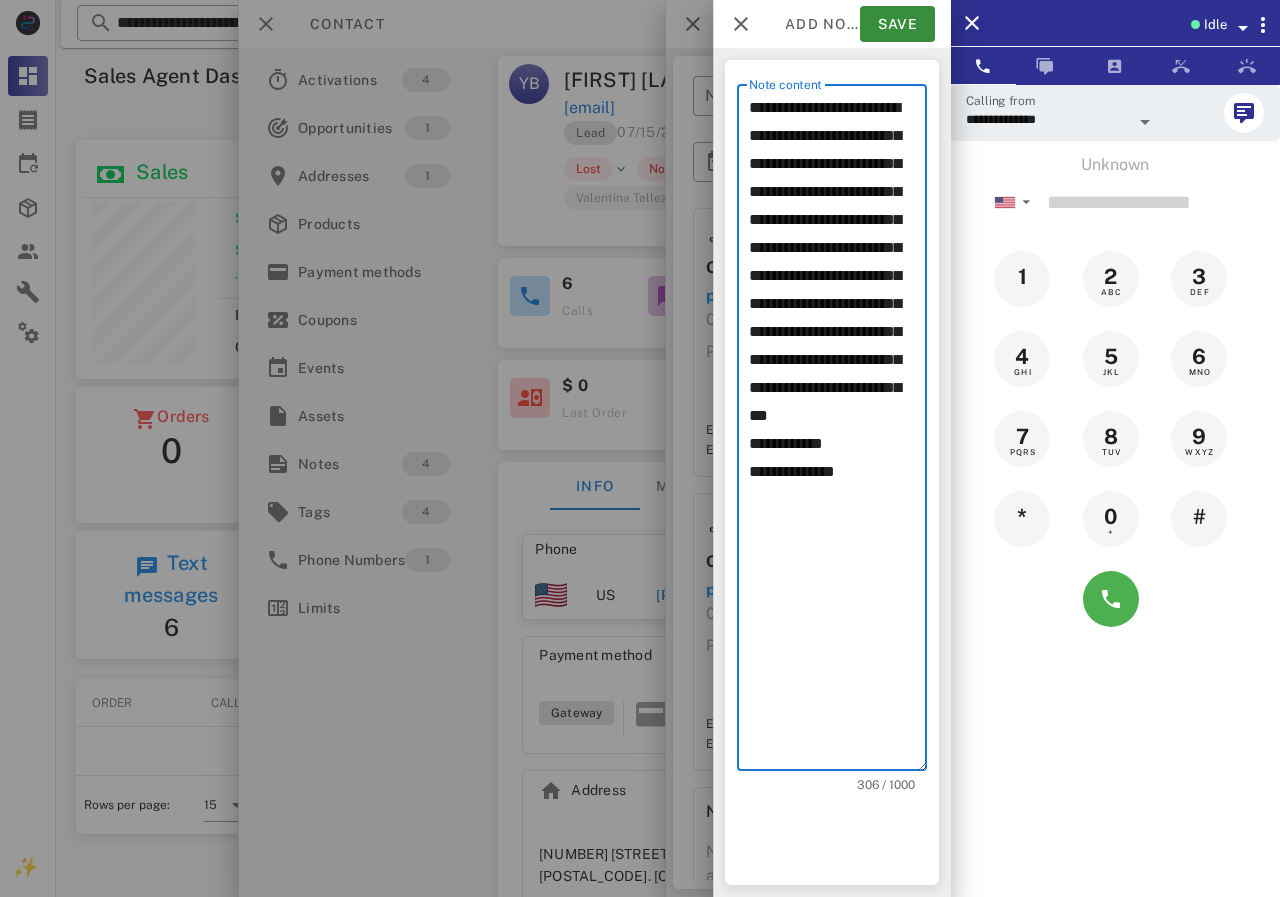 click on "**********" at bounding box center [838, 432] 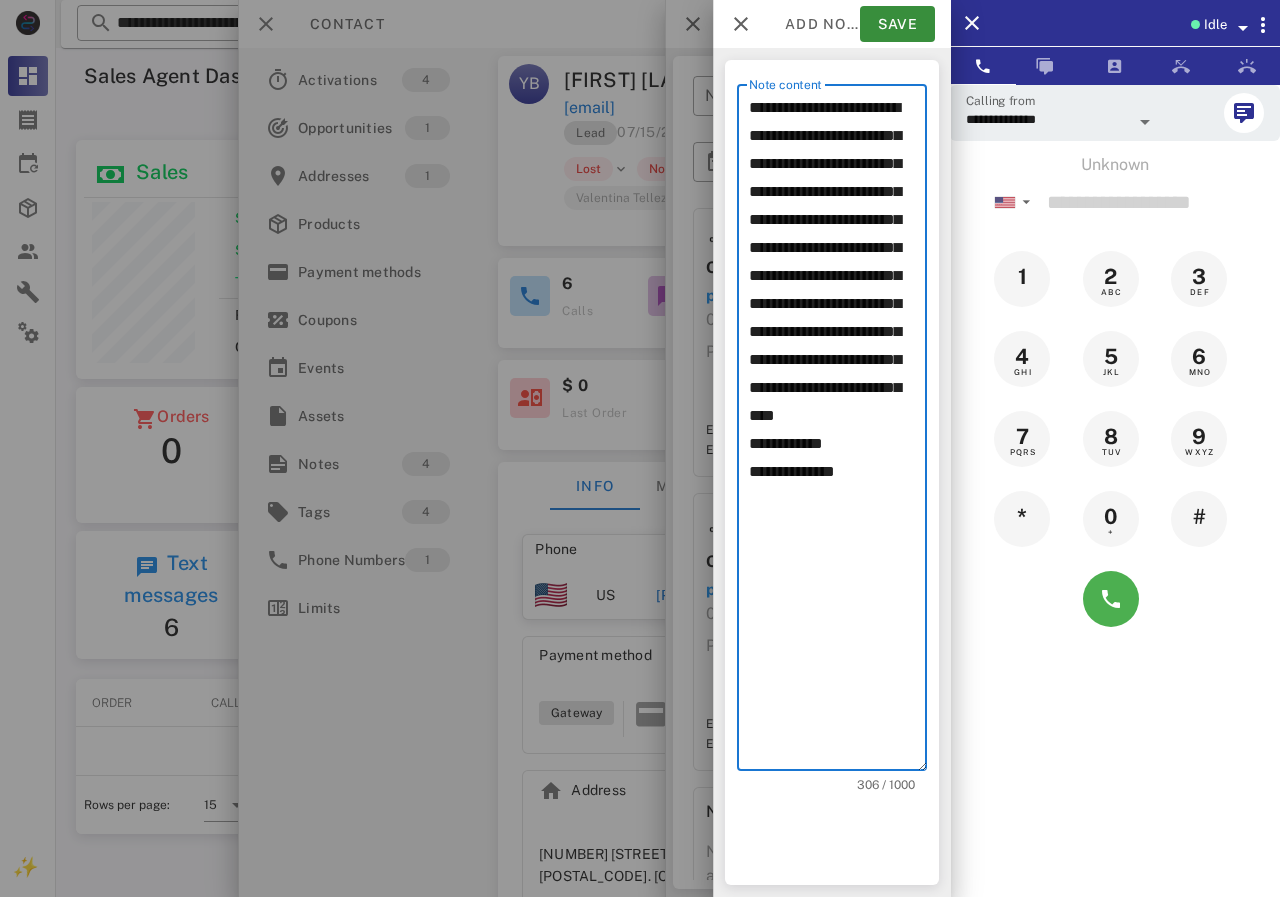 scroll, scrollTop: 240, scrollLeft: 390, axis: both 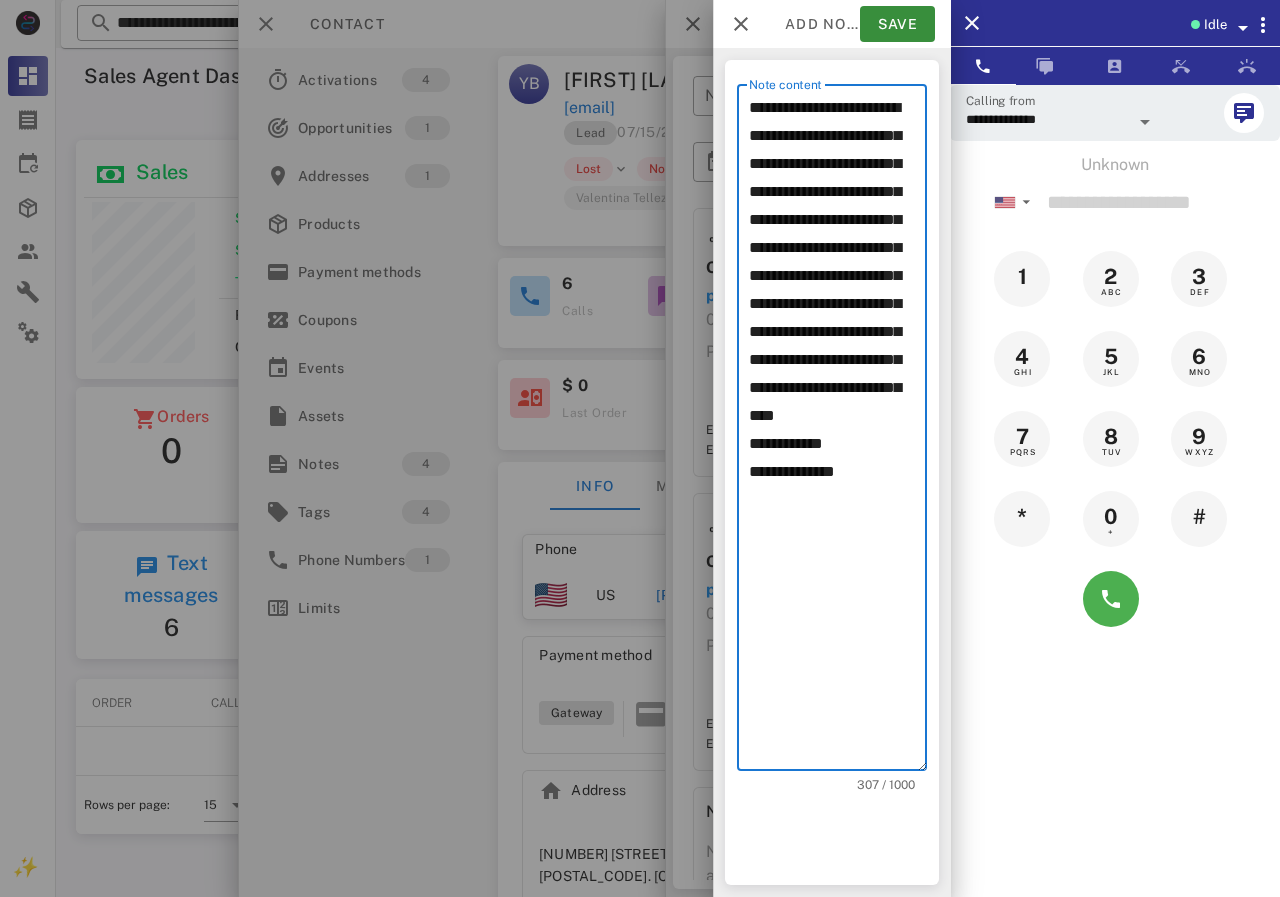 click on "**********" at bounding box center (838, 432) 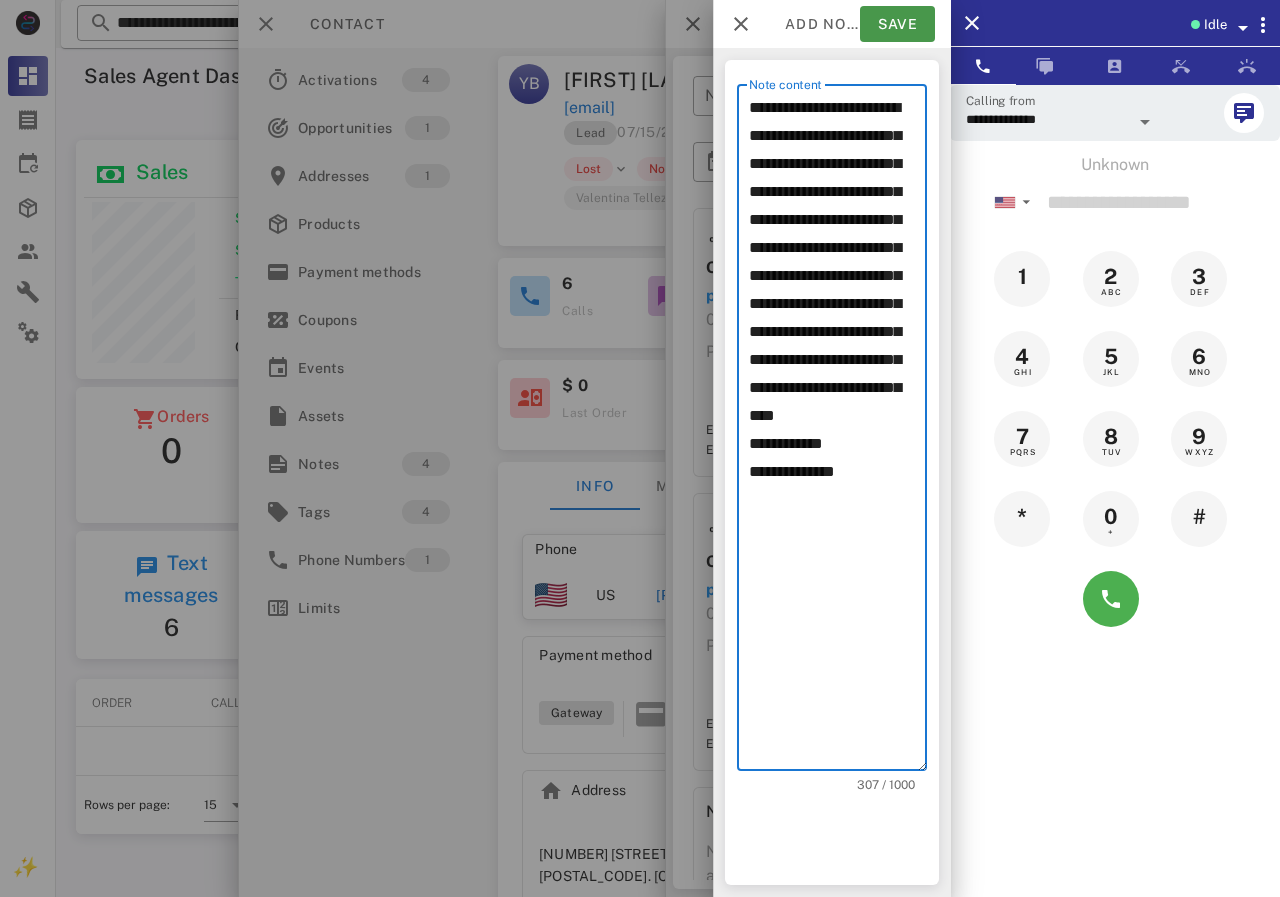 type on "**********" 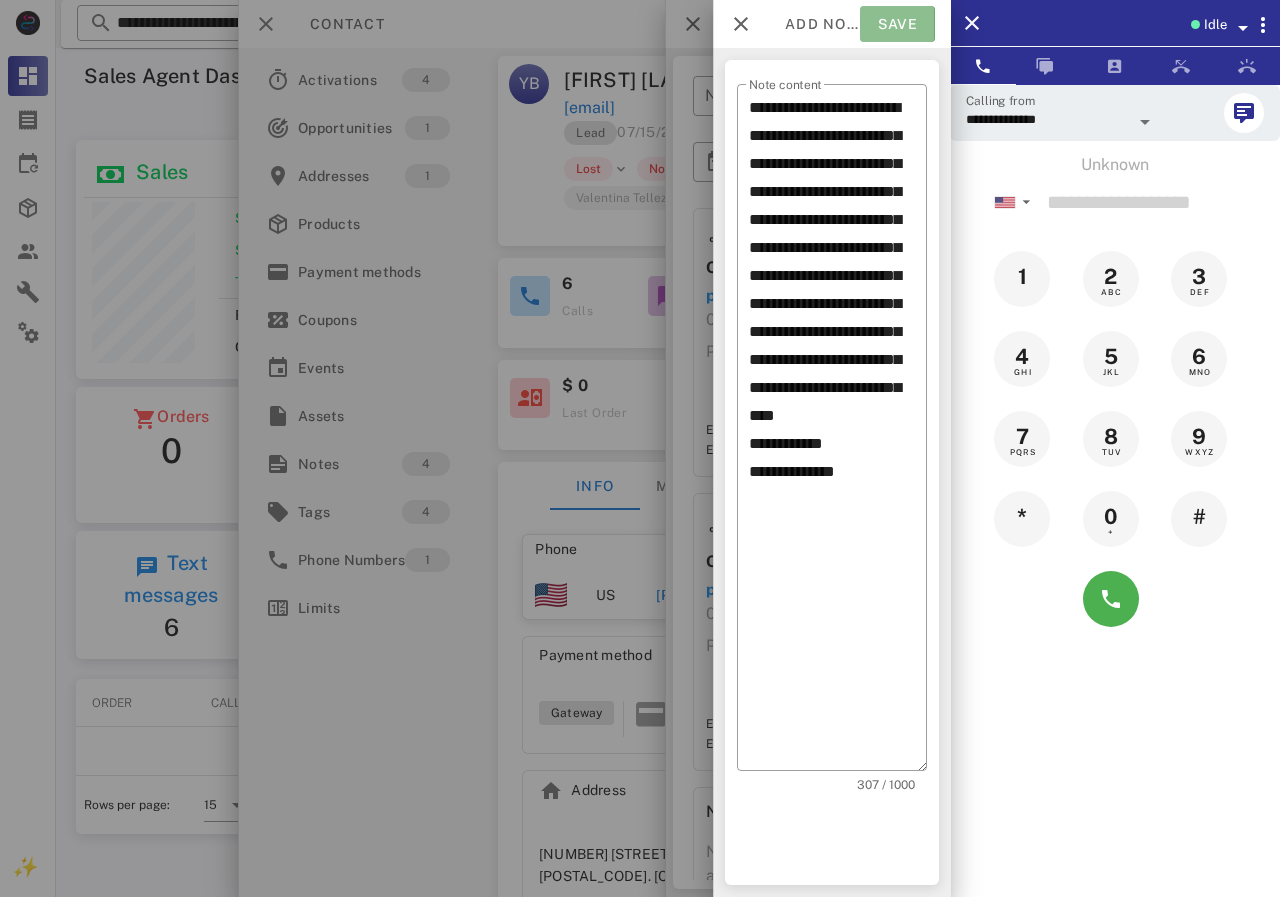 click on "Save" at bounding box center [897, 24] 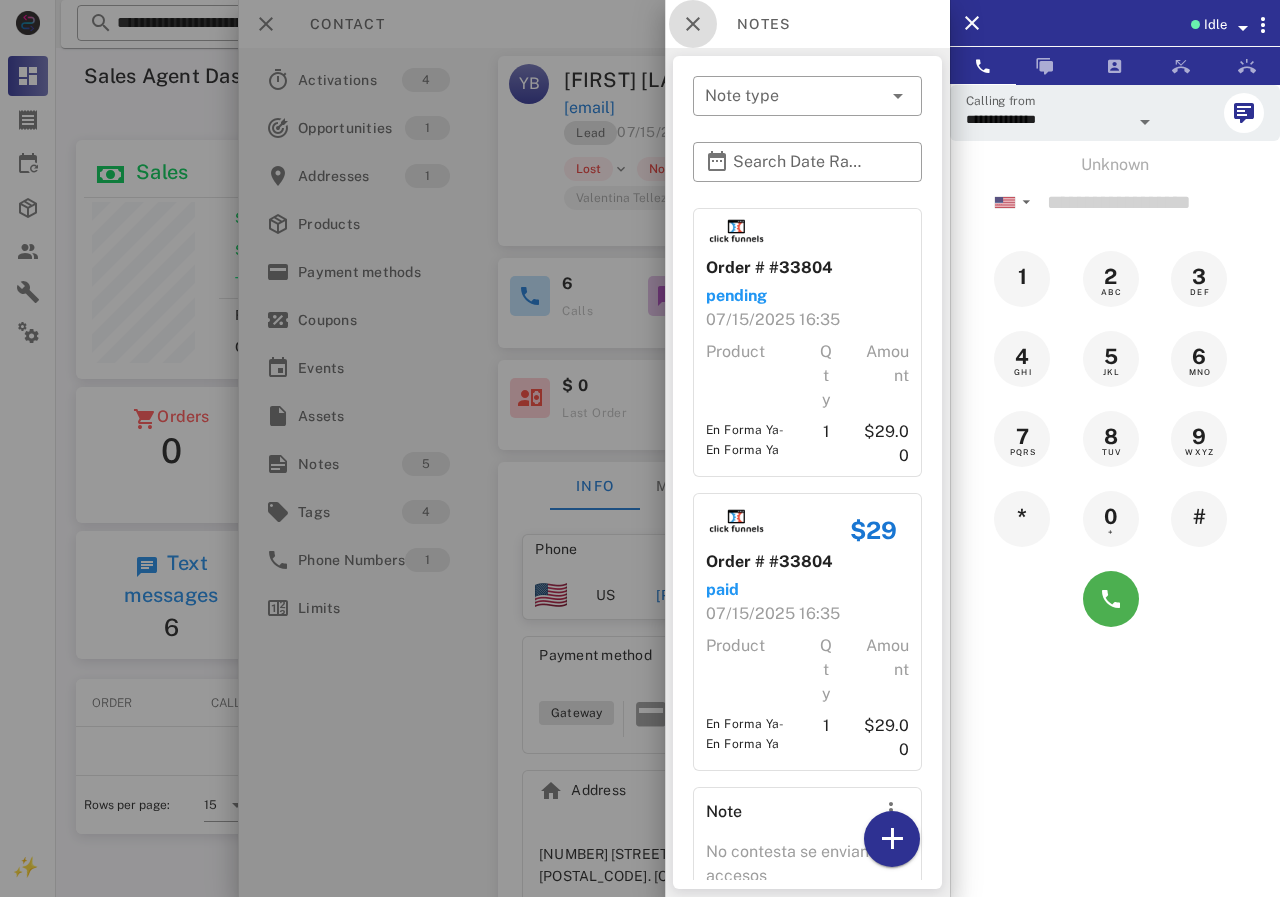 click at bounding box center [693, 24] 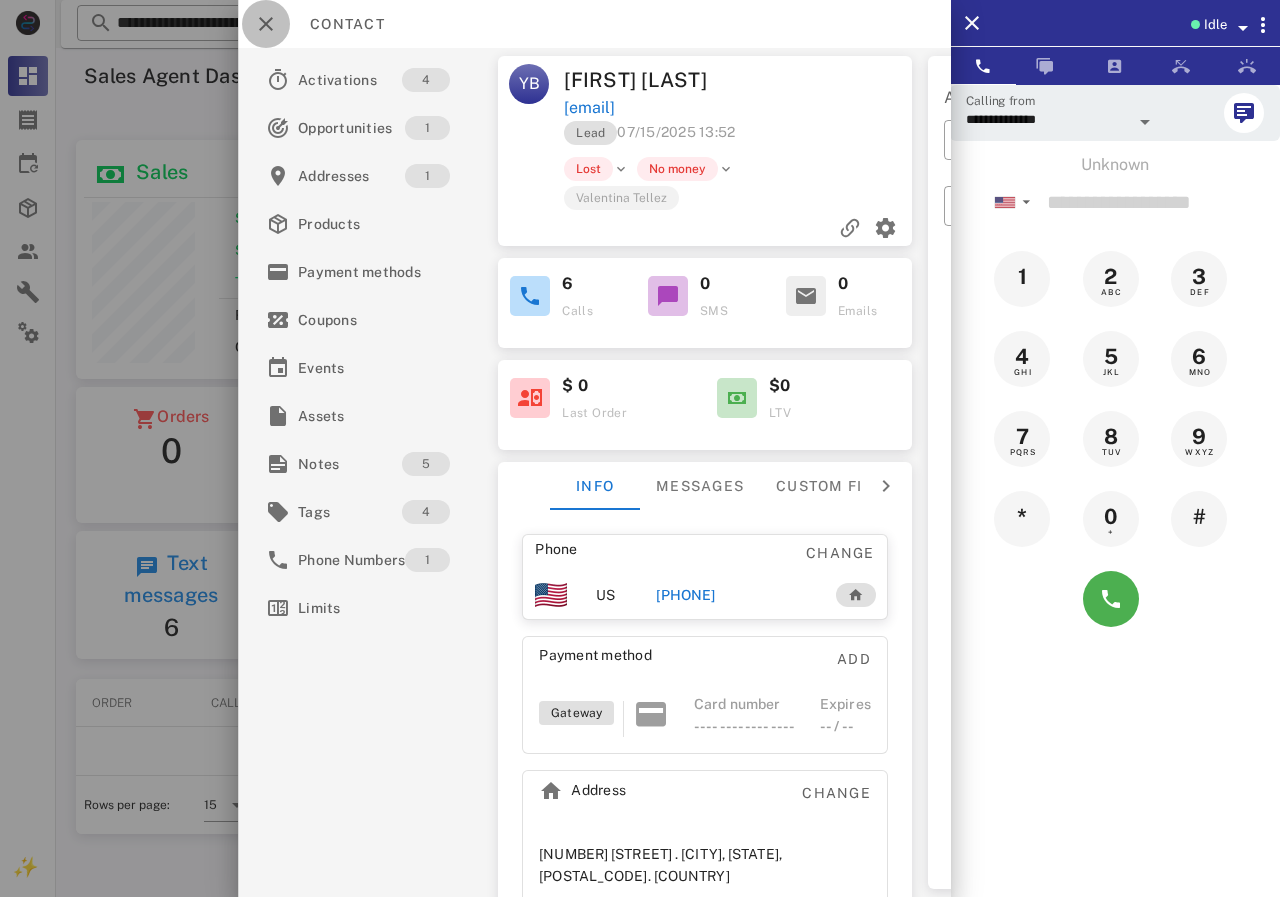 click at bounding box center (266, 24) 